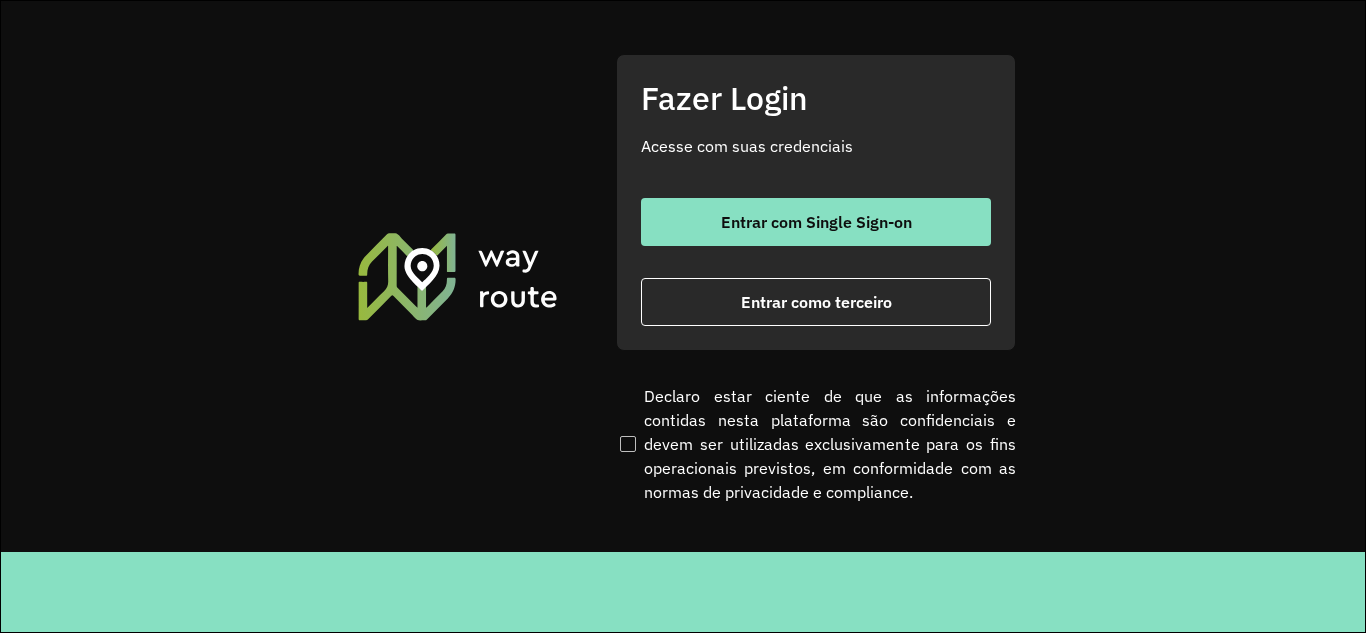 scroll, scrollTop: 0, scrollLeft: 0, axis: both 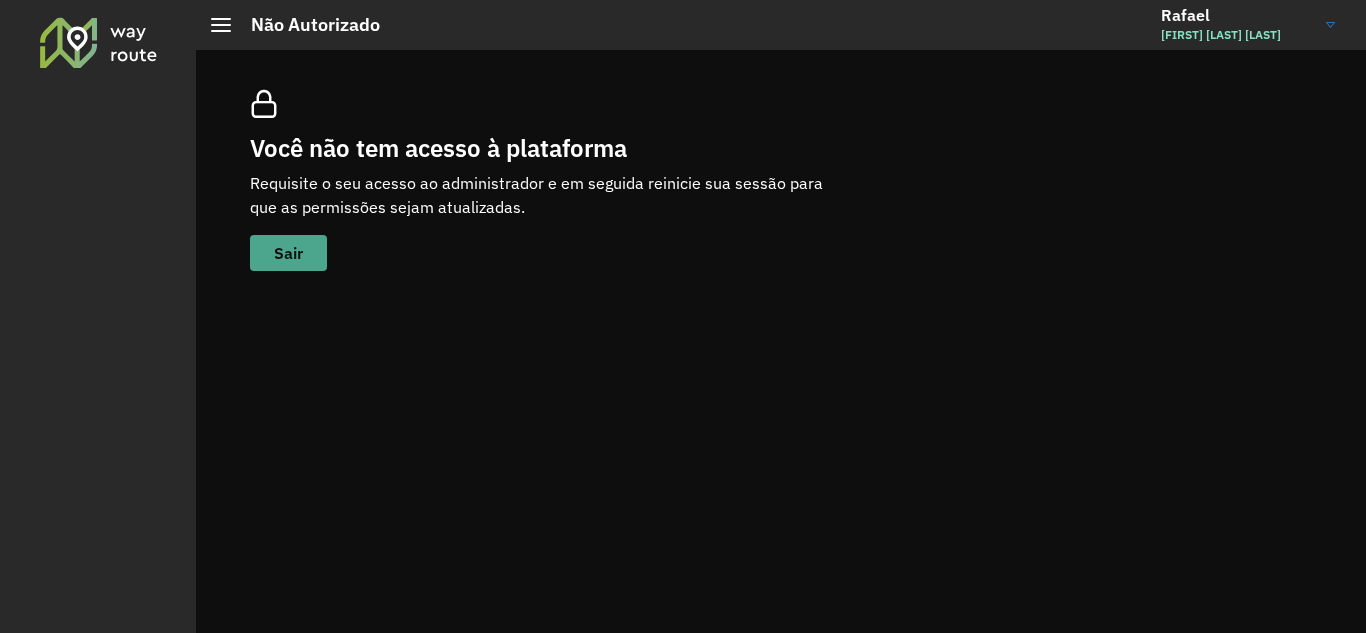 click on "Sair" at bounding box center [288, 253] 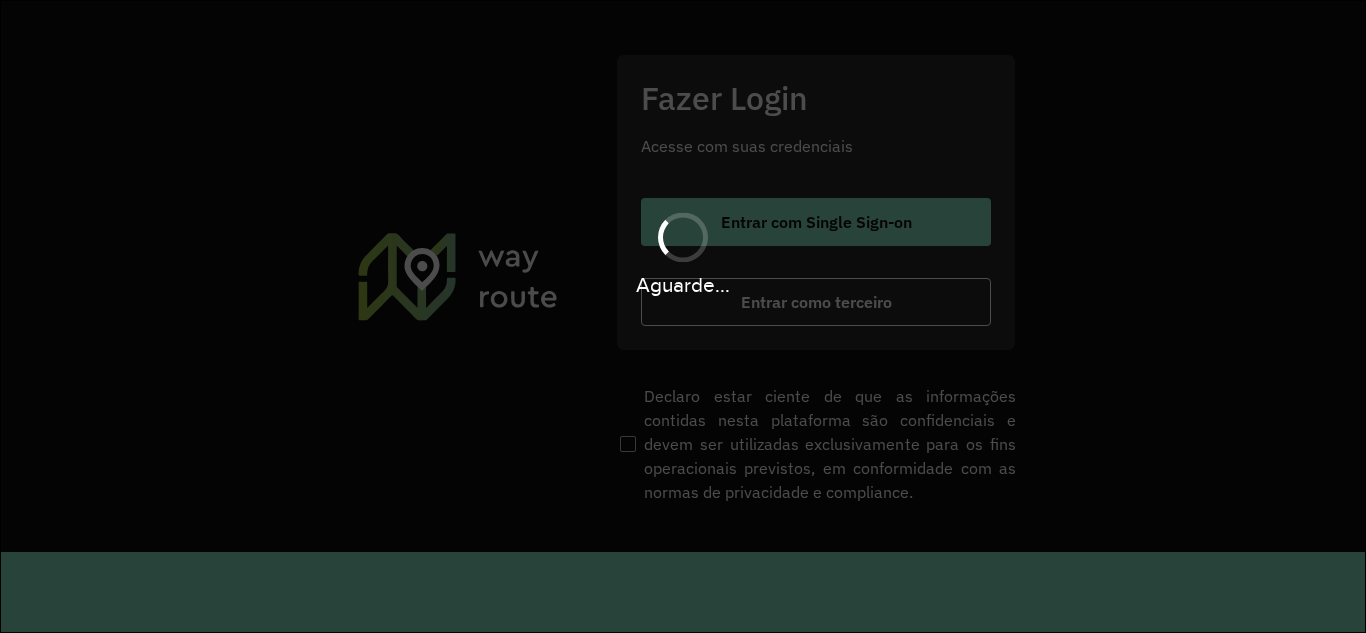 scroll, scrollTop: 0, scrollLeft: 0, axis: both 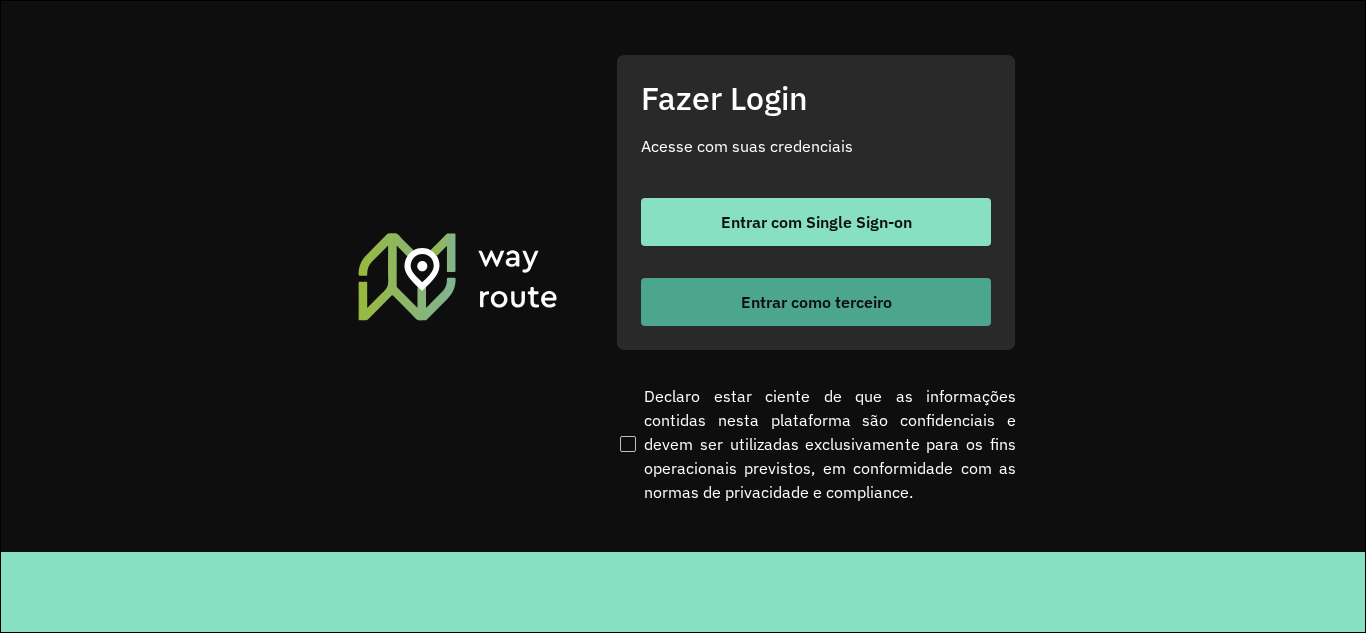 click on "Entrar como terceiro" at bounding box center (816, 302) 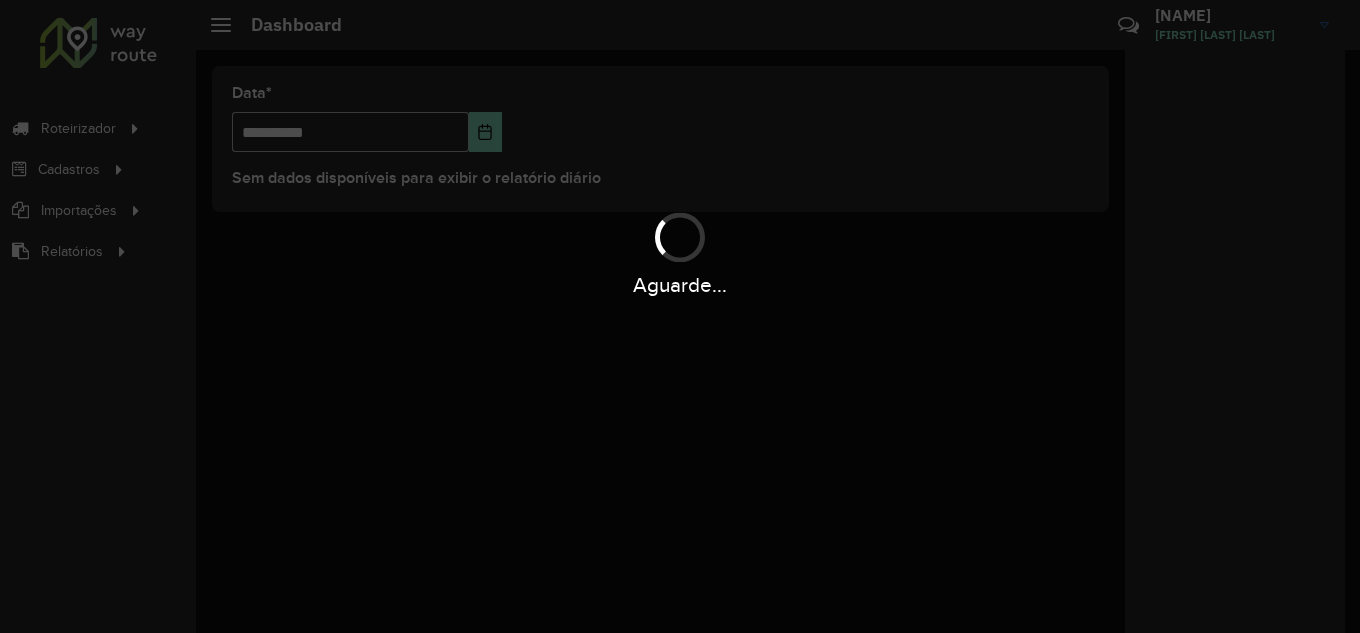 scroll, scrollTop: 0, scrollLeft: 0, axis: both 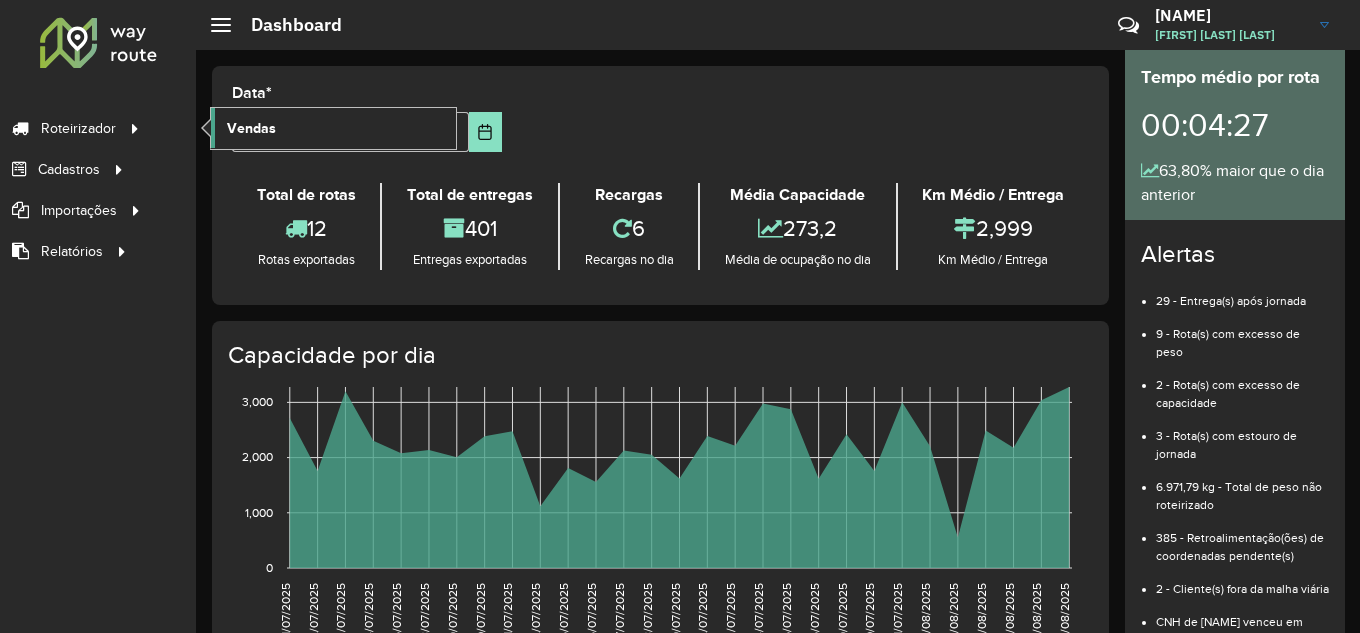 click on "Vendas" 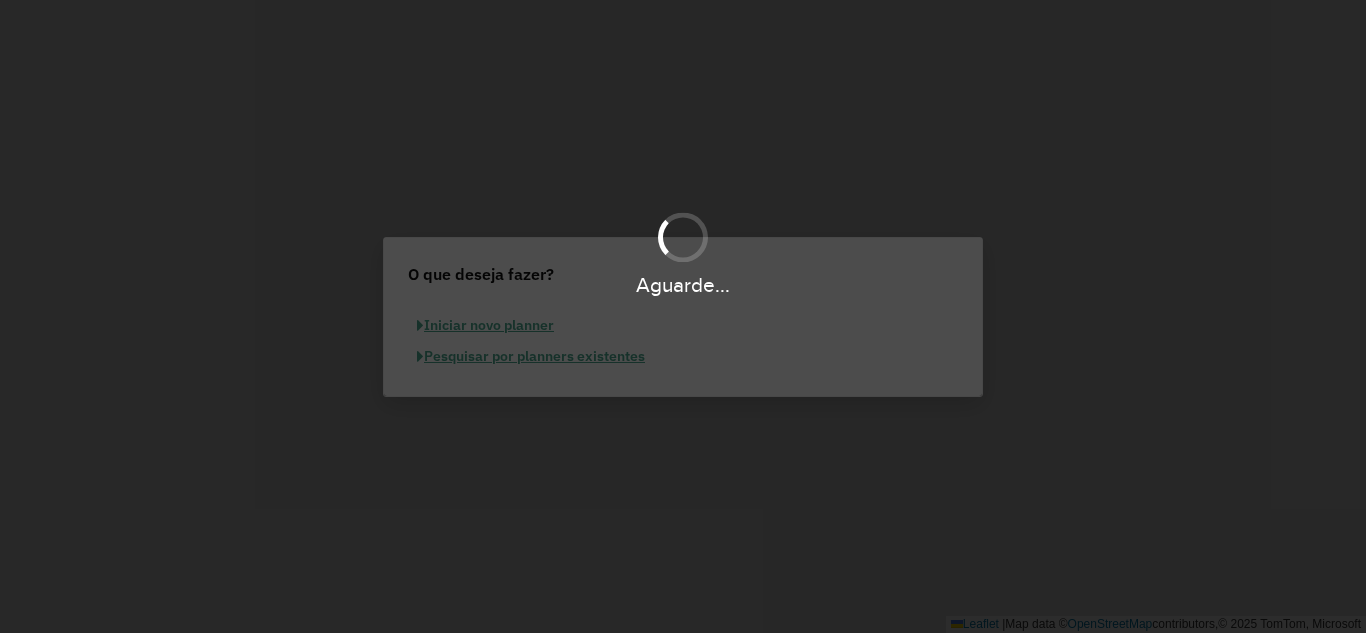 scroll, scrollTop: 0, scrollLeft: 0, axis: both 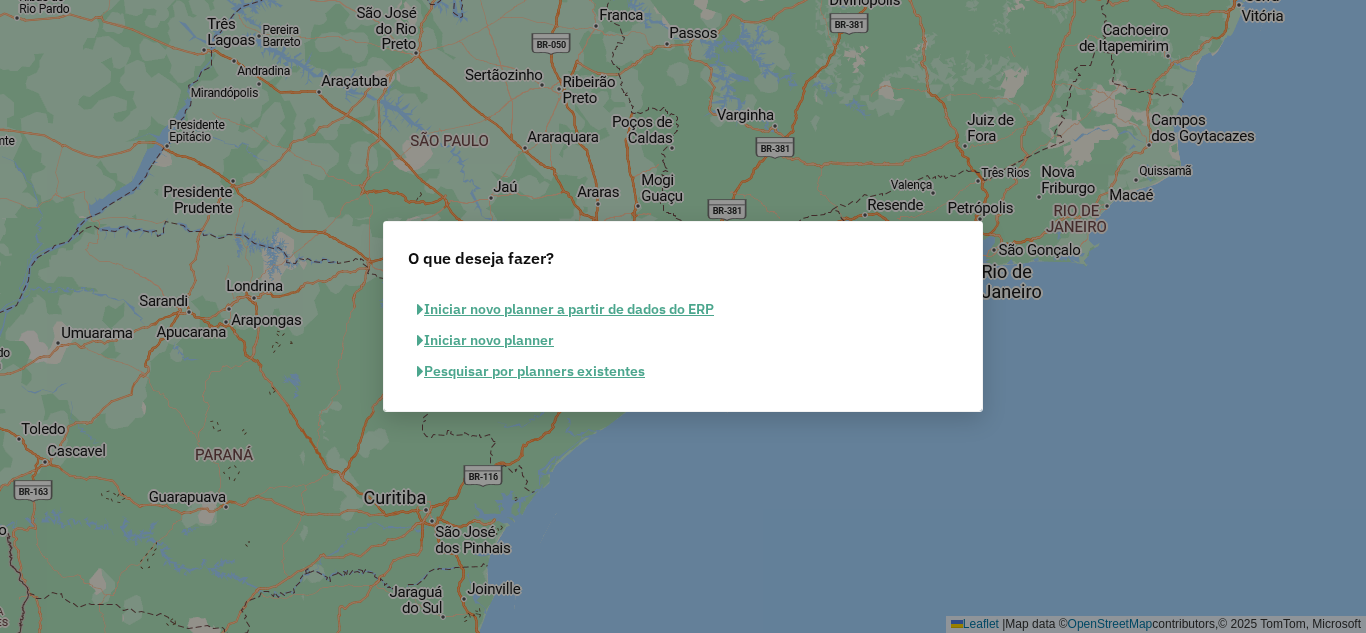 click on "Pesquisar por planners existentes" 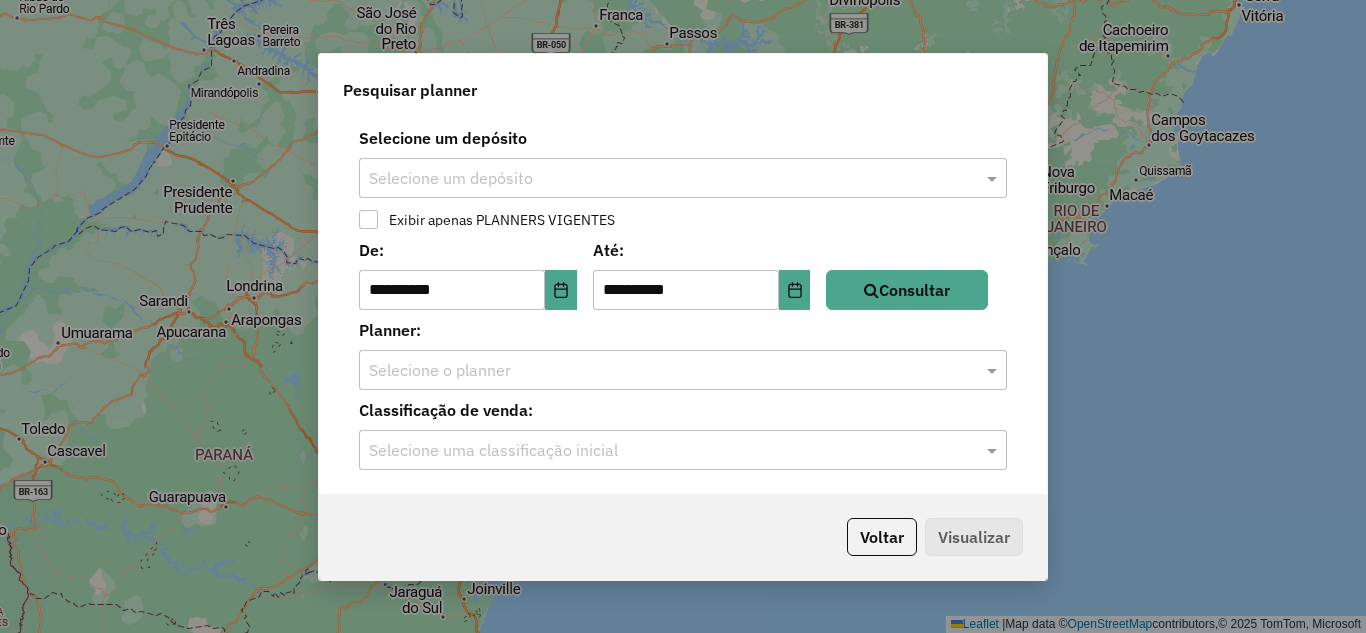 click on "**********" 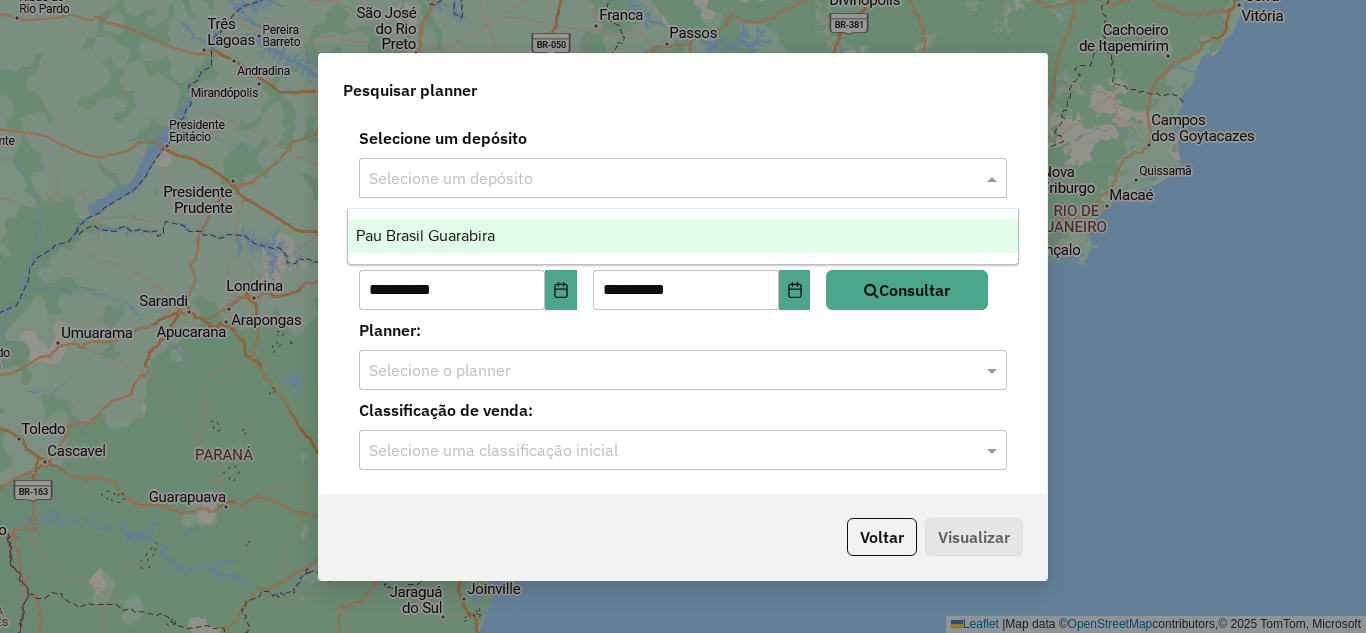 click on "Pau Brasil Guarabira" at bounding box center (683, 236) 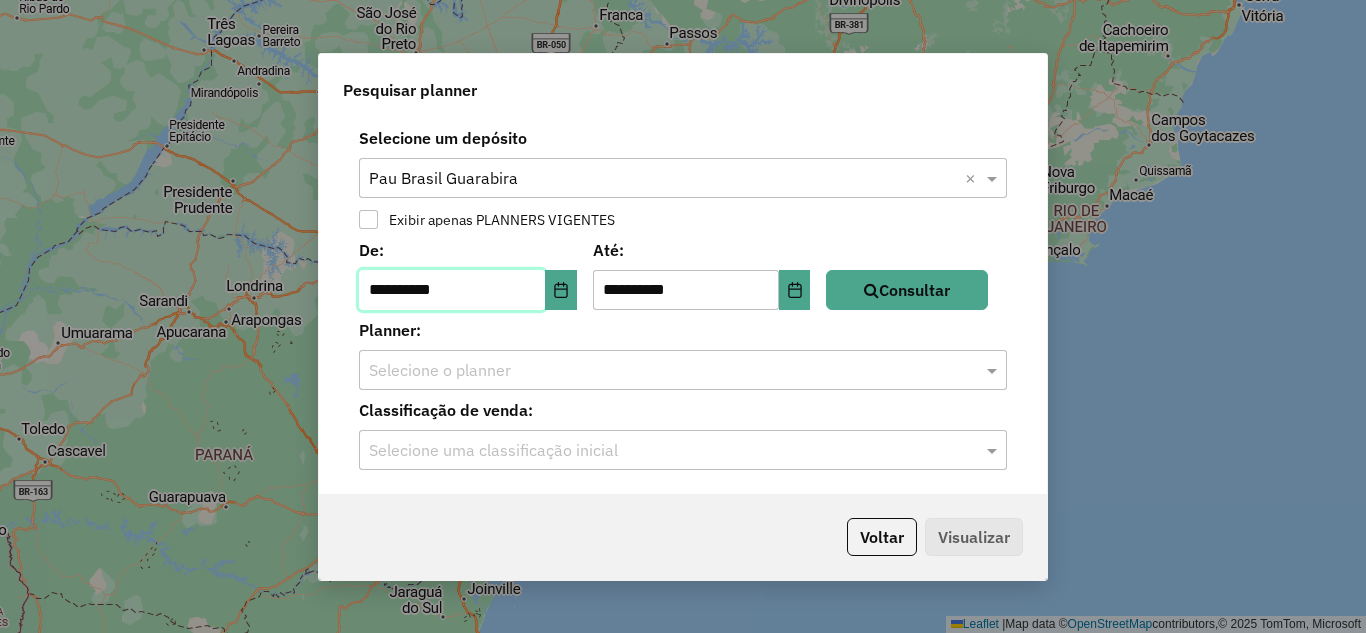 click on "**********" at bounding box center [452, 290] 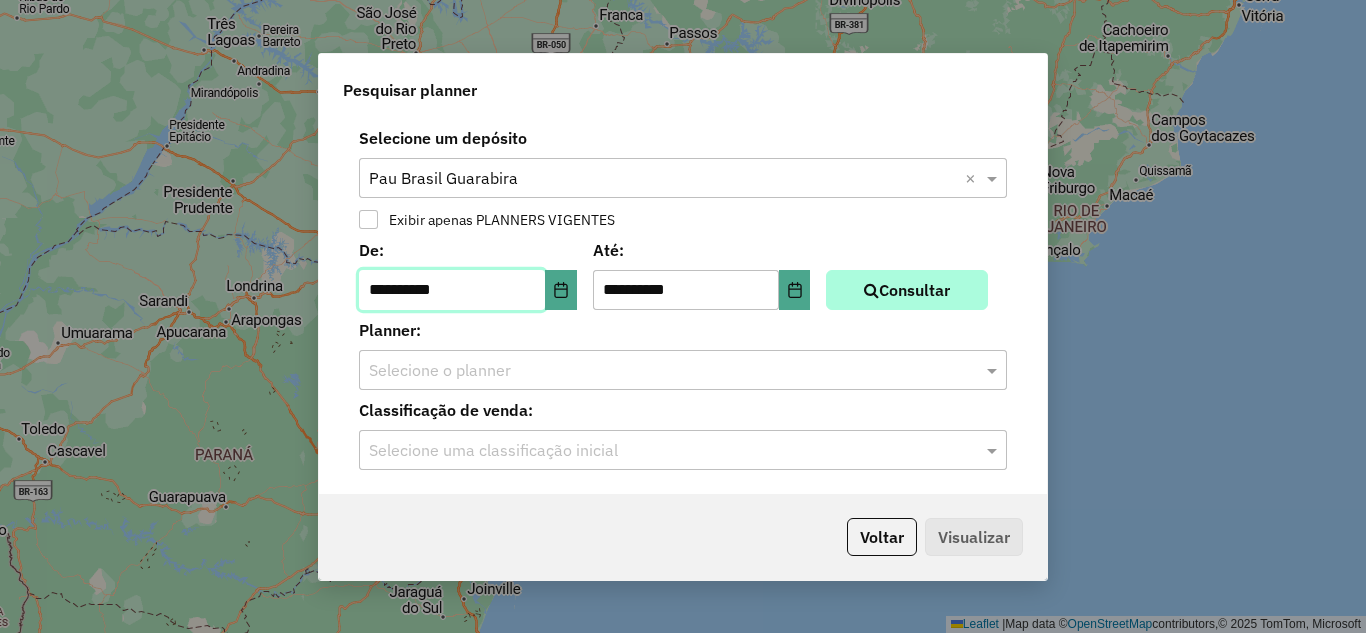 type on "**********" 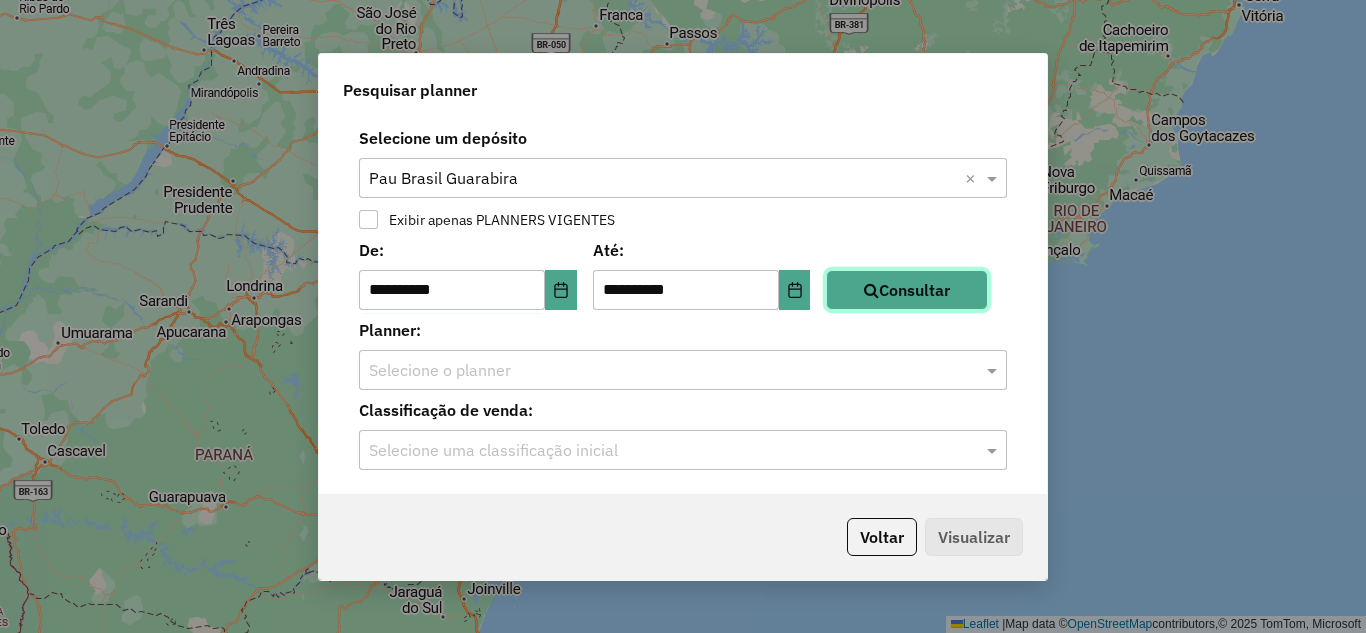 click on "Consultar" 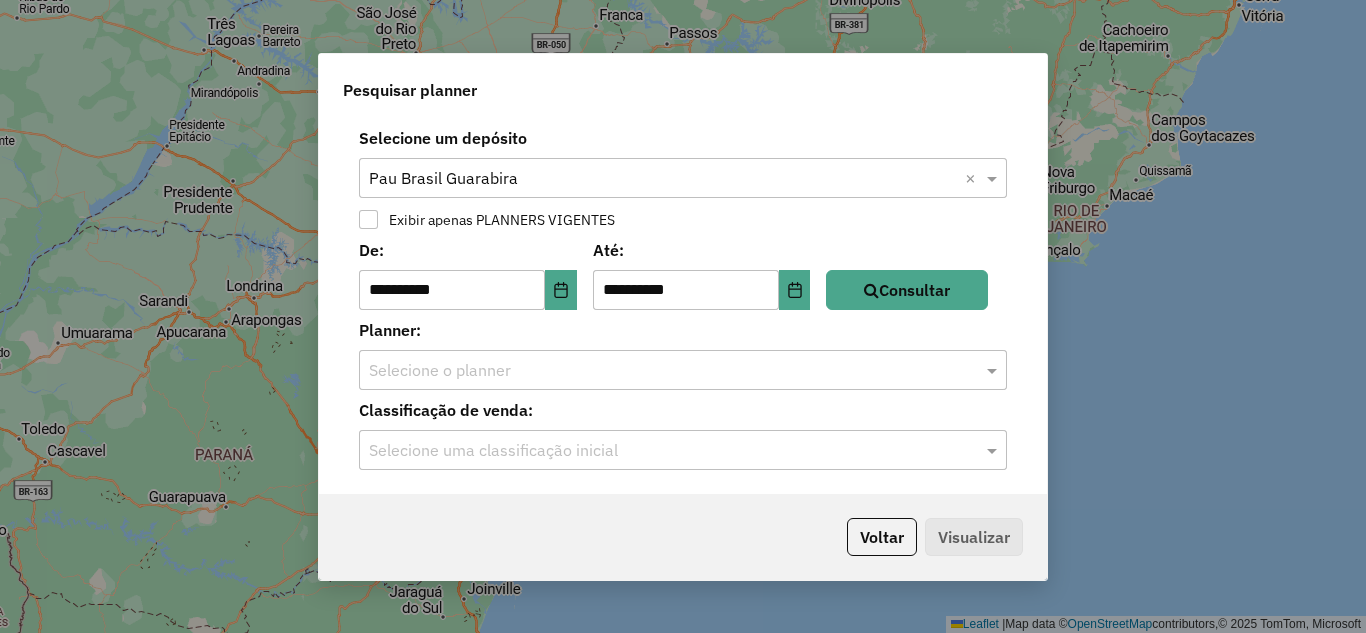 click 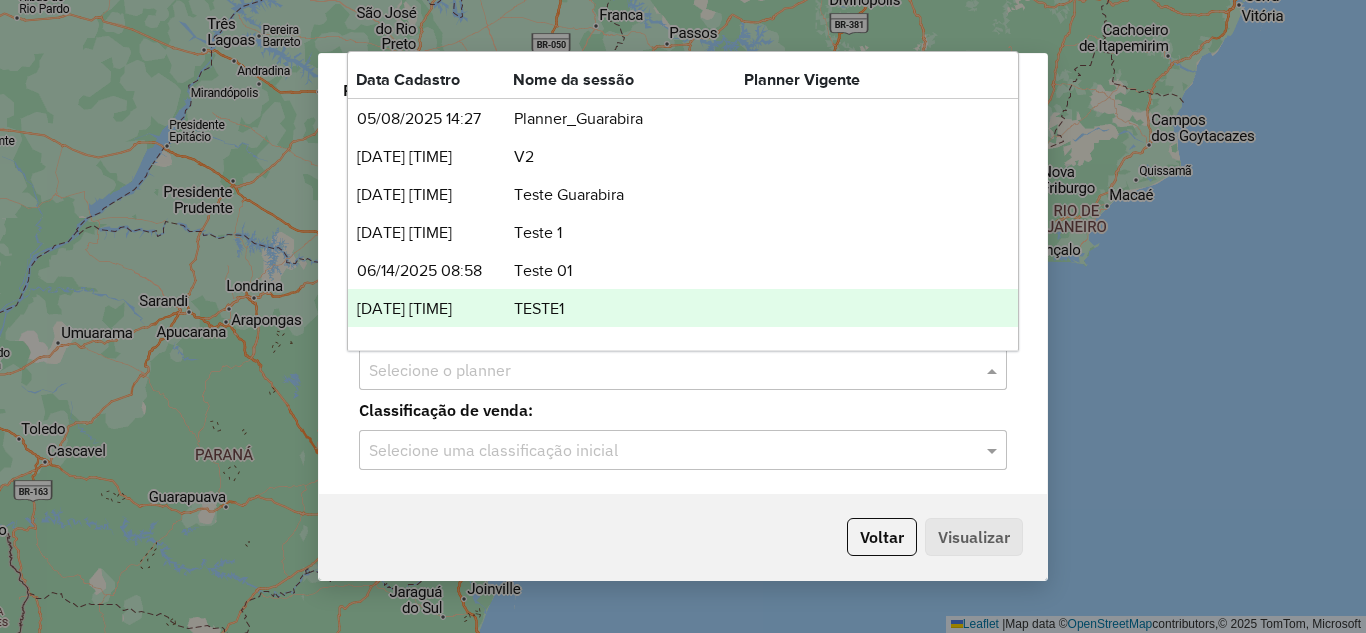 scroll, scrollTop: 64, scrollLeft: 0, axis: vertical 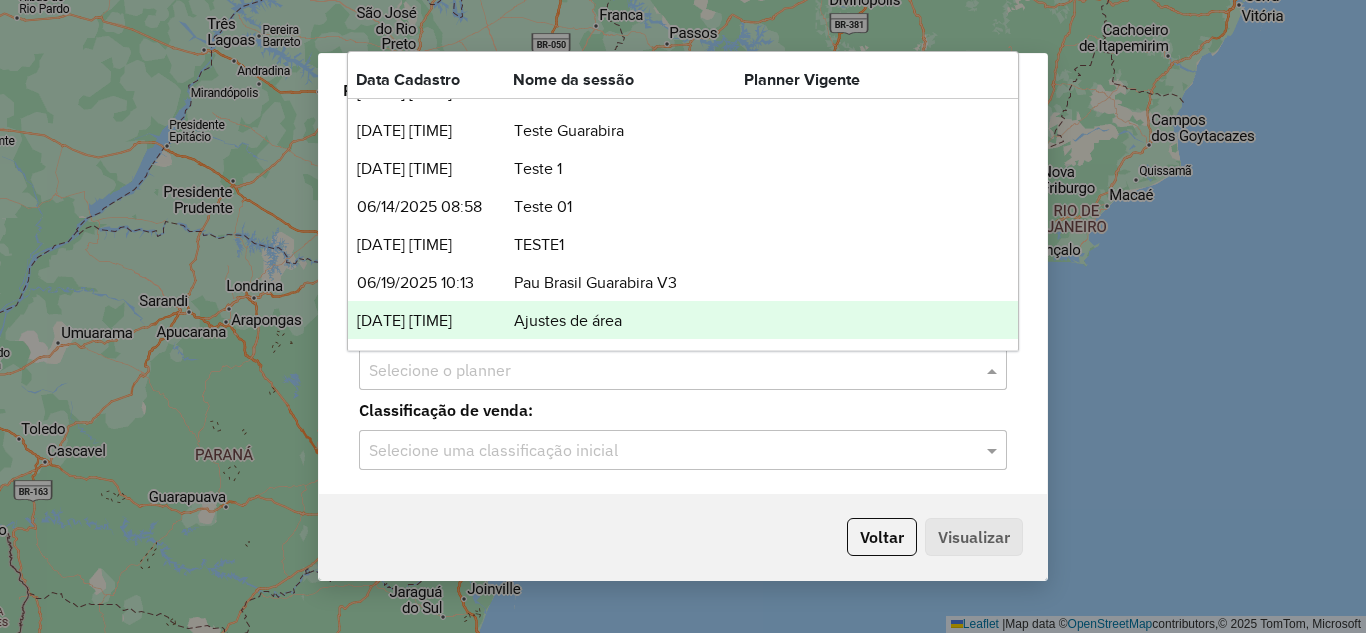 click on "Ajustes de área" at bounding box center [628, 321] 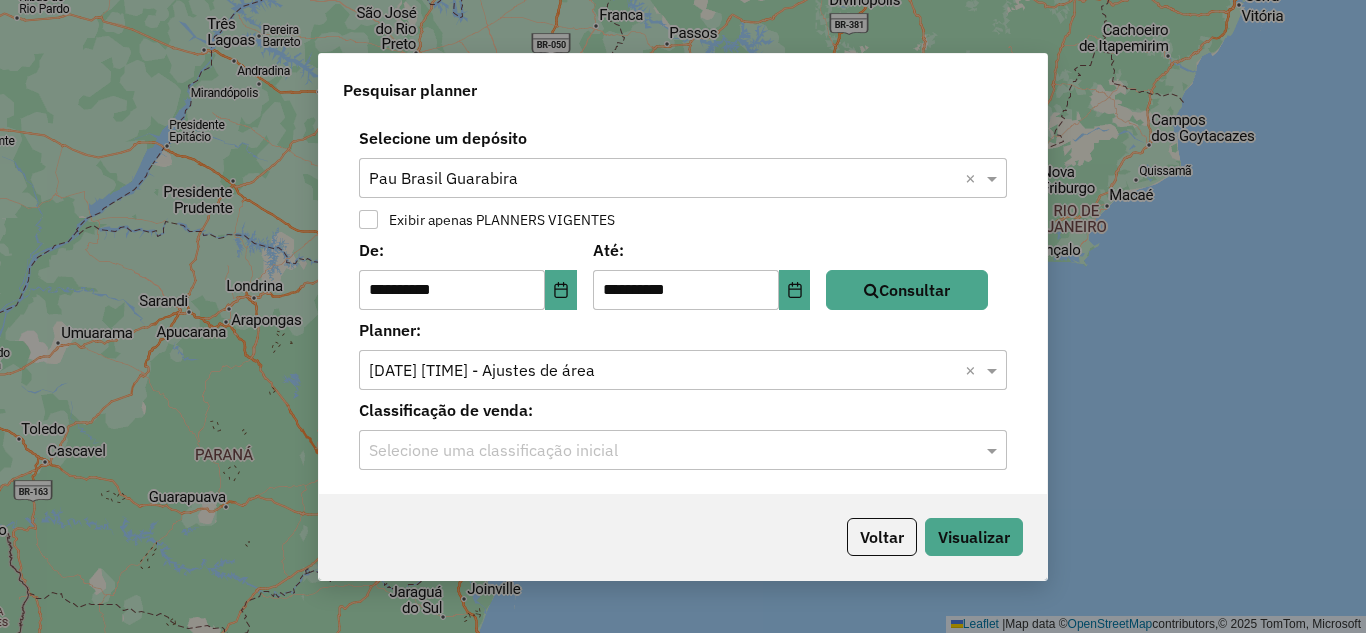 click 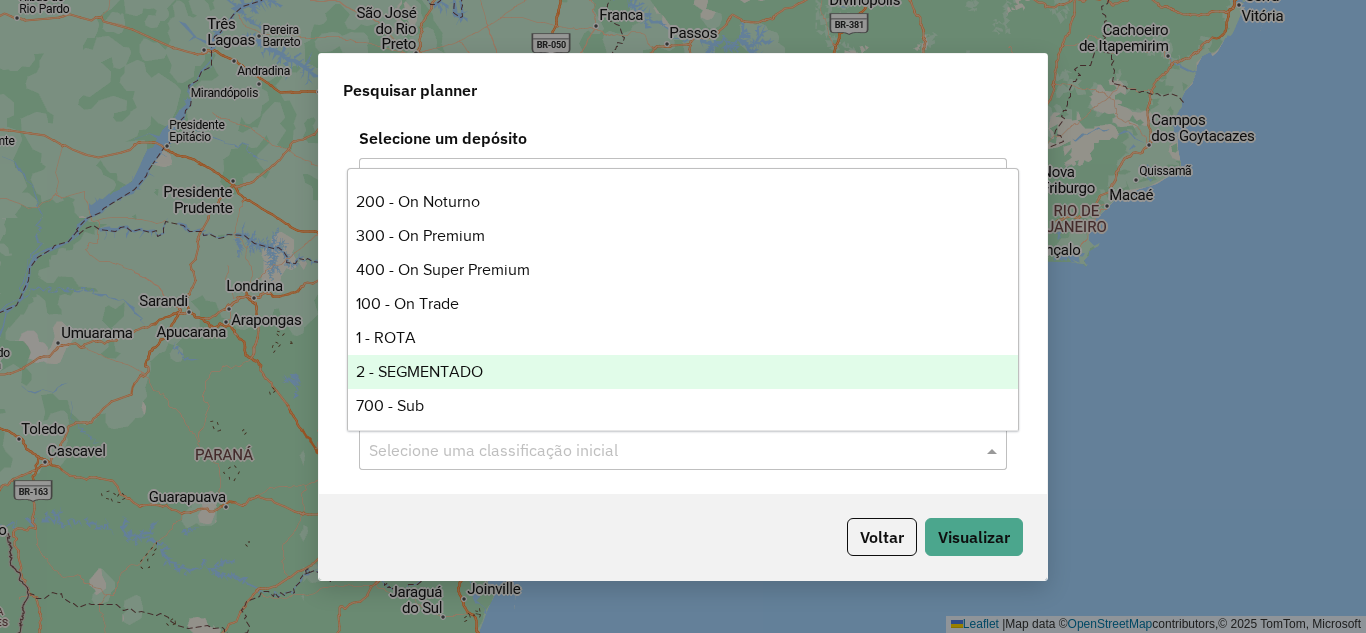scroll, scrollTop: 202, scrollLeft: 0, axis: vertical 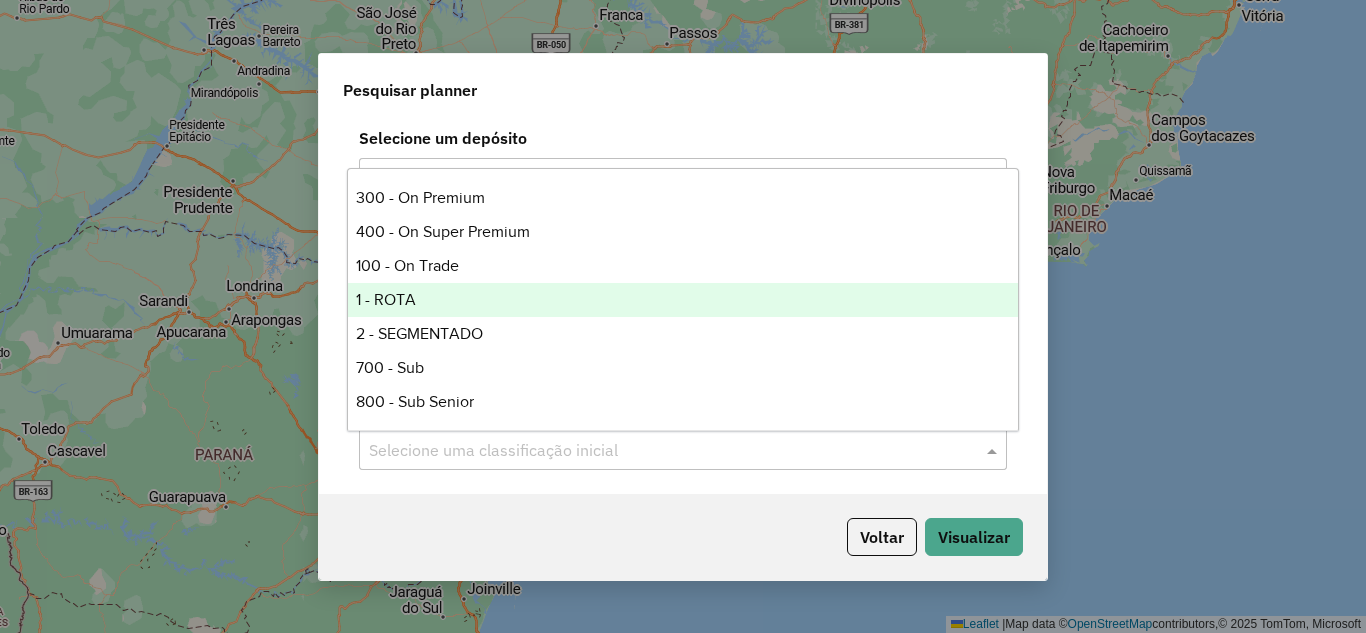 click on "1 - ROTA" at bounding box center [683, 300] 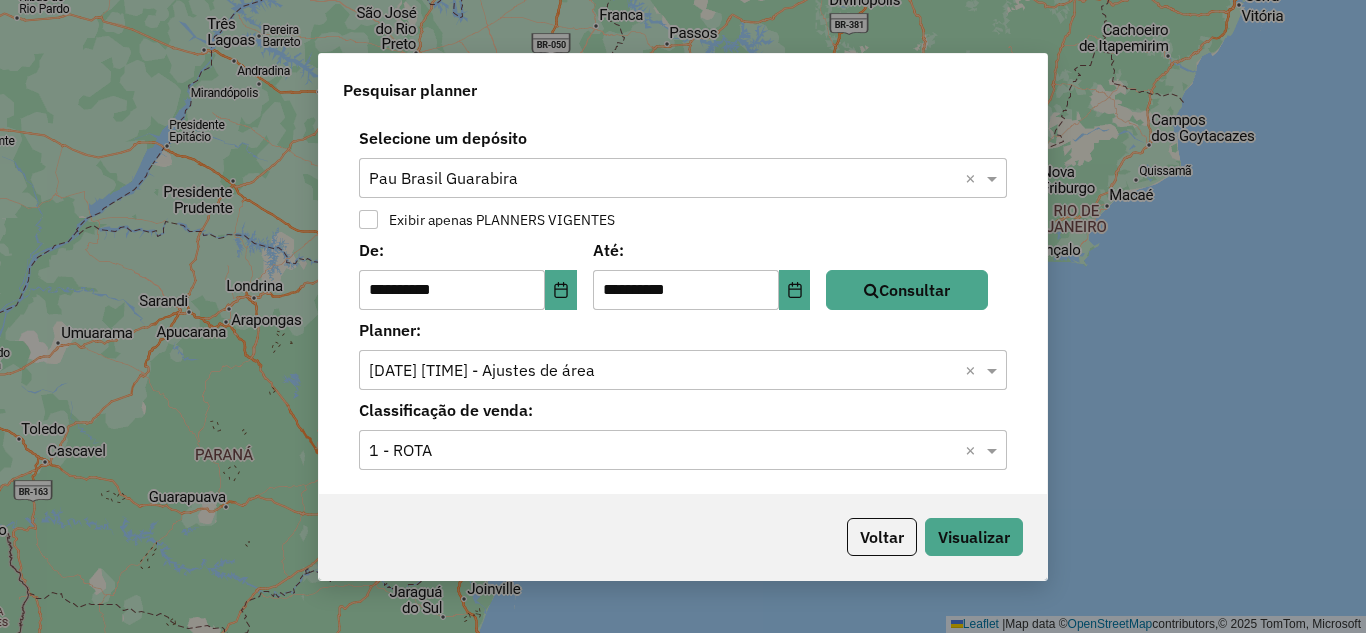 click 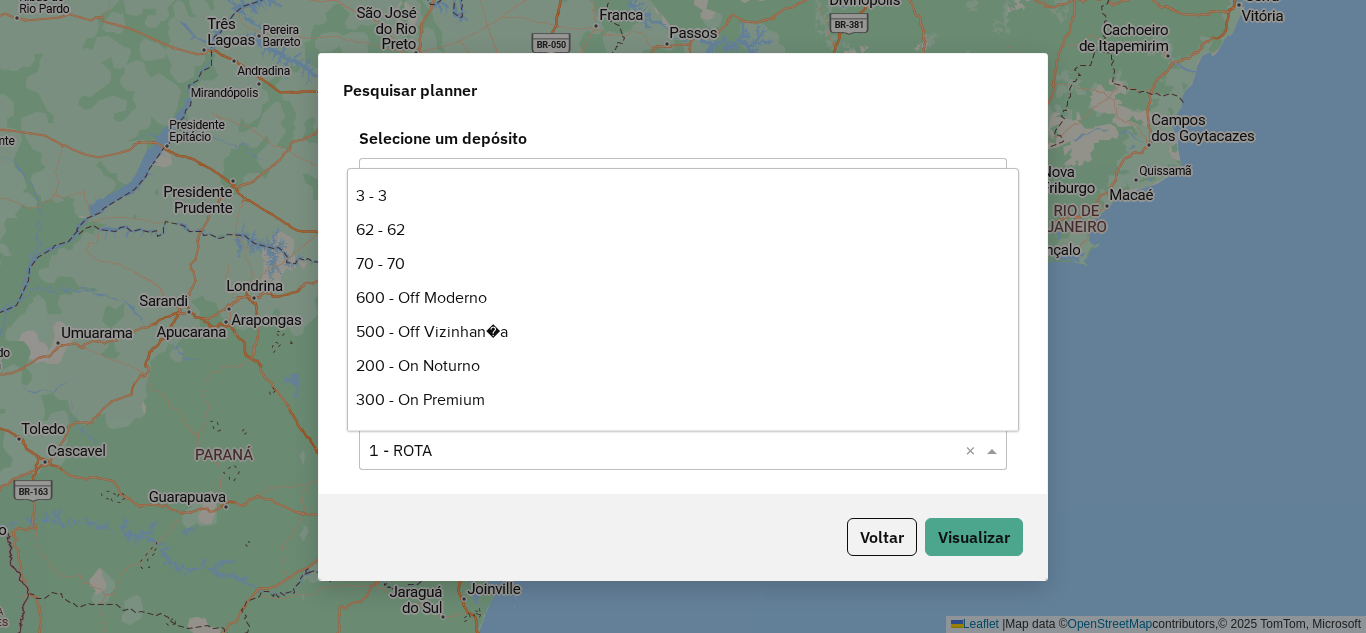 scroll, scrollTop: 202, scrollLeft: 0, axis: vertical 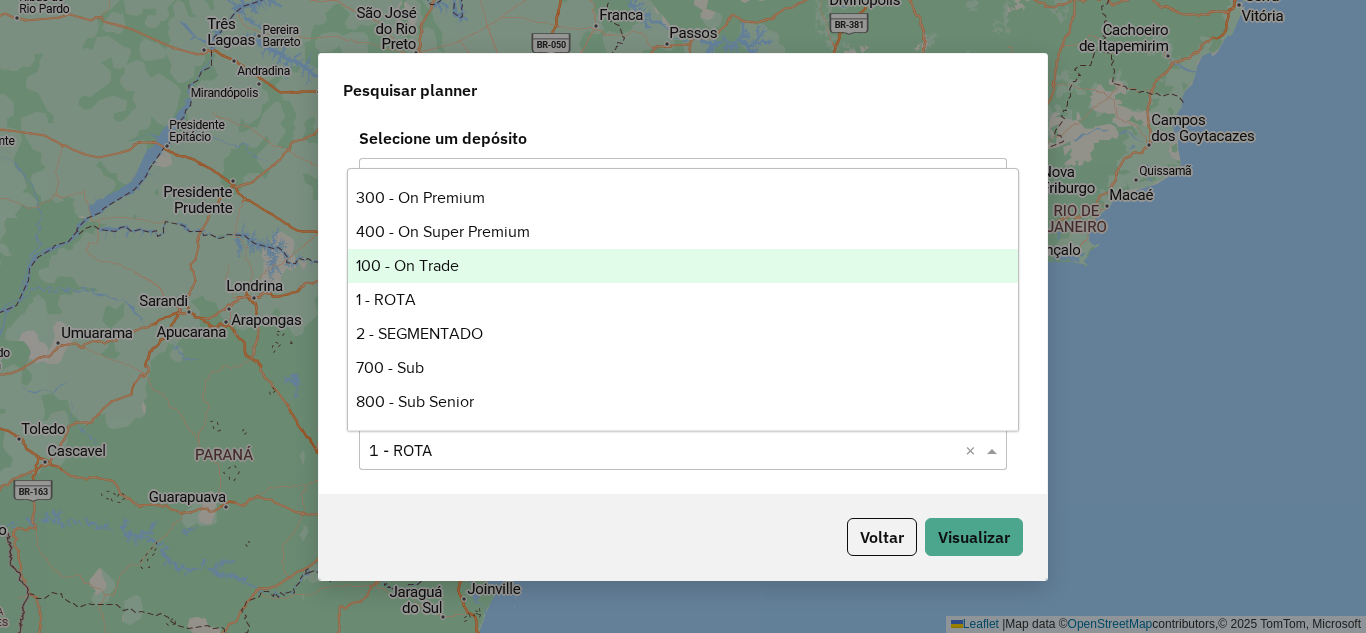 click on "100 - On Trade" at bounding box center (683, 266) 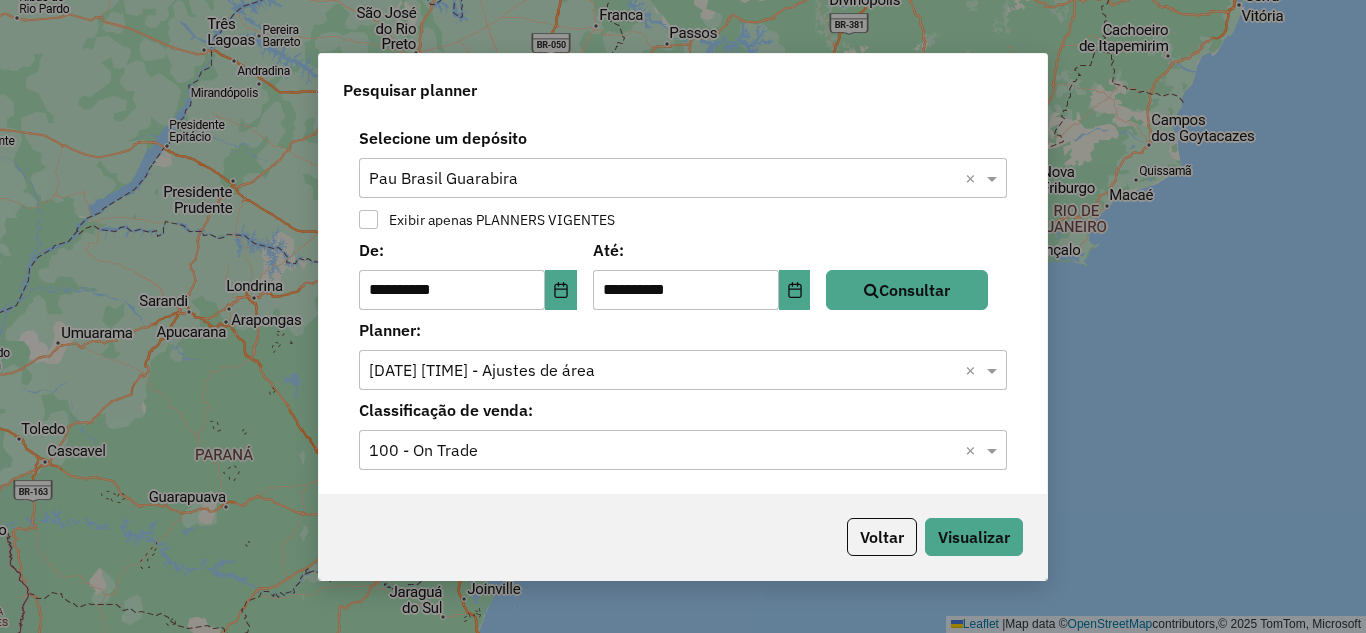 click on "Selecione uma classificação inicial  100 - On Trade  ×" 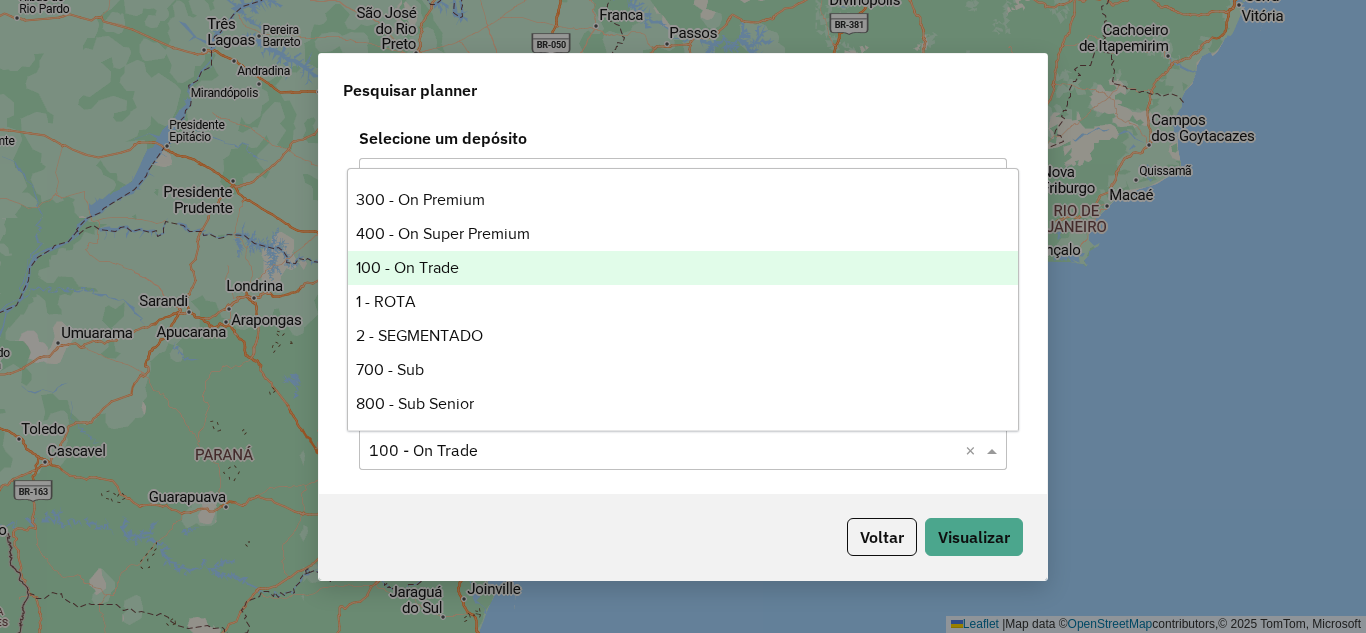 scroll, scrollTop: 202, scrollLeft: 0, axis: vertical 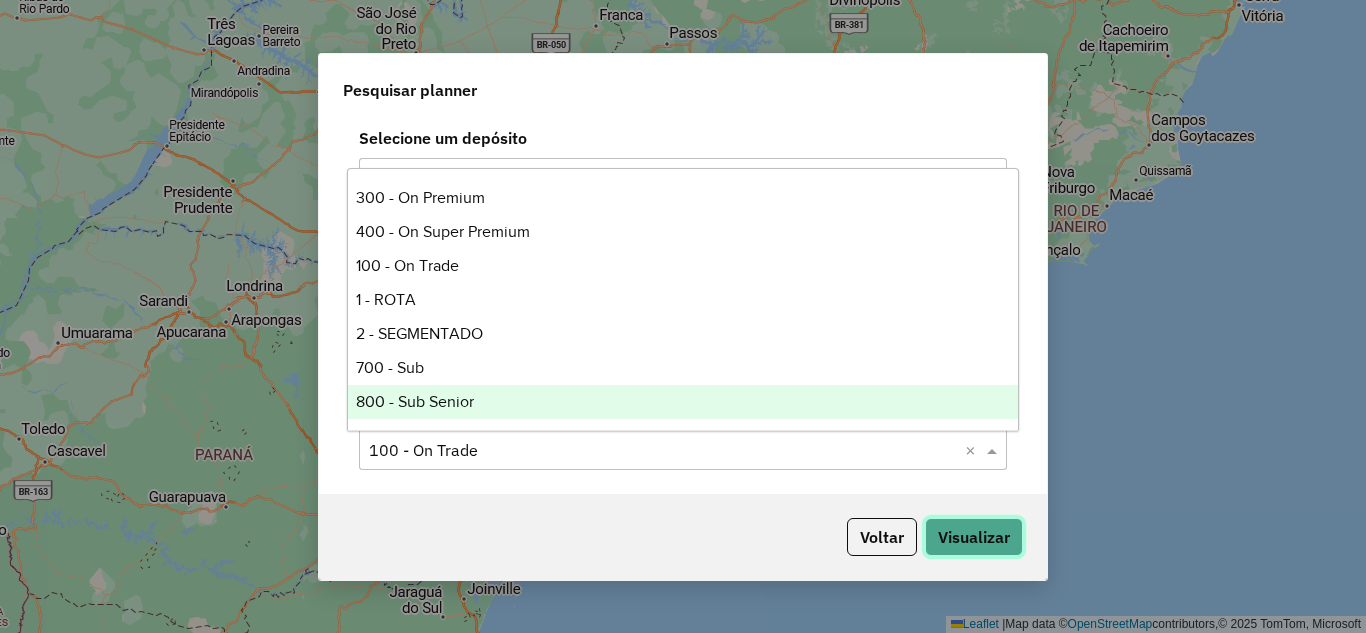 click on "Visualizar" 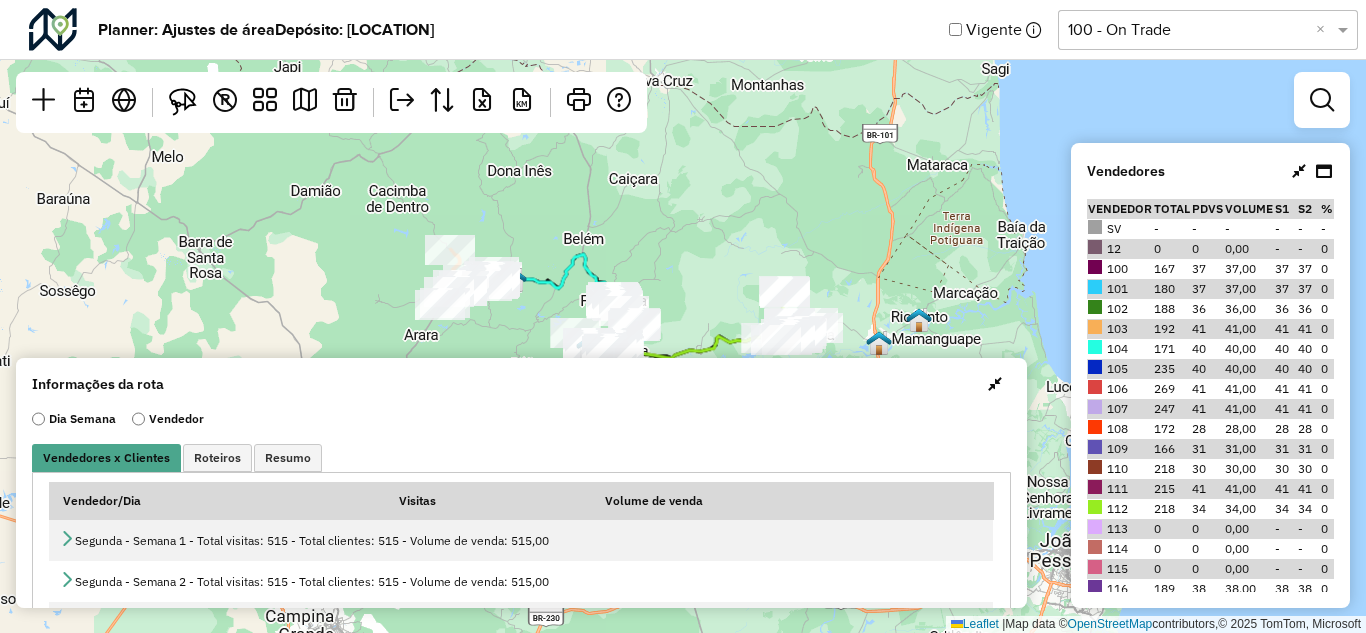 click at bounding box center [995, 384] 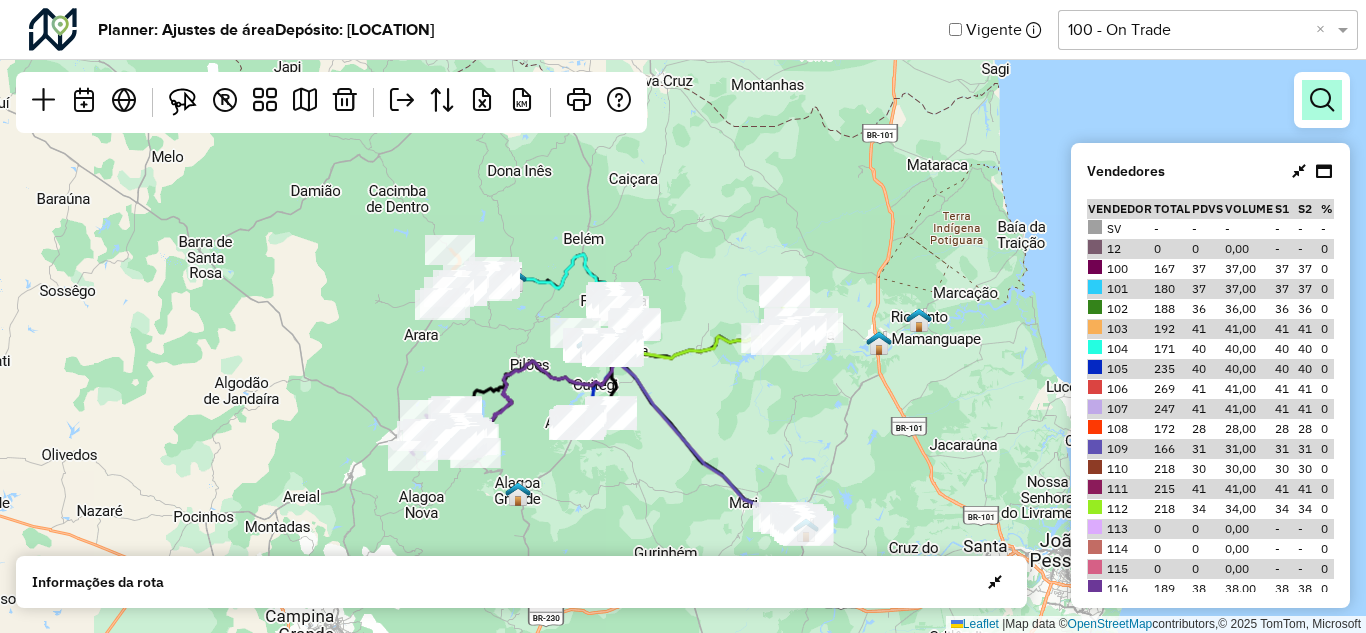 click at bounding box center [1322, 100] 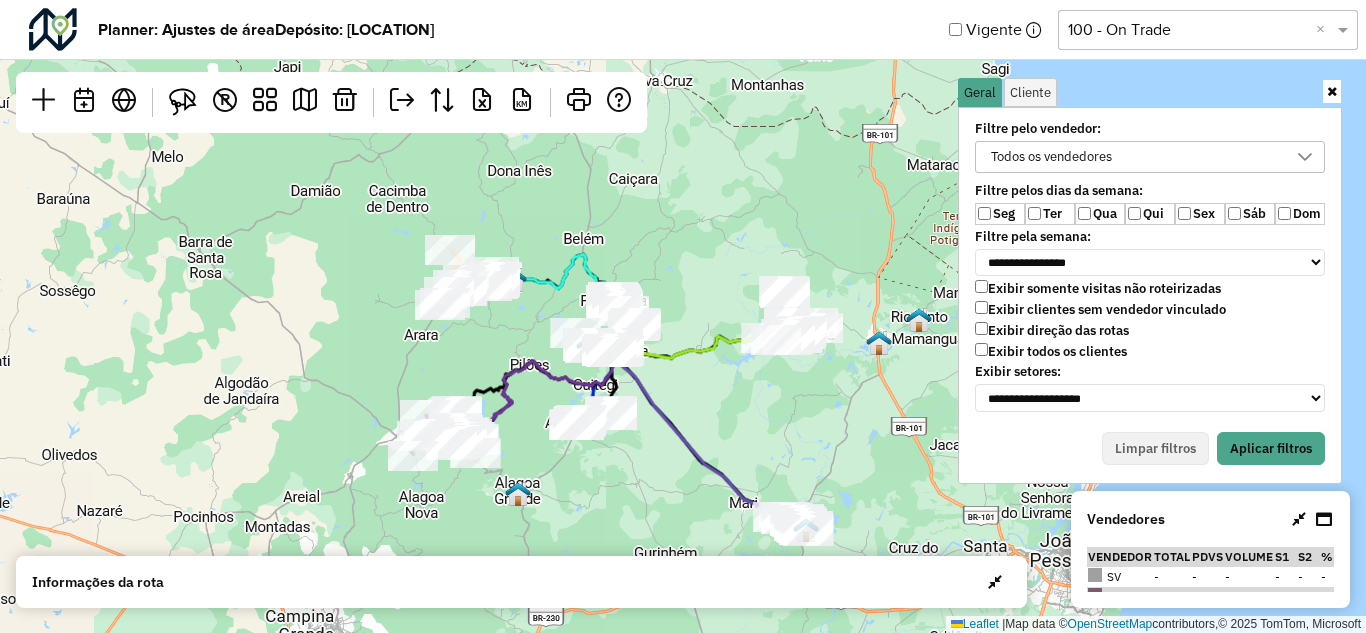 click on "Ter" at bounding box center (1050, 214) 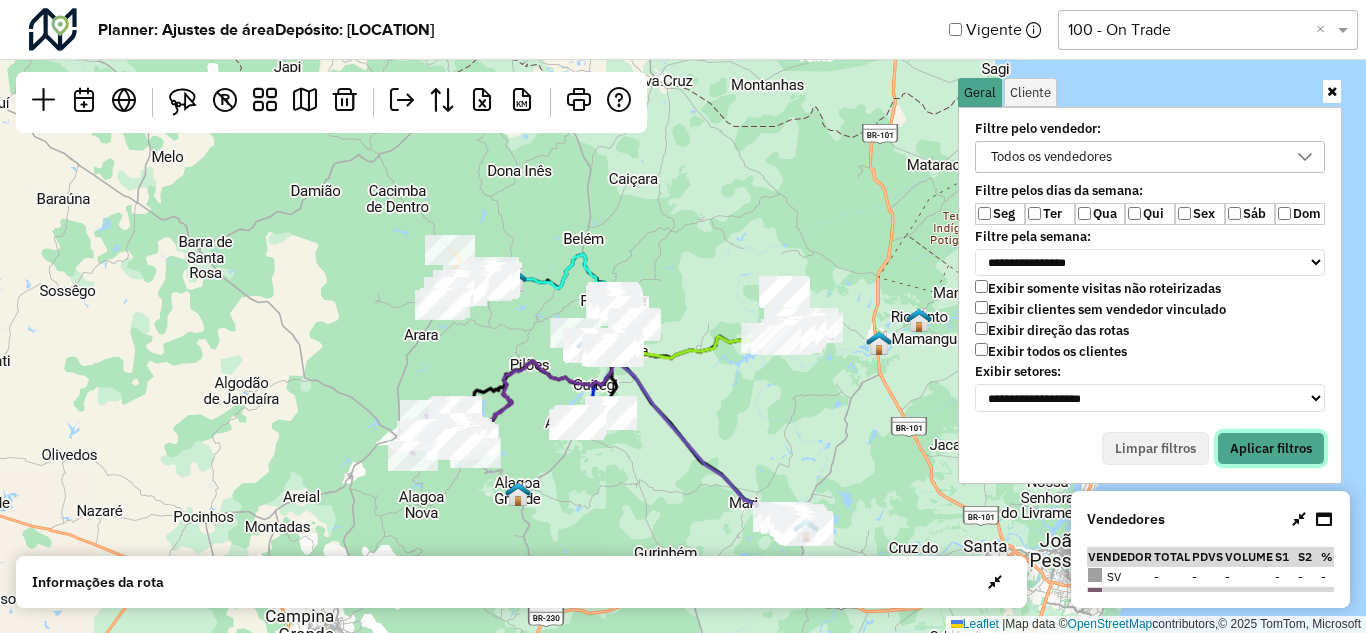 click on "Aplicar filtros" at bounding box center [1271, 449] 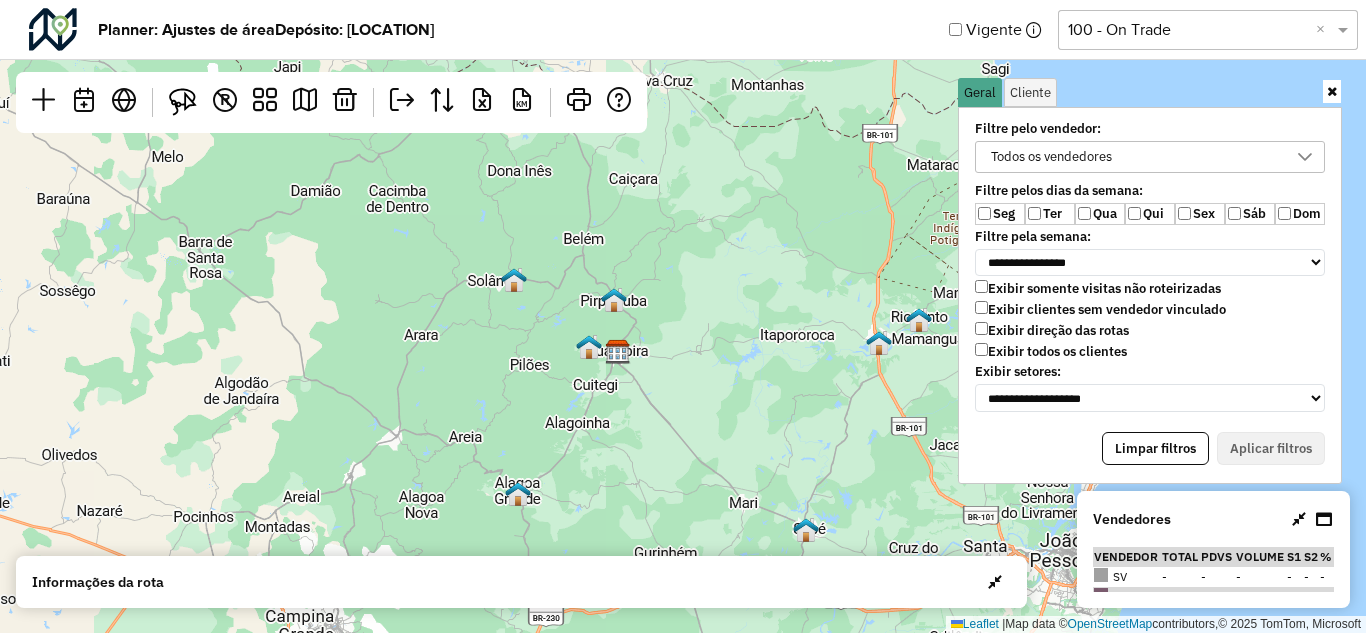 click at bounding box center (1332, 91) 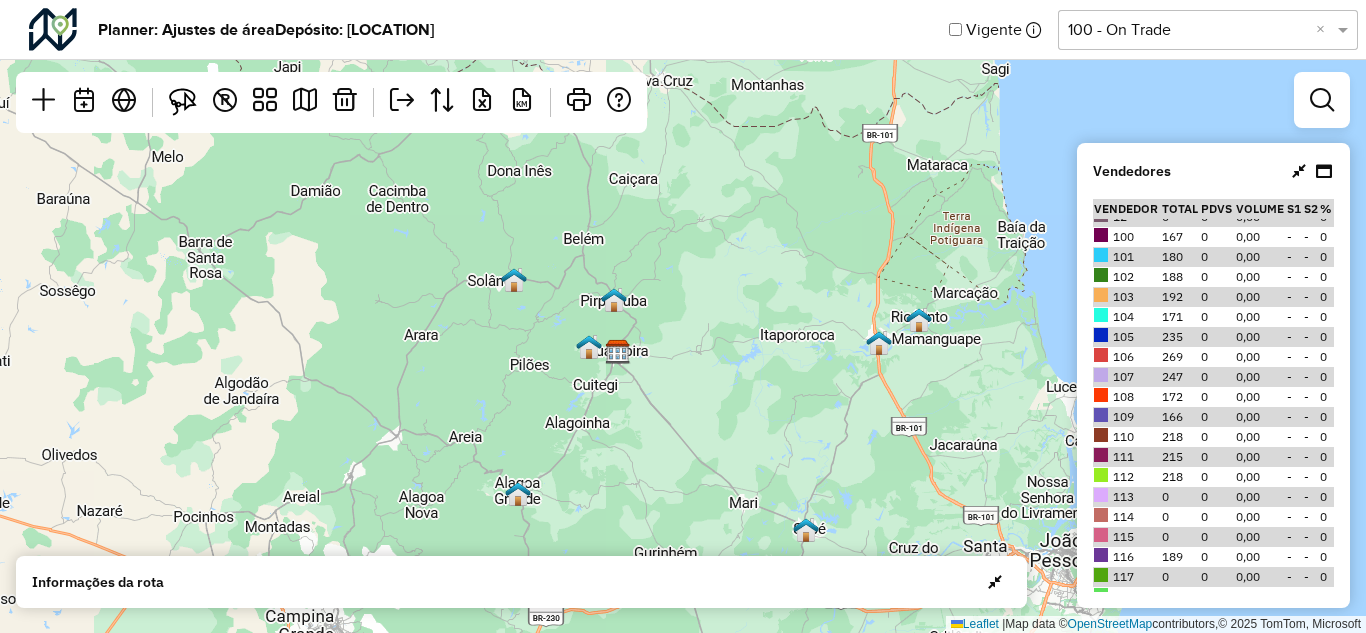scroll, scrollTop: 0, scrollLeft: 0, axis: both 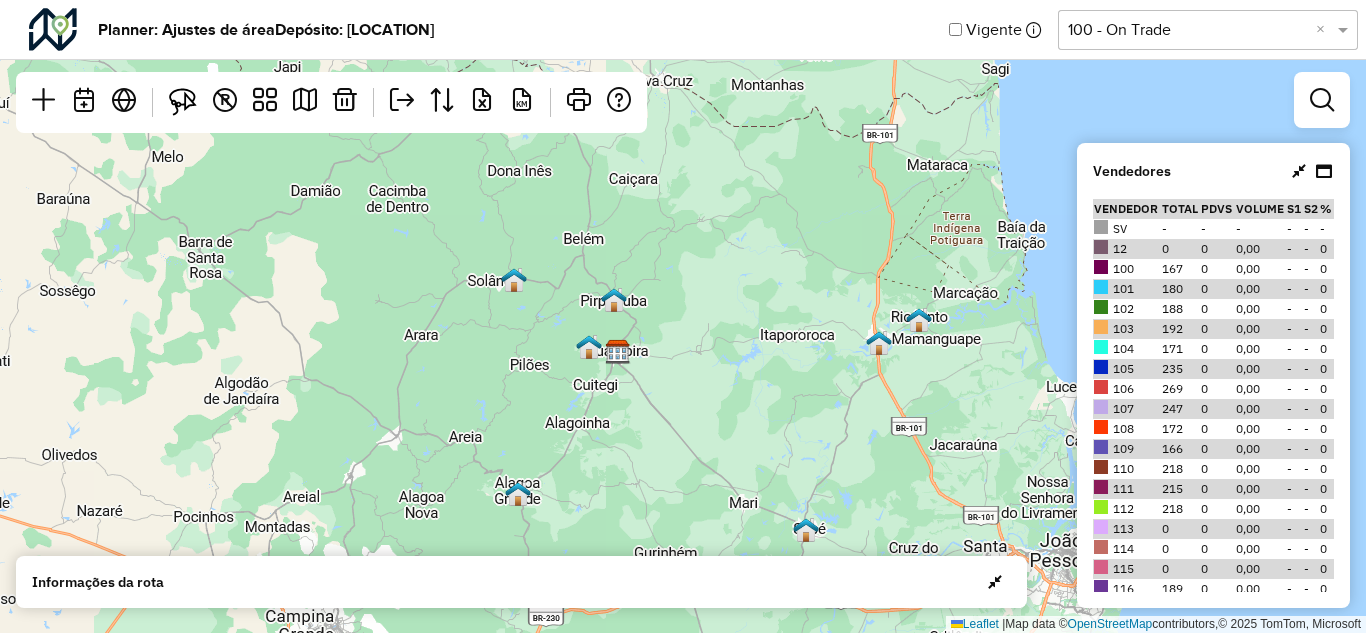 click at bounding box center (1299, 171) 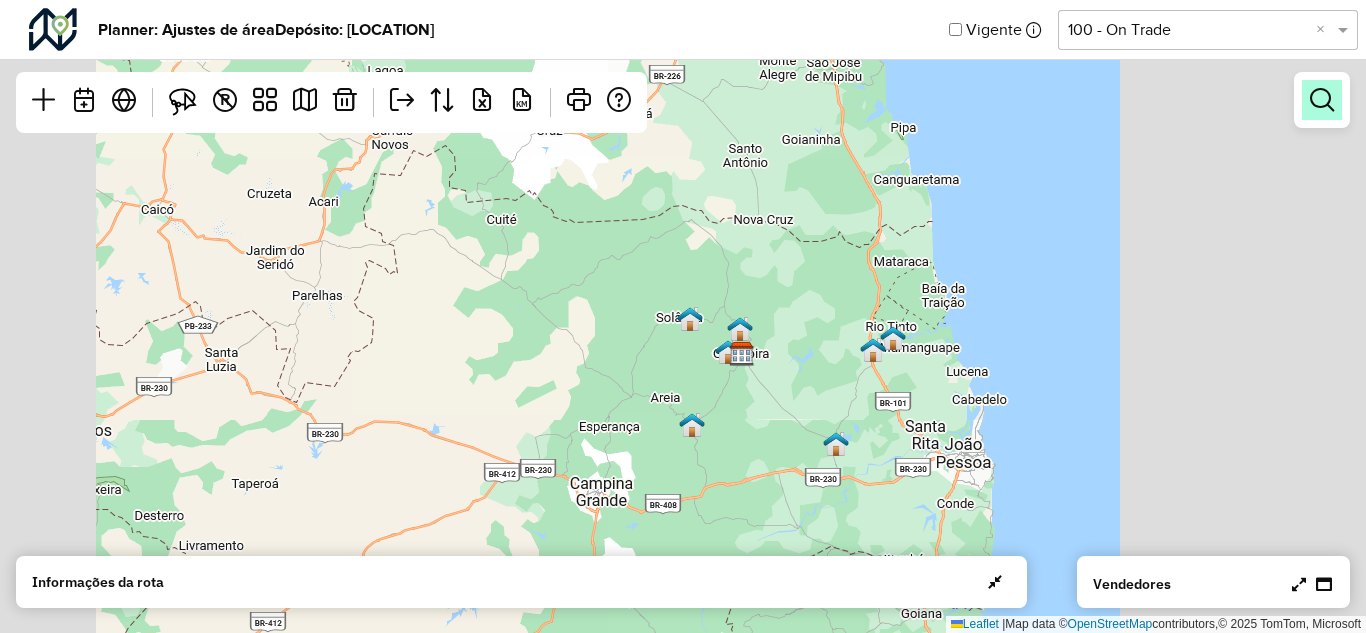 click at bounding box center [1322, 100] 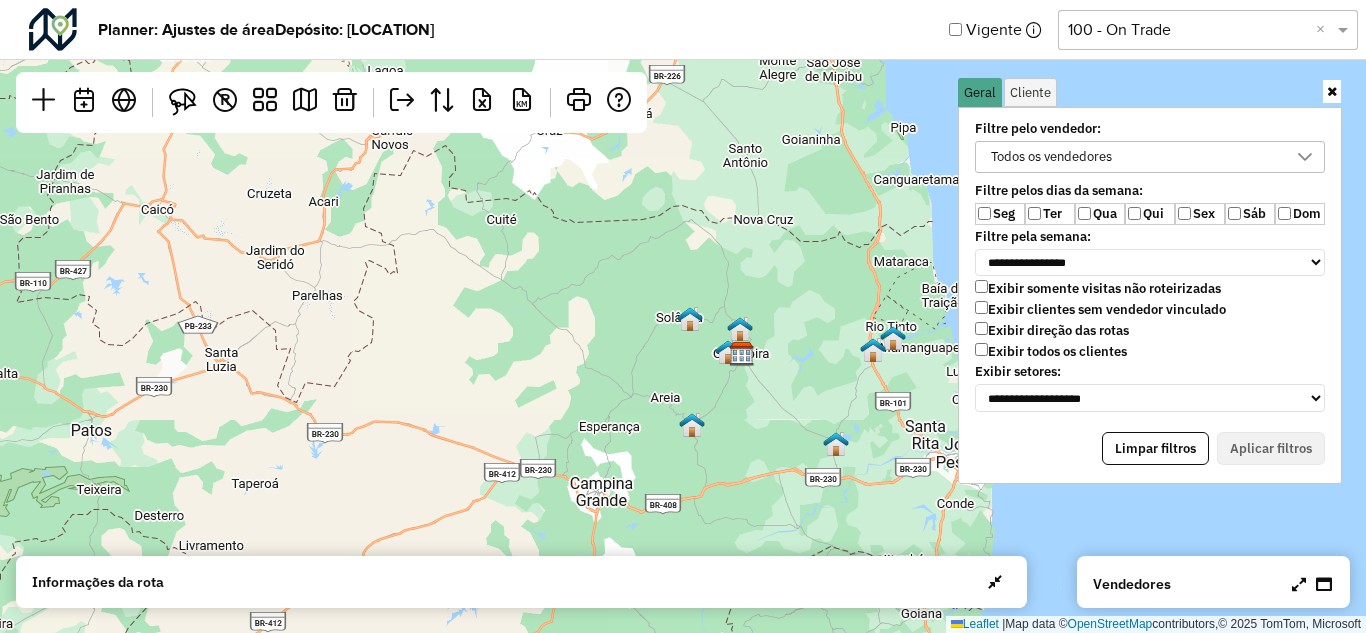 click on "Todos os vendedores" at bounding box center [1051, 157] 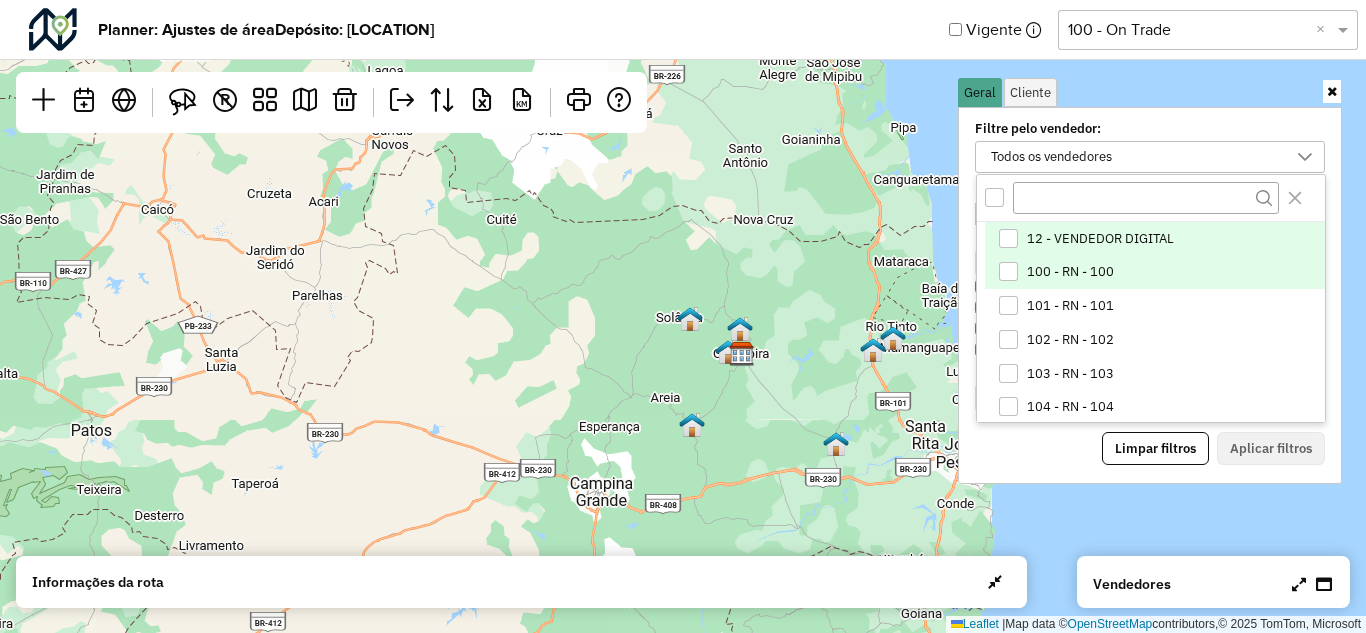 click at bounding box center [1008, 271] 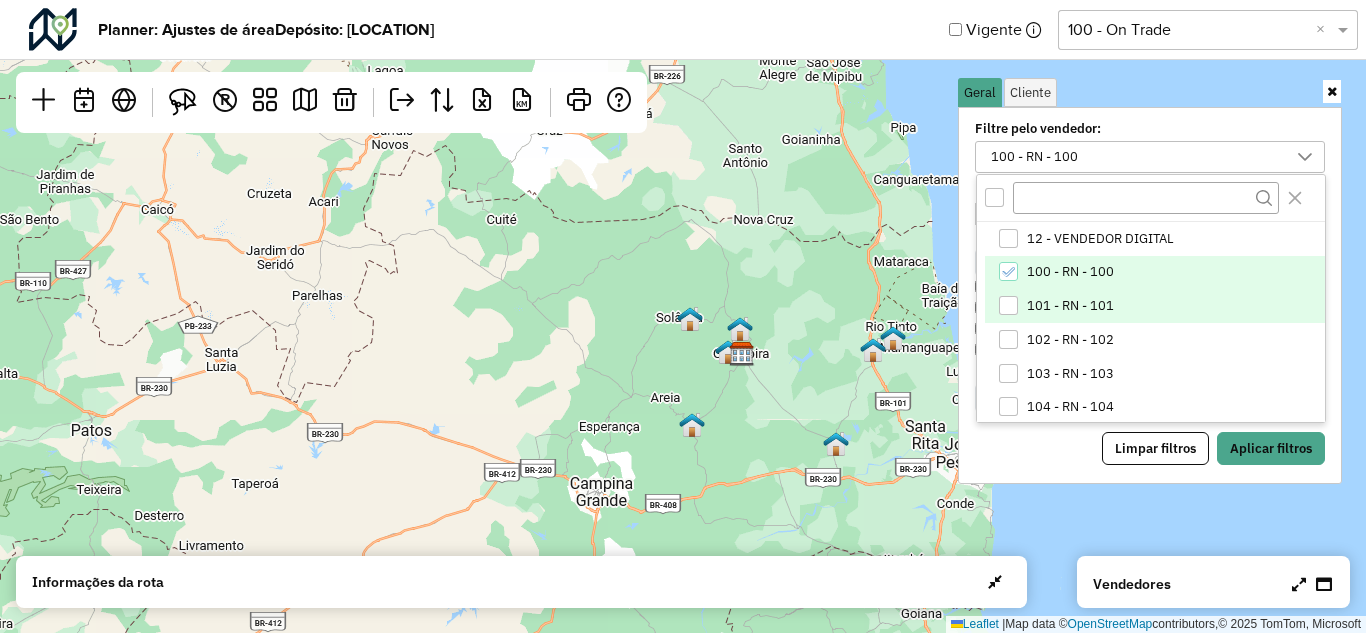 click at bounding box center [1008, 305] 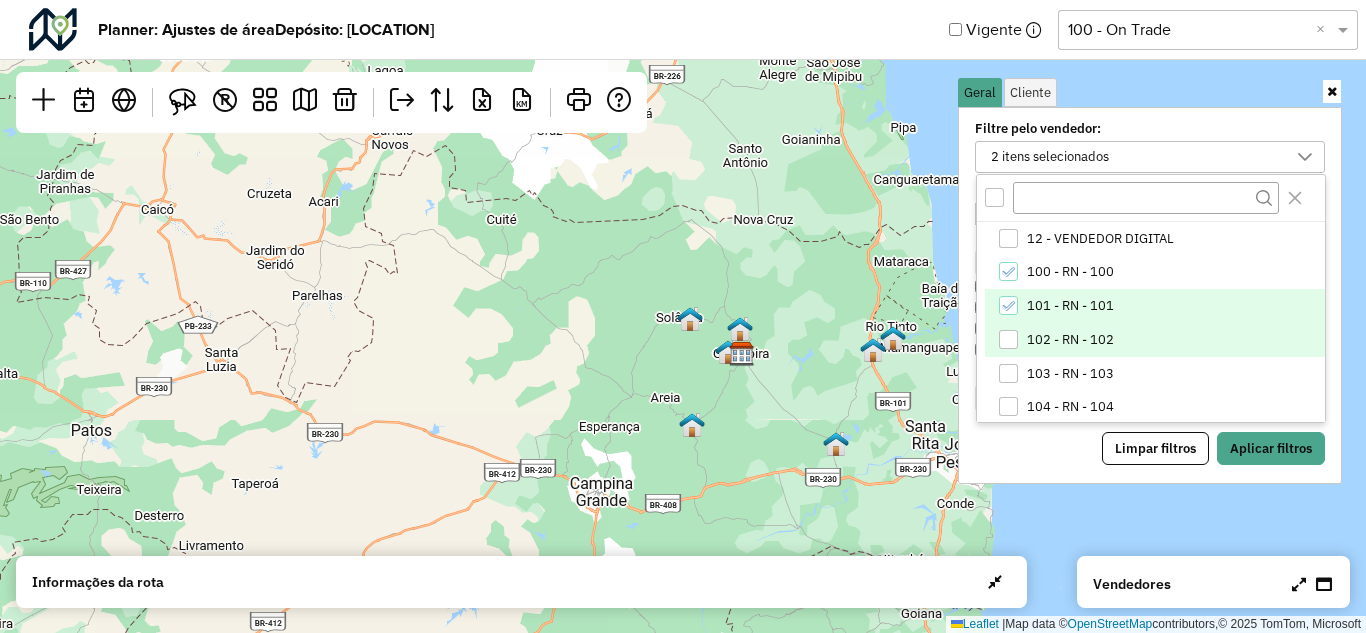 click at bounding box center (1008, 339) 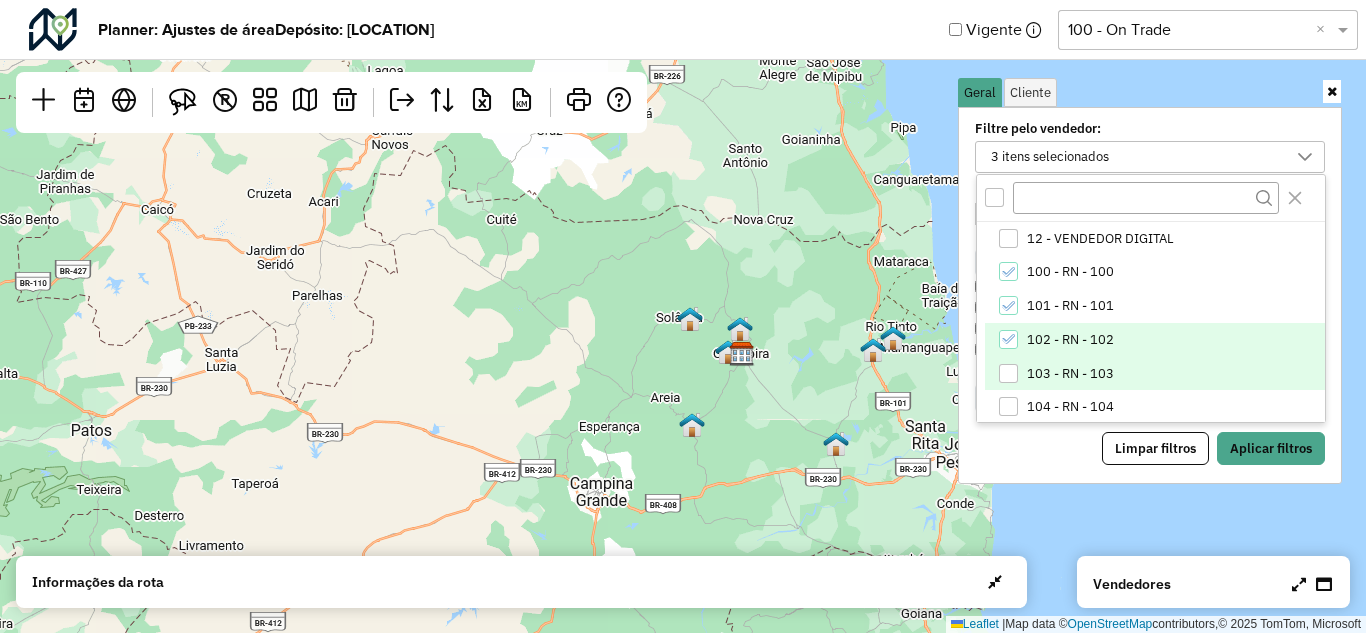 click on "103 - RN - 103" at bounding box center [1155, 374] 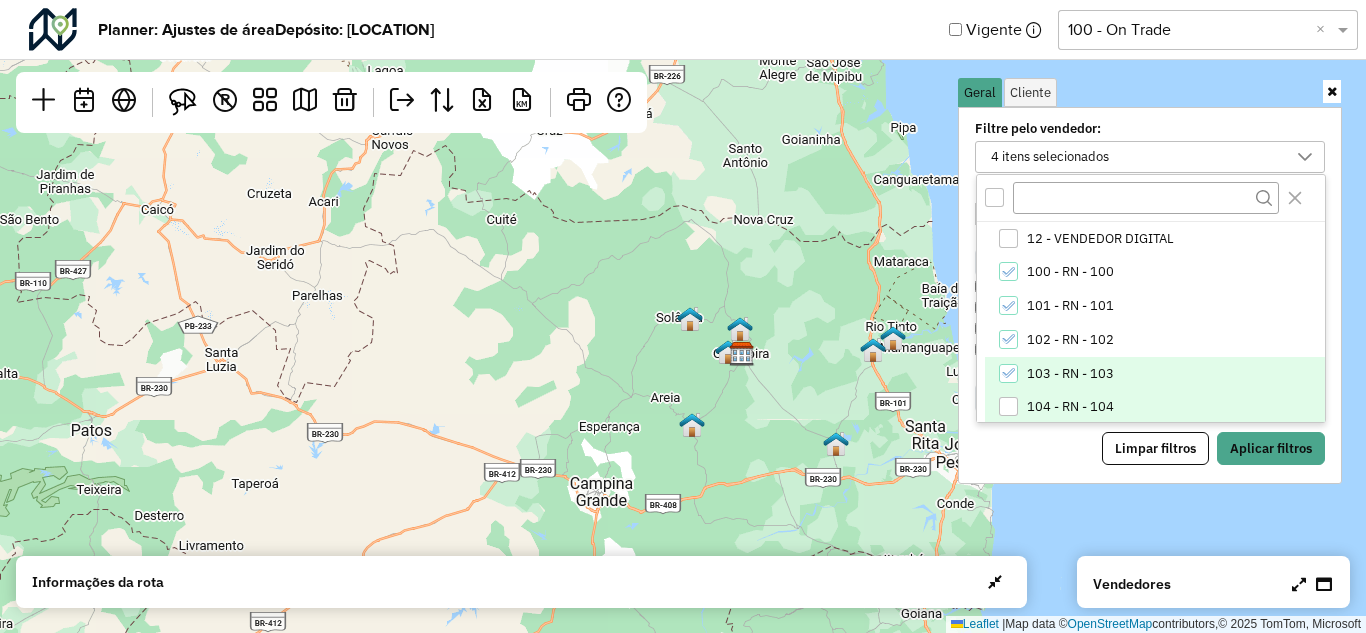 click on "104 - RN - 104" at bounding box center [1155, 407] 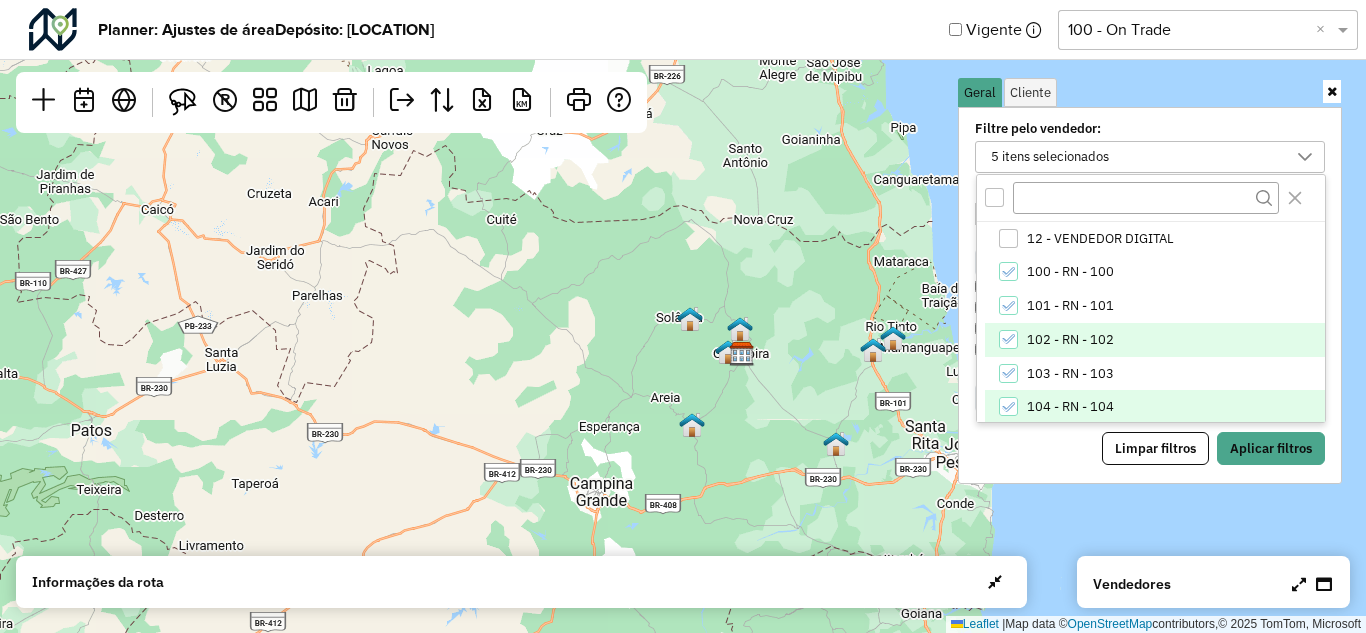 scroll, scrollTop: 100, scrollLeft: 0, axis: vertical 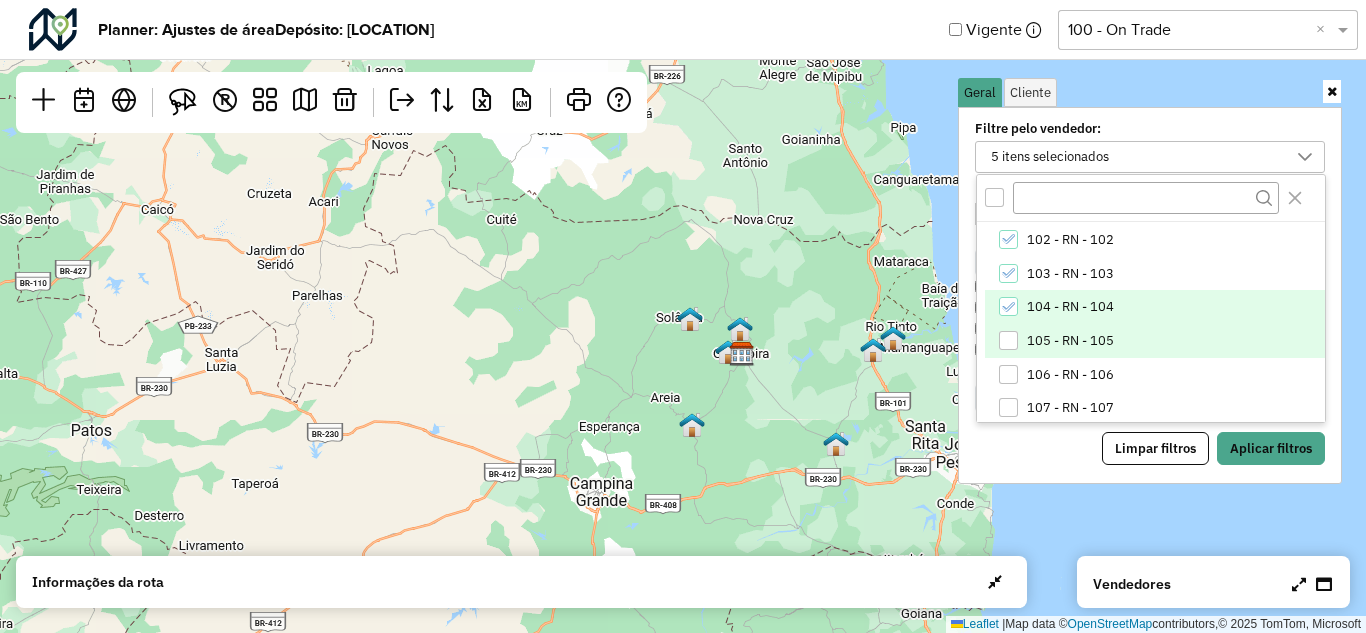 click at bounding box center (1008, 340) 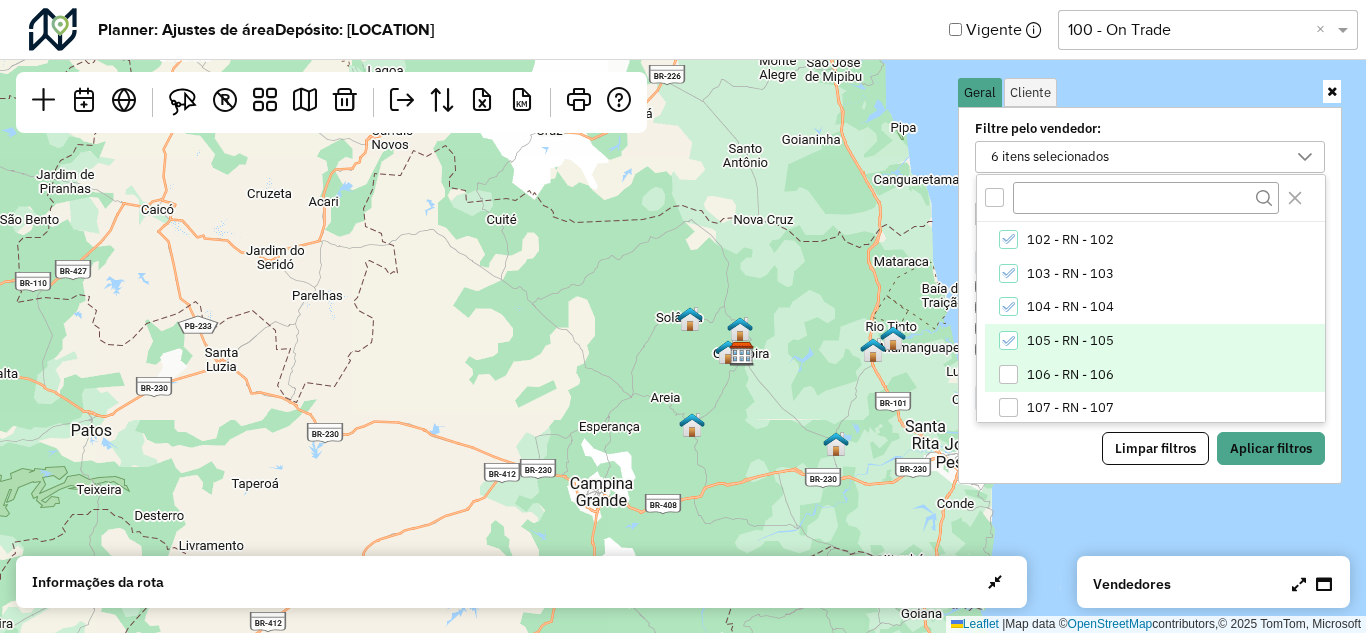 click at bounding box center [1008, 374] 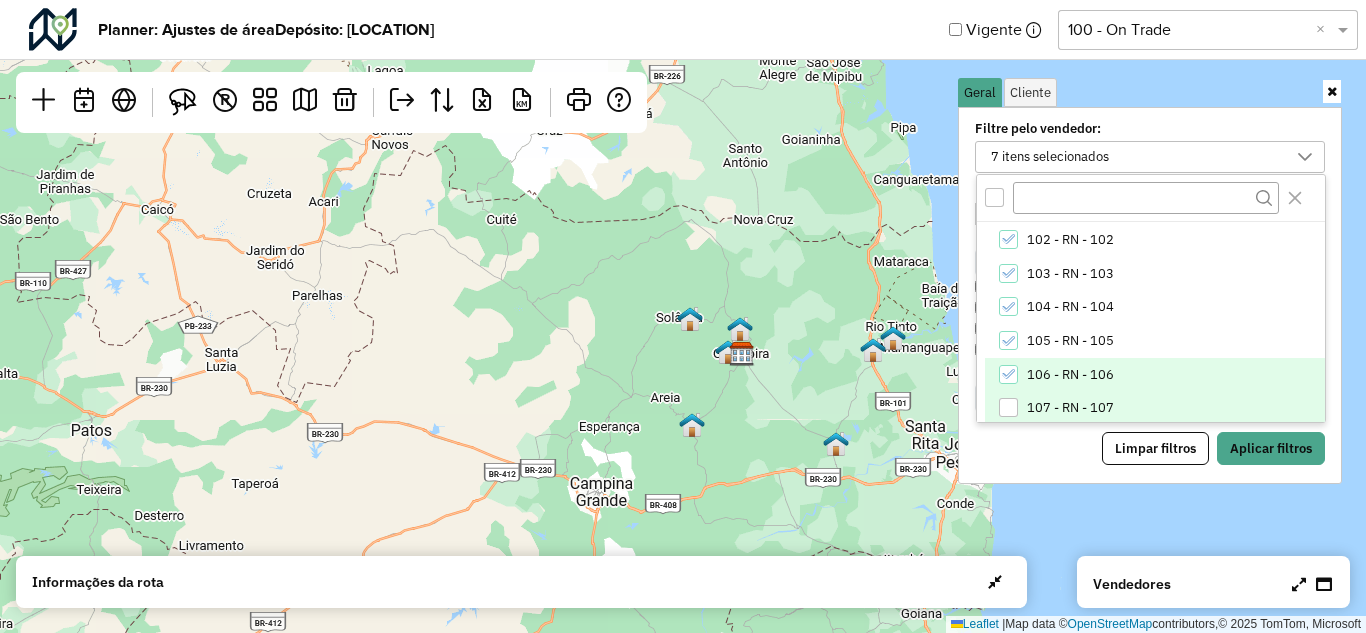 click on "107 - RN - 107" at bounding box center [1155, 409] 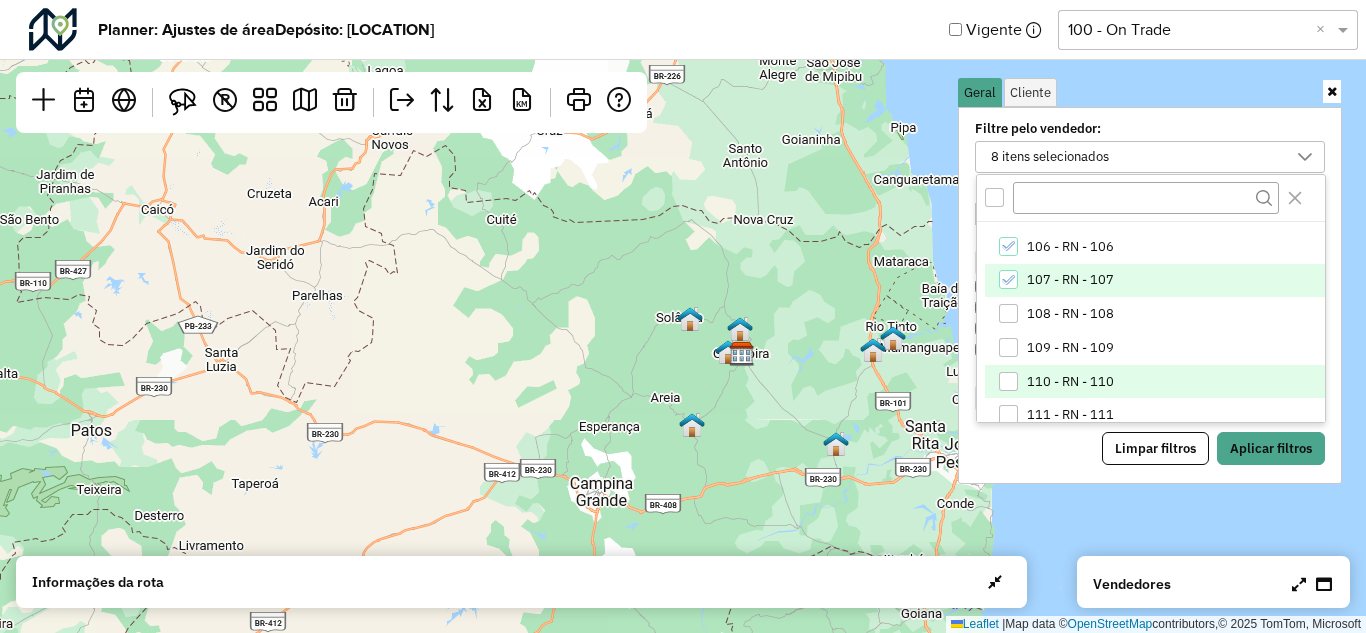 scroll, scrollTop: 200, scrollLeft: 0, axis: vertical 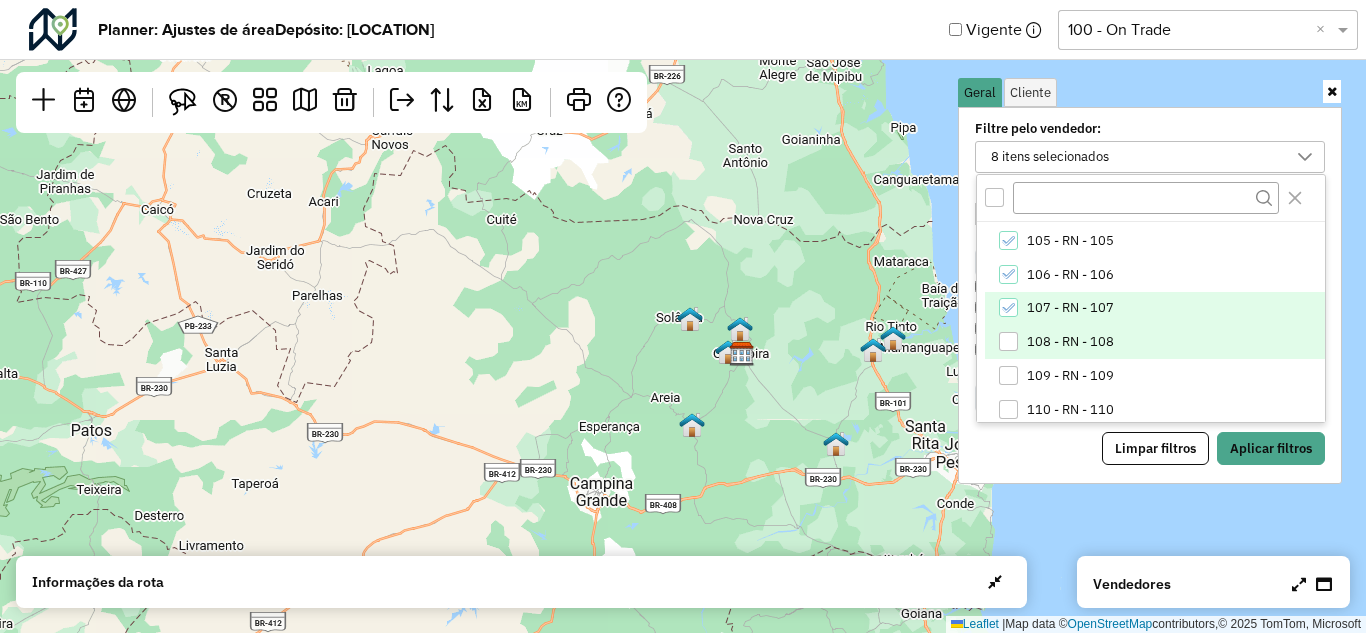 click at bounding box center (1008, 341) 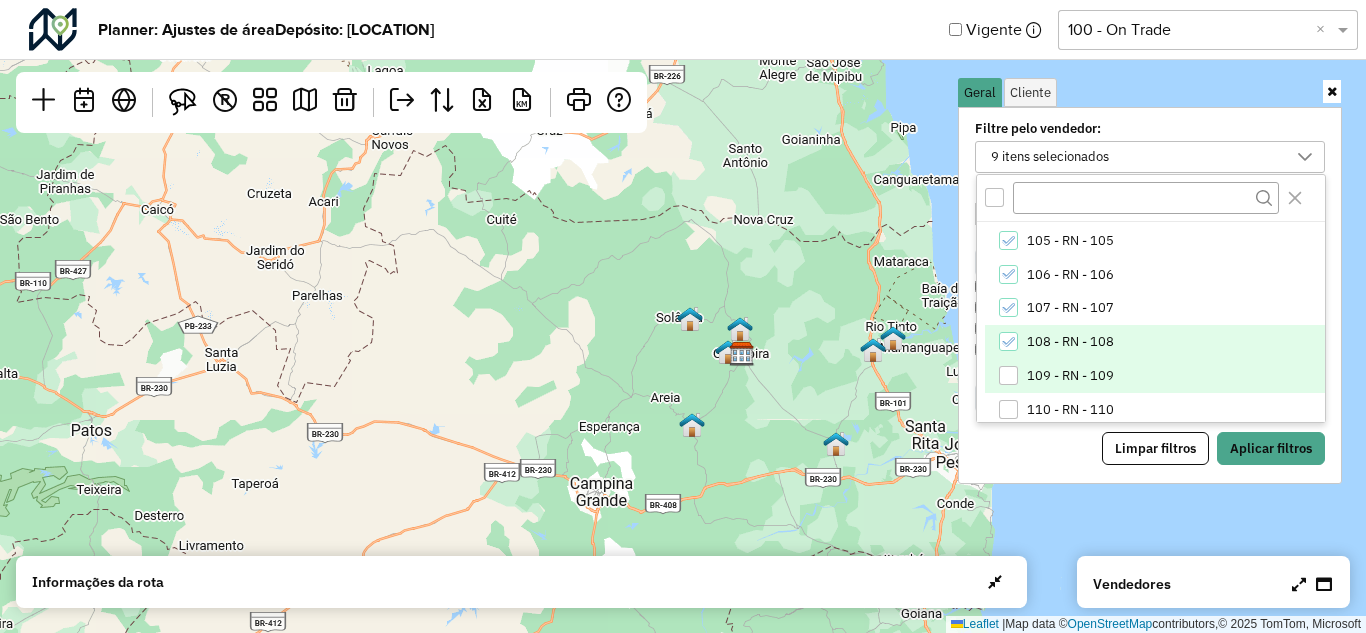 click at bounding box center [1008, 375] 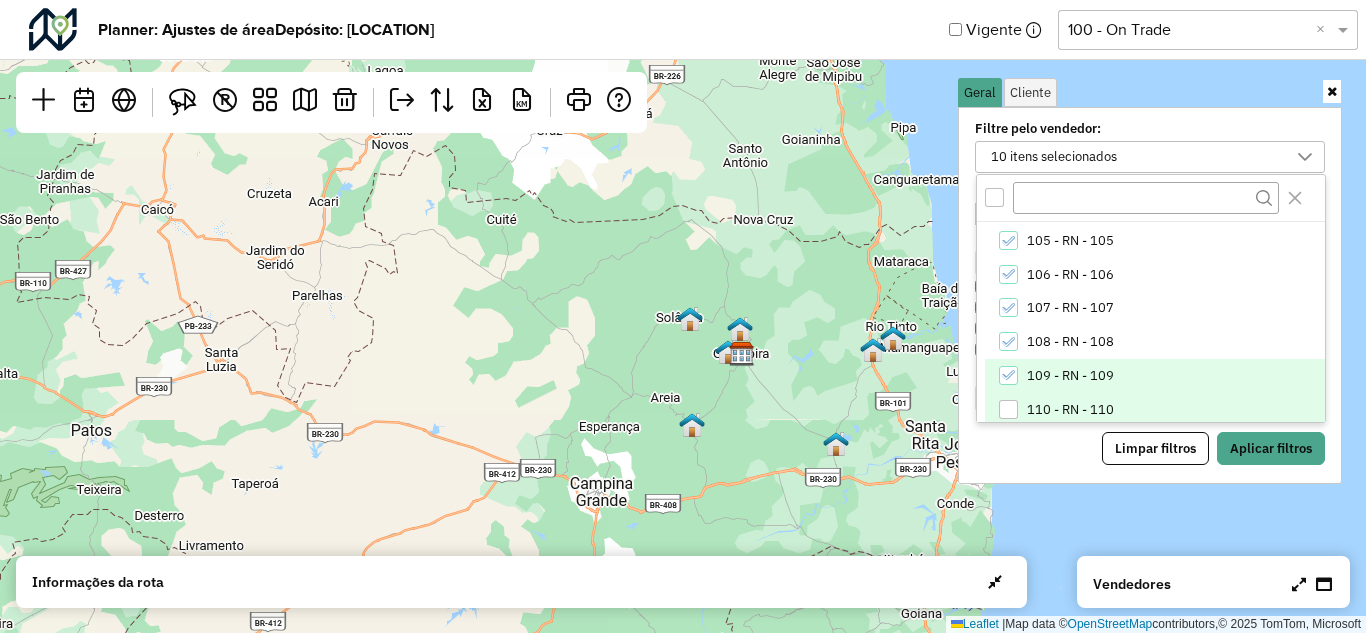 click on "110 - RN - 110" at bounding box center (1155, 410) 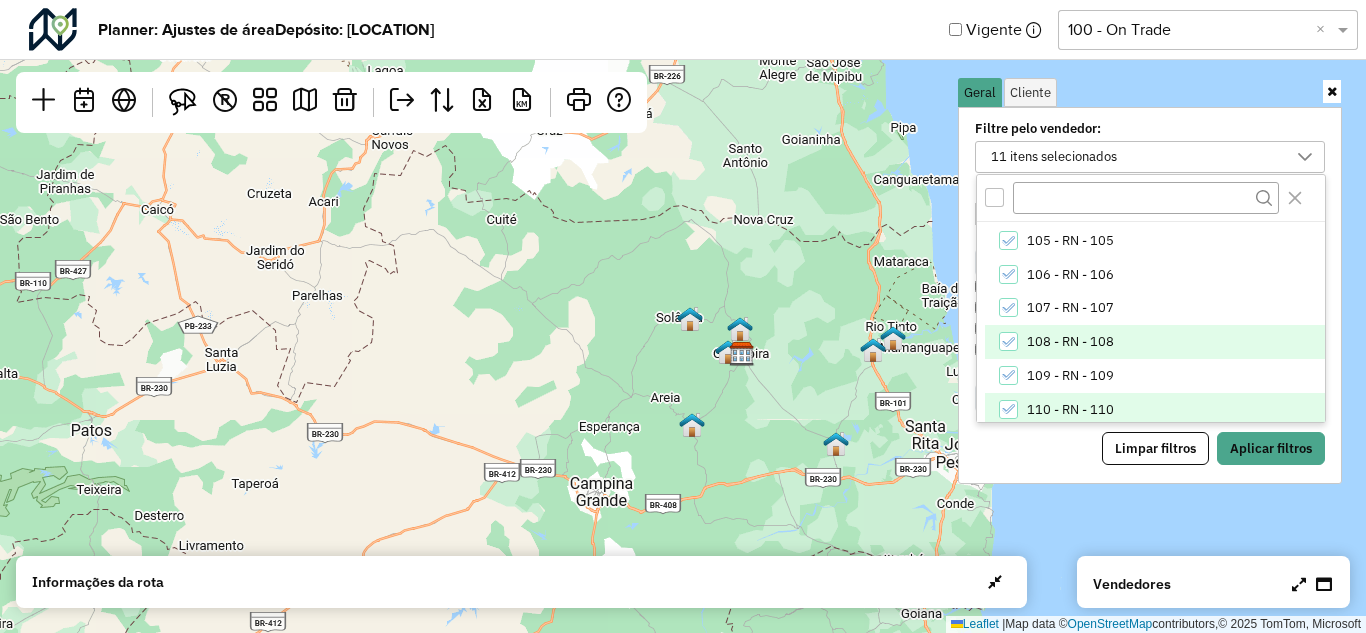 scroll, scrollTop: 300, scrollLeft: 0, axis: vertical 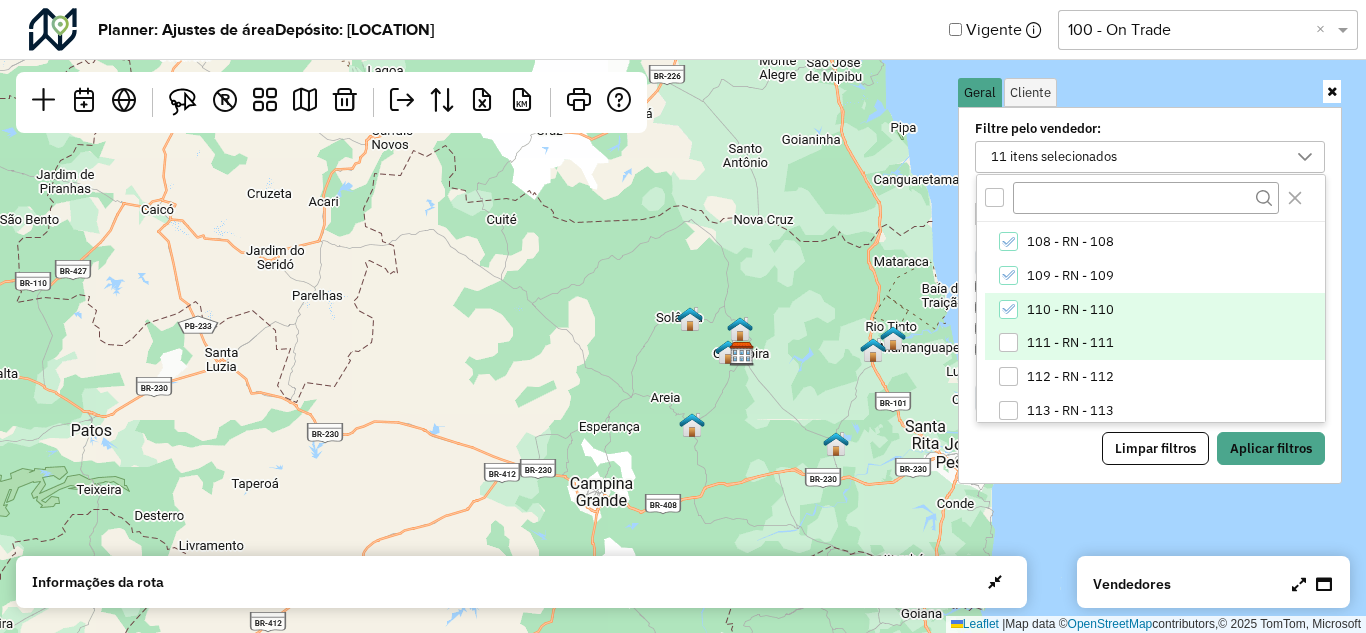 click at bounding box center [1008, 342] 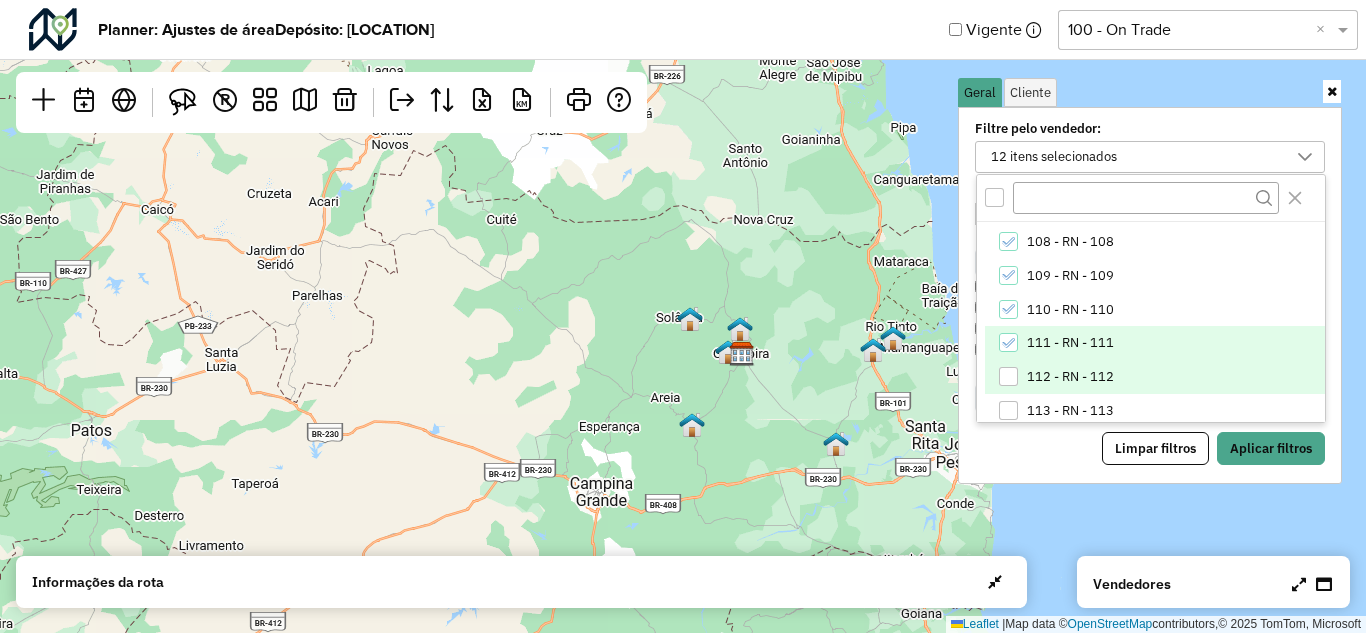 click at bounding box center [1008, 376] 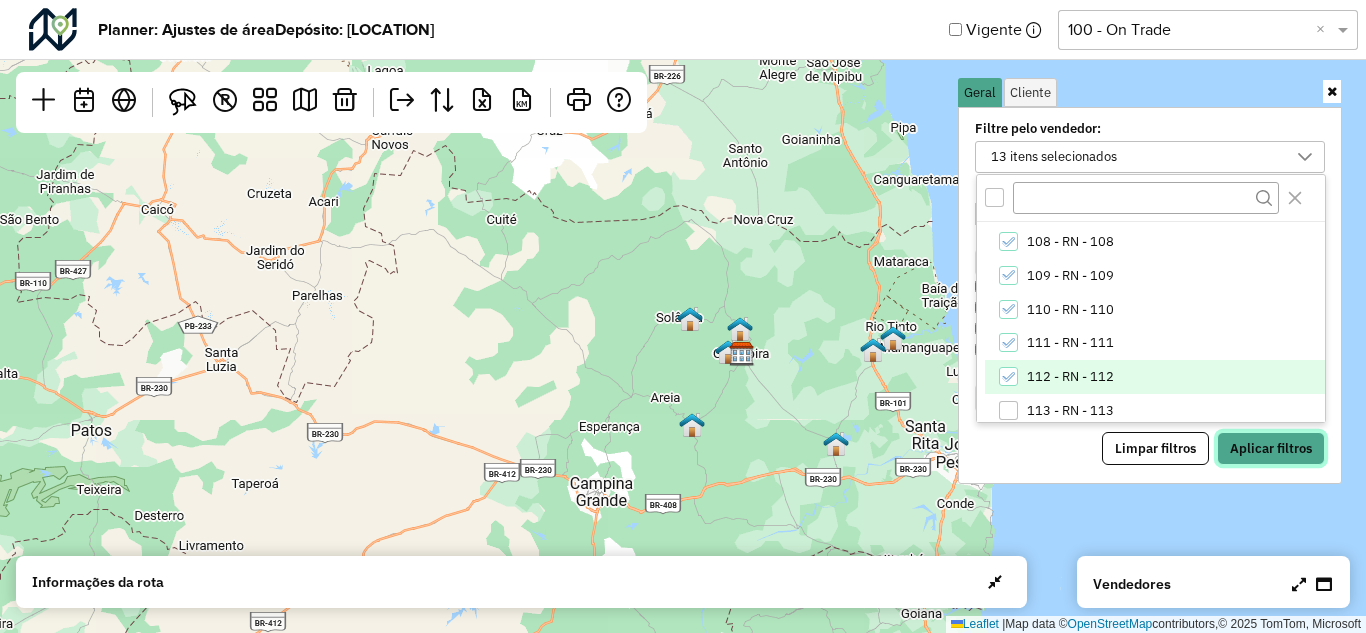 click on "Aplicar filtros" at bounding box center [1271, 449] 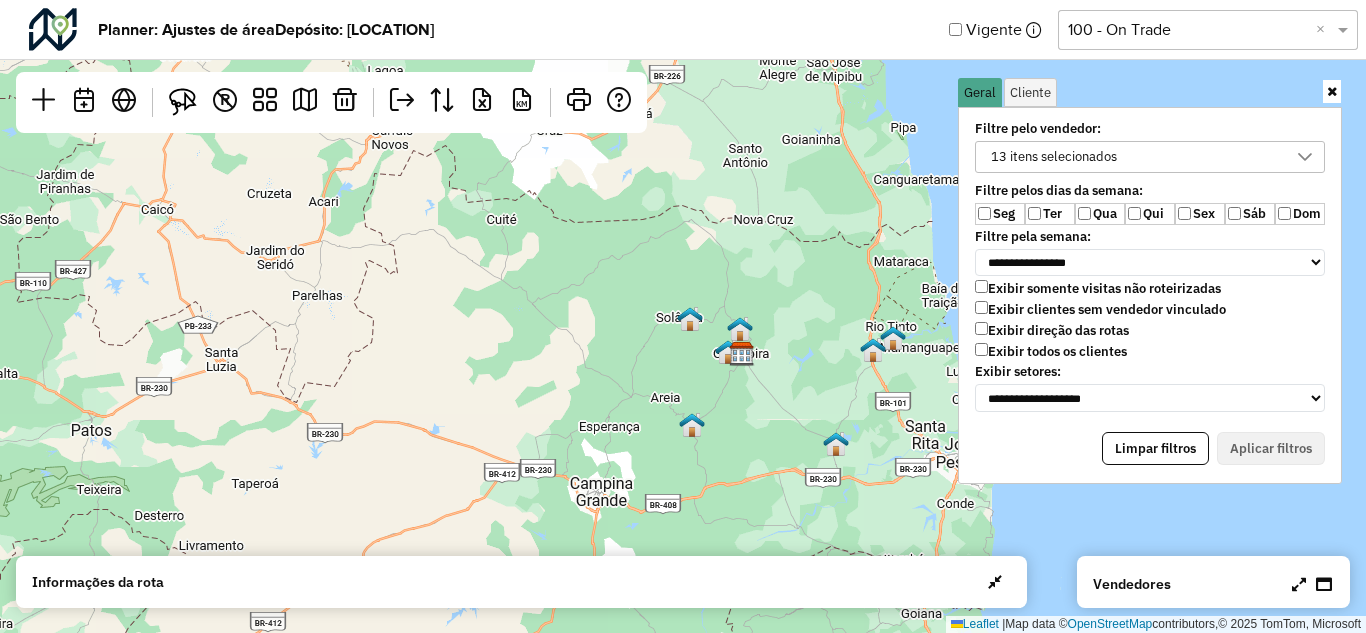 click at bounding box center (1332, 91) 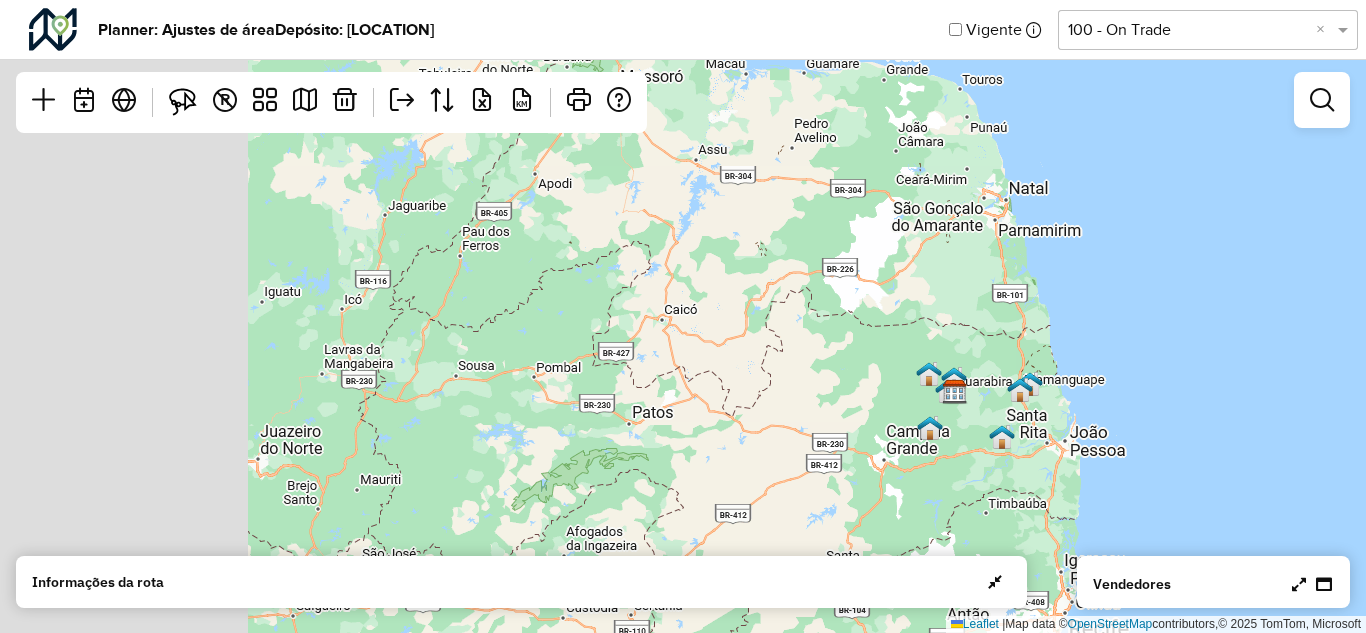 drag, startPoint x: 555, startPoint y: 369, endPoint x: 813, endPoint y: 443, distance: 268.40268 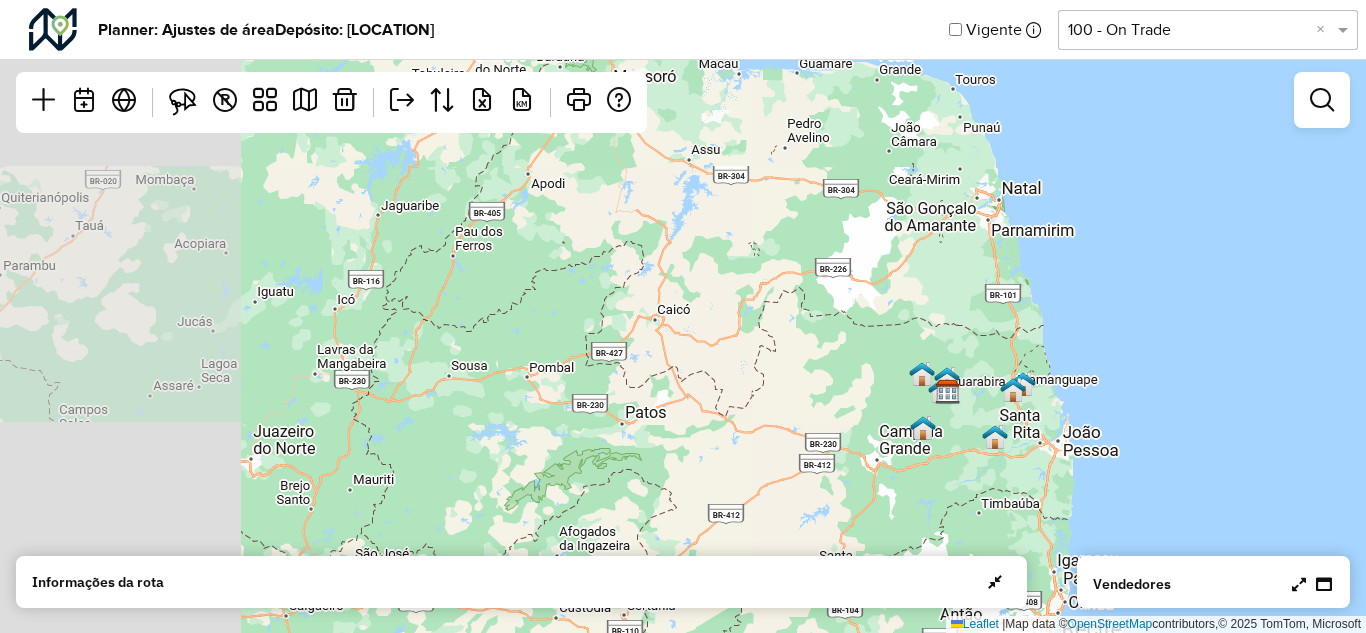 drag, startPoint x: 967, startPoint y: 364, endPoint x: 841, endPoint y: 364, distance: 126 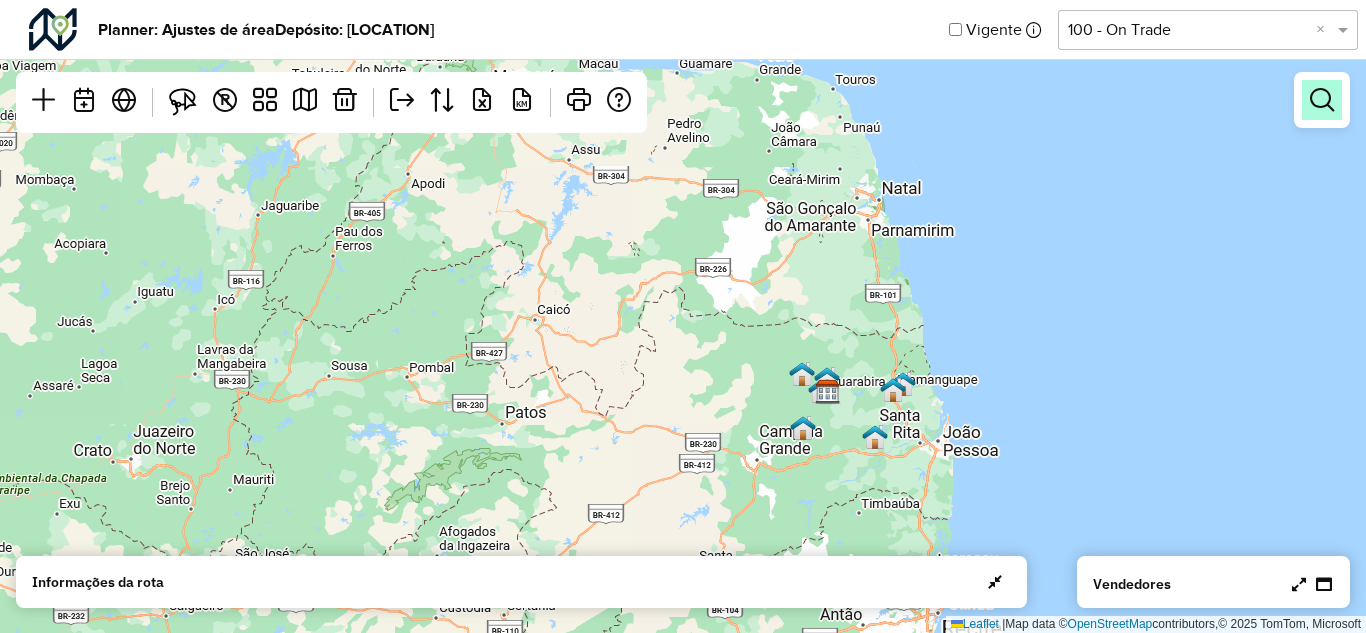 click at bounding box center [1322, 100] 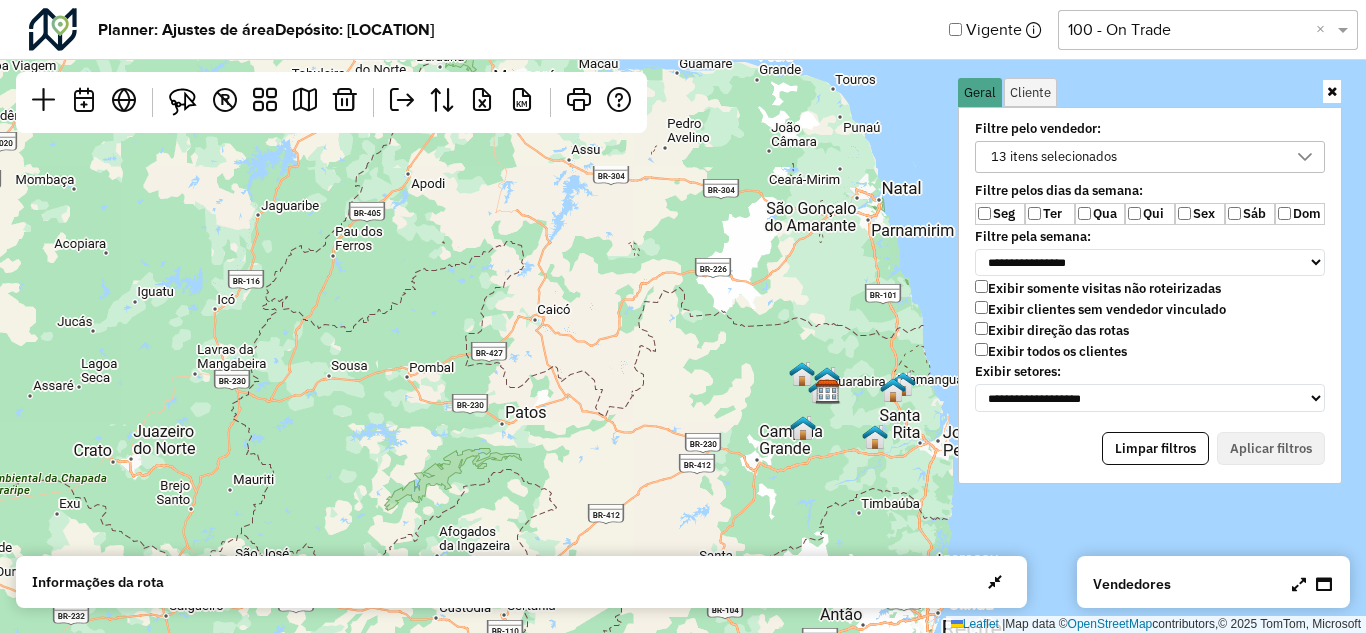 click at bounding box center [1312, 584] 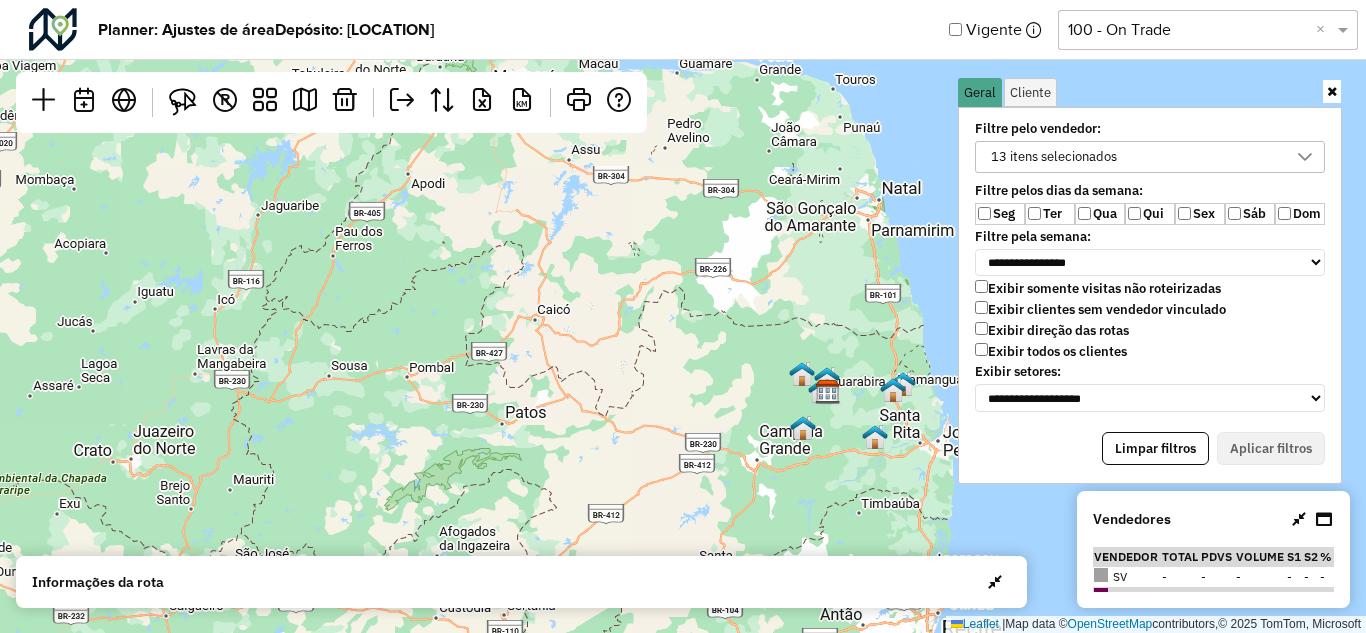 click at bounding box center (1332, 91) 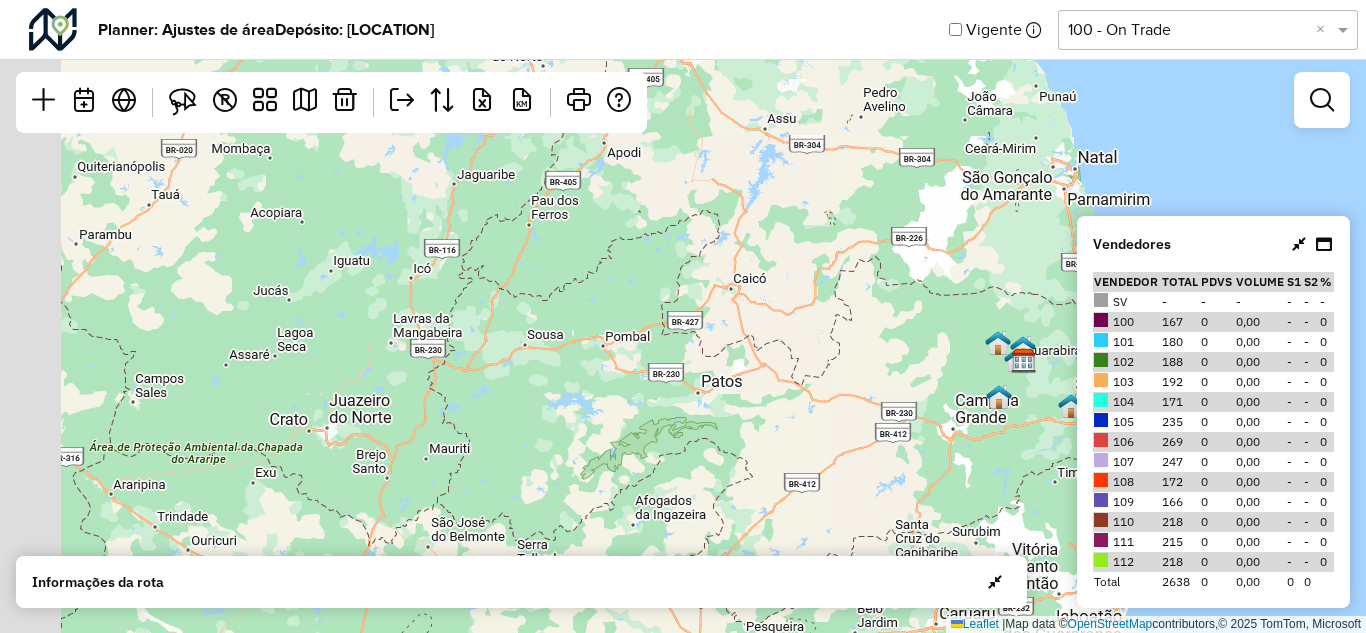 drag, startPoint x: 705, startPoint y: 335, endPoint x: 908, endPoint y: 303, distance: 205.50668 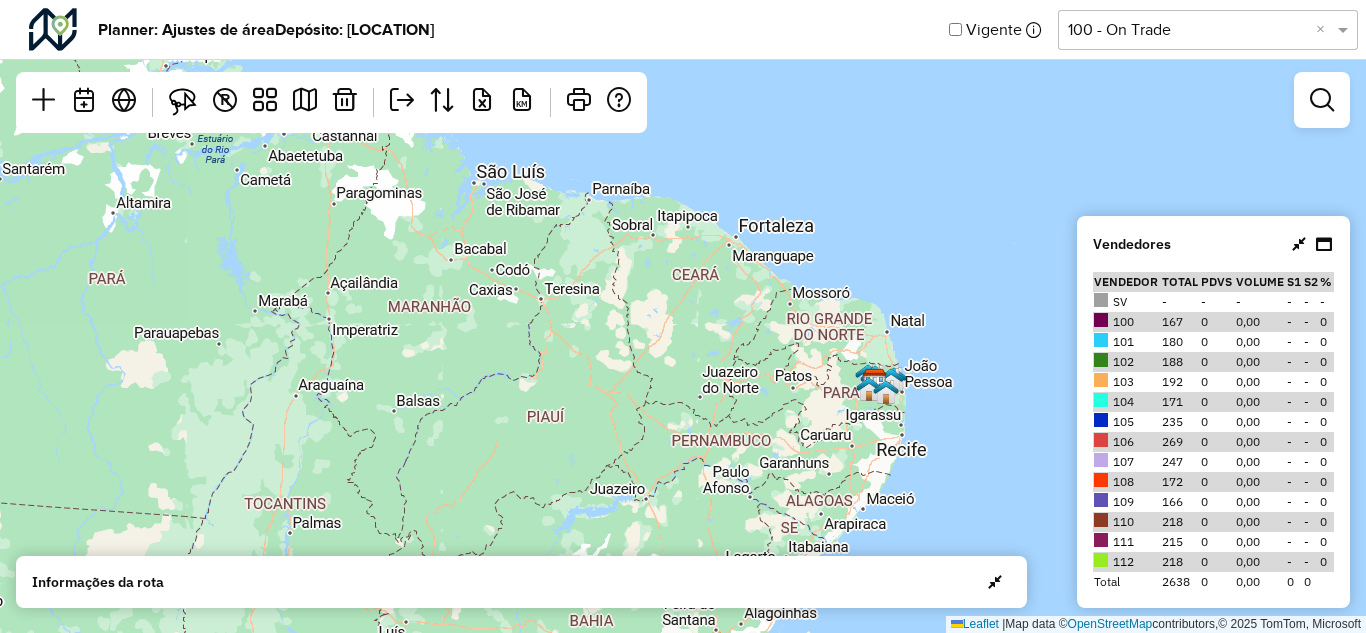 drag, startPoint x: 844, startPoint y: 353, endPoint x: 759, endPoint y: 355, distance: 85.02353 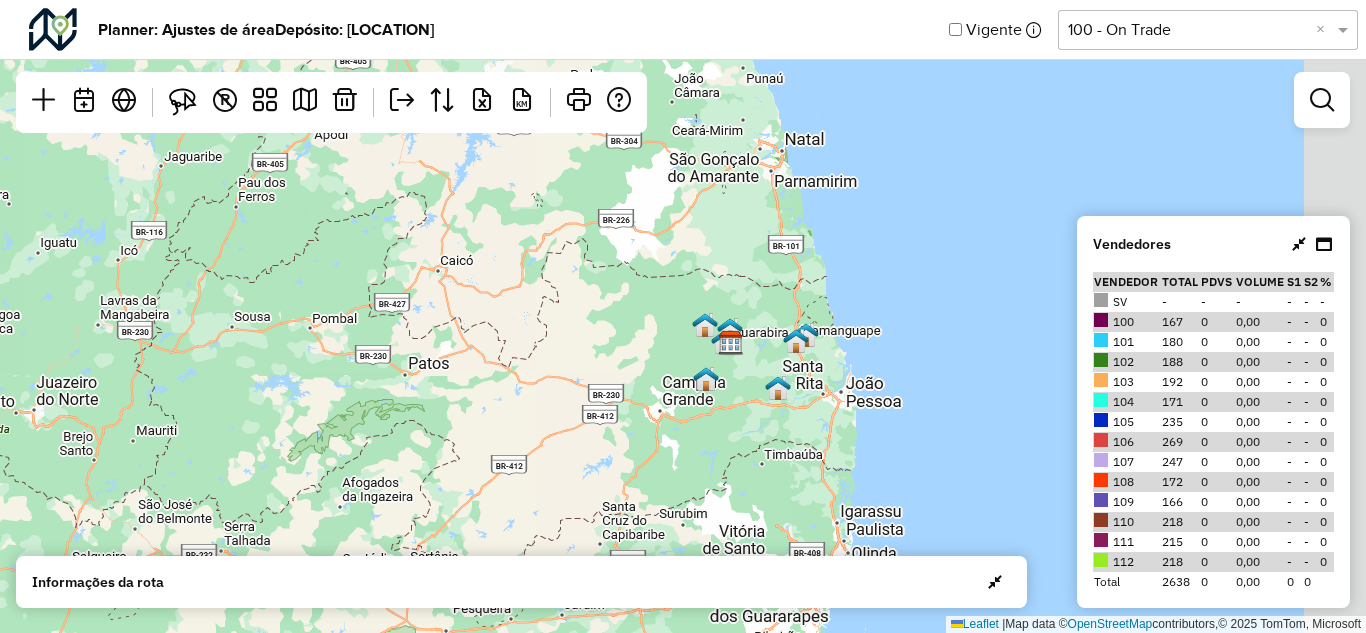 drag, startPoint x: 883, startPoint y: 393, endPoint x: 735, endPoint y: 393, distance: 148 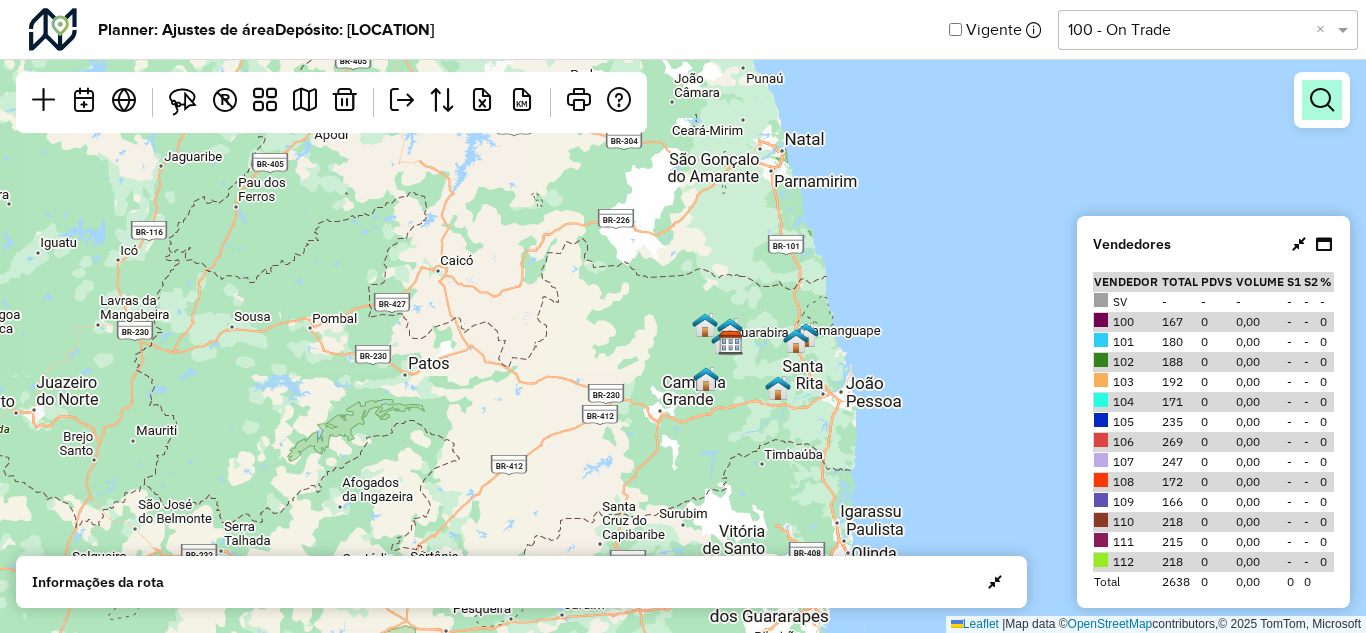 click at bounding box center (1322, 100) 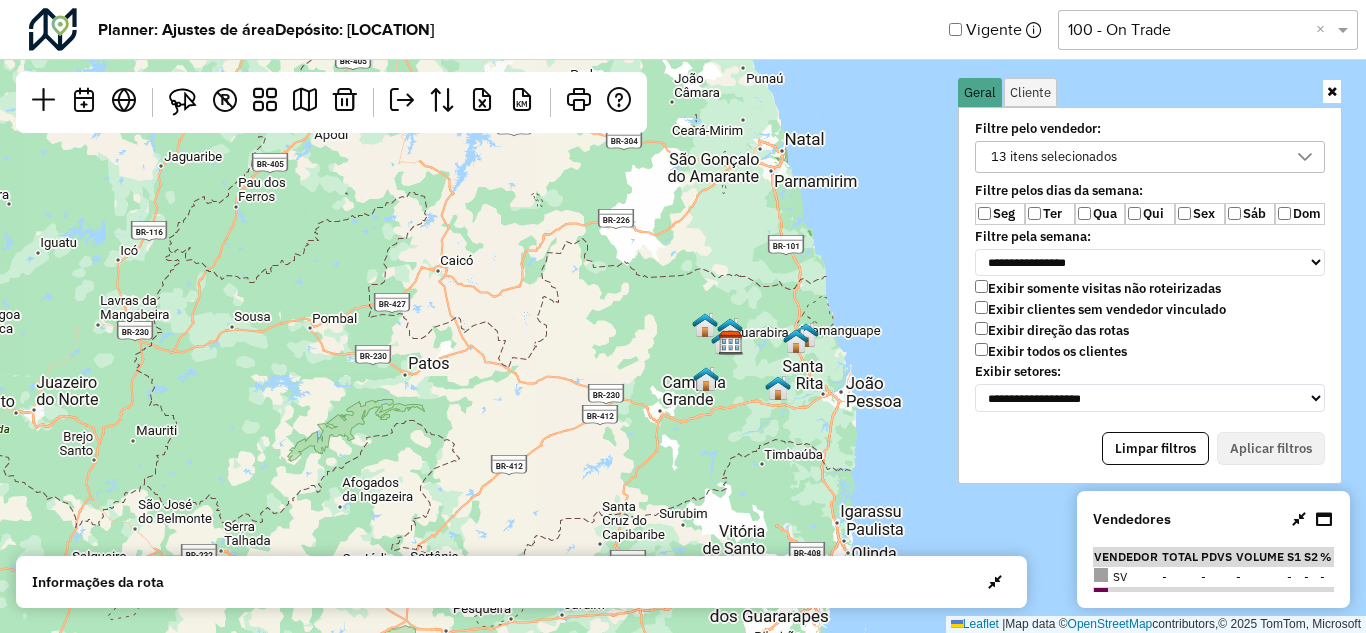 click on "13 itens selecionados" at bounding box center [1054, 157] 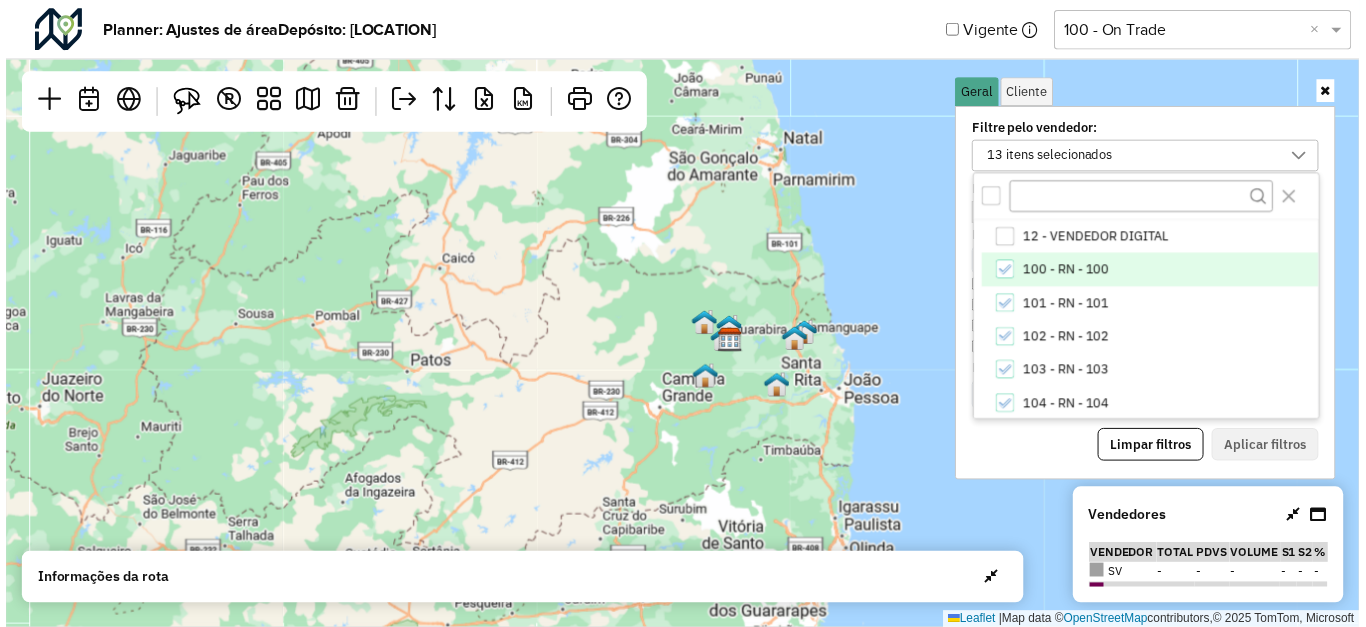 scroll, scrollTop: 11, scrollLeft: 79, axis: both 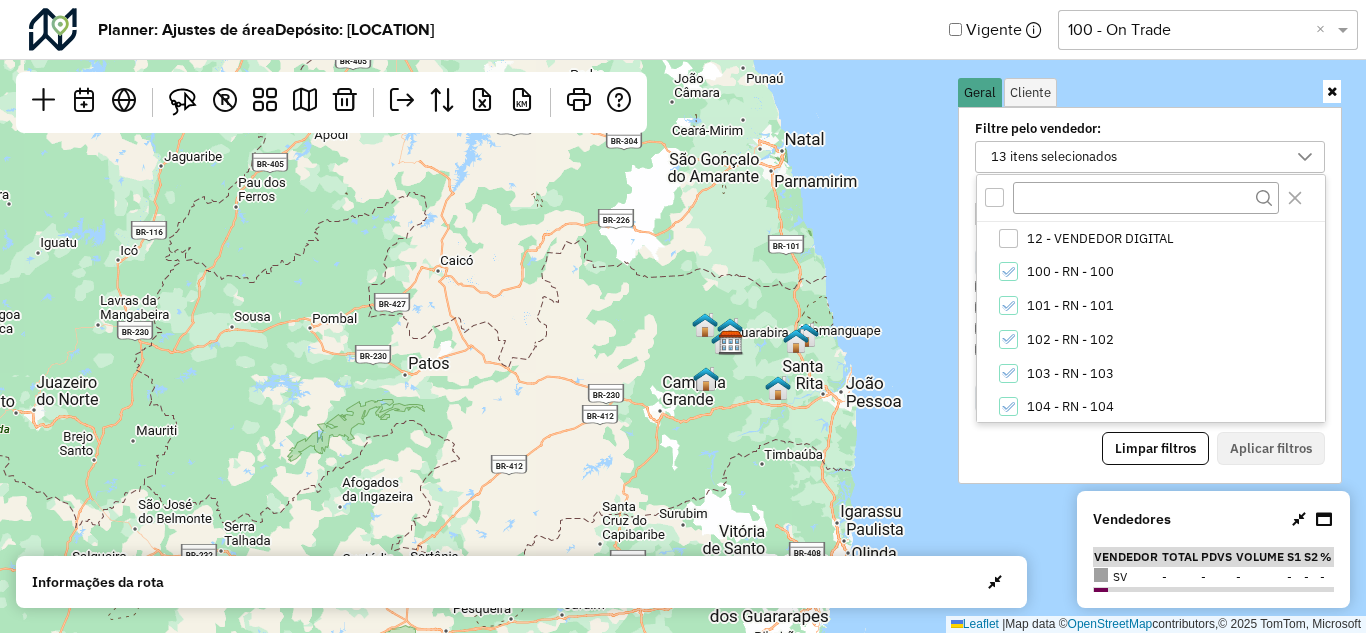 click on "Geral Cliente  Filtre pelo vendedor:  13 itens selecionados 12 - VENDEDOR DIGITAL               100 - RN - 100 101 - RN - 101 102 - RN - 102 103 - RN - 103 104 - RN - 104 105 - RN - 105 106 - RN - 106 107 - RN - 107 108 - RN - 108 109 - RN - 109 110 - RN - 110 111 - RN - 111 112 - RN - 112 113 - RN - 113 114 - RN - 114 115 - RN - 115 116 - RN - 116 117 - RN - 117 118 - RN - 118 119 - RN - 119 120 - RN - 120 121 - RN - 121 122 - RN - 122 123 - RN - 123 124 - RN - 124 125 - RN - 125 126 - RN - 126 127 - RN - 127 128 - RN - 128 129 - RN - 129 130 - RN - 130 131 - RN - 131 132 - RN - 132 133 - RN - 133 134 - RN - 134 135 - RN - 135 136 - RN - 136 137 - RN - 137 138 - RN - 138 139 - RN - 139 140 - RN - 140 141 - RN - 141 142 - RN - 142 143 - RN - 143 144 - RN - 144 145 - RN - 145 146 - RN - 146 147 - RN - 147 148 - RN - 148 149 - RN - 149 150 - RN - 150 151 - RN - 151 152 - RN - 152 153 - RN - 153 154 - RN - 154 155 - RN - 155 156 - RN - 156 157 - RN - 157 158 - RN - 158 159 - RN - 159 160 - RN - 160  Seg   Ter" at bounding box center [1150, 262] 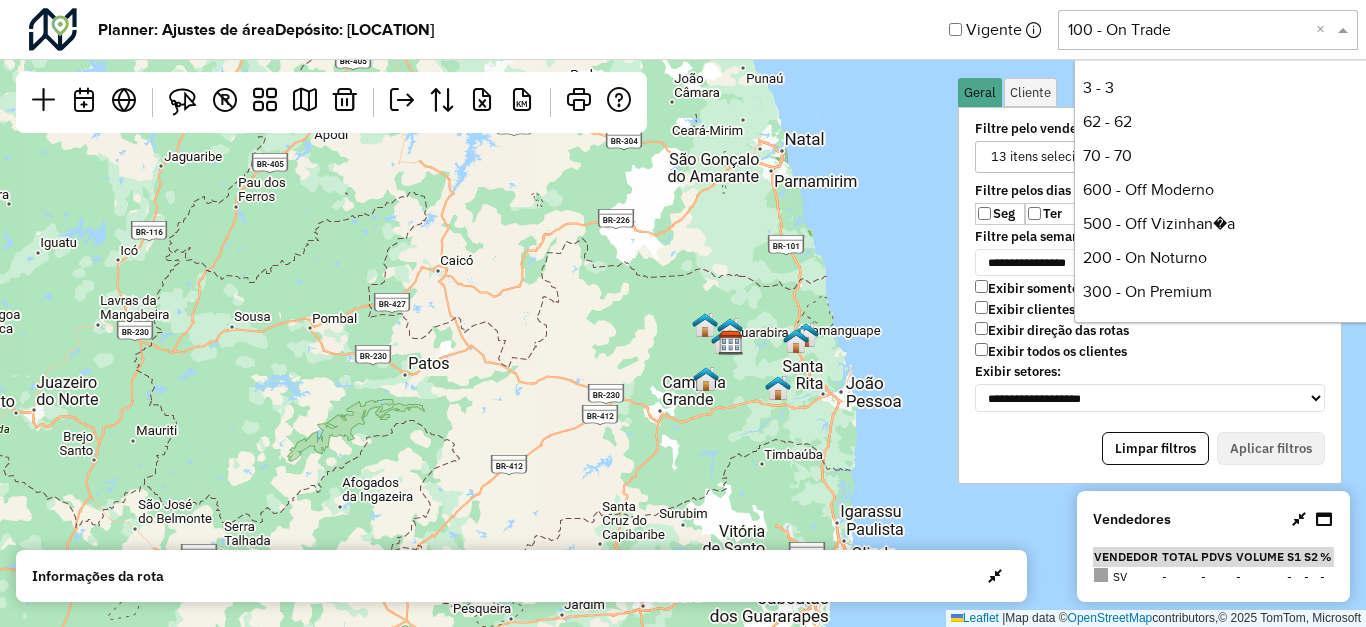 click 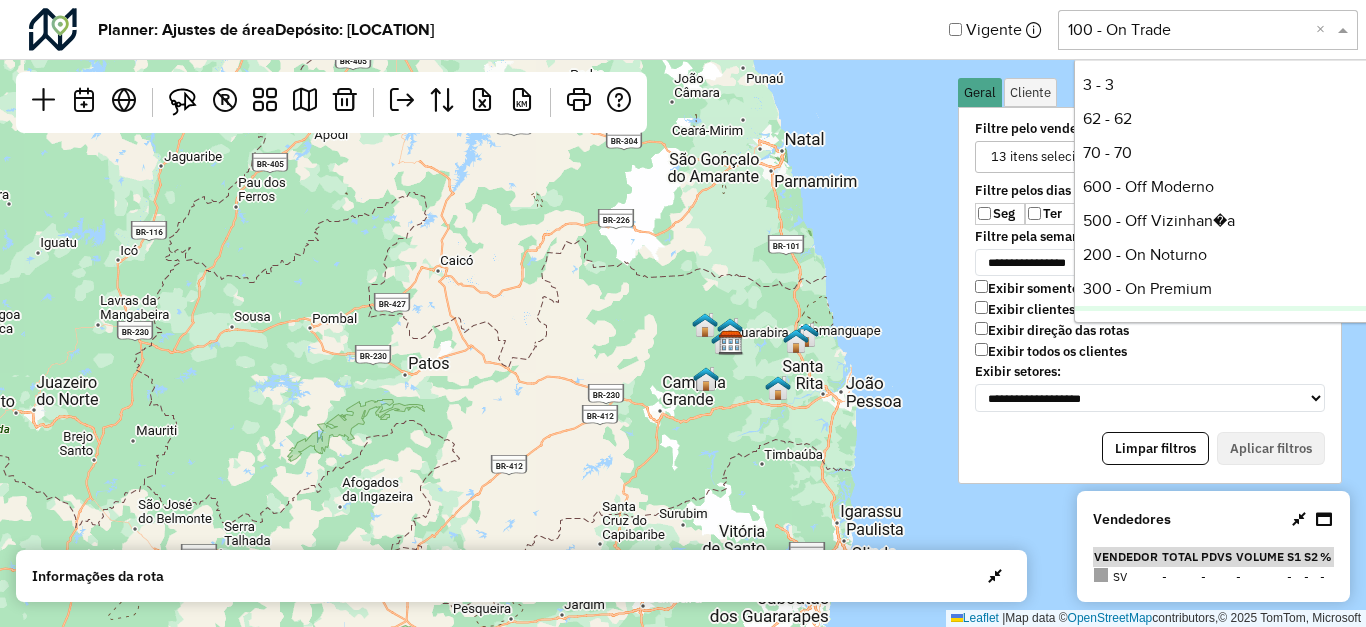 scroll, scrollTop: 0, scrollLeft: 0, axis: both 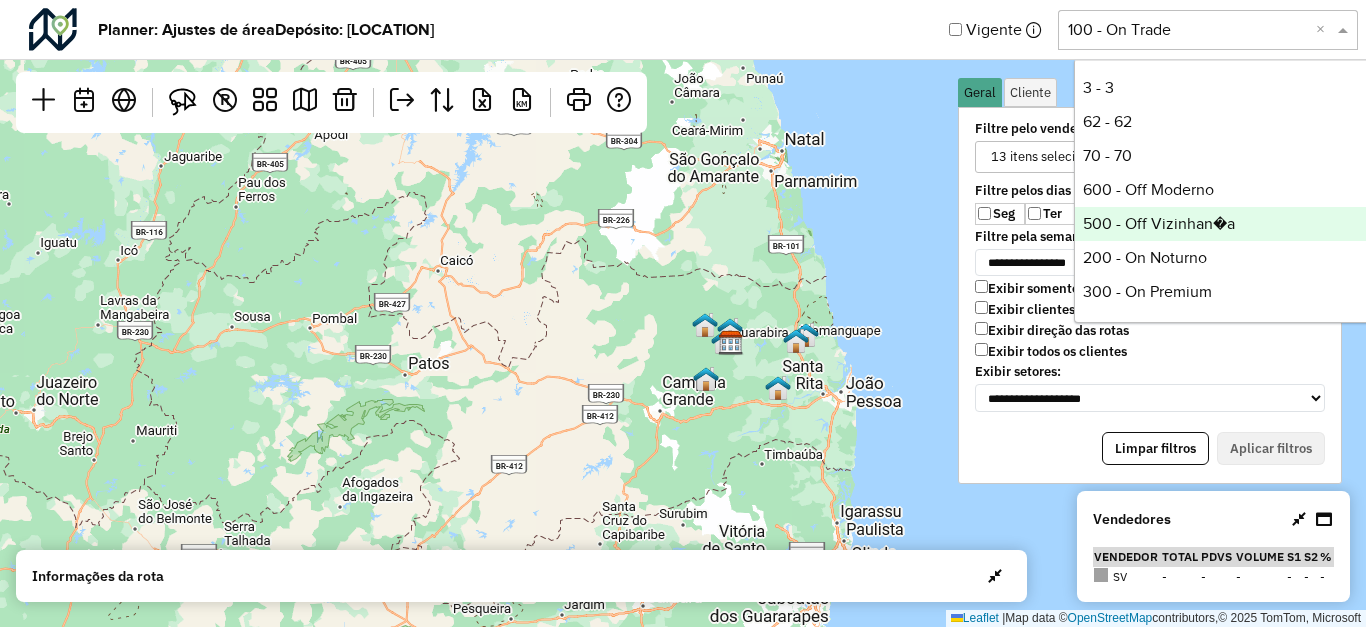 click on "500 - Off Vizinhan�a" at bounding box center [1224, 224] 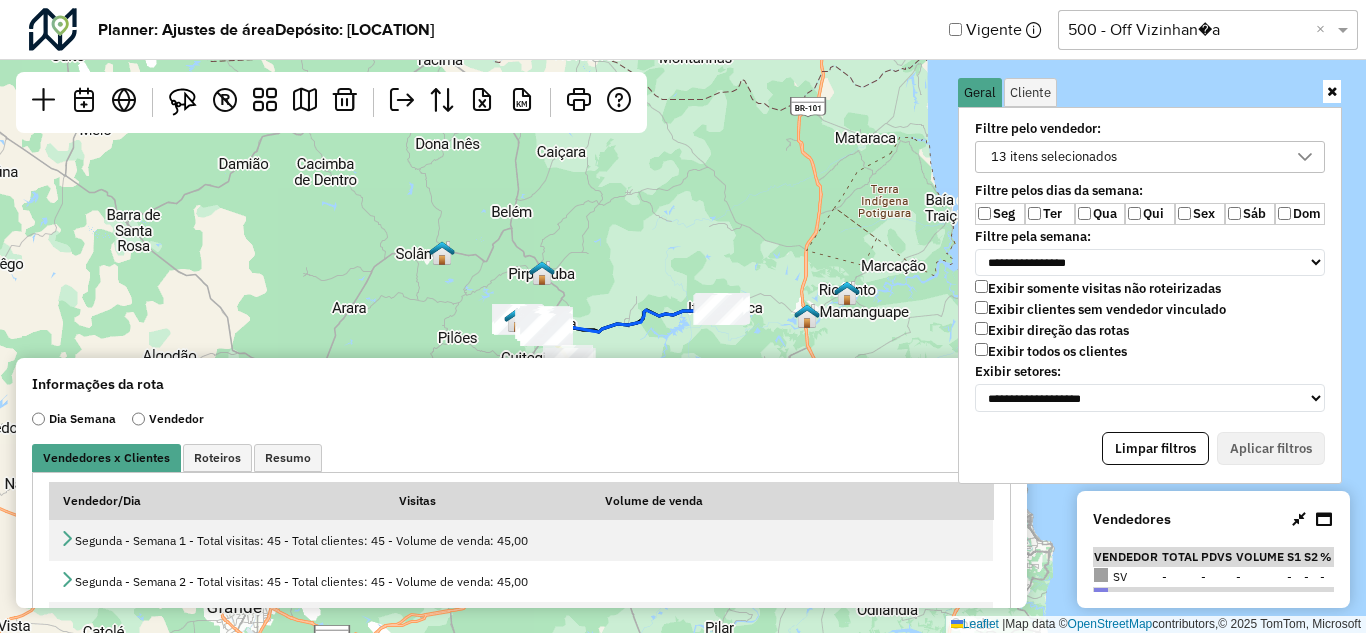 click at bounding box center [1332, 91] 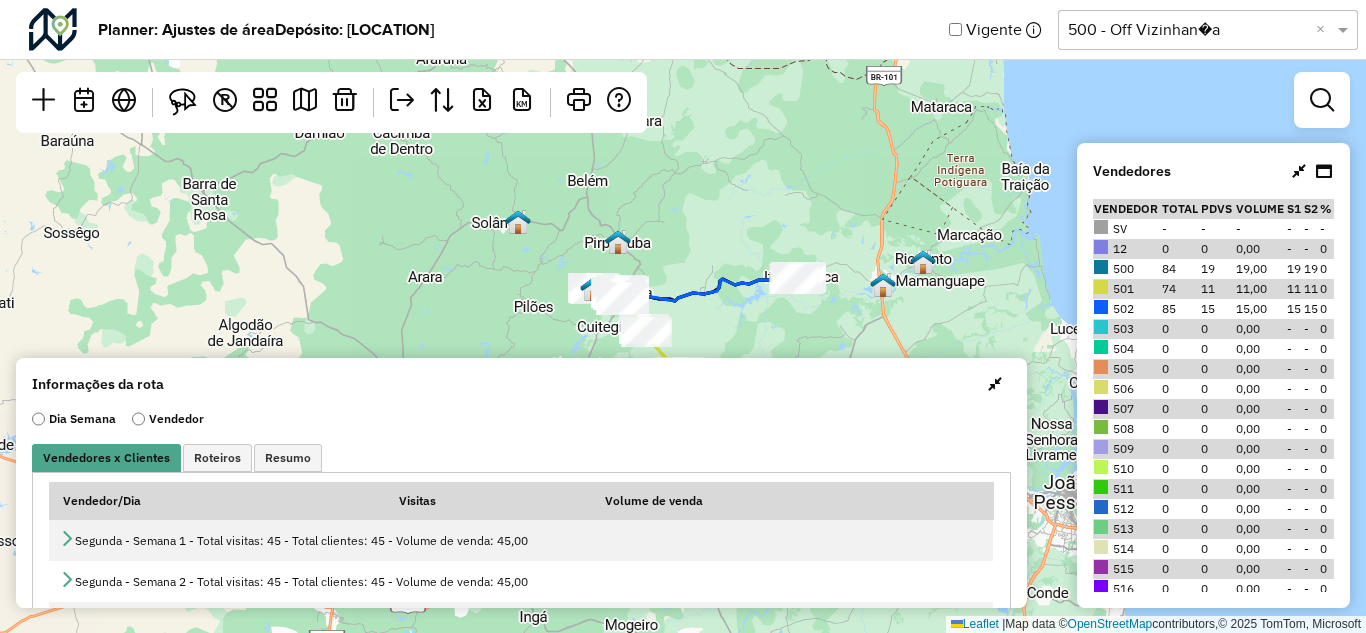 drag, startPoint x: 798, startPoint y: 230, endPoint x: 899, endPoint y: 182, distance: 111.82576 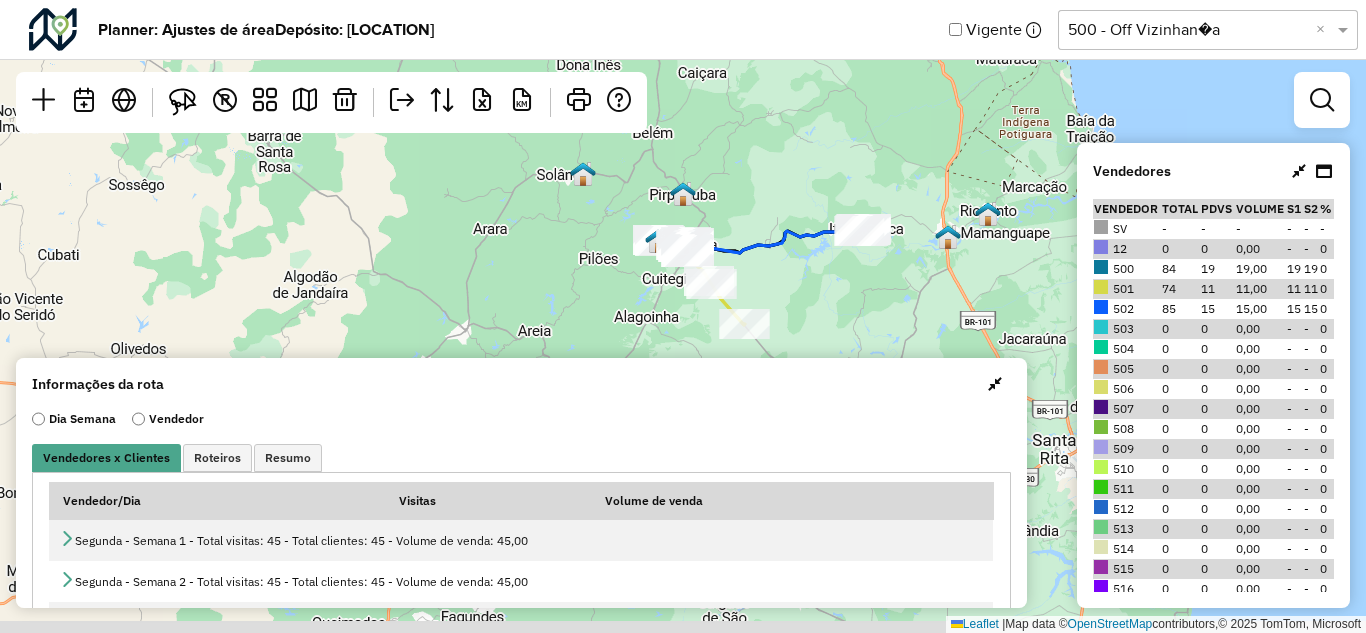drag, startPoint x: 899, startPoint y: 259, endPoint x: 939, endPoint y: 227, distance: 51.224995 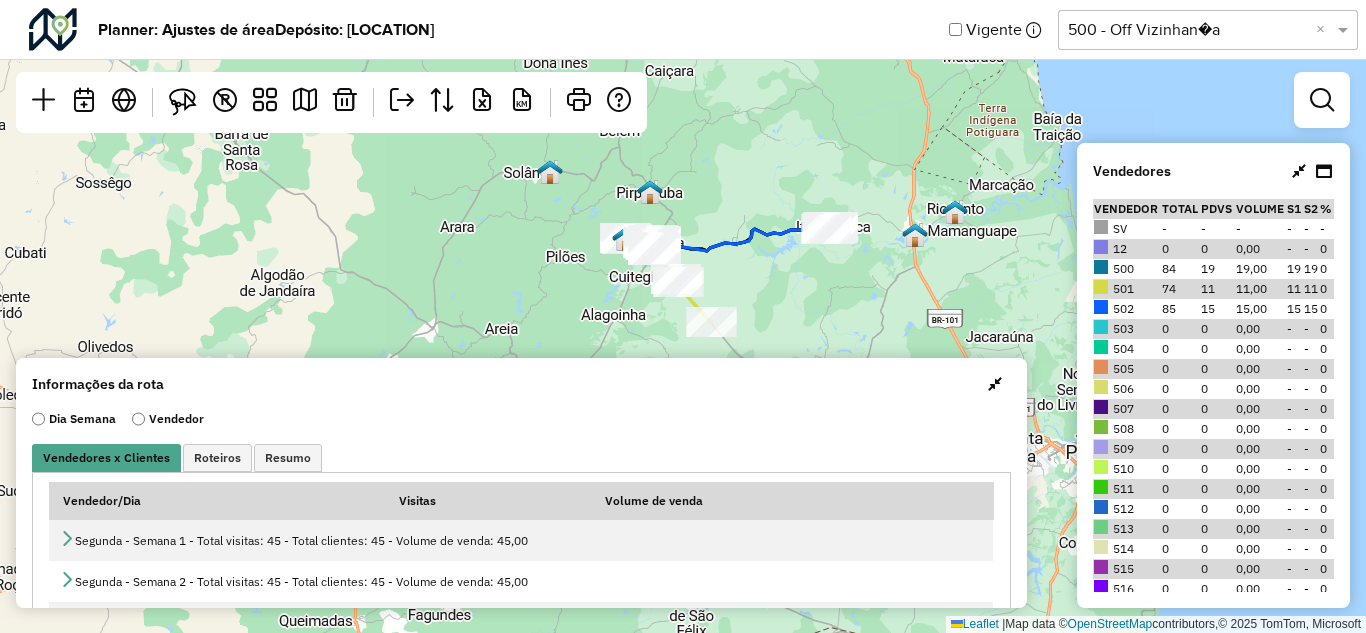 click on "Leaflet   |  Map data ©  OpenStreetMap  contributors,© 2025 TomTom, Microsoft" 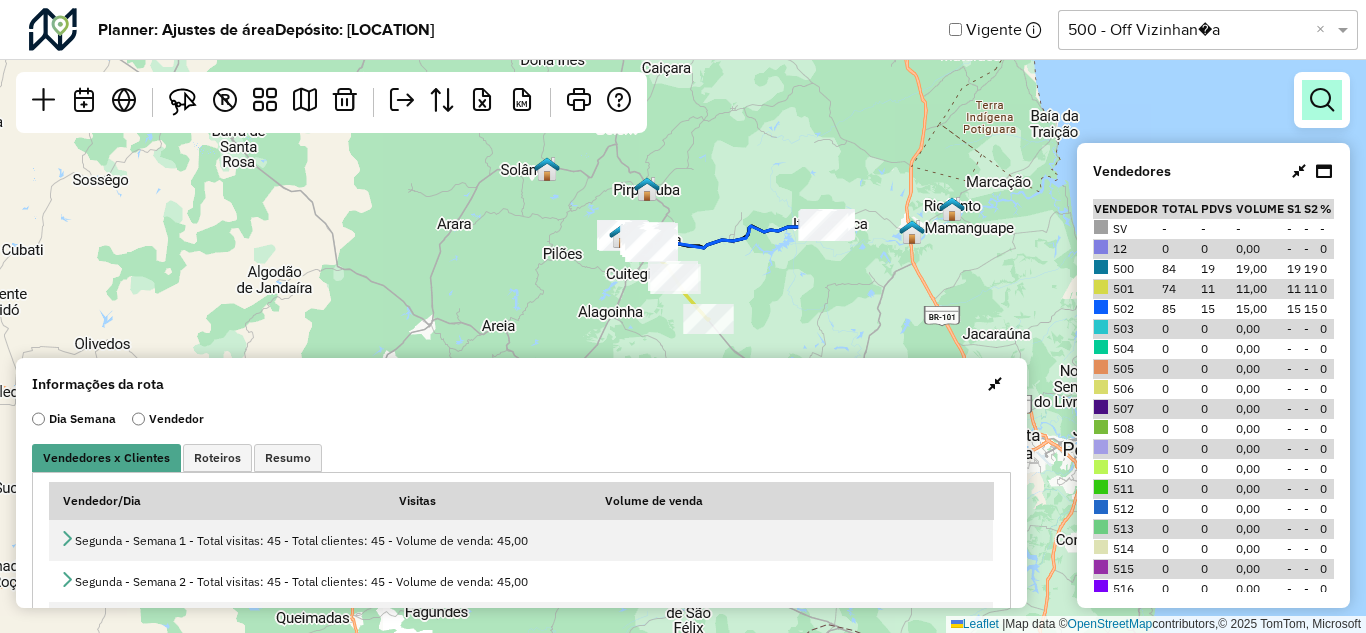 click at bounding box center [1322, 100] 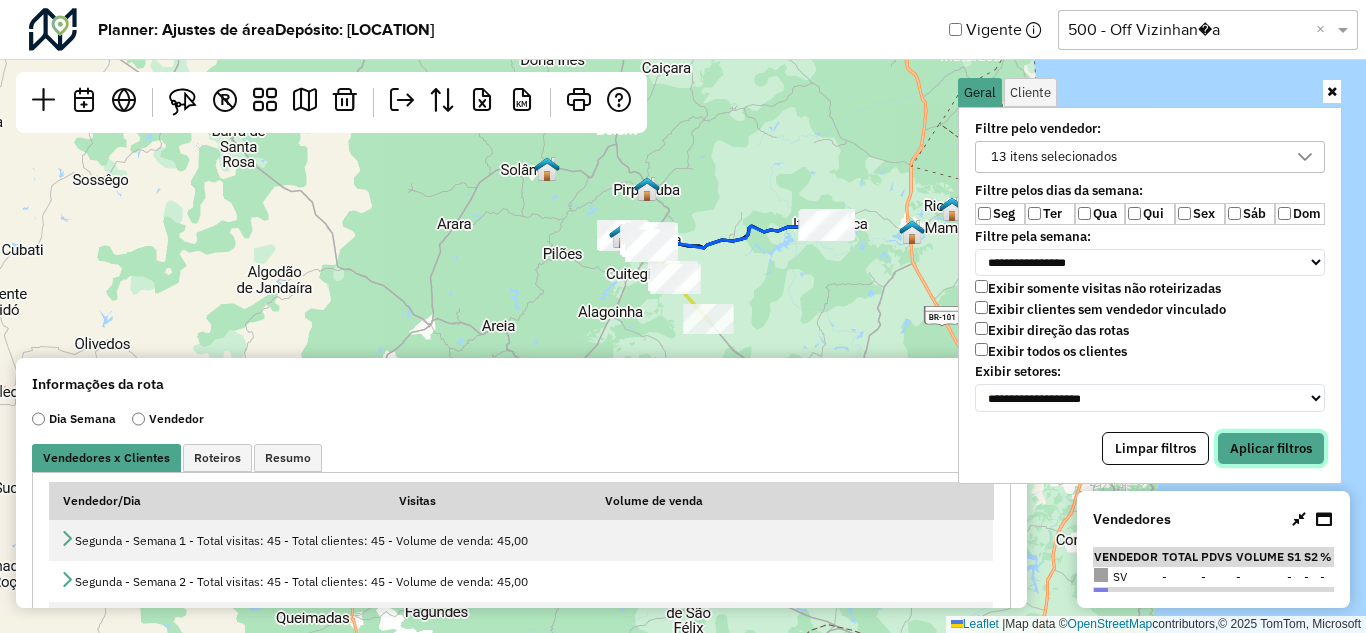 click on "Aplicar filtros" at bounding box center [1271, 449] 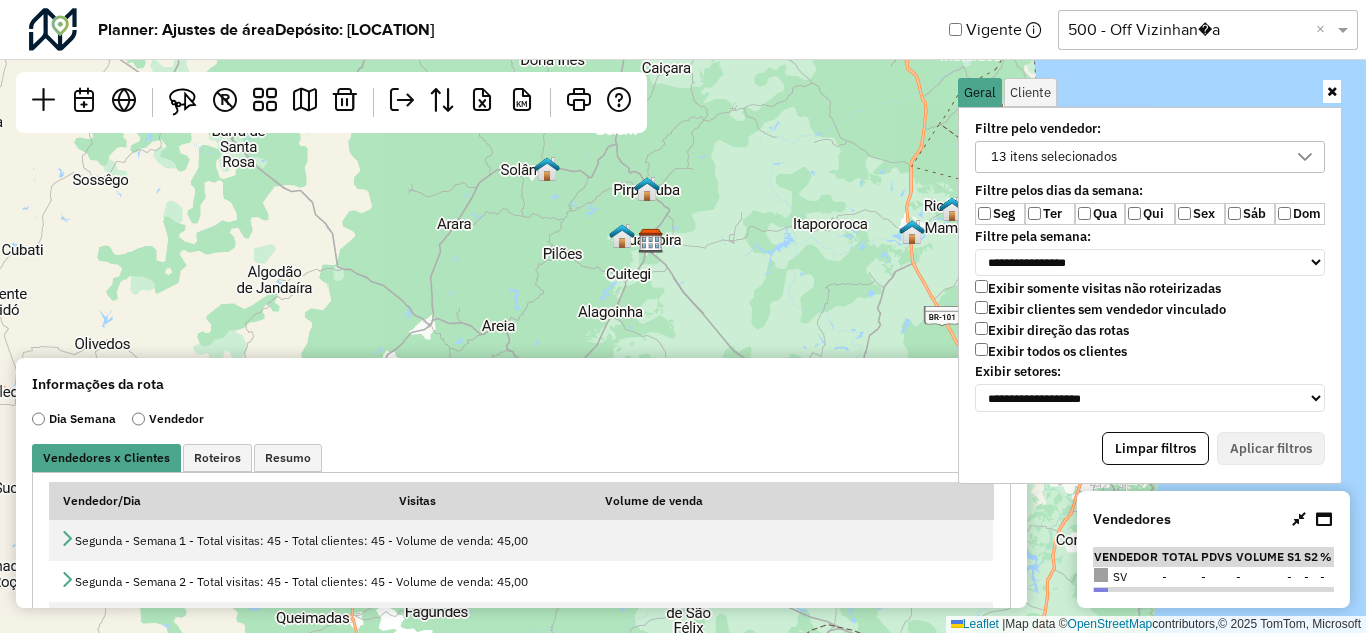 click on "Sex" at bounding box center (1200, 214) 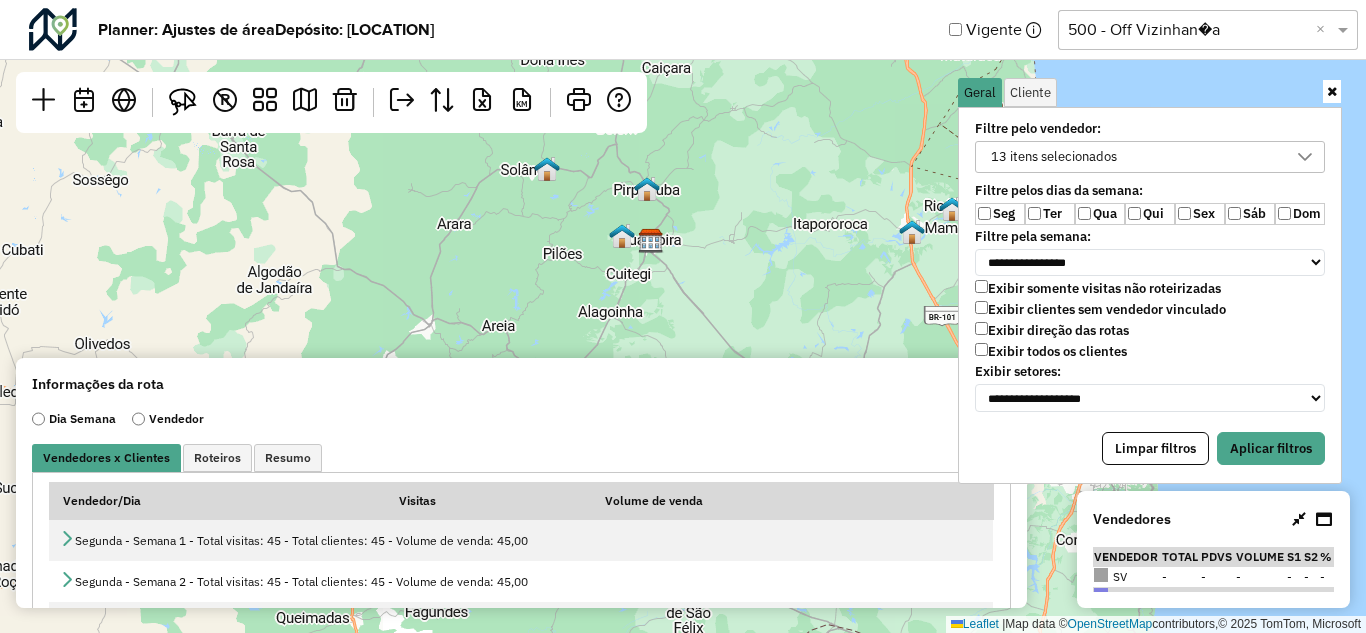 click on "Qui" at bounding box center [1150, 214] 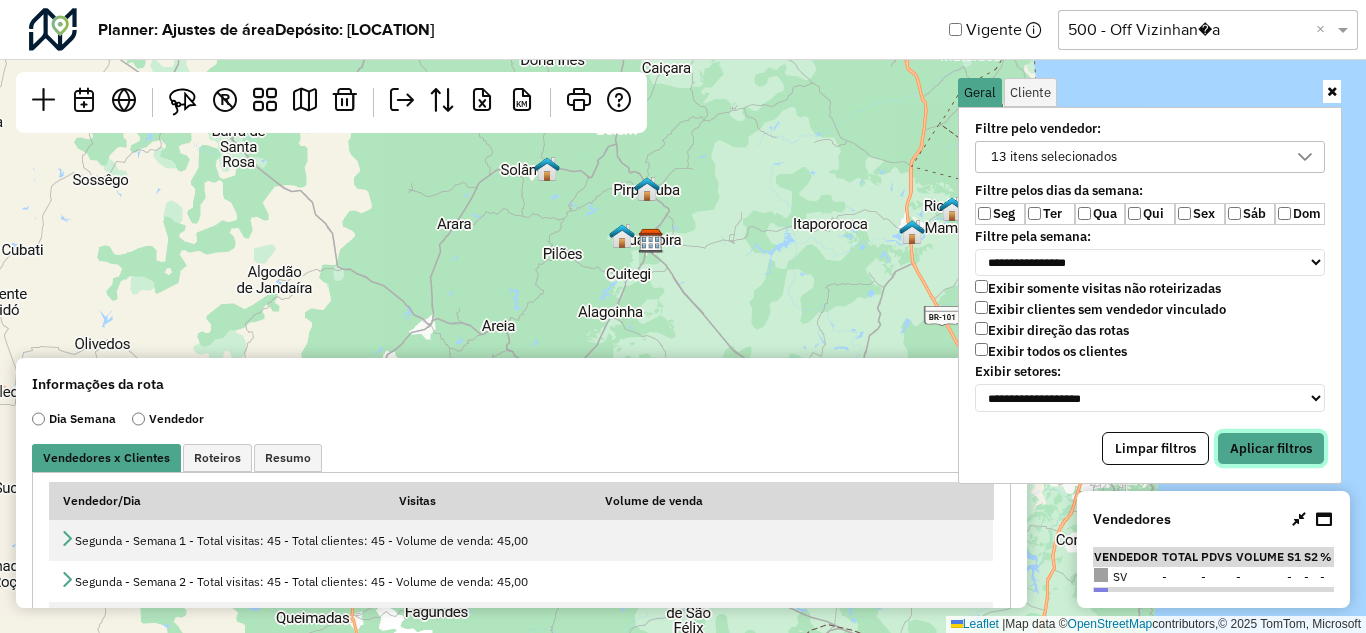 click on "Aplicar filtros" at bounding box center (1271, 449) 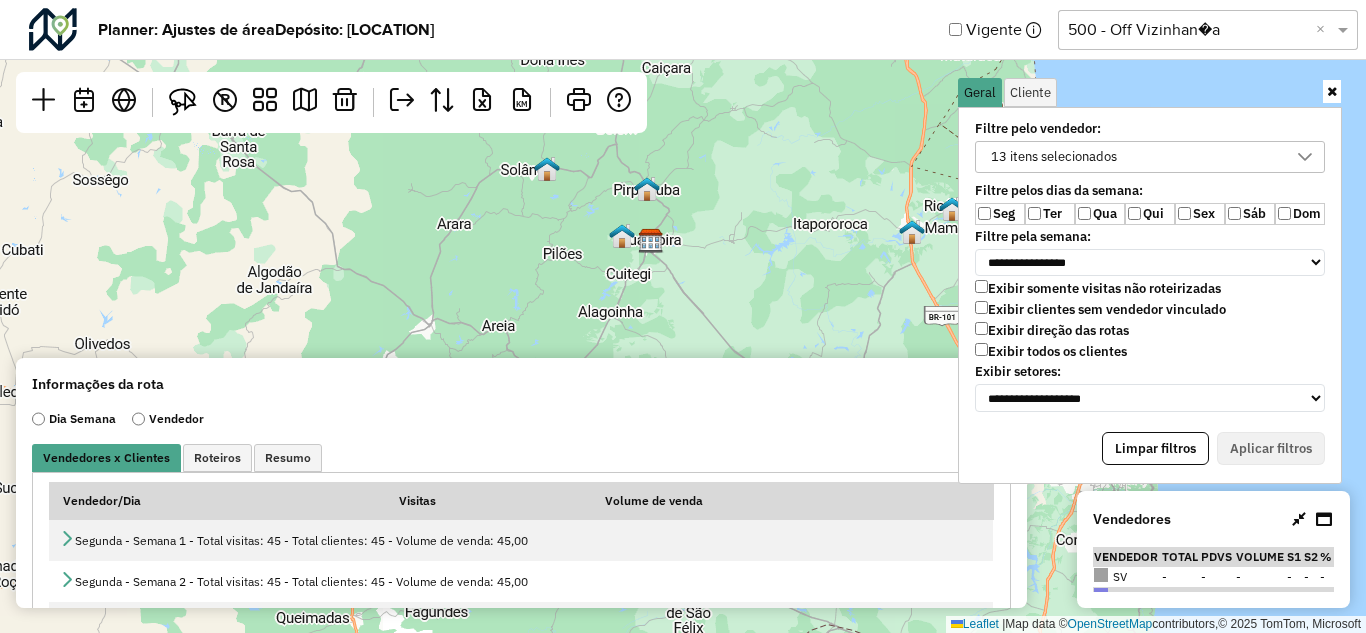 click on "Seg" at bounding box center [1000, 214] 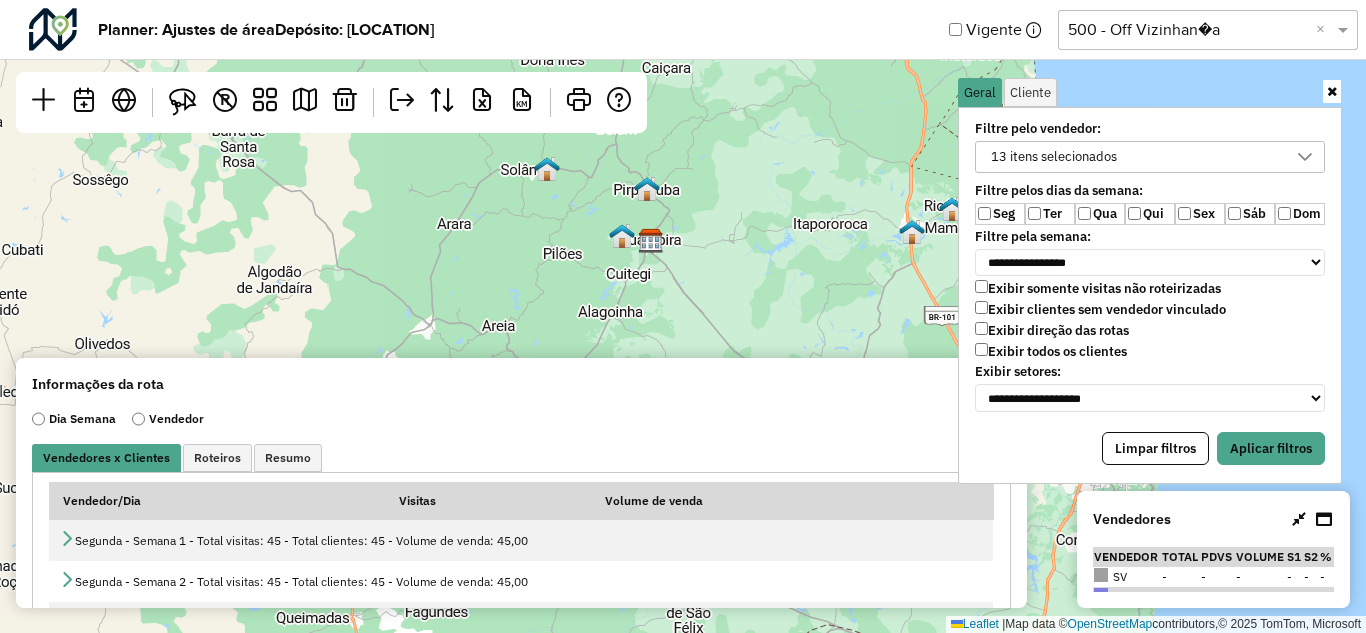 click on "Exibir todos os clientes" at bounding box center (1051, 351) 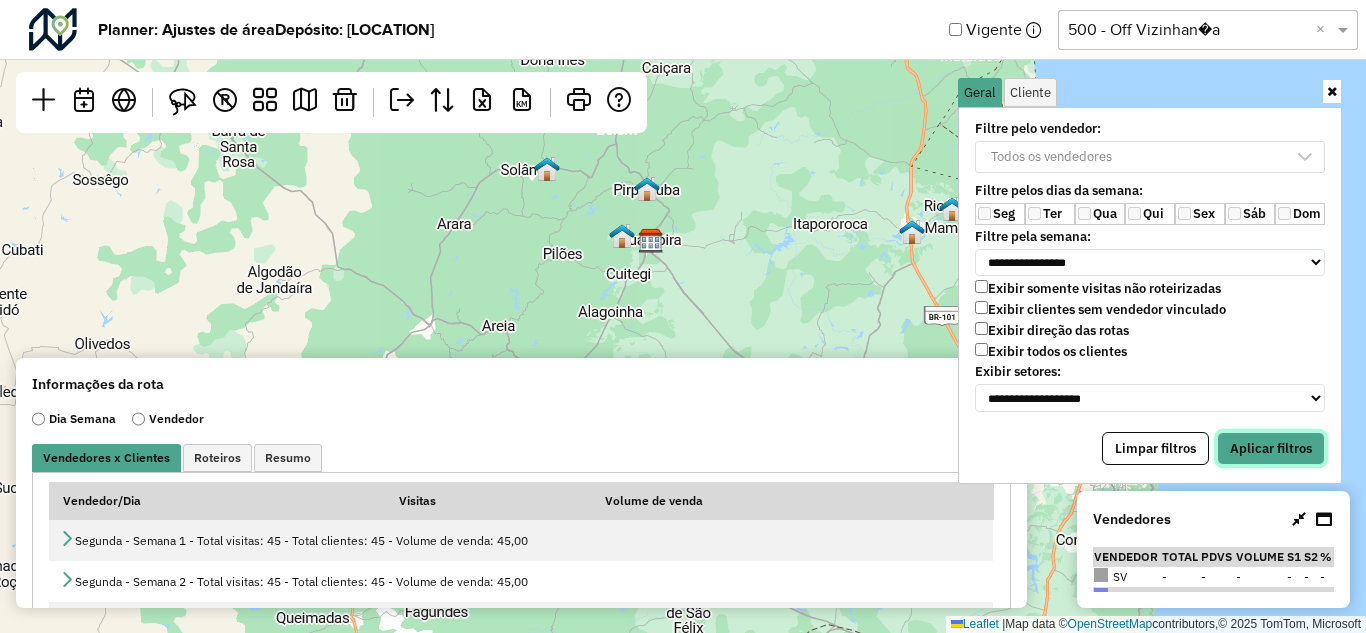 click on "Aplicar filtros" at bounding box center (1271, 449) 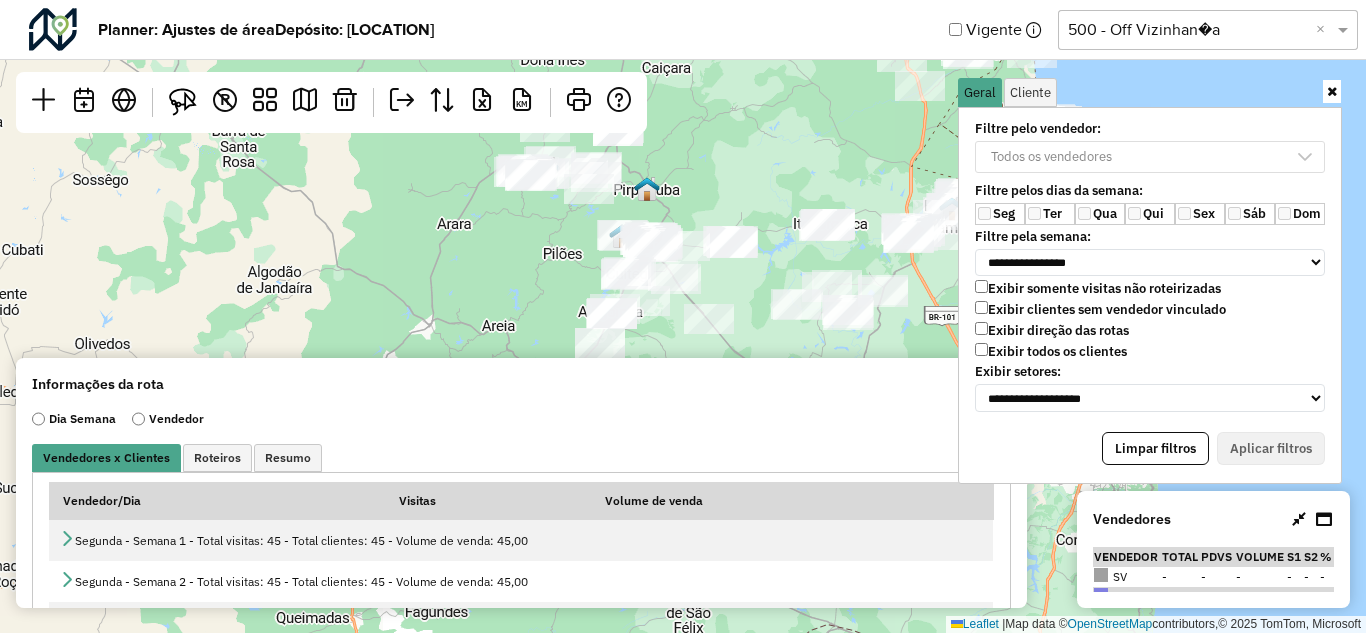 click at bounding box center (1332, 91) 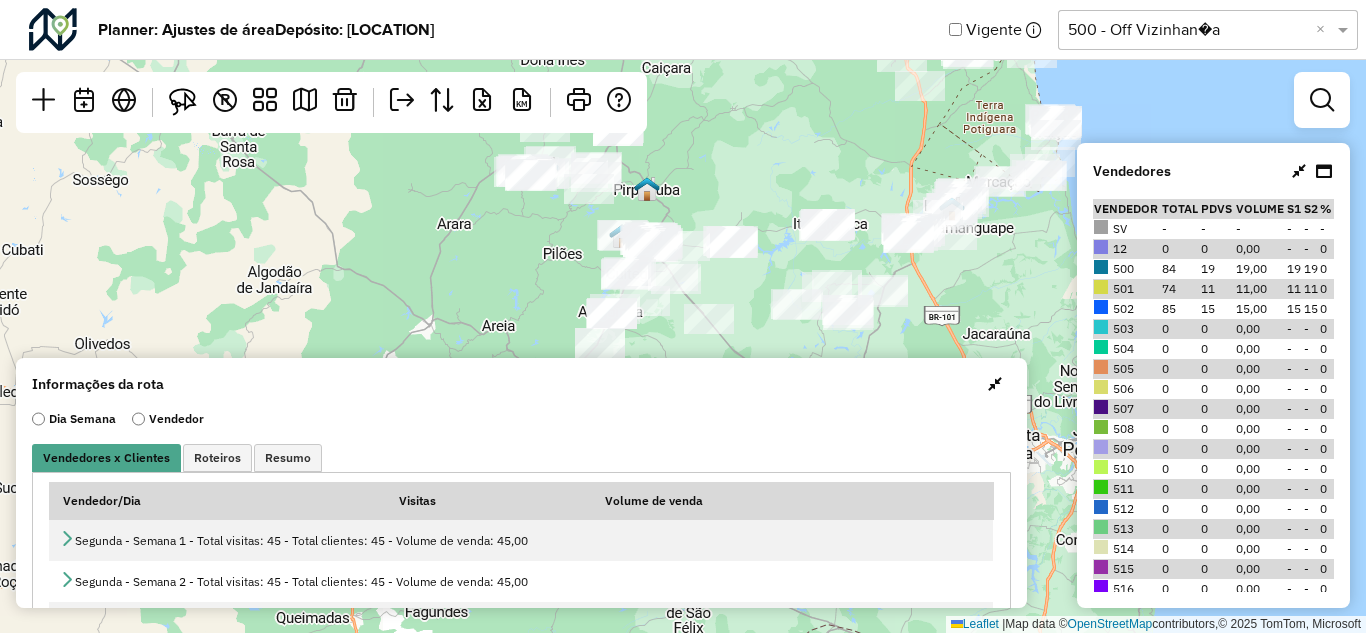 click at bounding box center [1312, 171] 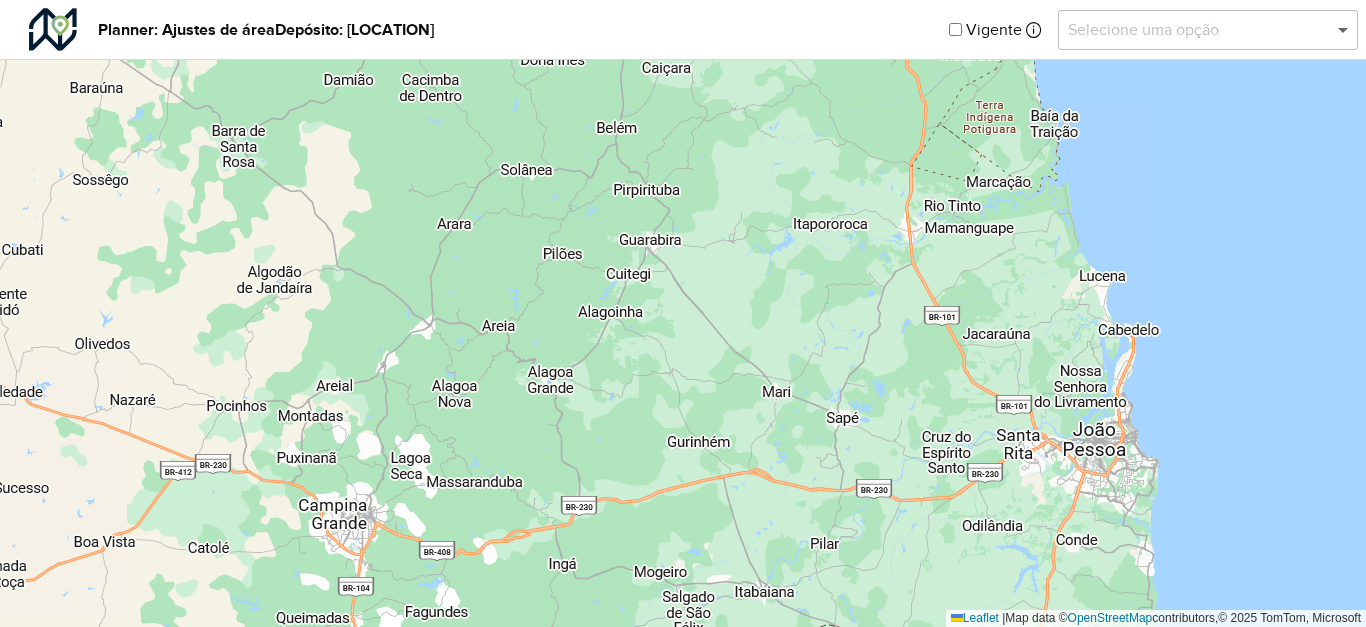 click 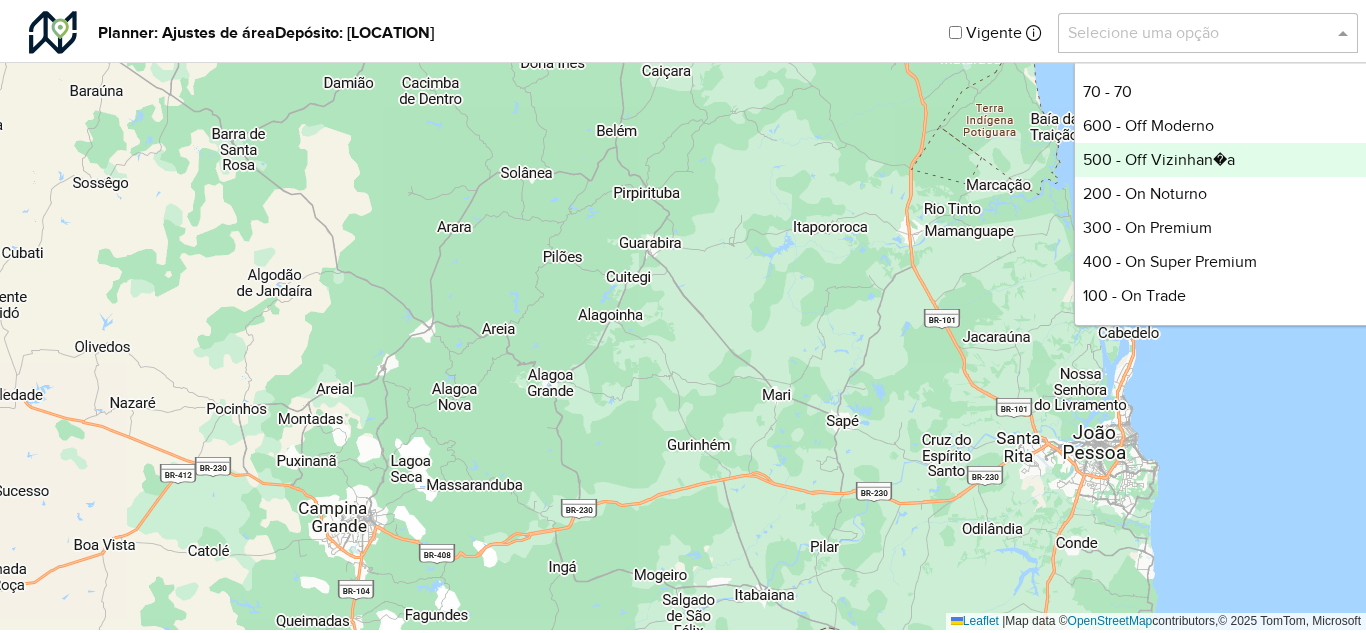 scroll, scrollTop: 100, scrollLeft: 0, axis: vertical 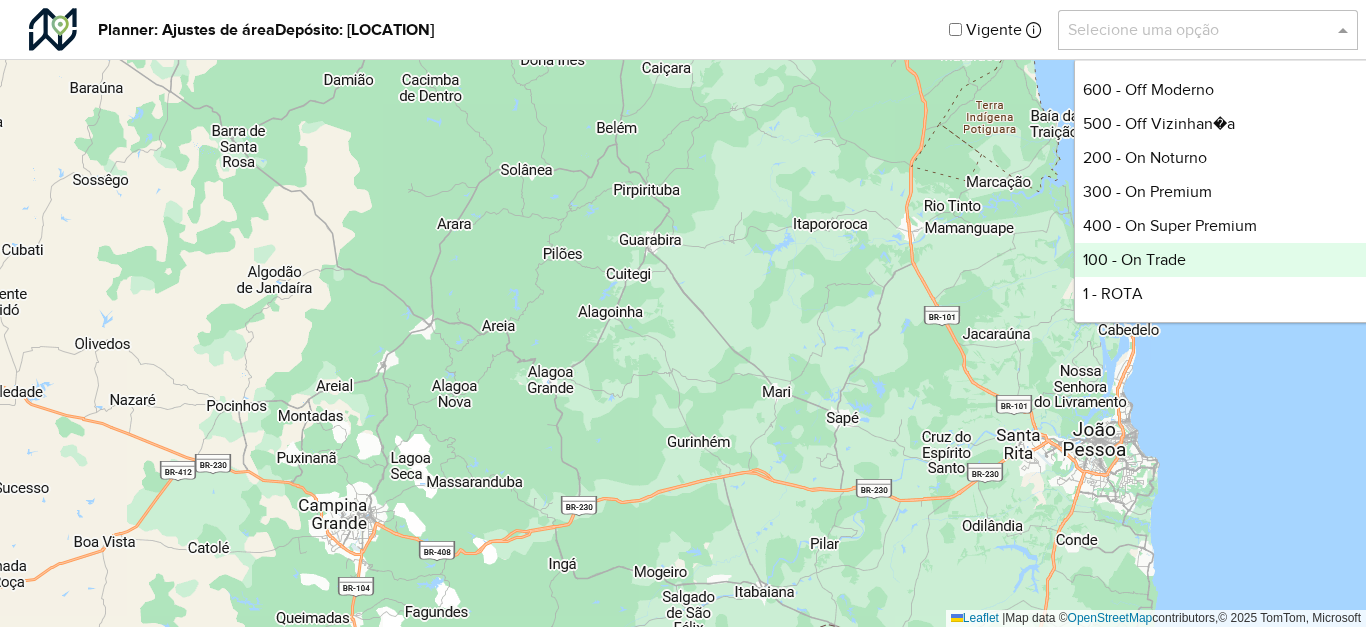 click on "100 - On Trade" at bounding box center (1224, 260) 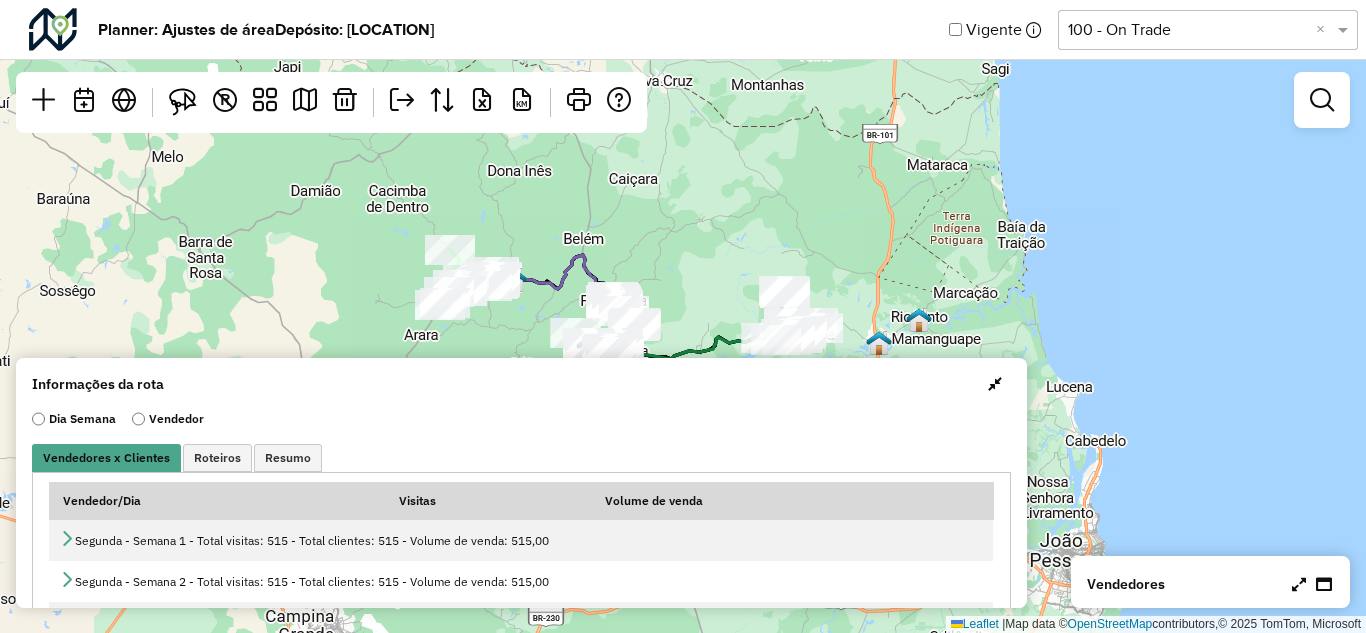 click at bounding box center [1299, 584] 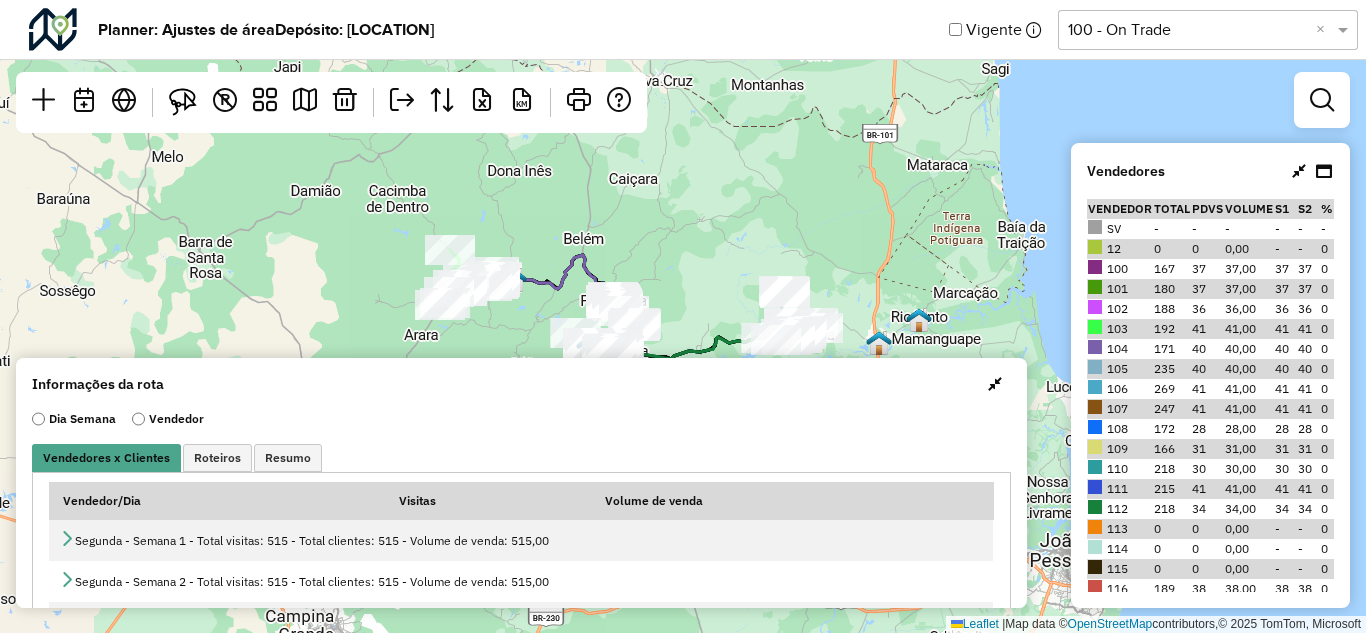 click at bounding box center (1299, 171) 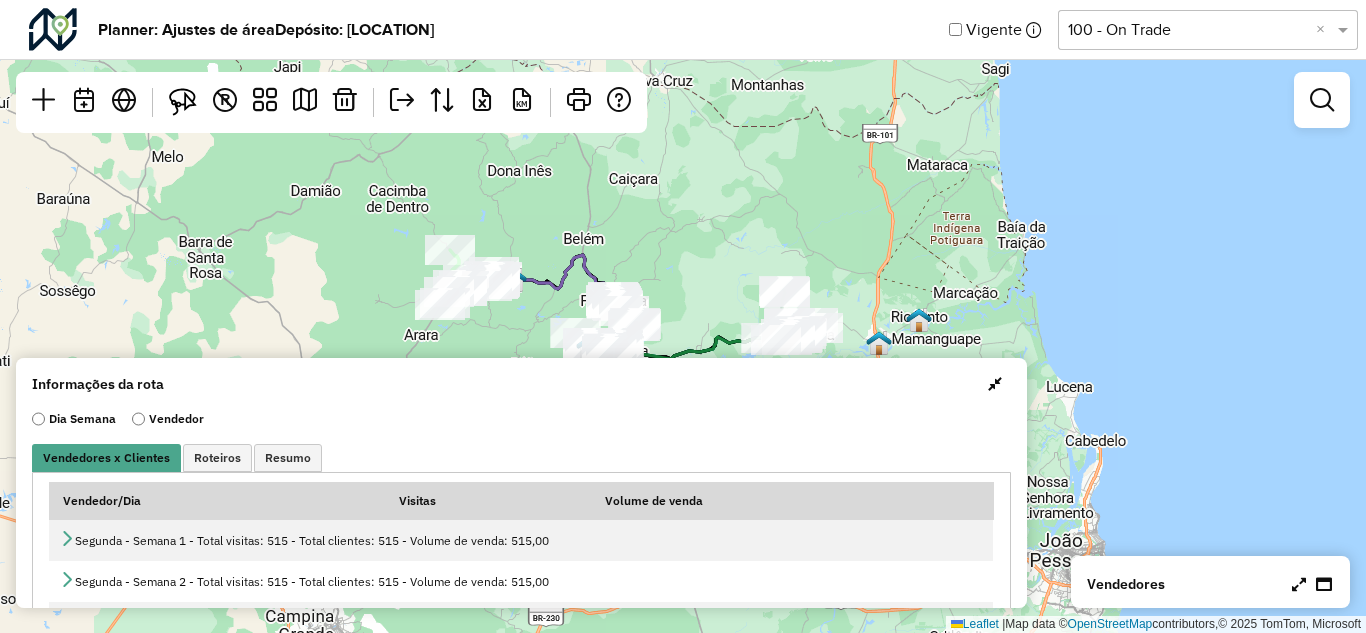 click at bounding box center (995, 384) 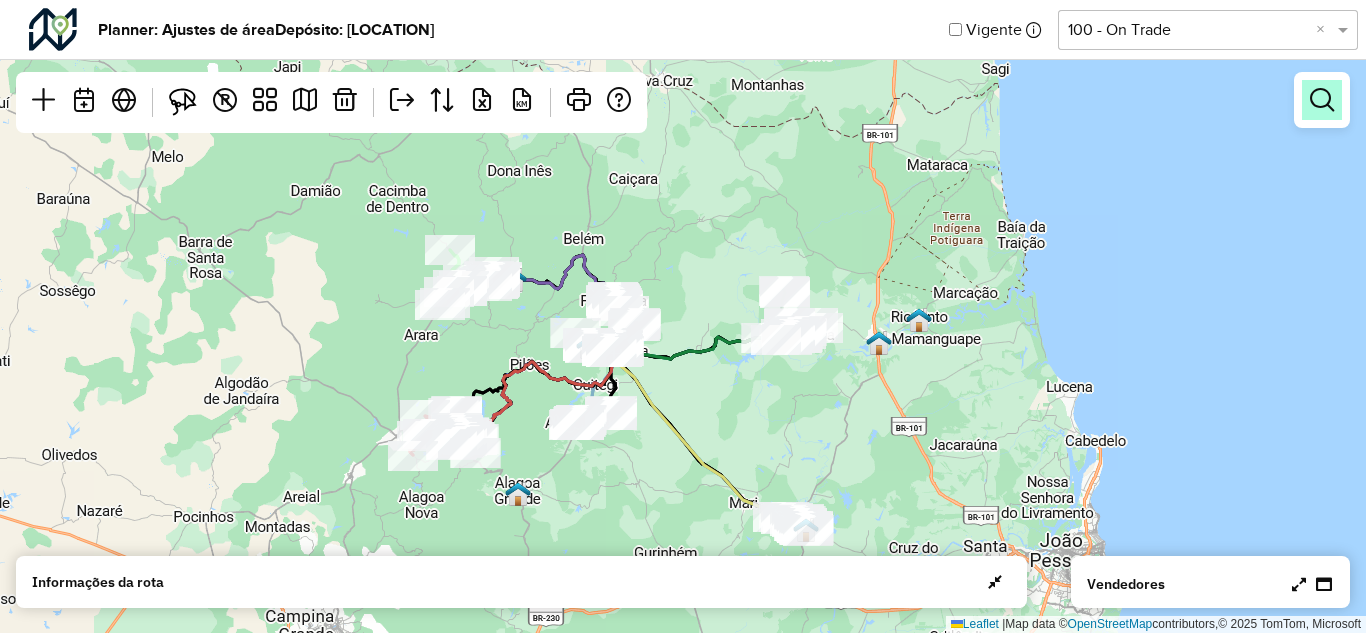 click at bounding box center [1322, 100] 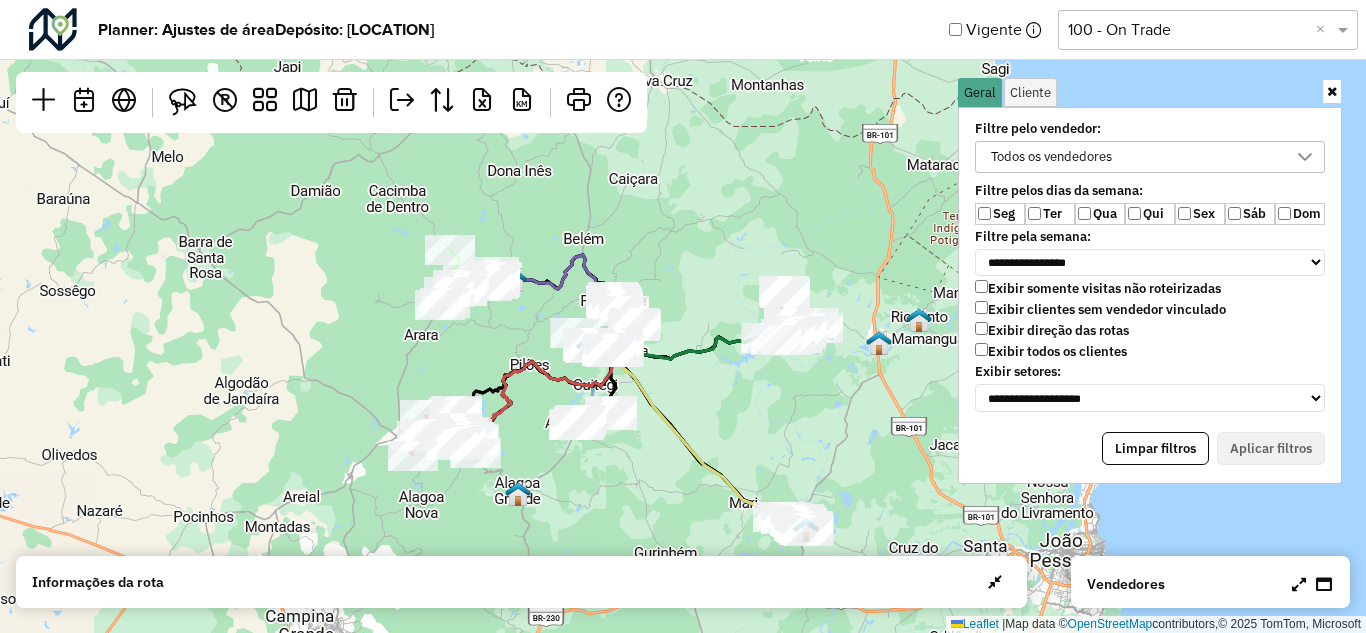 click on "Todos os vendedores" at bounding box center [1051, 157] 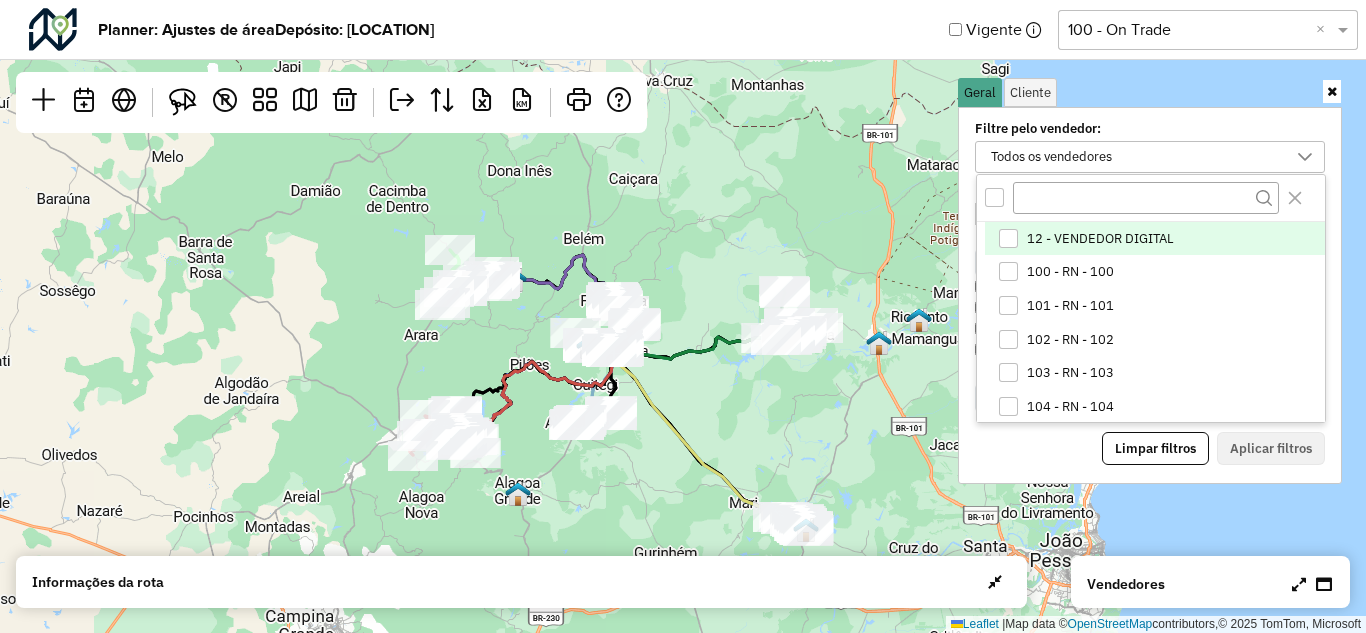 scroll, scrollTop: 11, scrollLeft: 79, axis: both 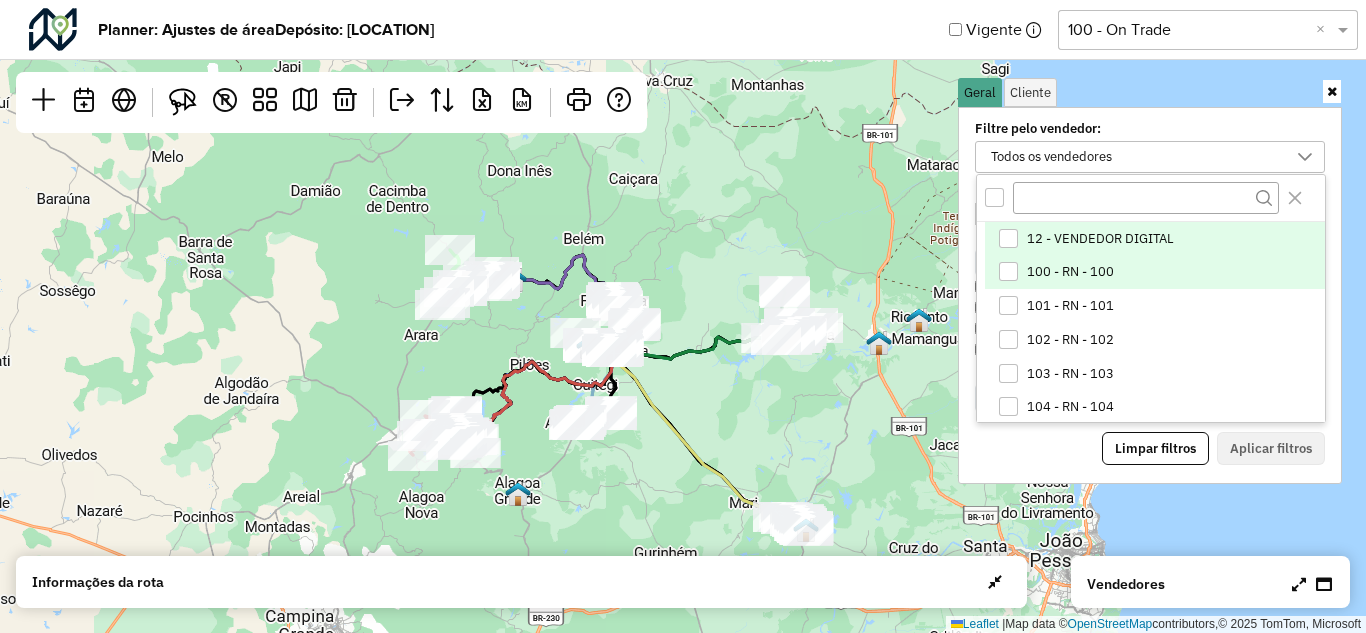 click at bounding box center [1008, 271] 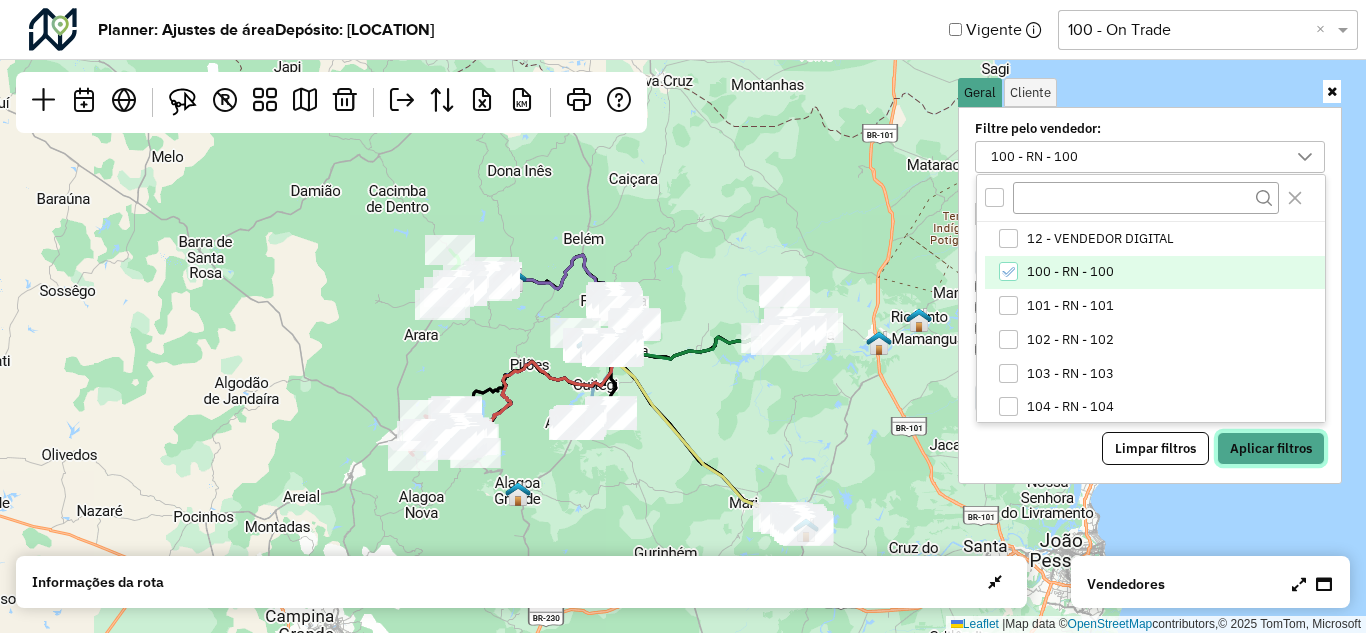 click on "Aplicar filtros" at bounding box center [1271, 449] 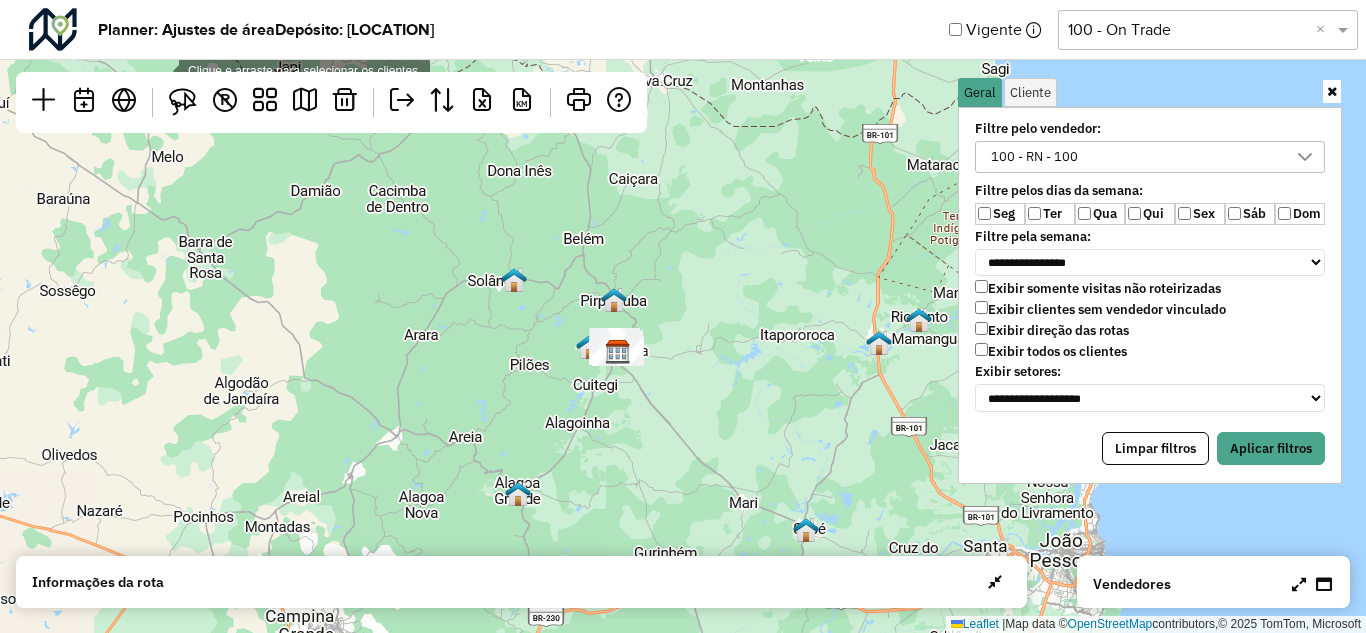 click on "Qui" at bounding box center [1150, 214] 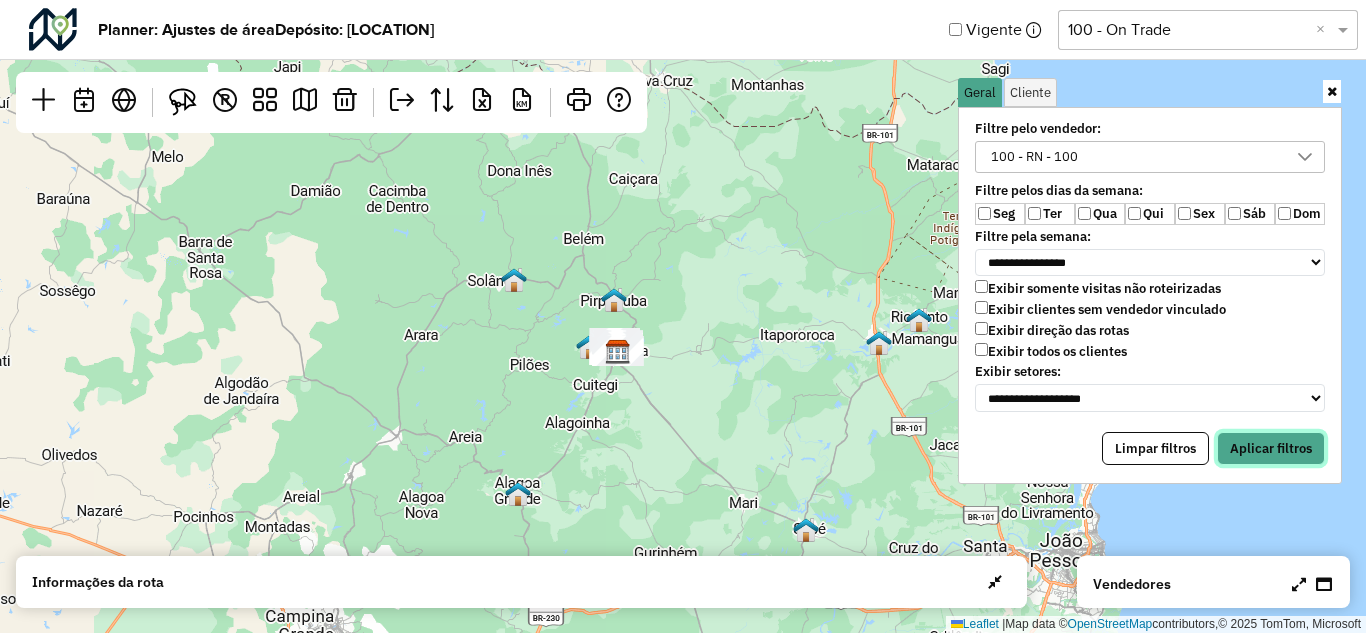 click on "Aplicar filtros" at bounding box center [1271, 449] 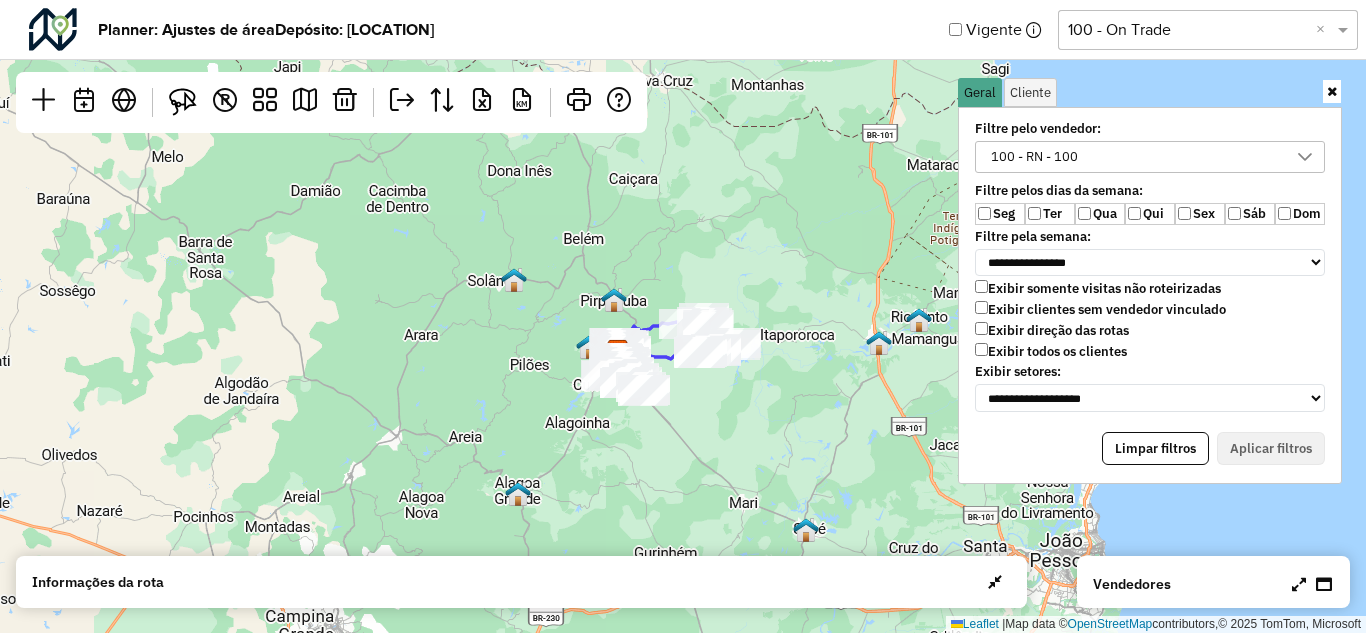 click at bounding box center (1332, 91) 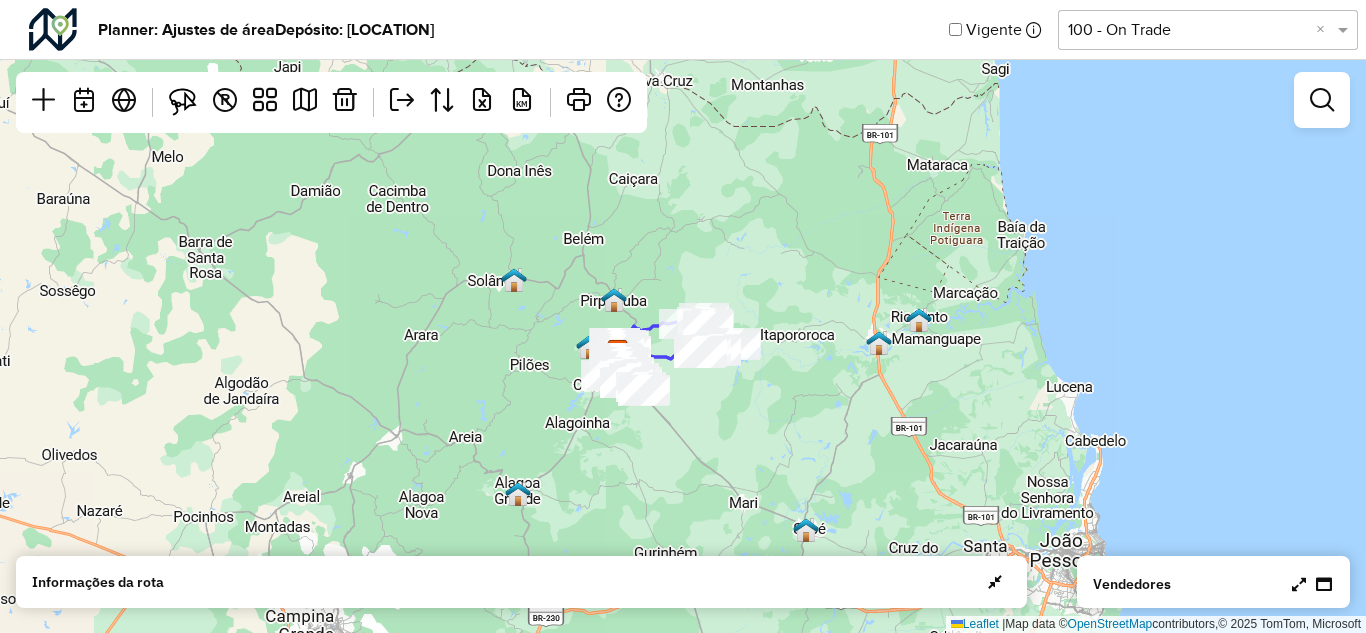 click at bounding box center [1299, 584] 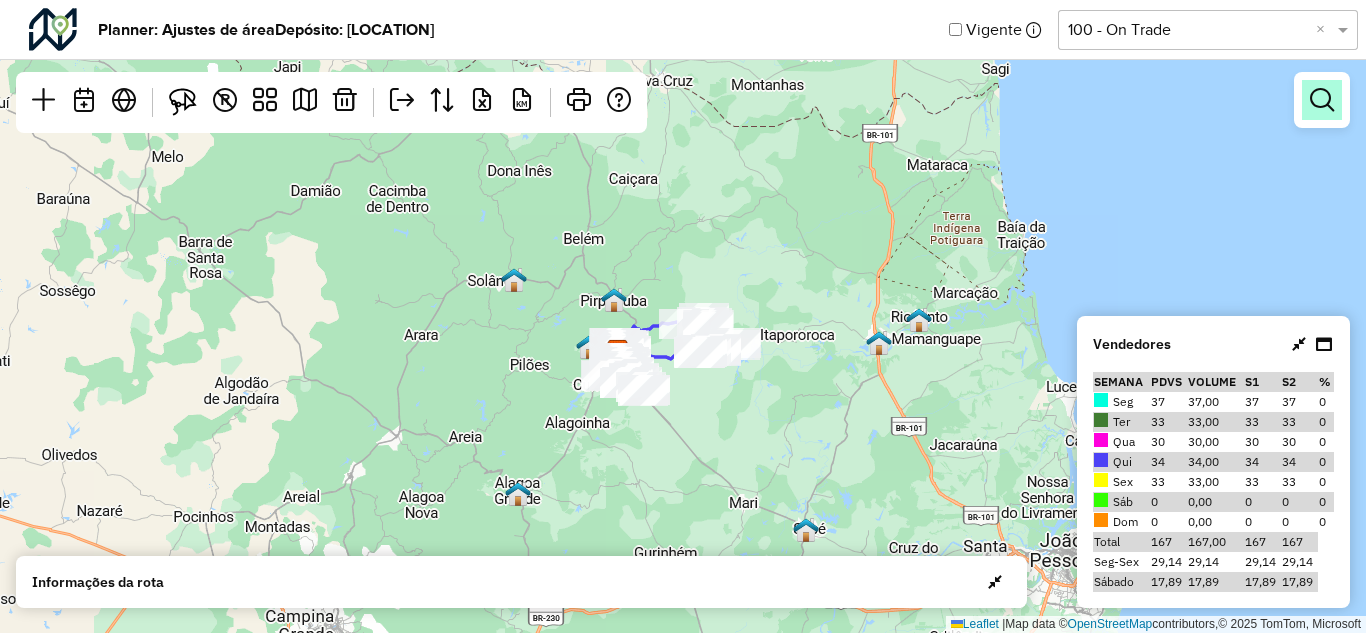 click at bounding box center [1322, 100] 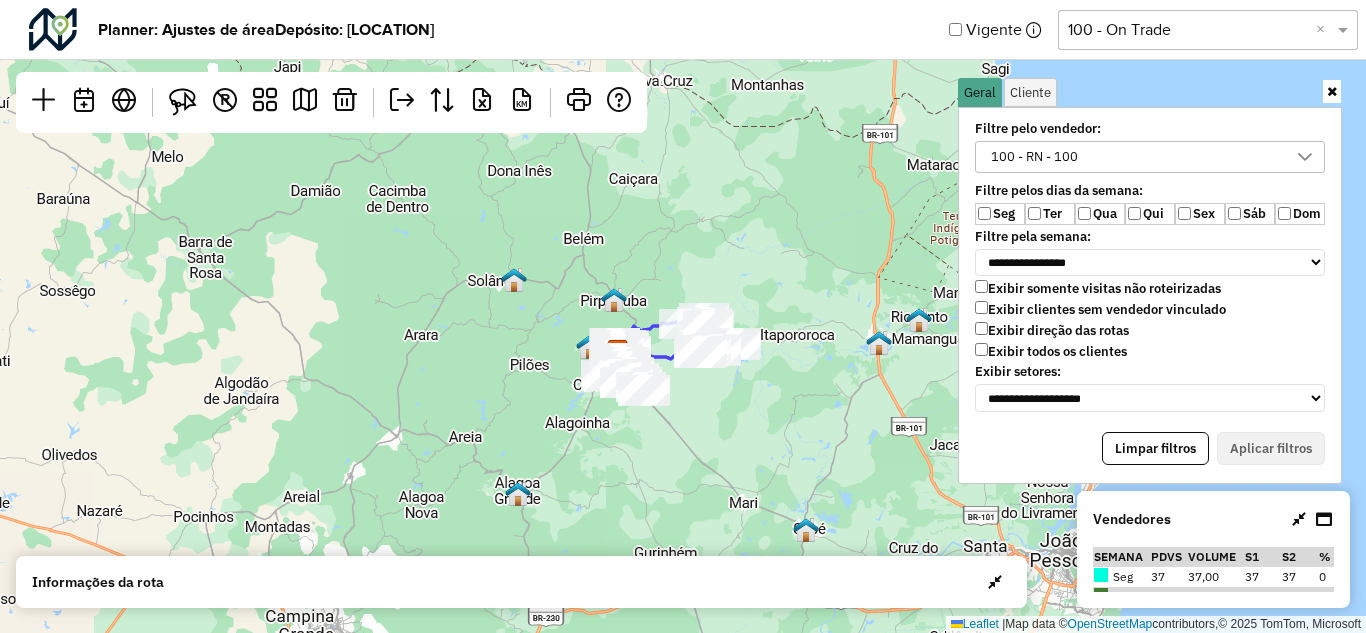 click on "100 - RN - 100" at bounding box center [1135, 157] 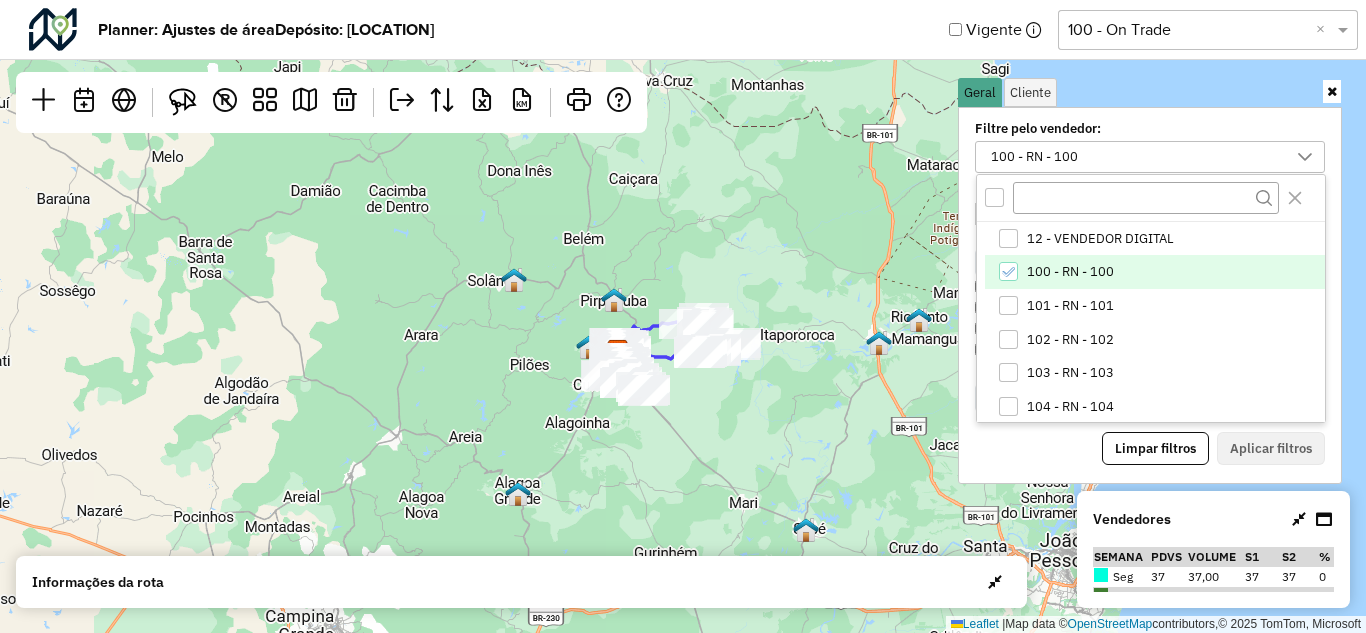 scroll, scrollTop: 11, scrollLeft: 79, axis: both 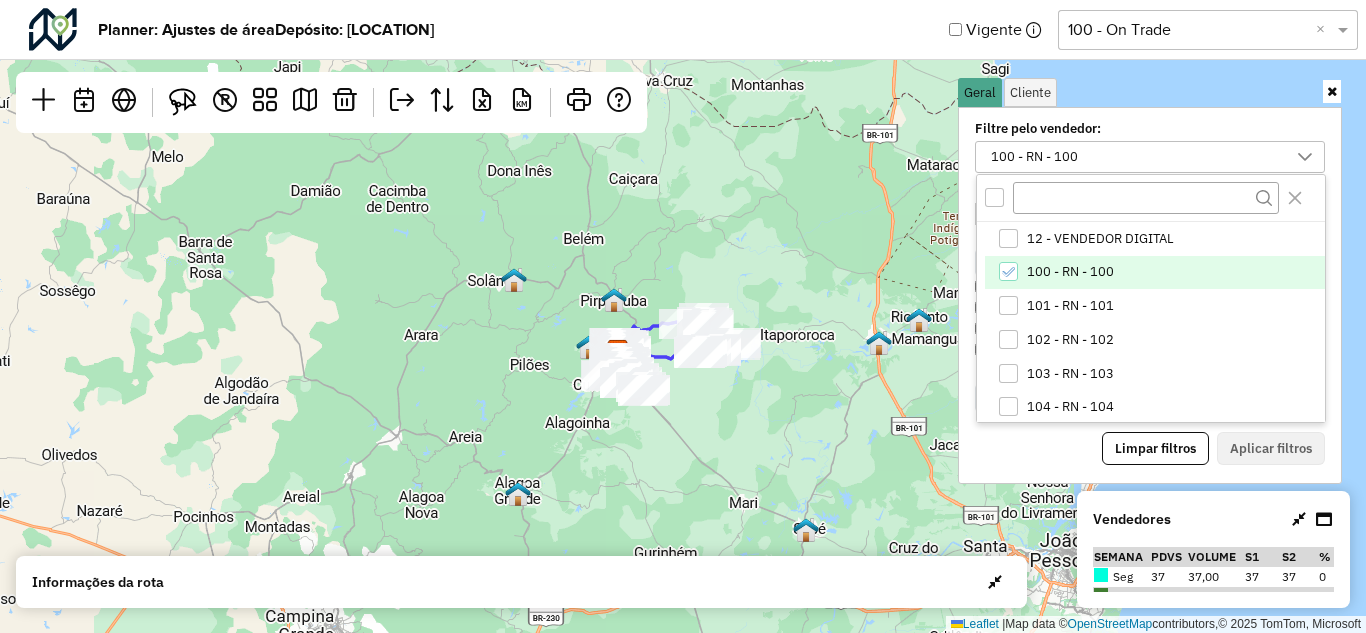 click at bounding box center [1008, 271] 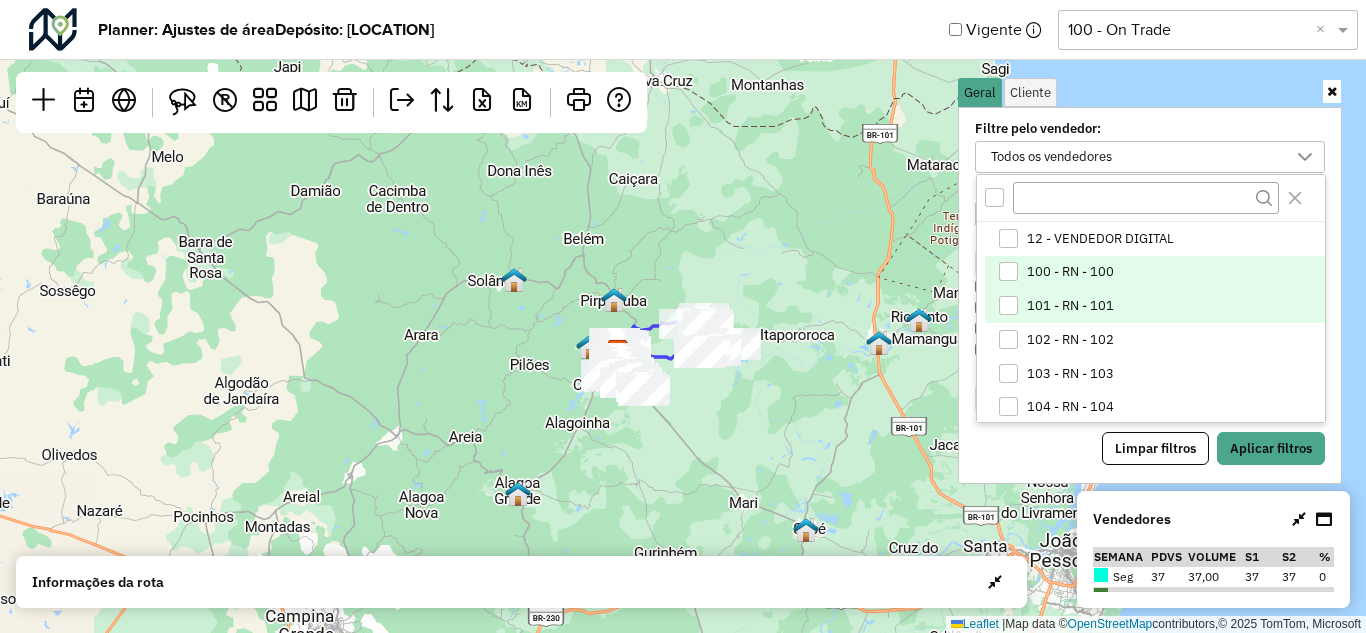 click at bounding box center [1008, 305] 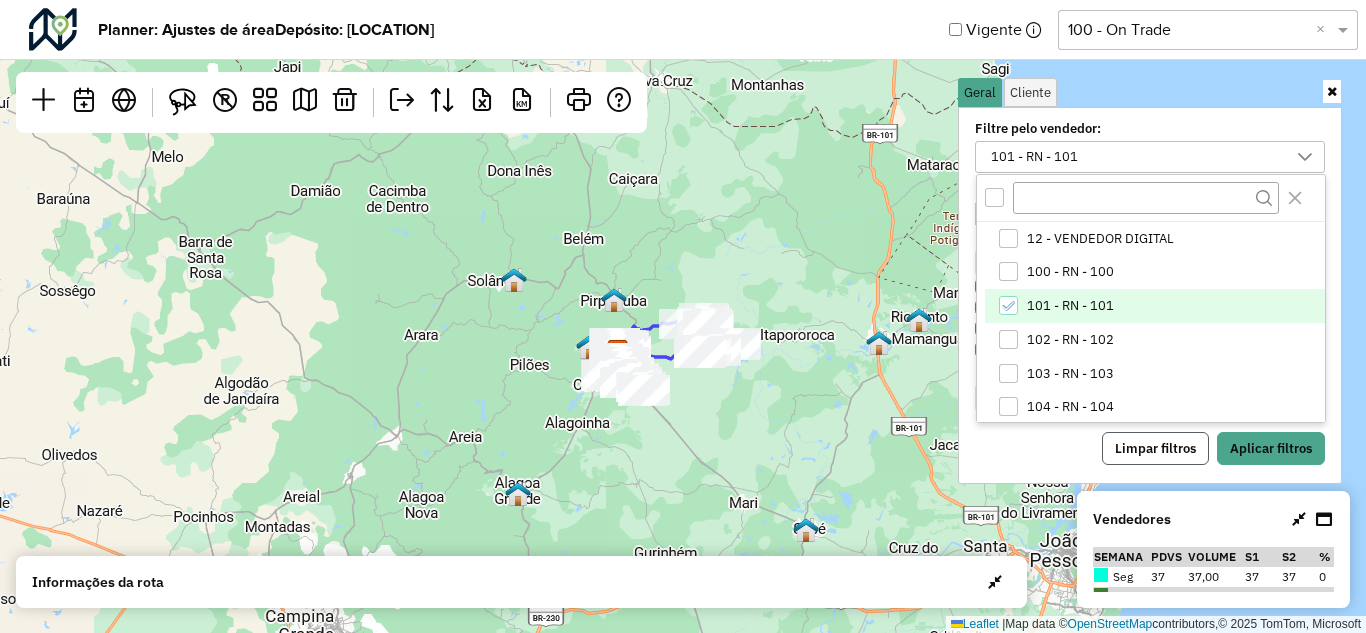 click on "Limpar filtros" at bounding box center (1155, 449) 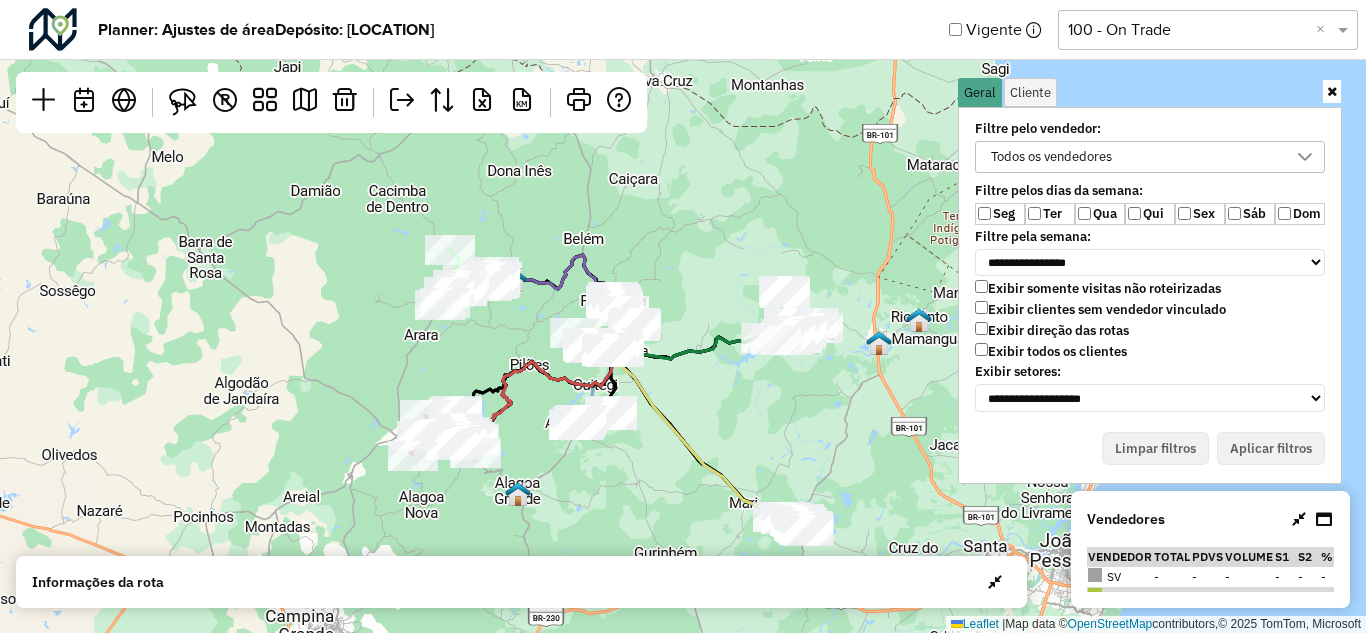 click on "Ter" at bounding box center (1050, 214) 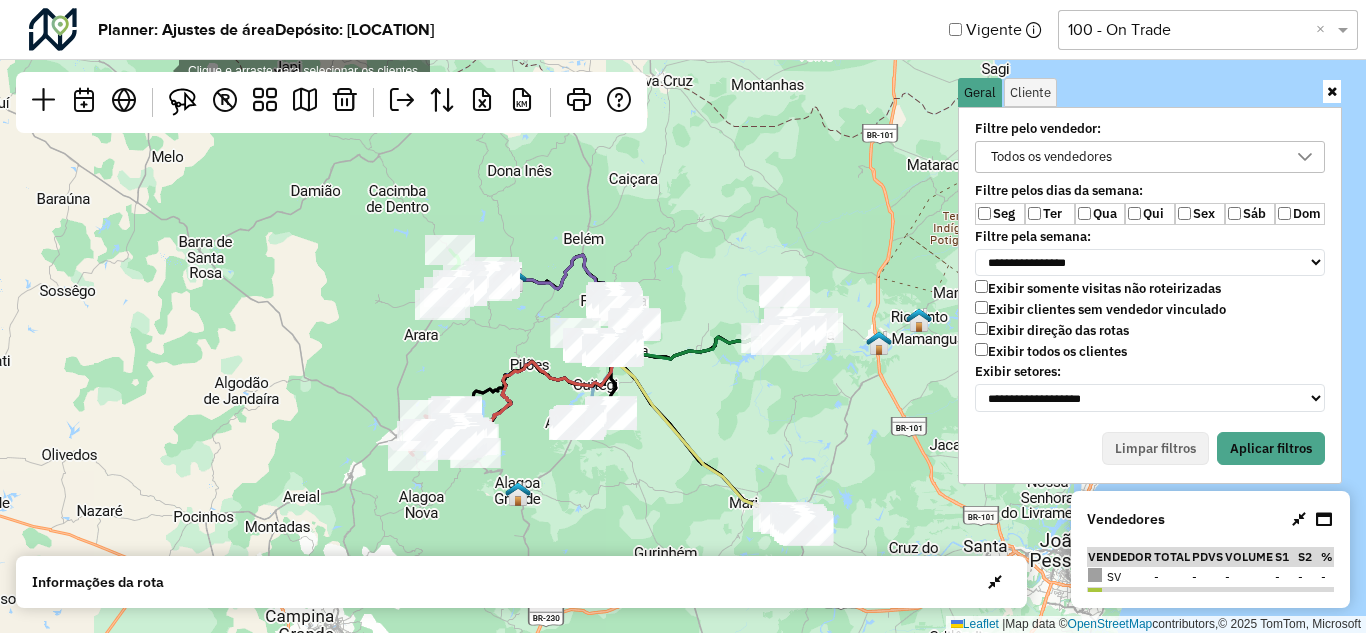 click on "Qua" at bounding box center [1100, 214] 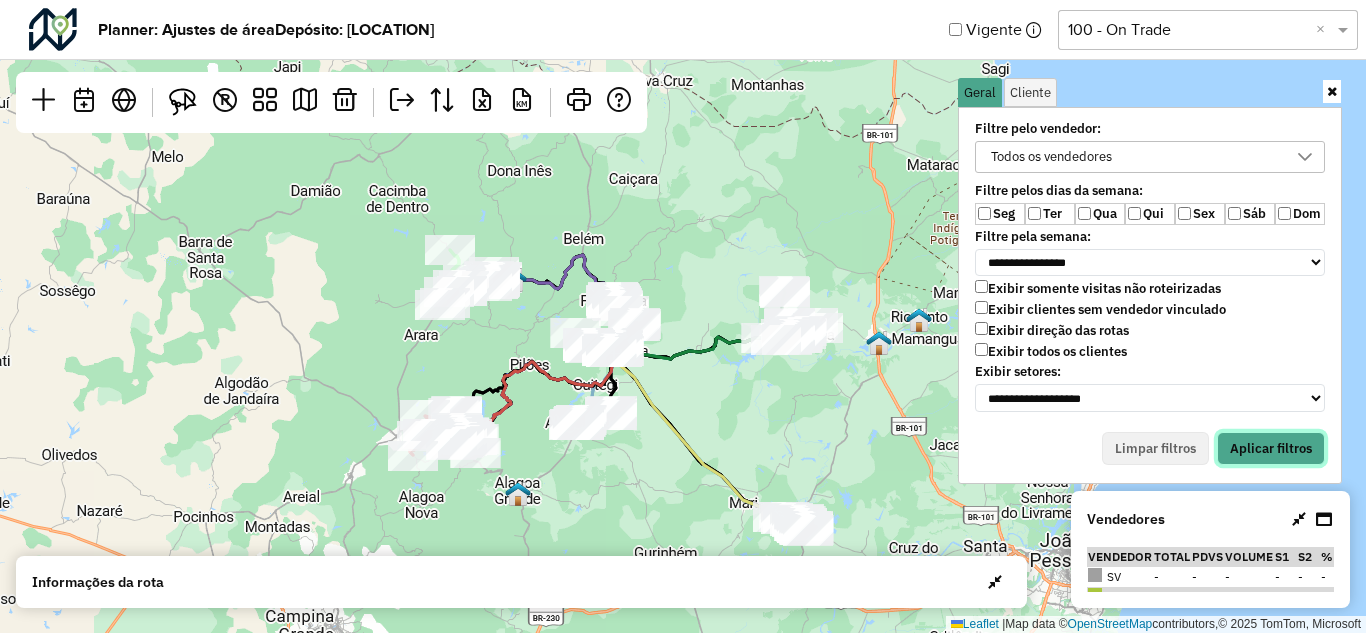 click on "Aplicar filtros" at bounding box center (1271, 449) 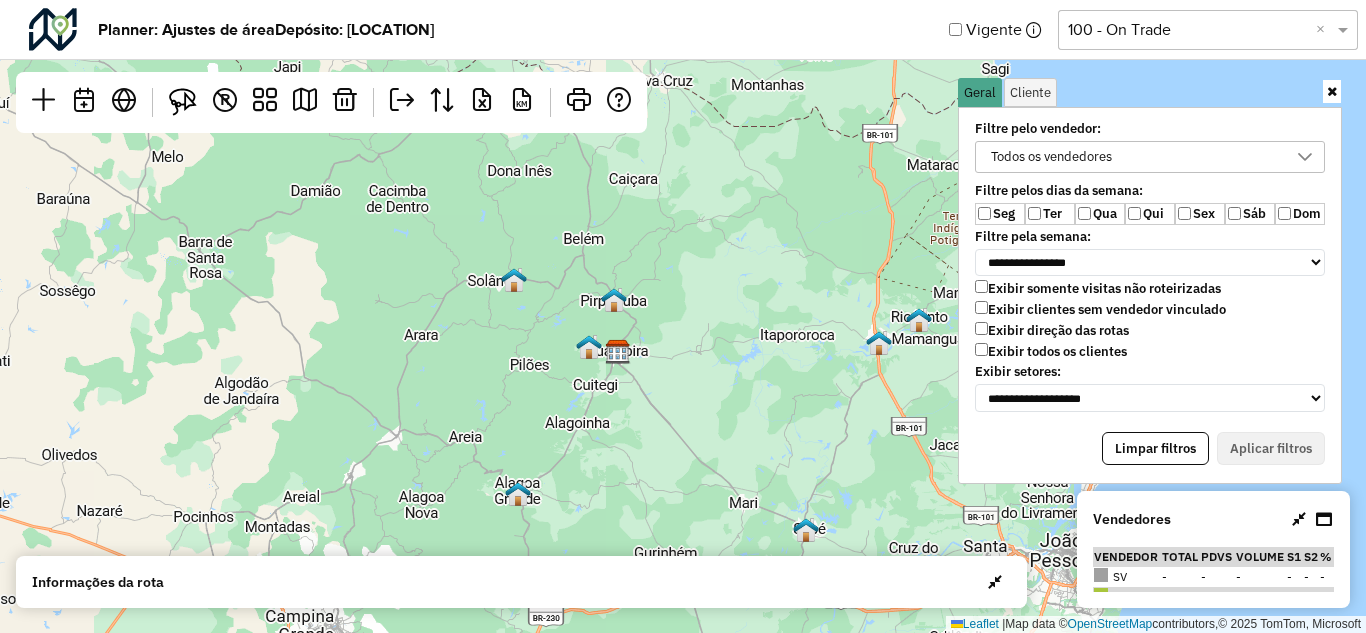 click at bounding box center (1332, 91) 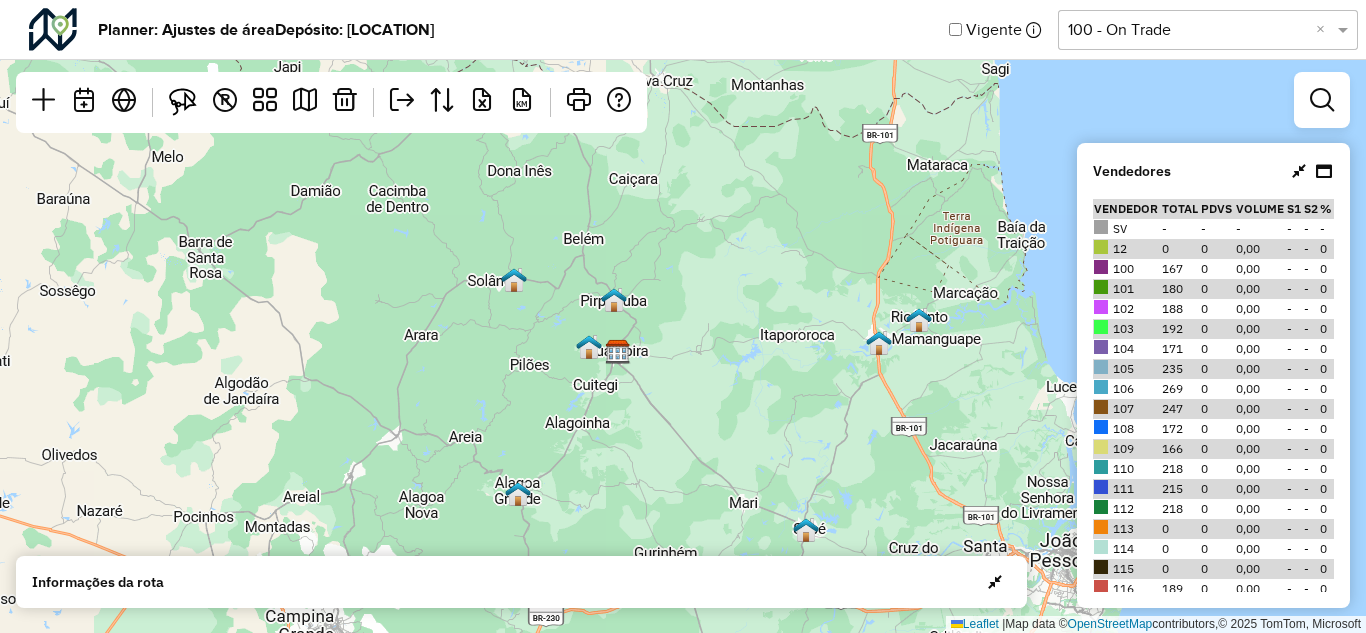 click at bounding box center (1322, 100) 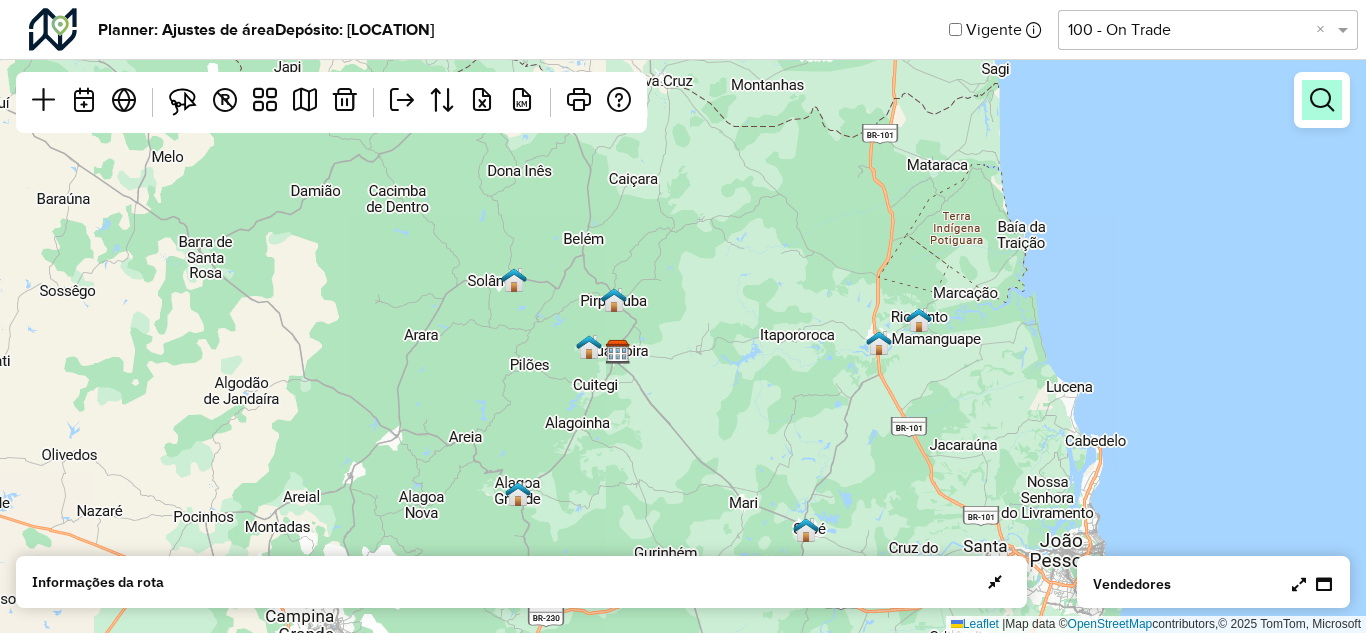 click at bounding box center (1322, 100) 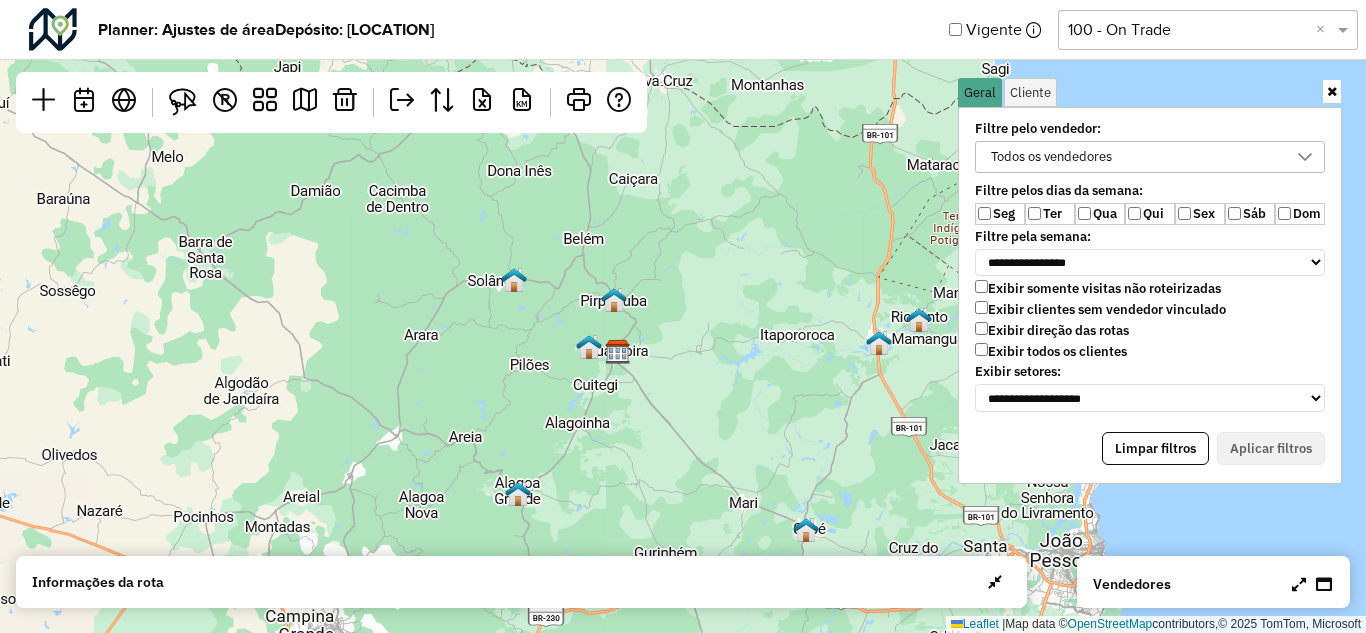 click on "Todos os vendedores" at bounding box center [1051, 157] 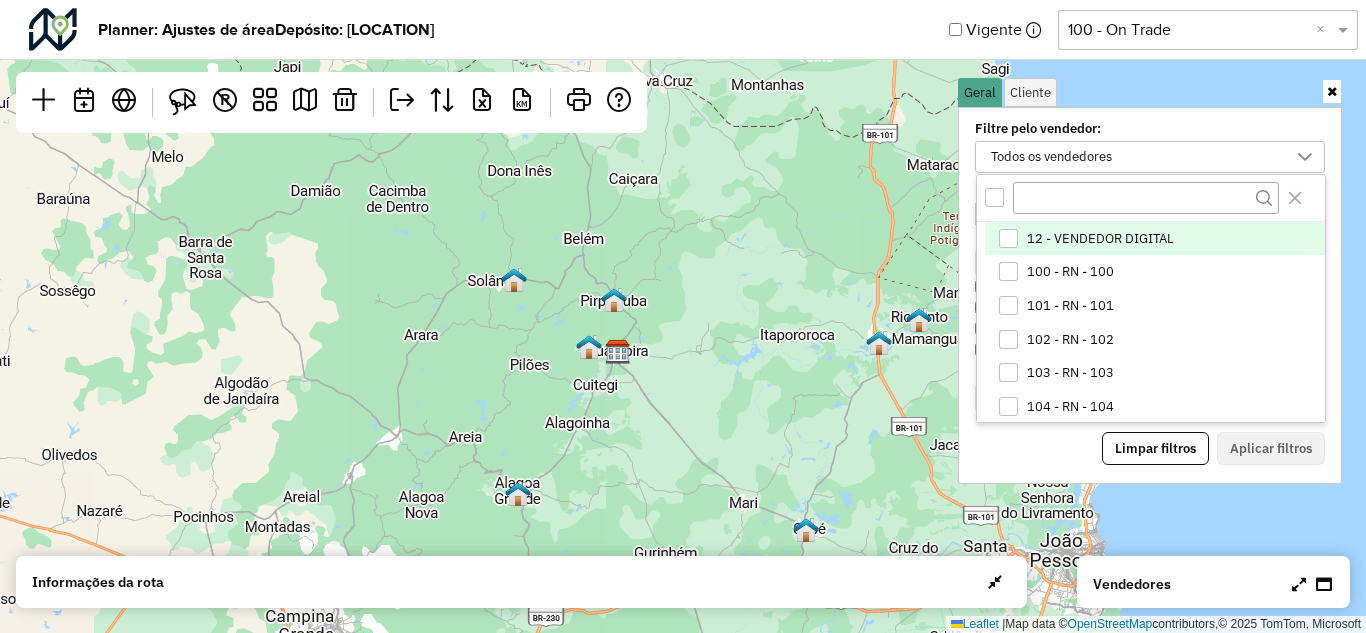 scroll, scrollTop: 11, scrollLeft: 79, axis: both 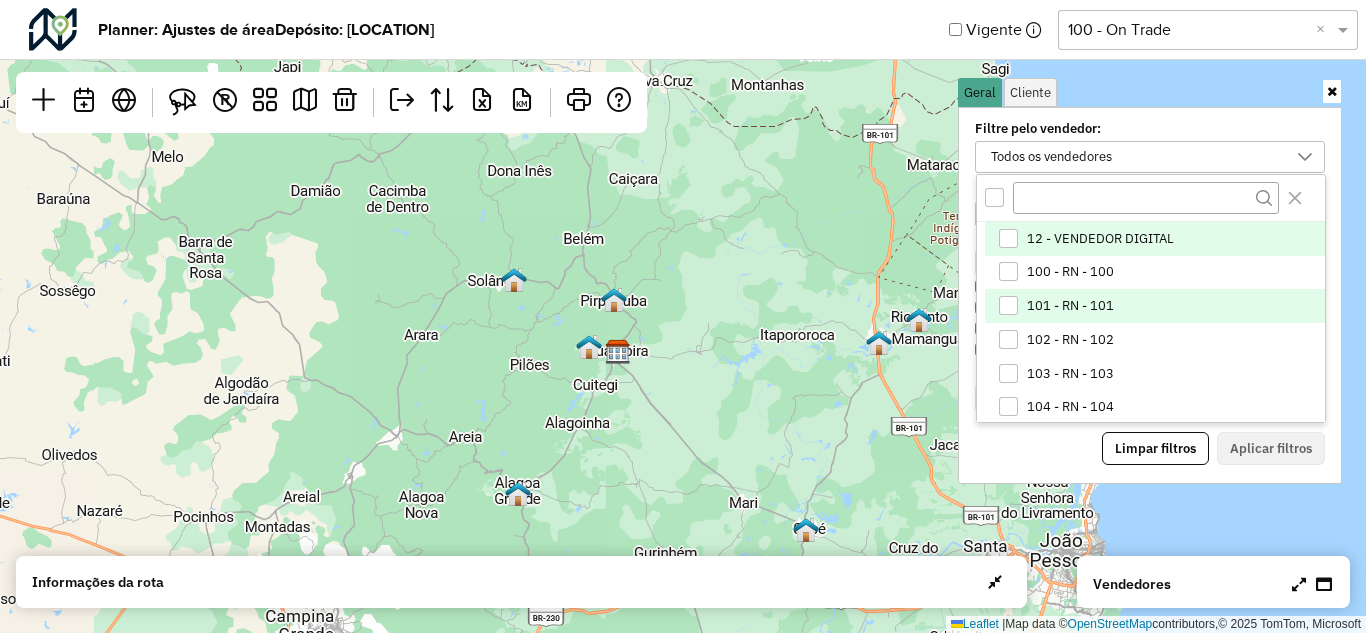 click at bounding box center (1008, 305) 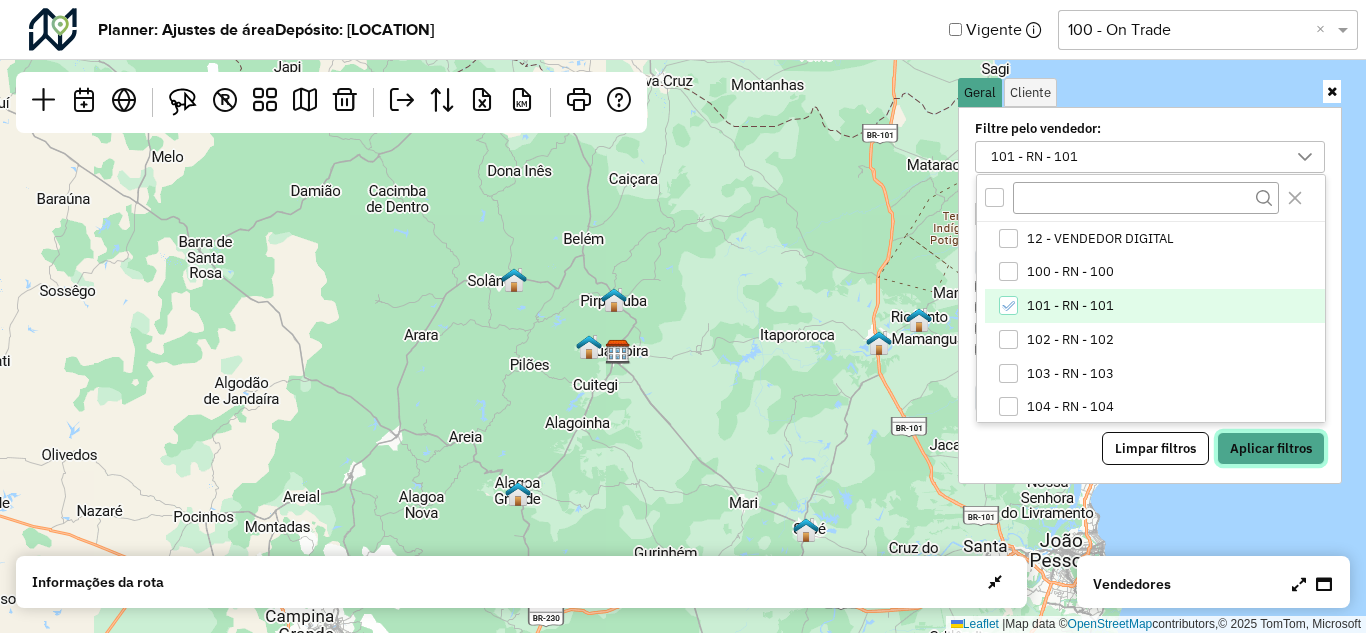click on "Aplicar filtros" at bounding box center [1271, 449] 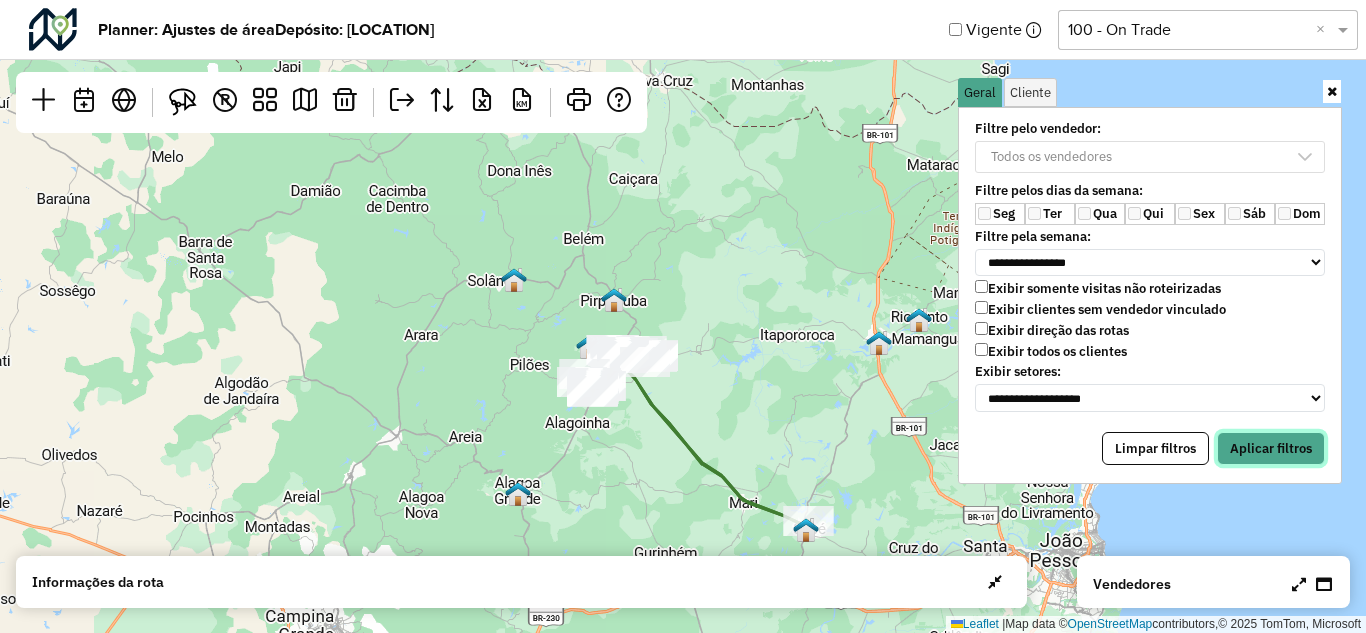 click on "Aplicar filtros" at bounding box center [1271, 449] 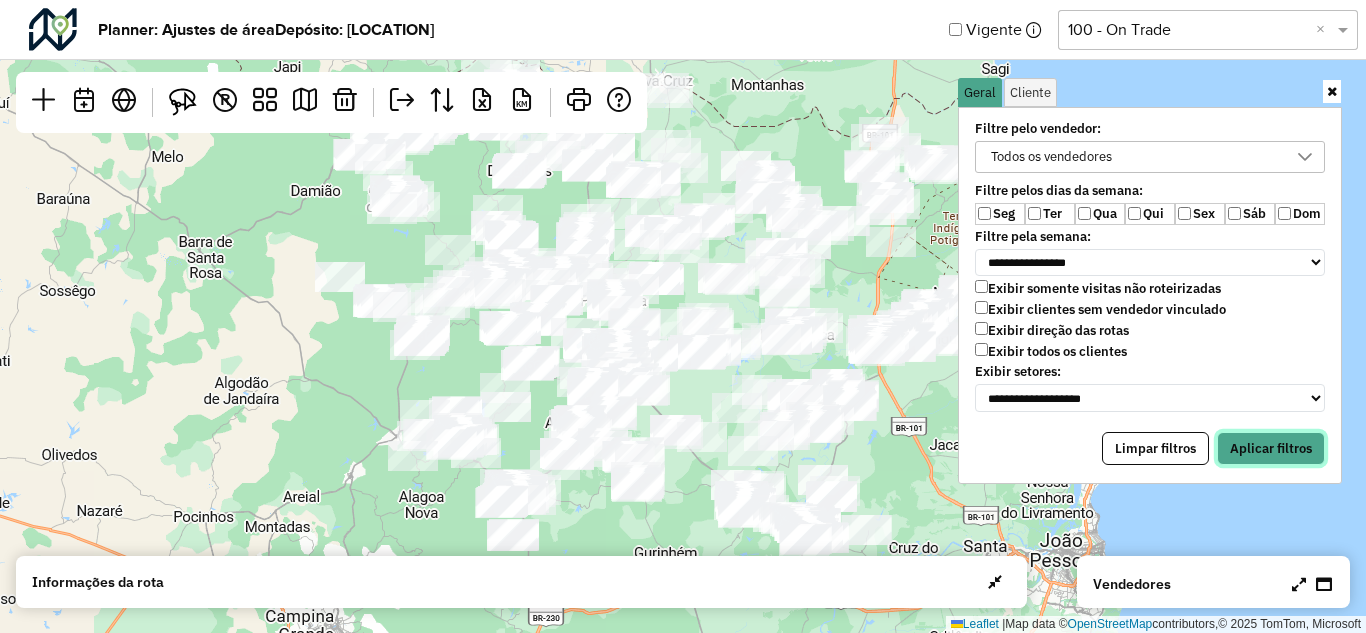 click on "Aplicar filtros" at bounding box center (1271, 449) 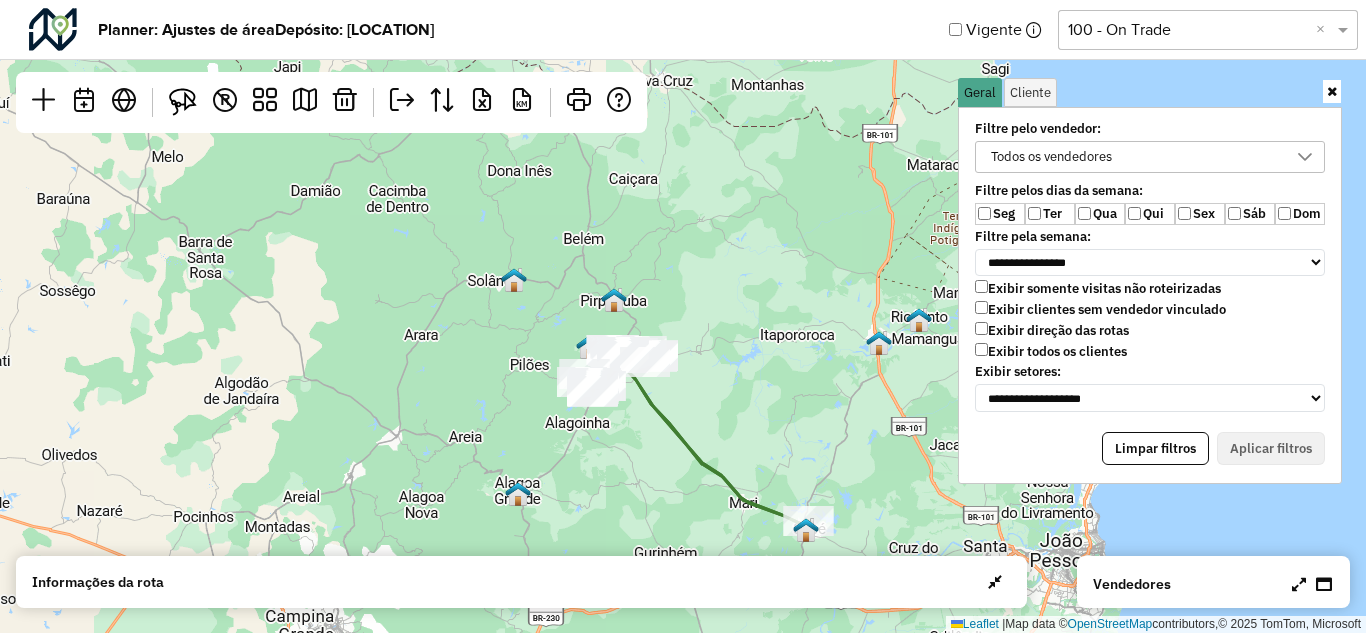 click at bounding box center [1332, 91] 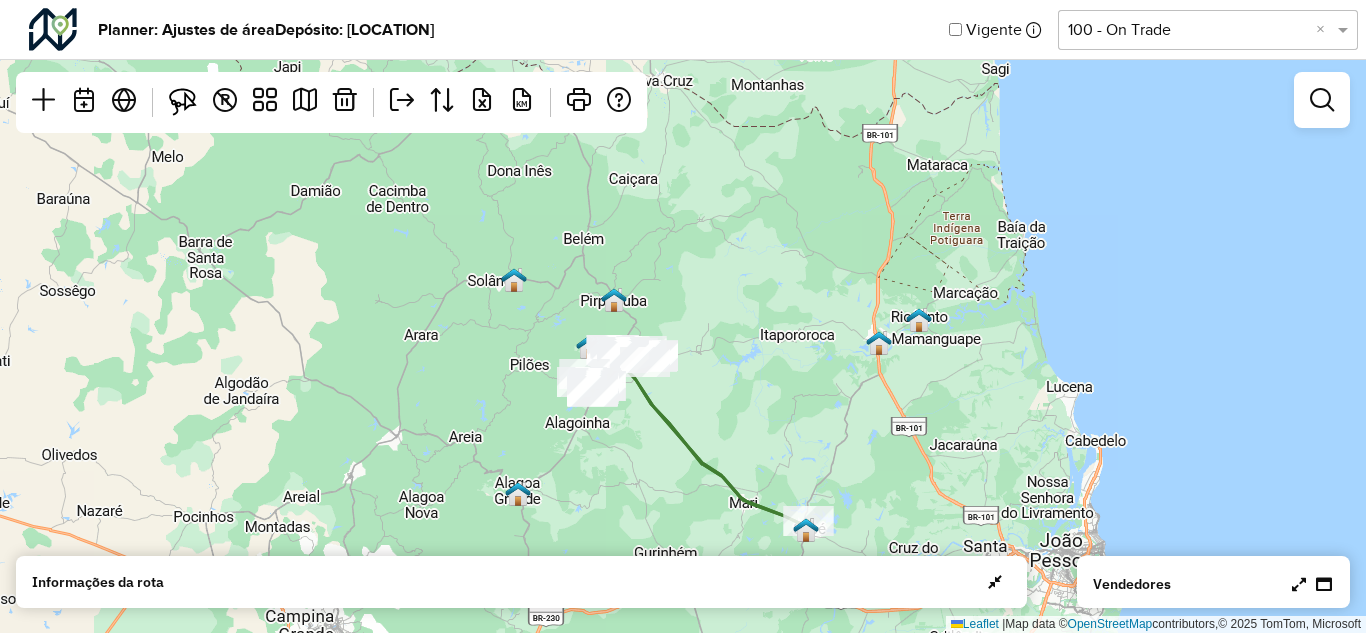 click at bounding box center [1299, 584] 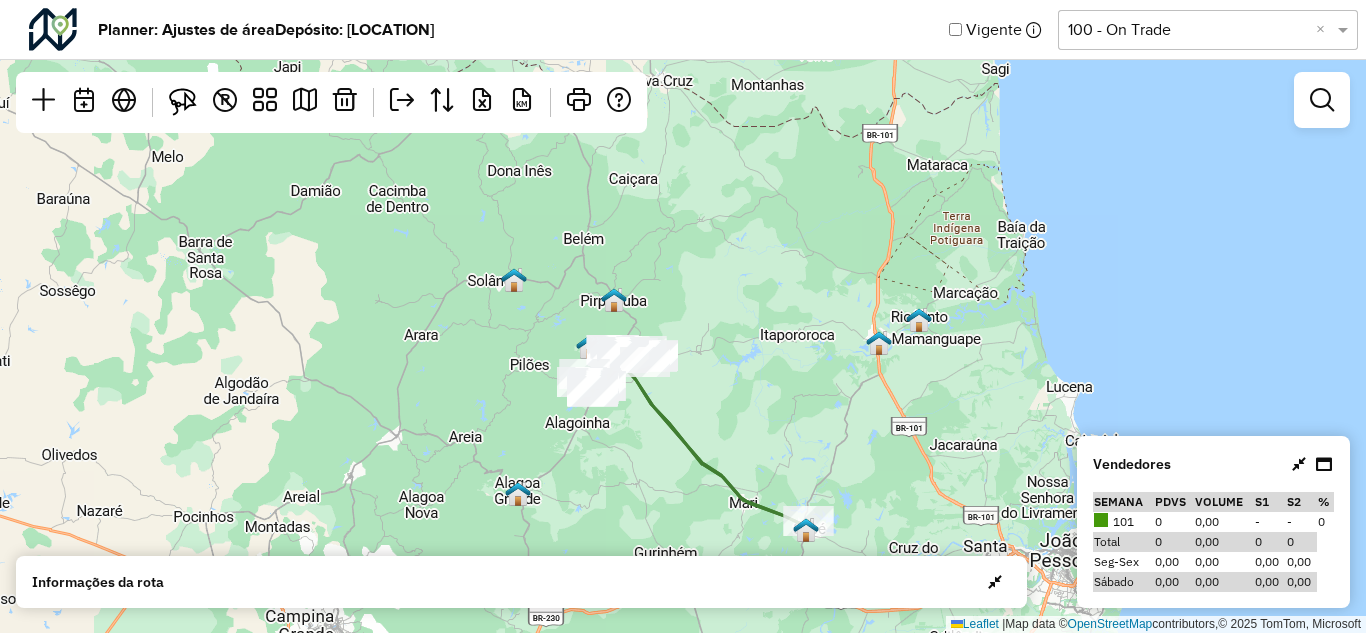 click on "Leaflet   |  Map data ©  OpenStreetMap  contributors,© 2025 TomTom, Microsoft" 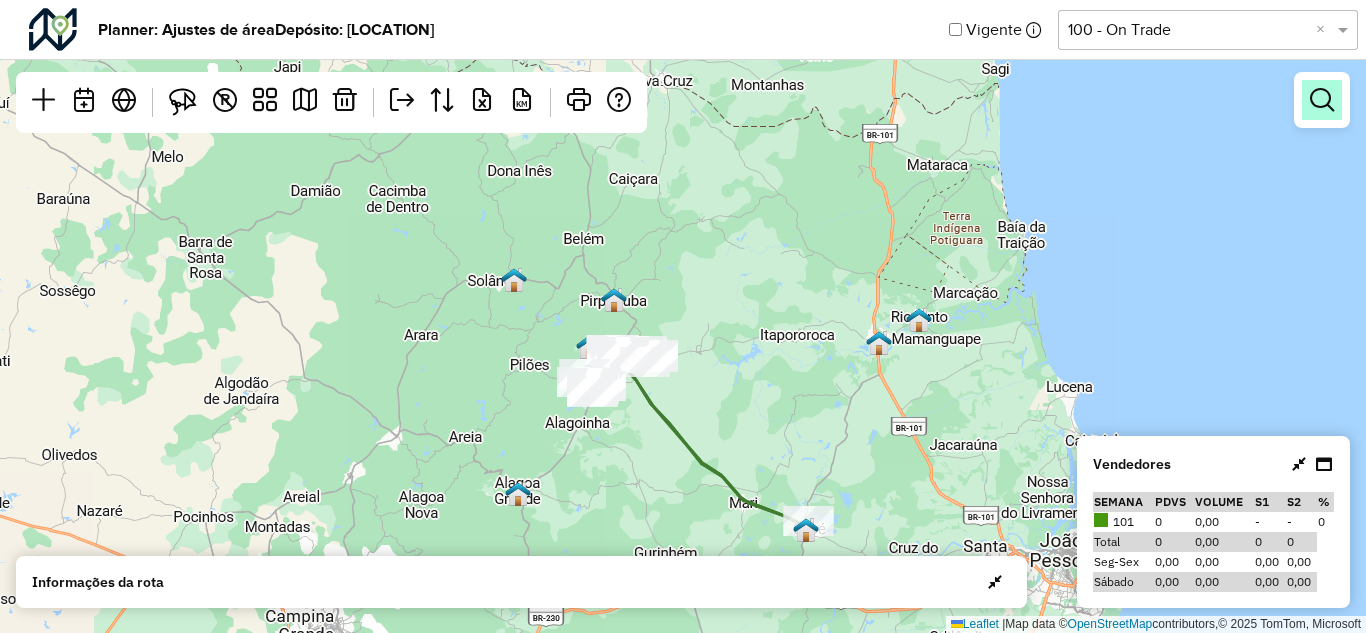 click at bounding box center (1322, 100) 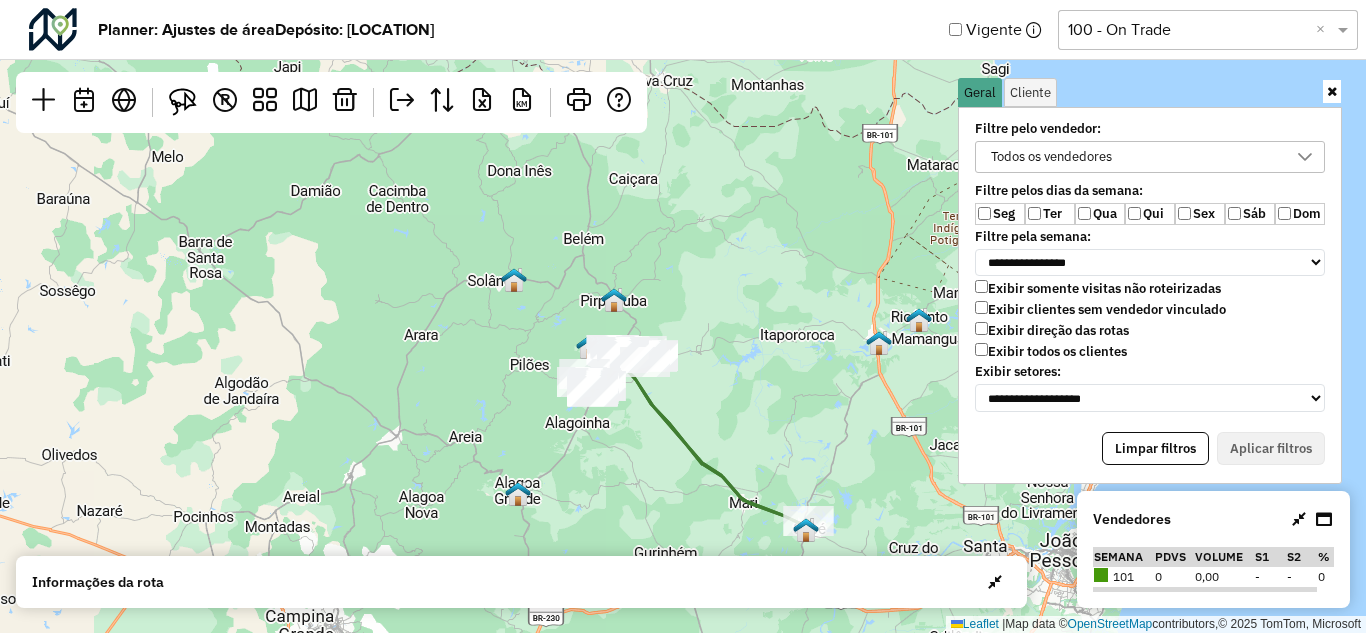 click on "Todos os vendedores" at bounding box center [1135, 157] 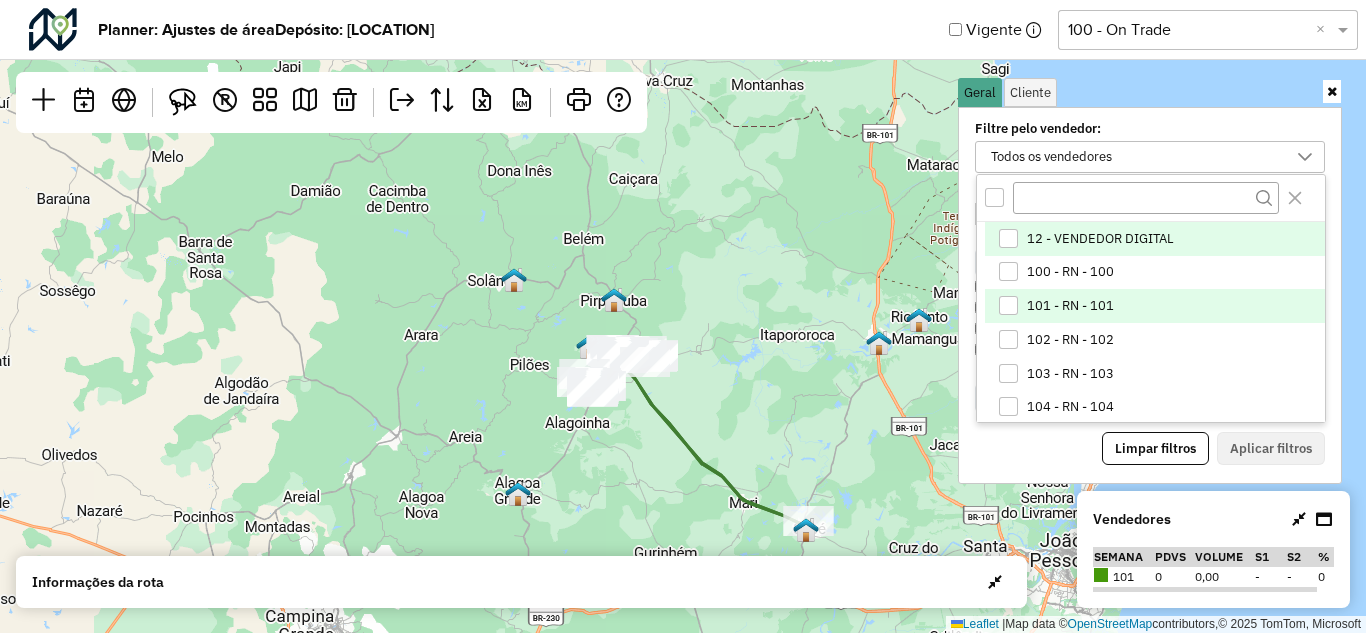 click on "101 - RN - 101" at bounding box center [1155, 306] 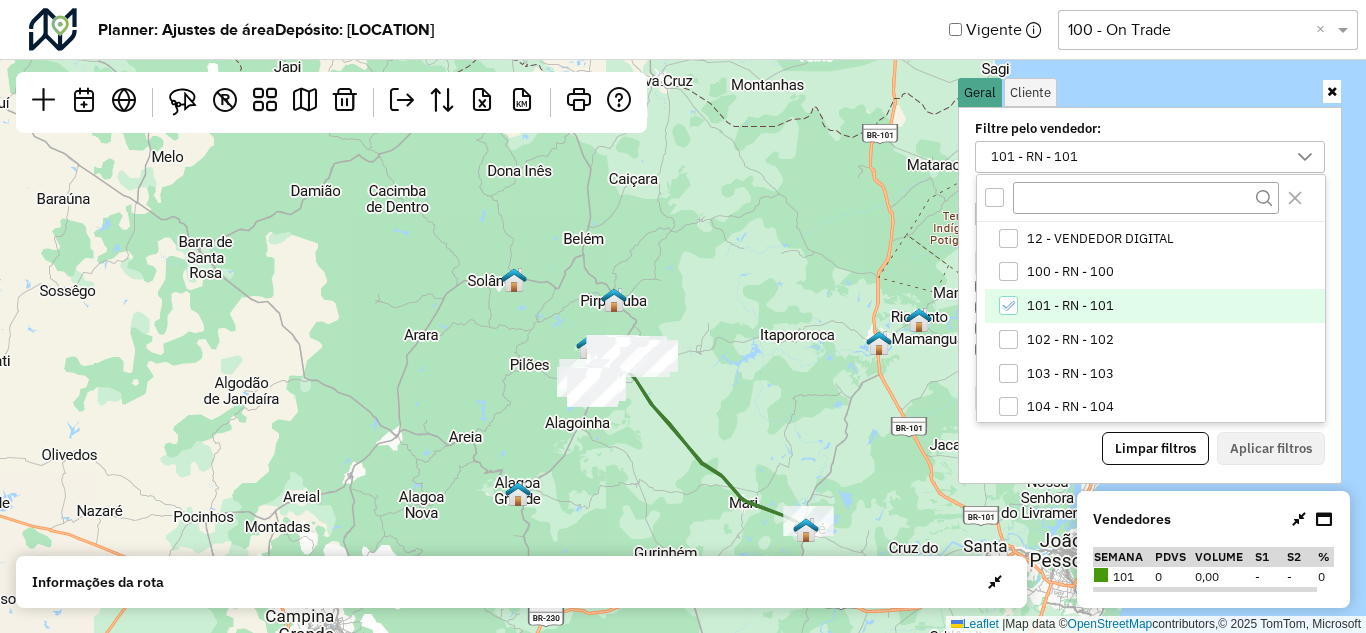 click on "Limpar filtros   Aplicar filtros" at bounding box center [1150, 449] 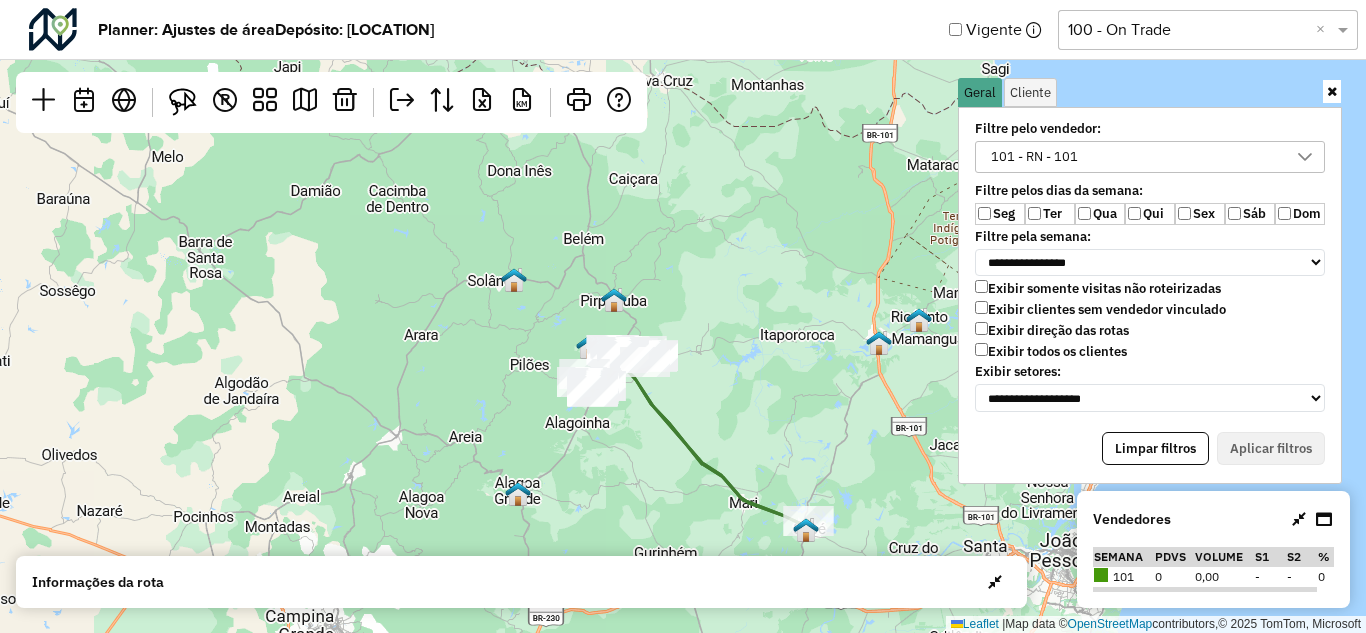 click on "101 - RN - 101" at bounding box center [1135, 157] 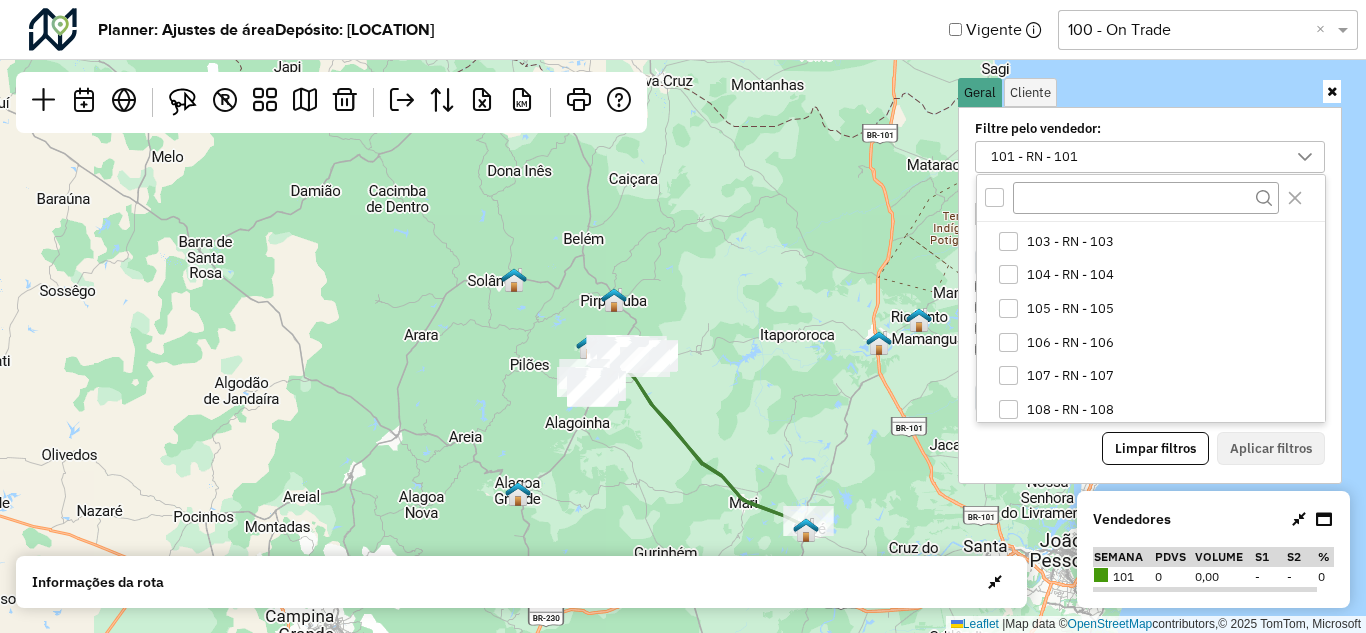 scroll, scrollTop: 0, scrollLeft: 0, axis: both 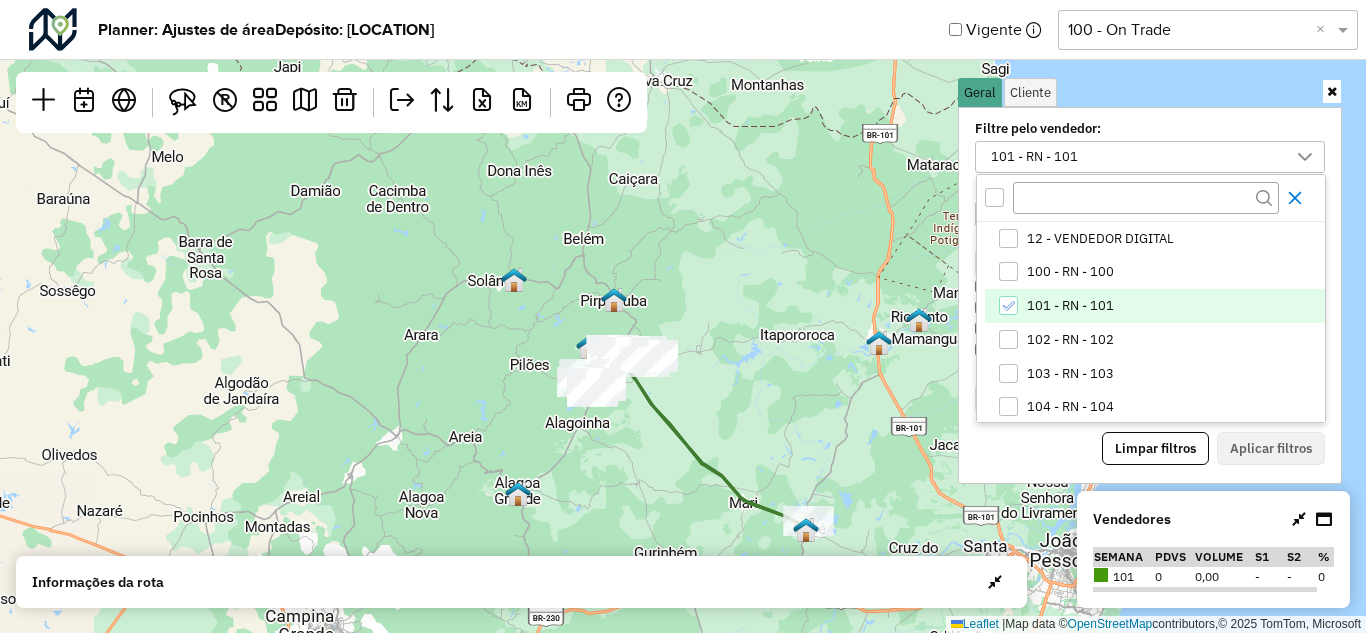 click at bounding box center [1295, 198] 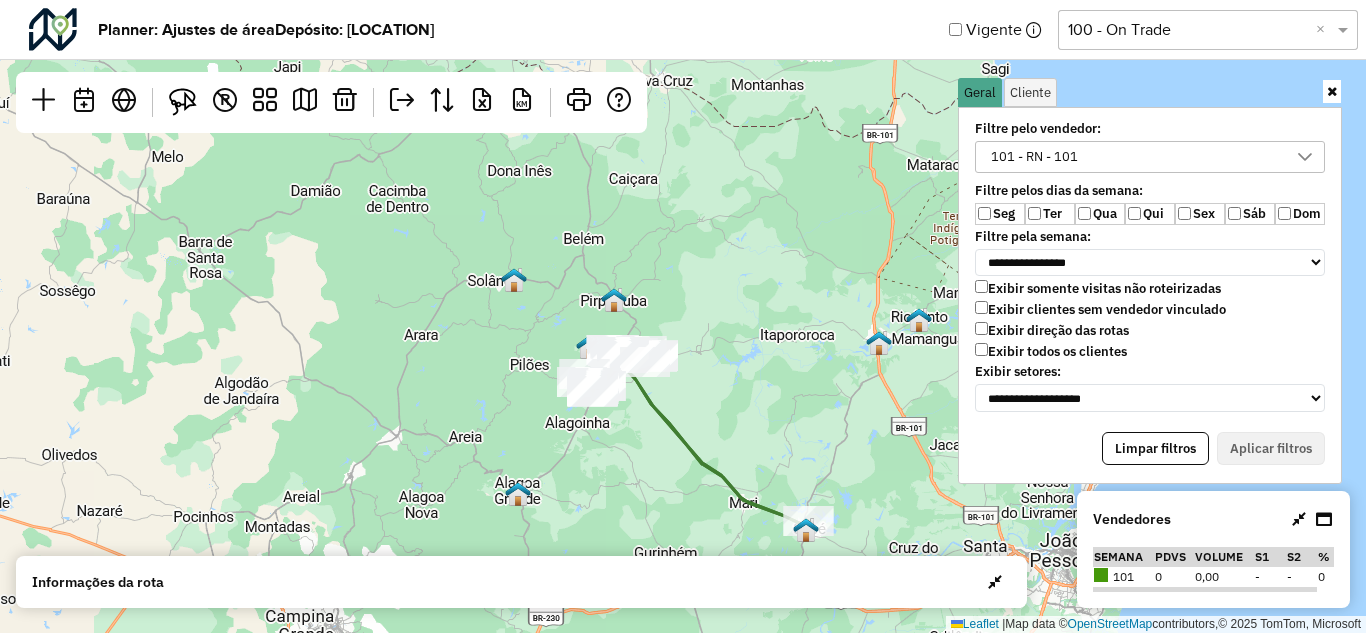 click on "Sex" at bounding box center [1200, 214] 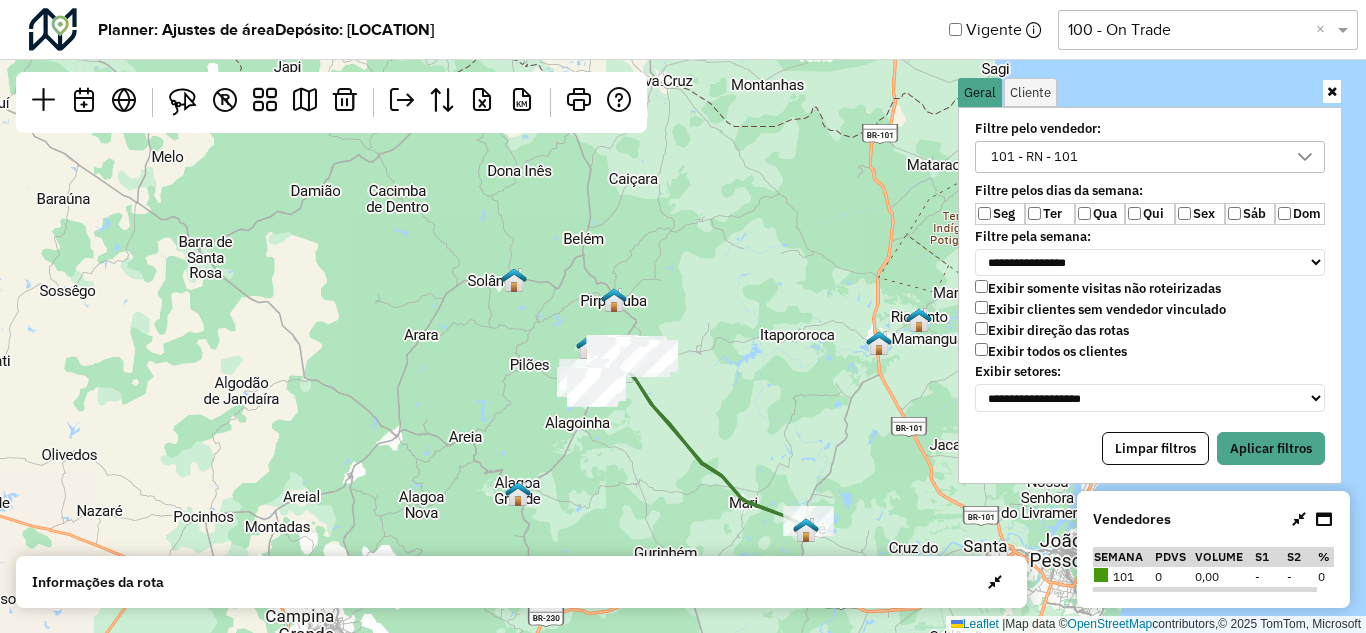 click on "Ter" at bounding box center (1050, 214) 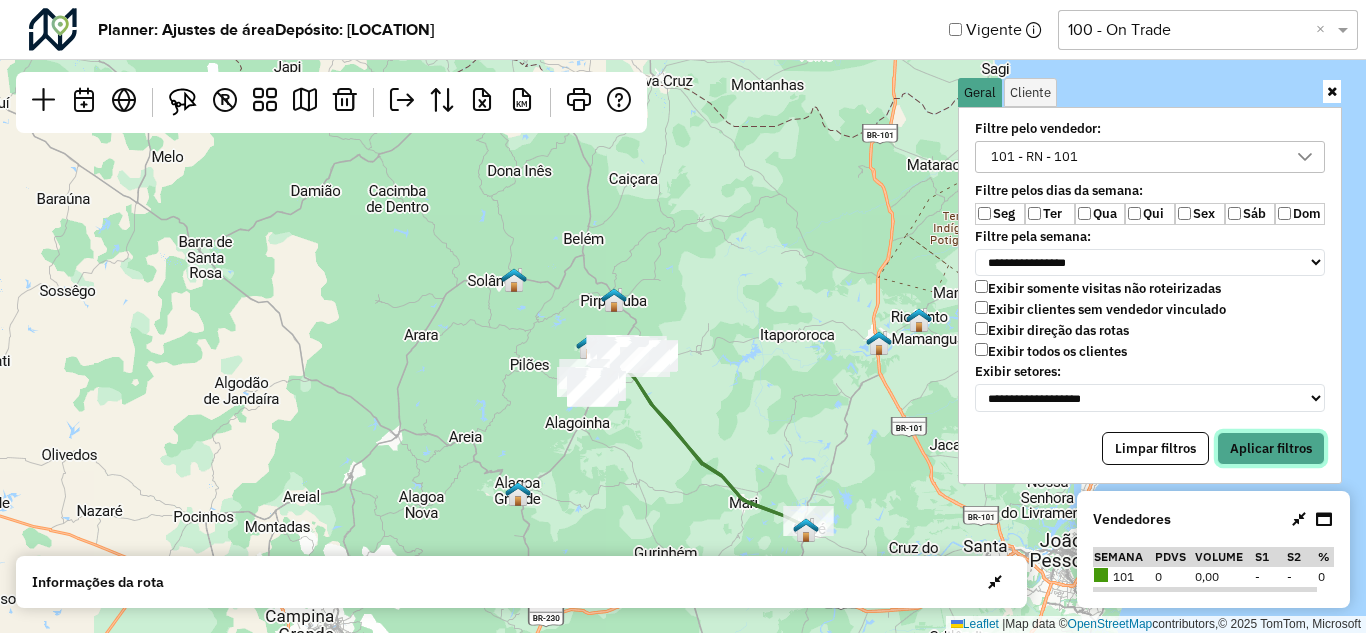click on "Aplicar filtros" at bounding box center (1271, 449) 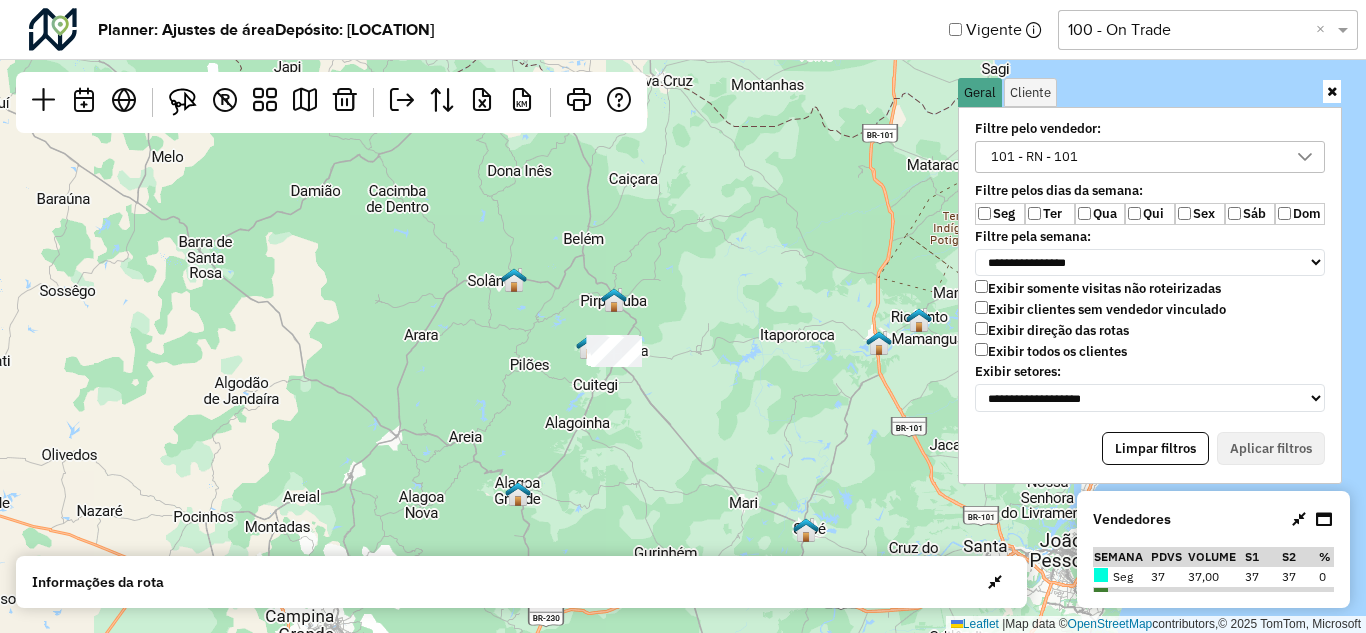 click at bounding box center [1332, 91] 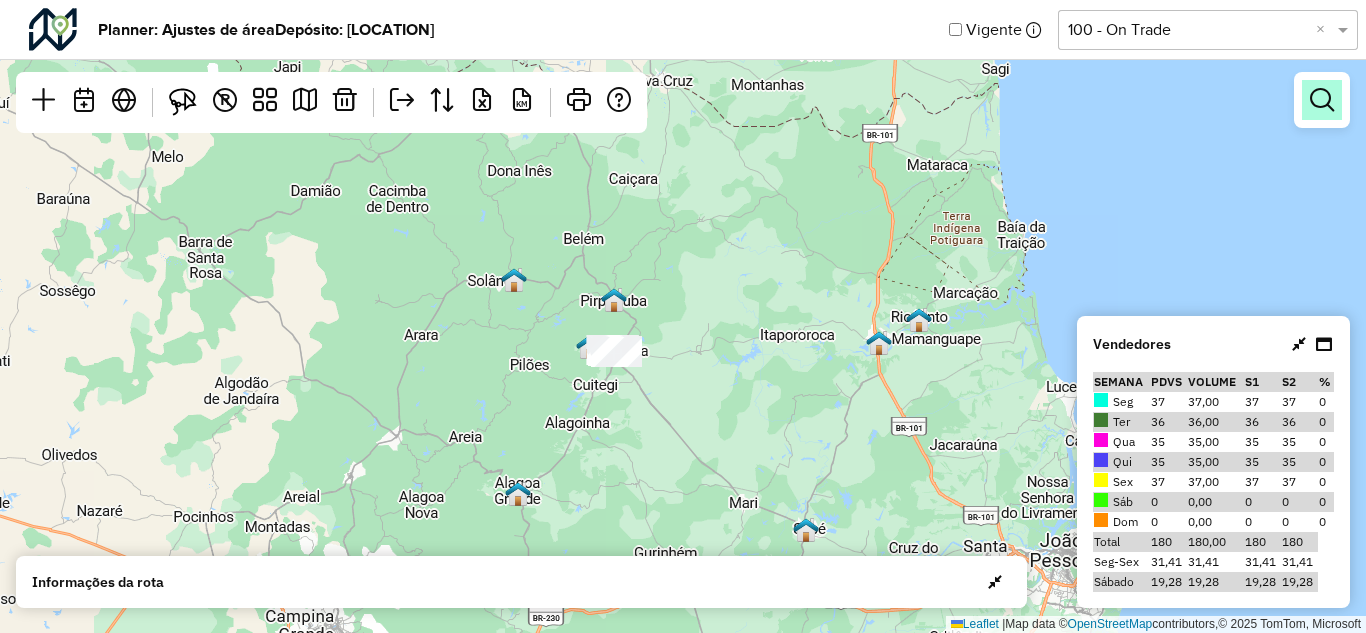 click at bounding box center [1322, 100] 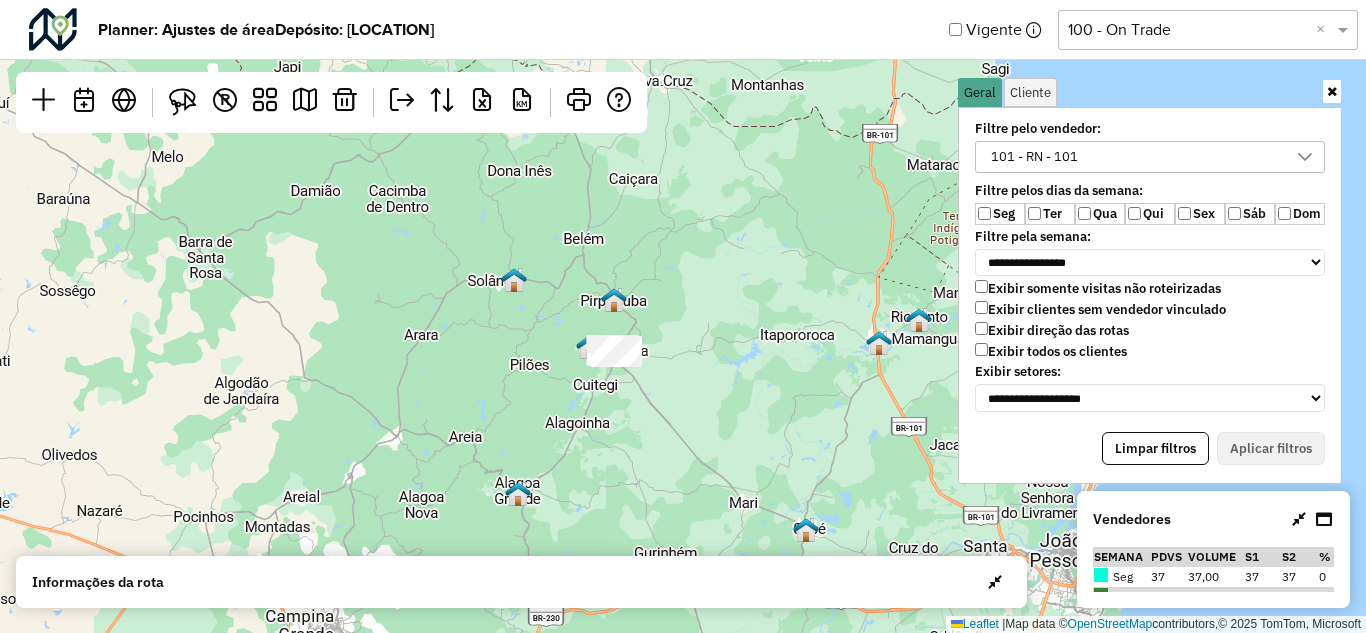 click on "Geral Cliente" at bounding box center (1150, 92) 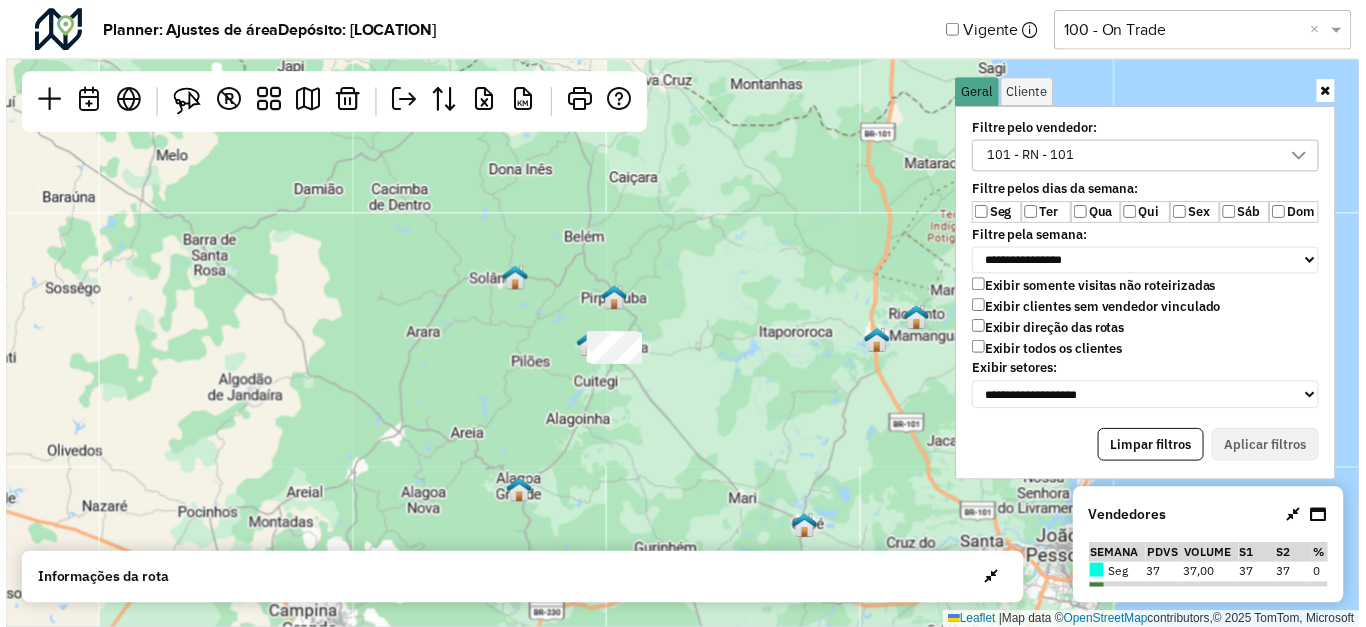 scroll, scrollTop: 11, scrollLeft: 79, axis: both 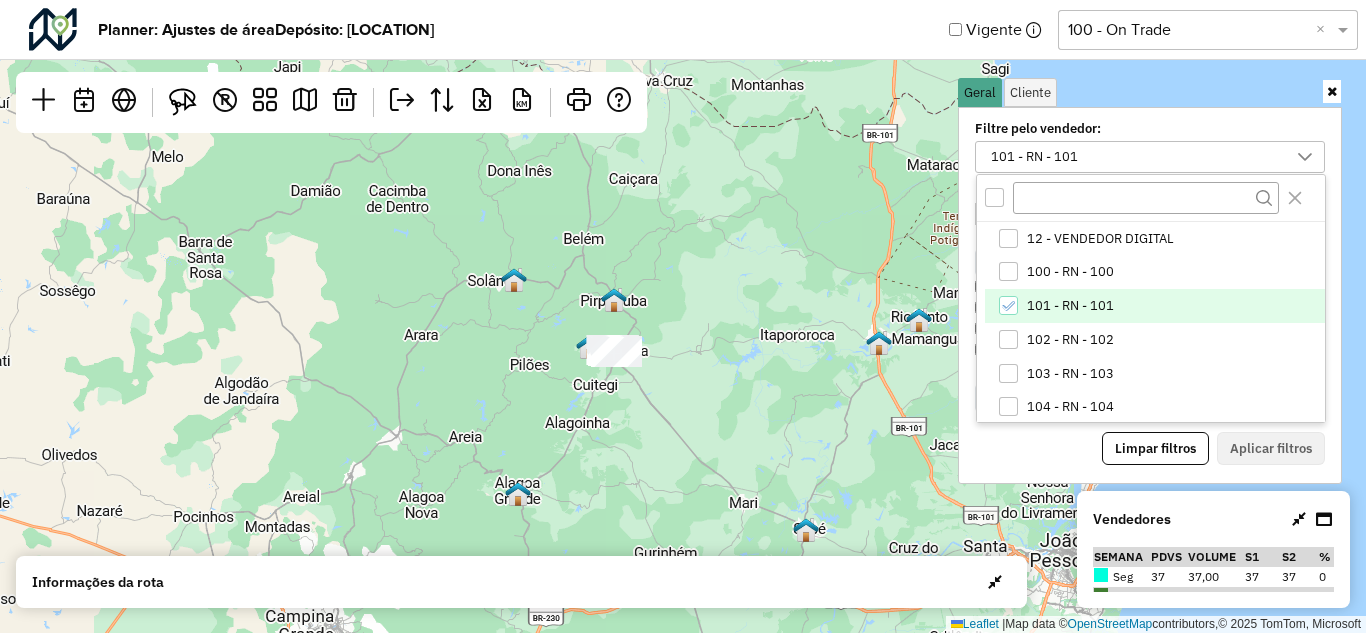 click 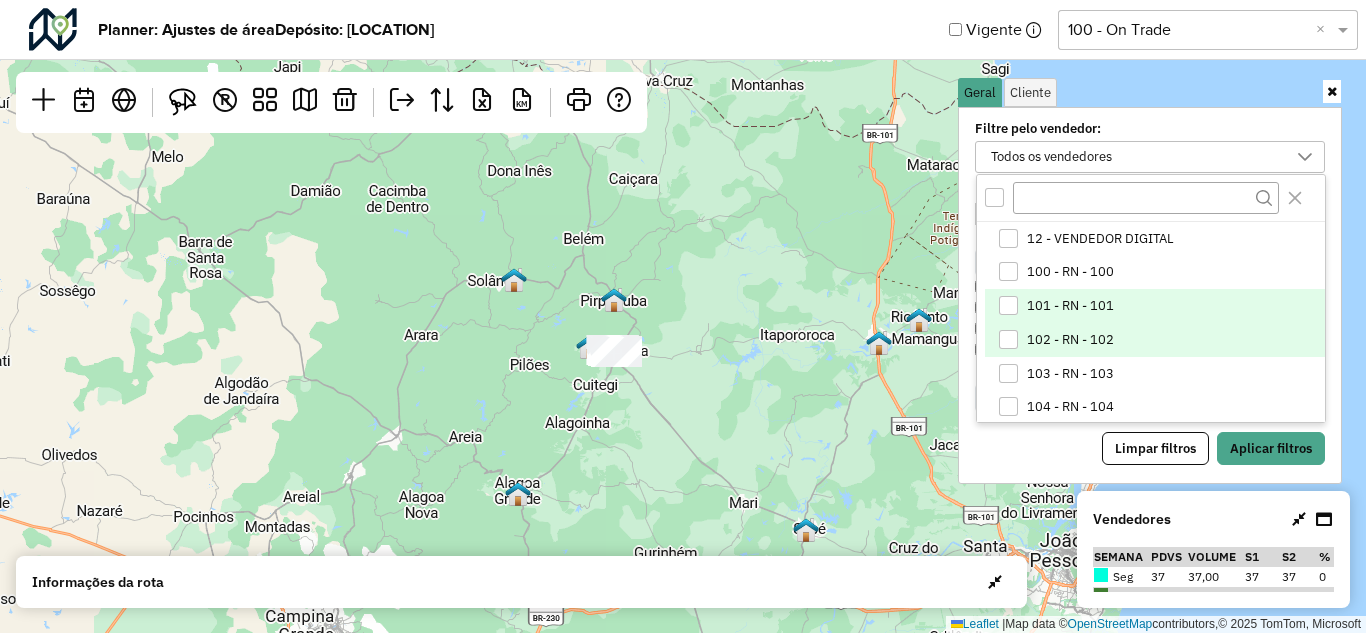 click at bounding box center (1008, 339) 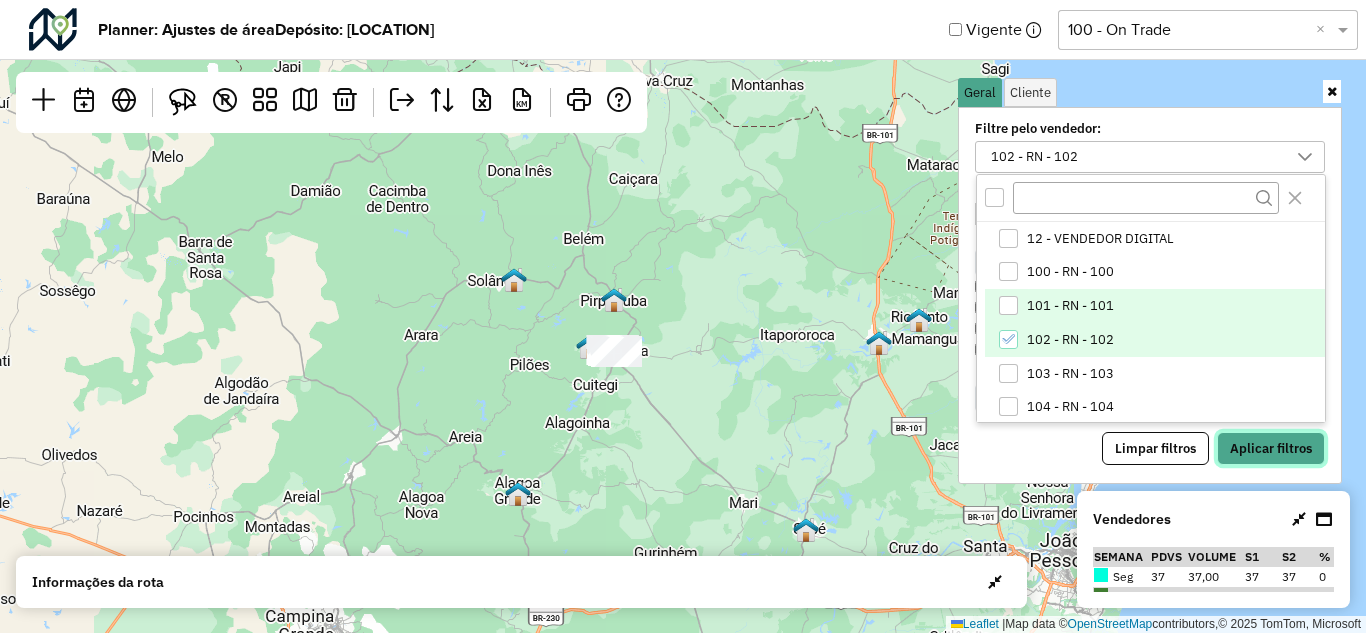 click on "Aplicar filtros" at bounding box center [1271, 449] 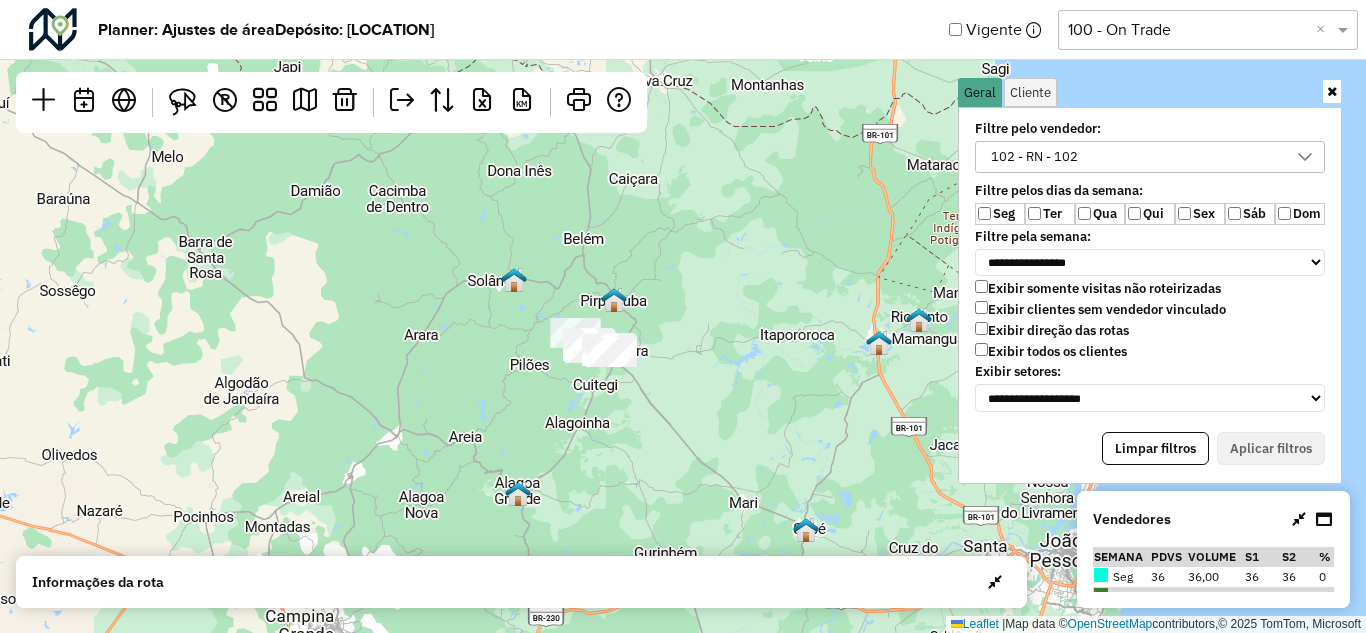 click at bounding box center [1332, 91] 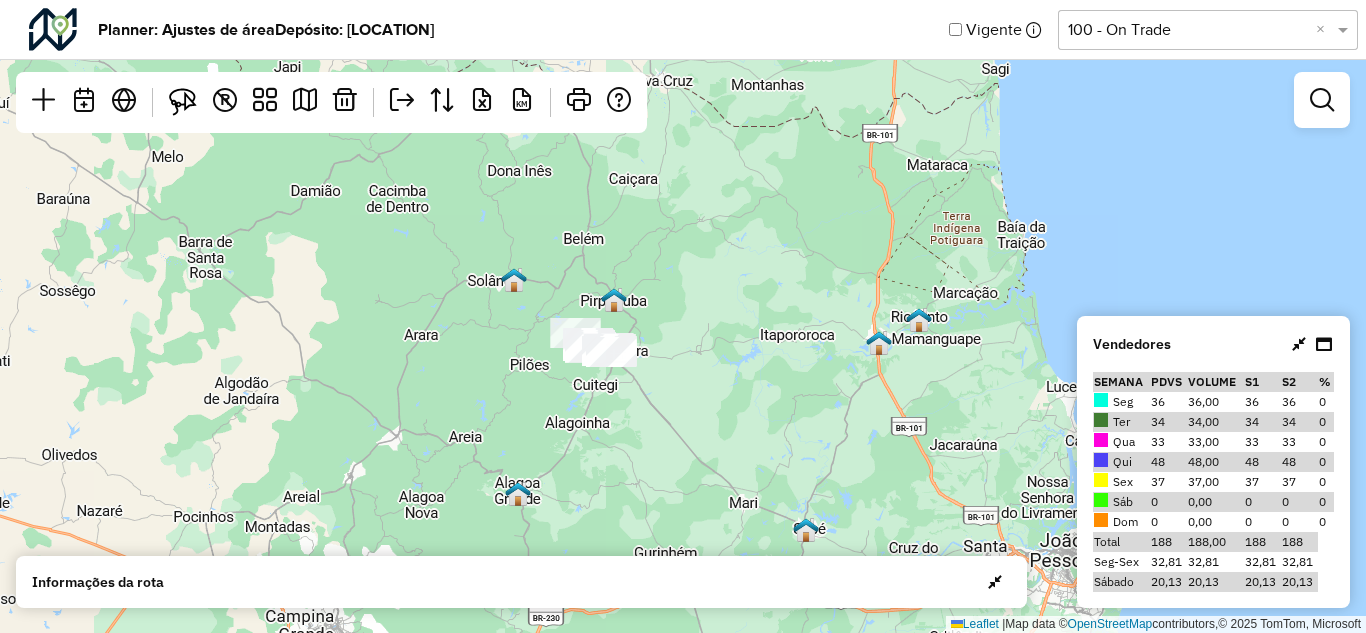 drag, startPoint x: 1146, startPoint y: 464, endPoint x: 1170, endPoint y: 464, distance: 24 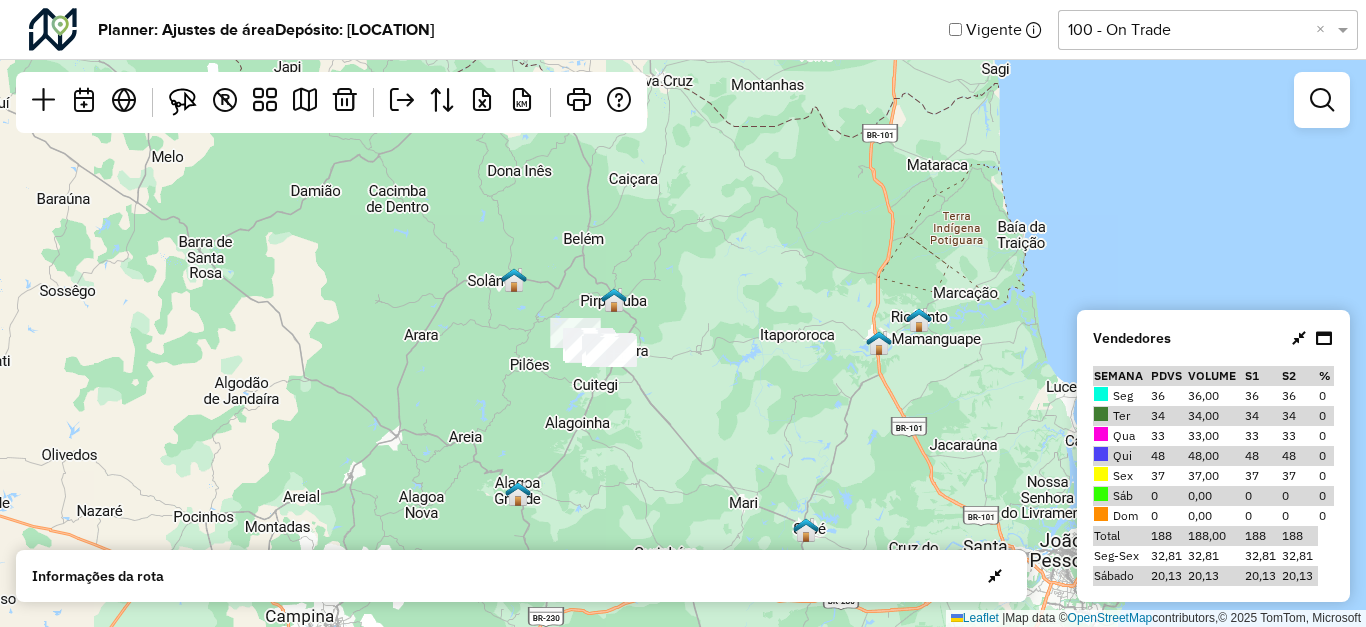click 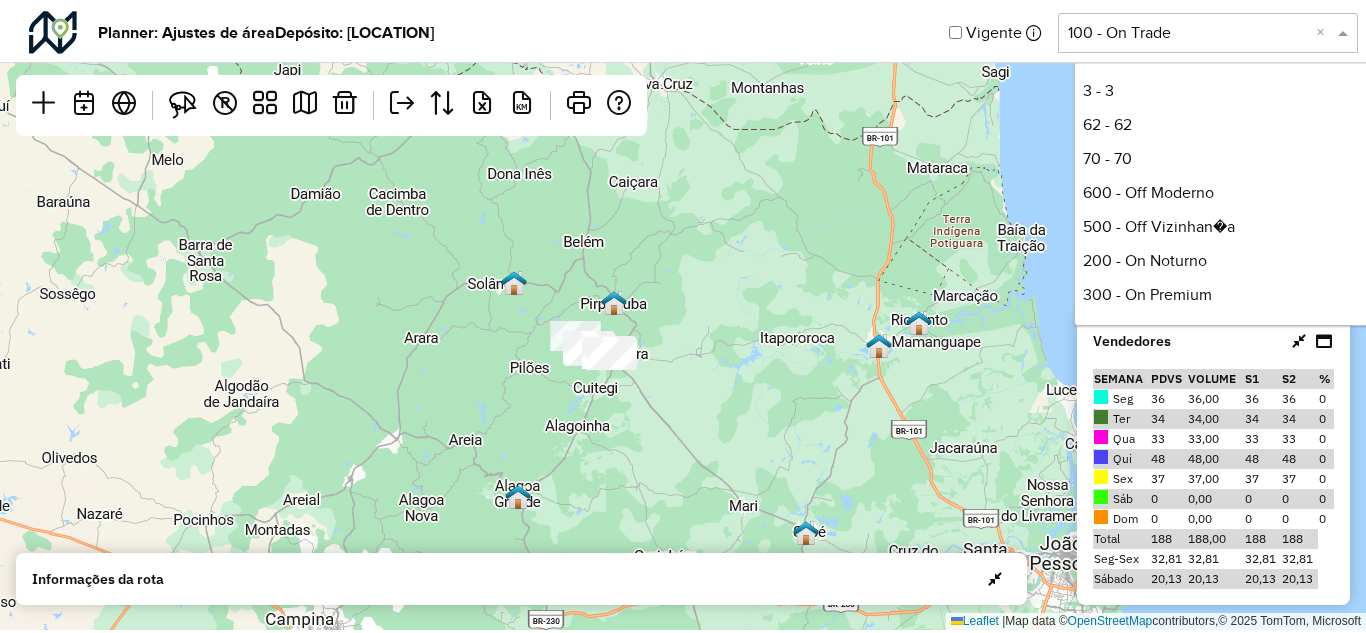 scroll, scrollTop: 202, scrollLeft: 0, axis: vertical 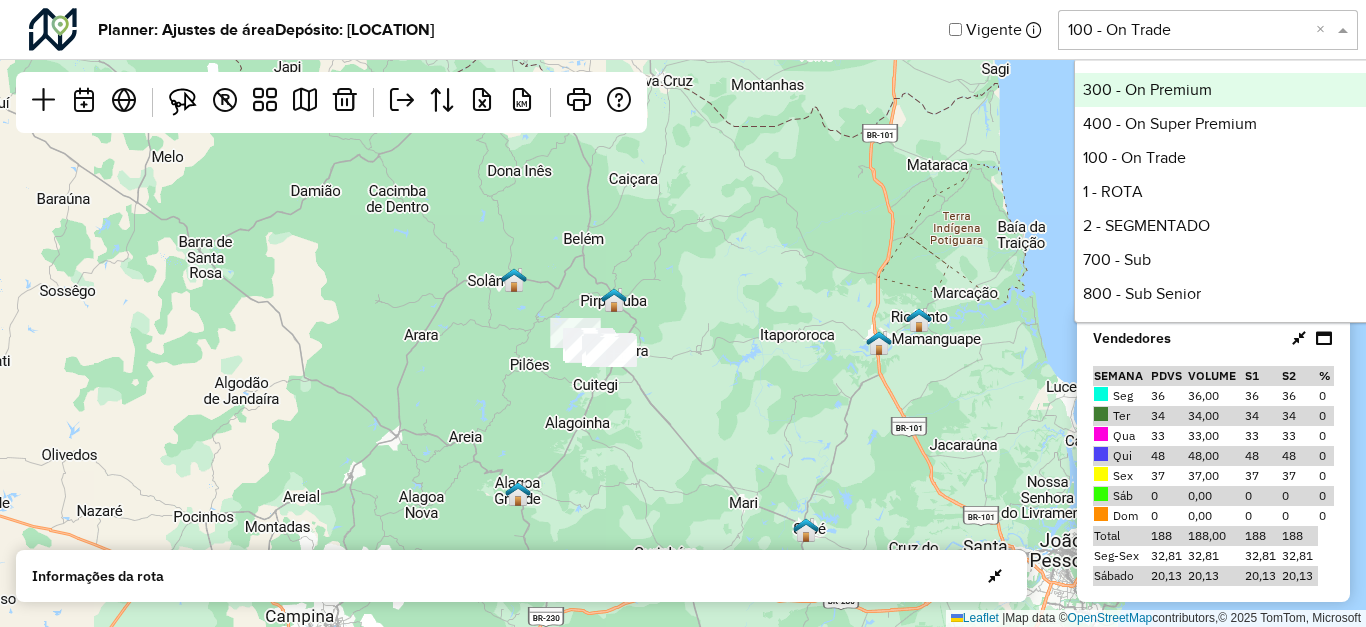 click on "Leaflet   |  Map data ©  OpenStreetMap  contributors,© 2025 TomTom, Microsoft" 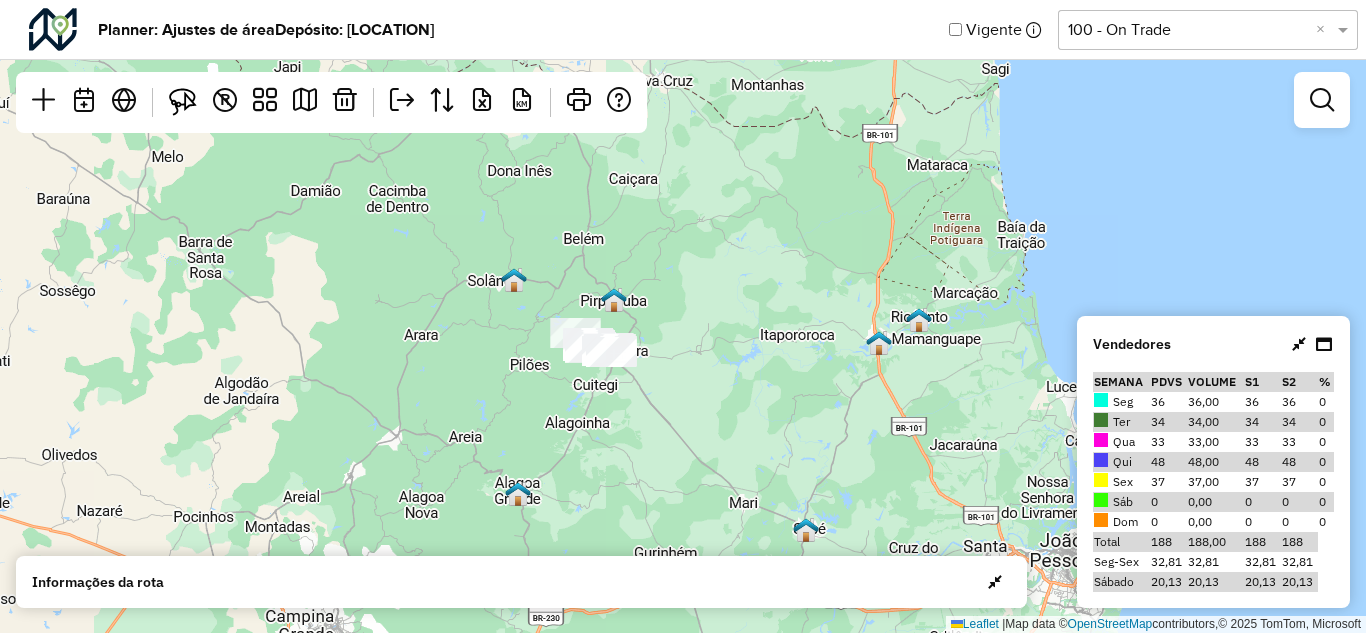 click on "Leaflet   |  Map data ©  OpenStreetMap  contributors,© 2025 TomTom, Microsoft" 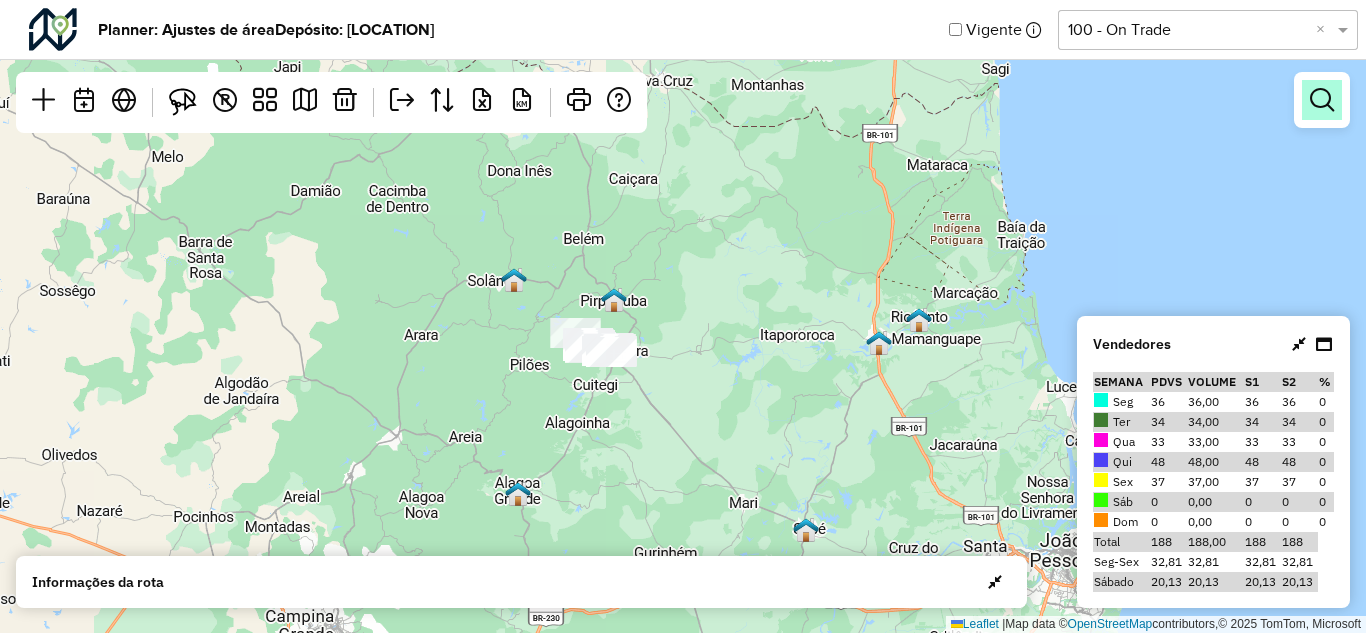 click at bounding box center (1322, 100) 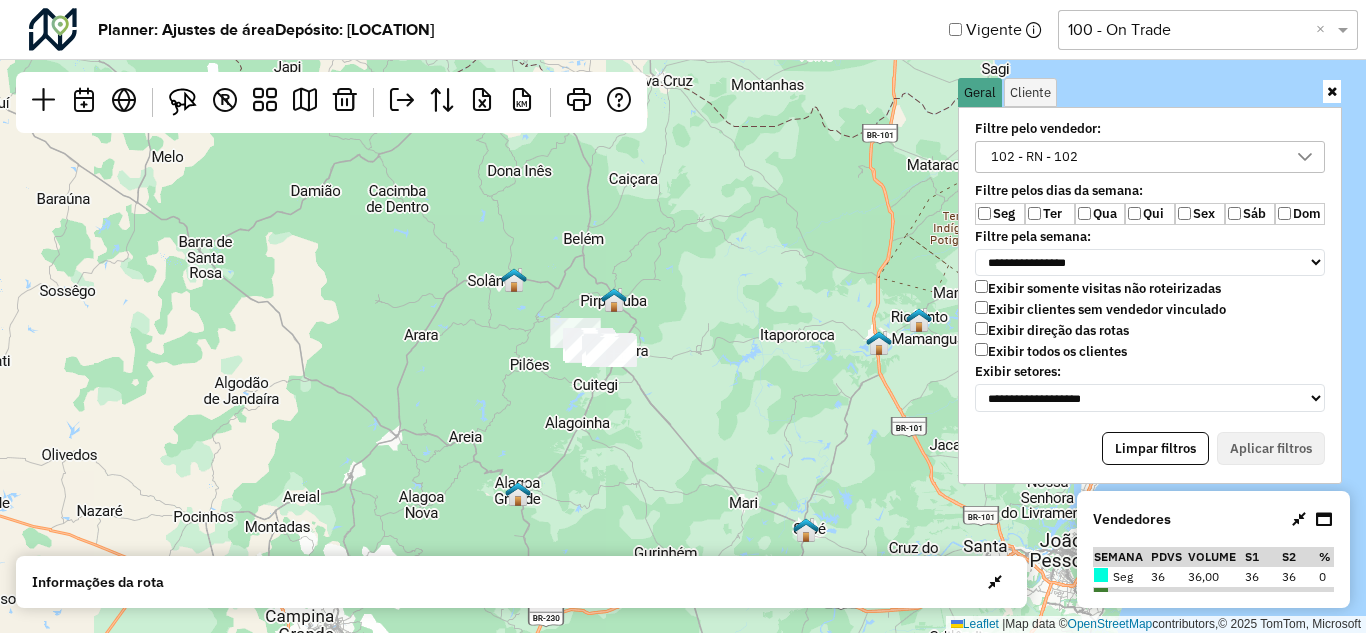 click on "102 - RN - 102" at bounding box center [1034, 157] 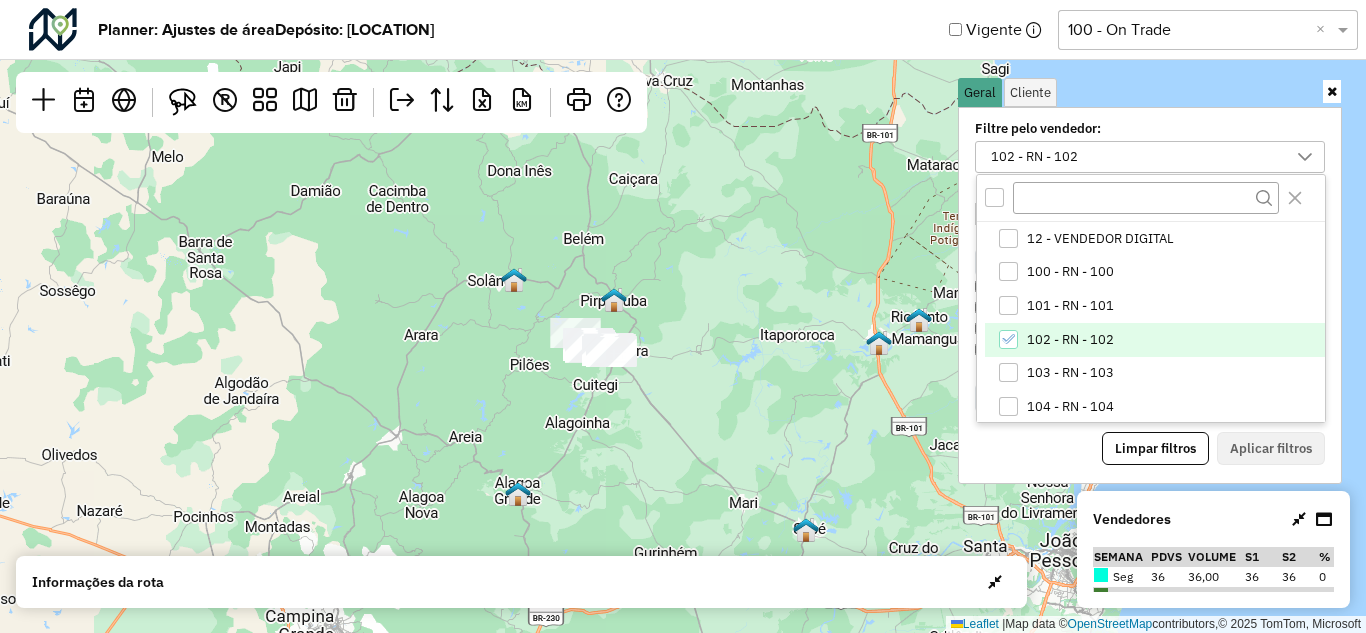 scroll, scrollTop: 11, scrollLeft: 79, axis: both 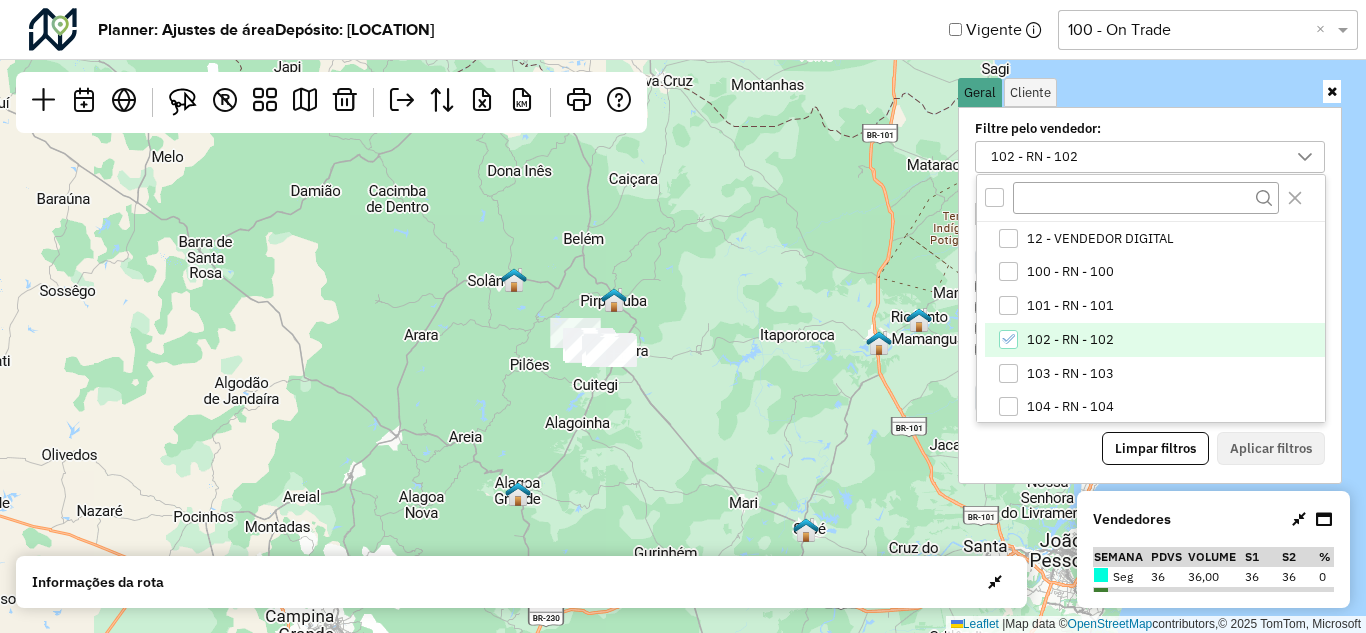 click at bounding box center (1008, 339) 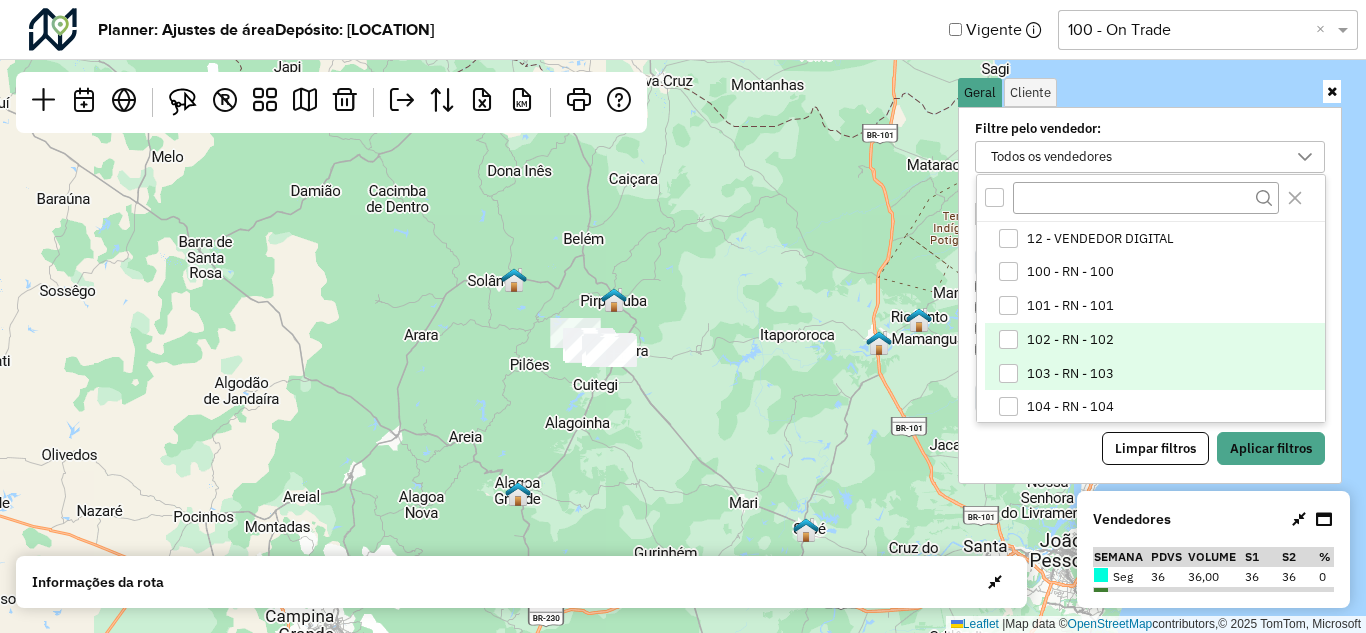 click at bounding box center [1008, 373] 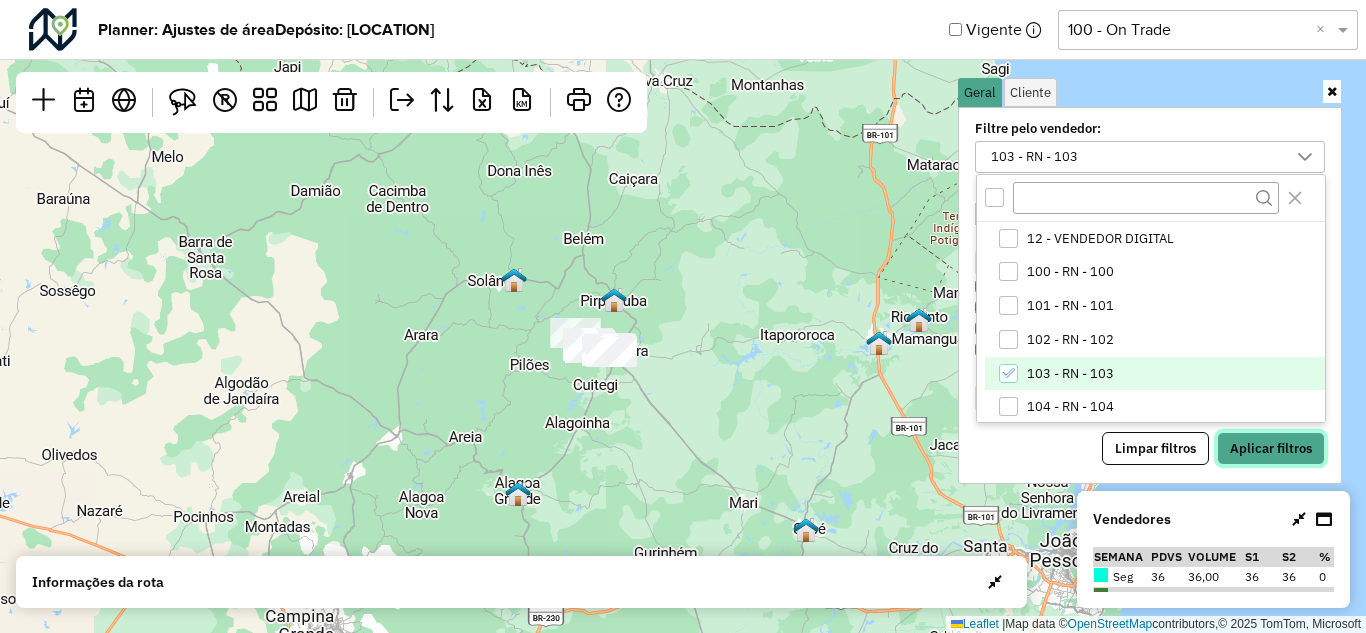 click on "Aplicar filtros" at bounding box center (1271, 449) 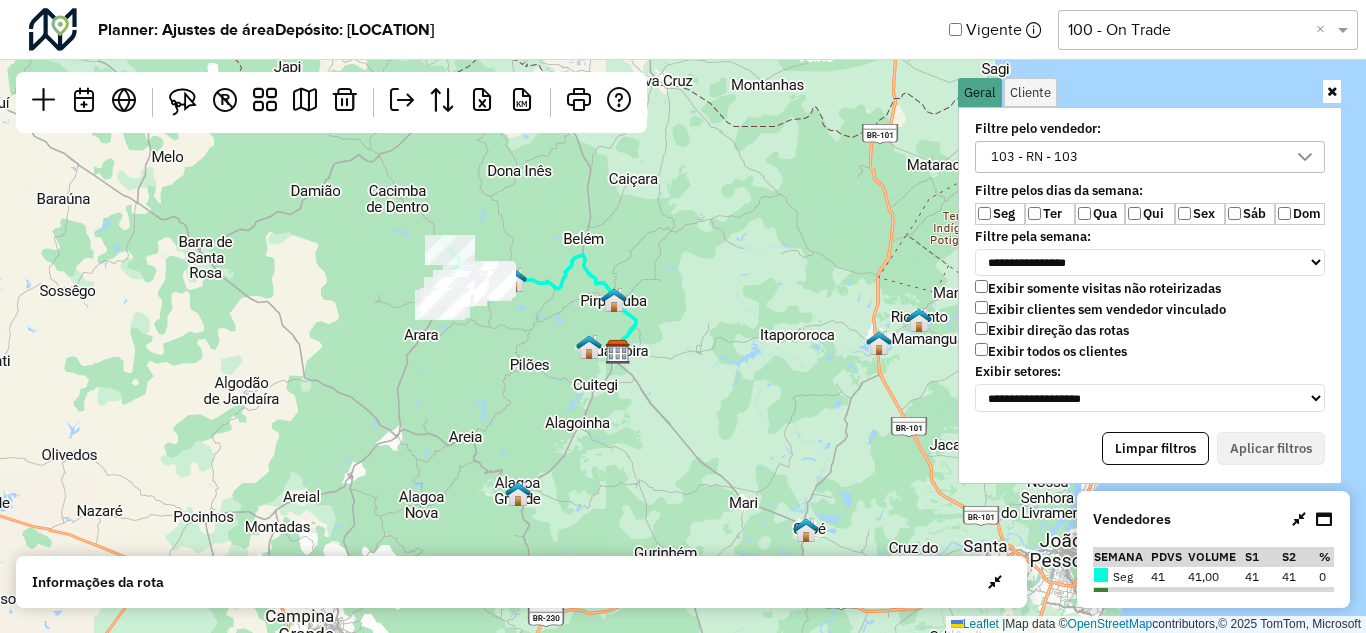 click at bounding box center [1332, 91] 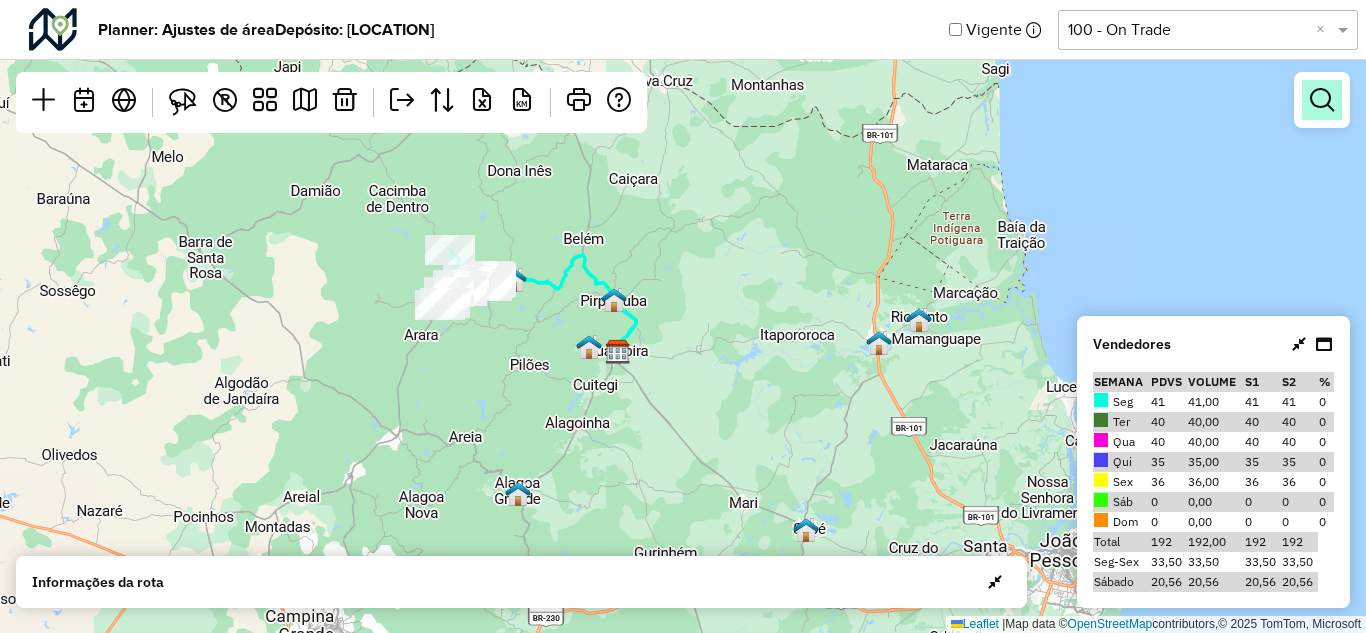 click at bounding box center [1322, 100] 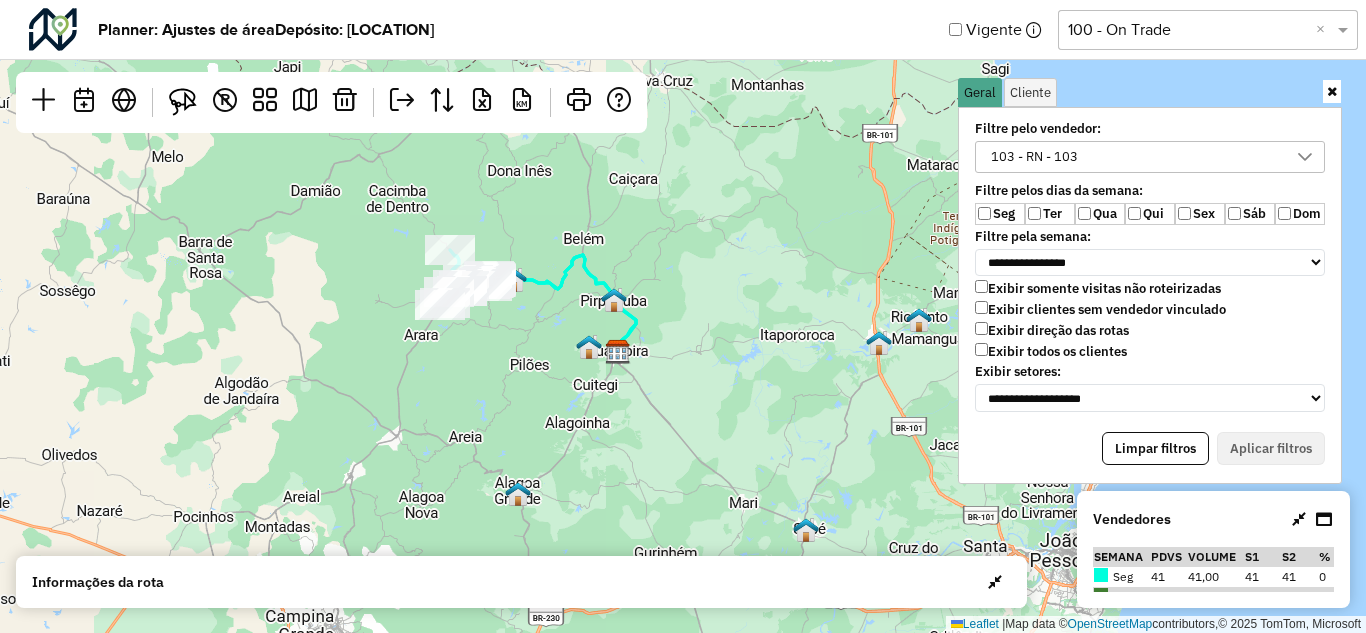 click on "103 - RN - 103" at bounding box center (1034, 157) 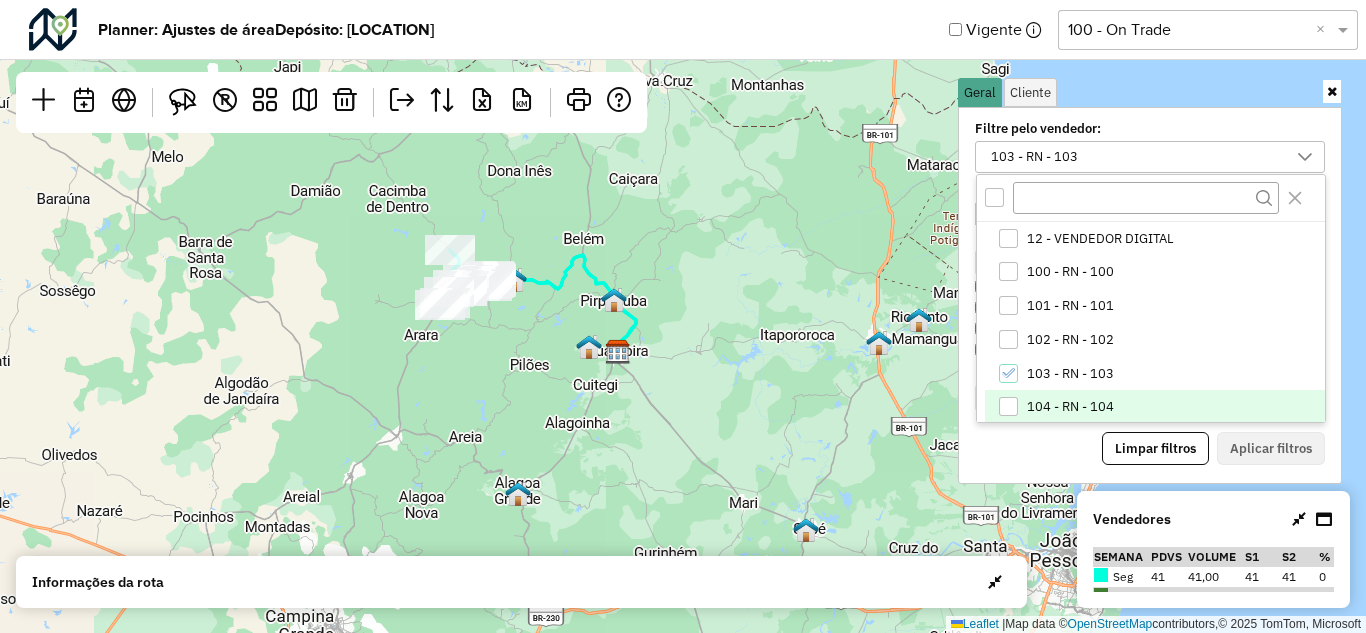 click at bounding box center (1008, 406) 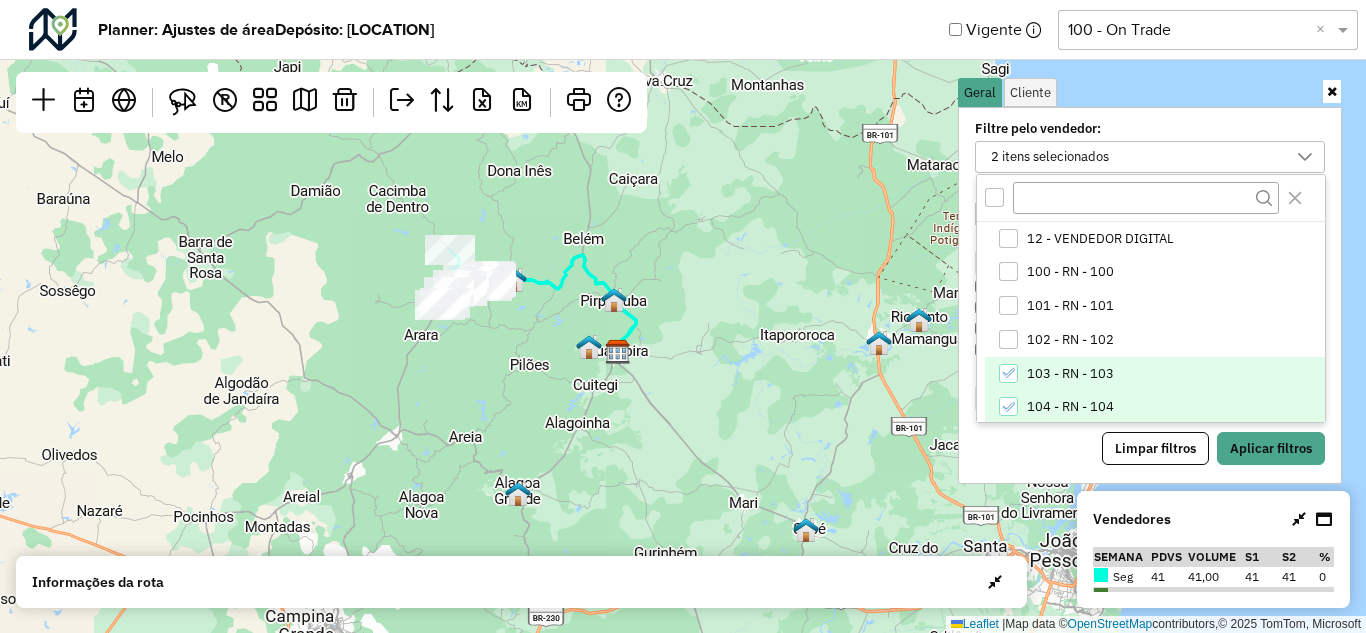 click 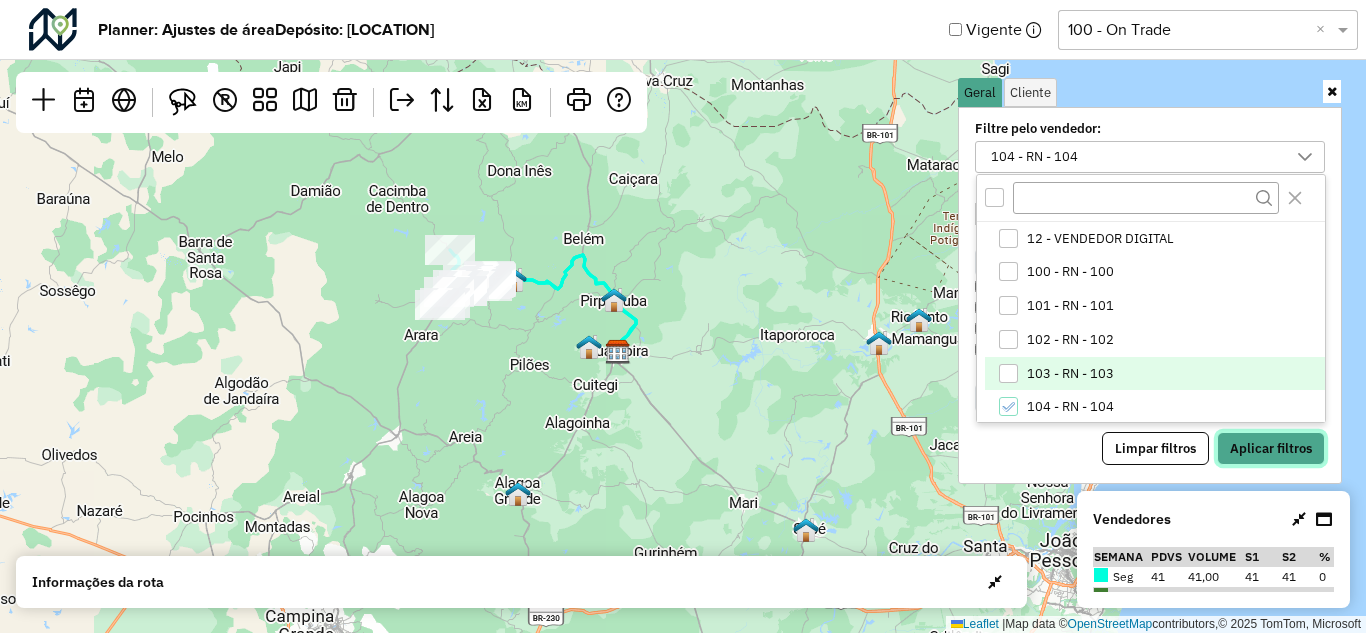 click on "Aplicar filtros" at bounding box center [1271, 449] 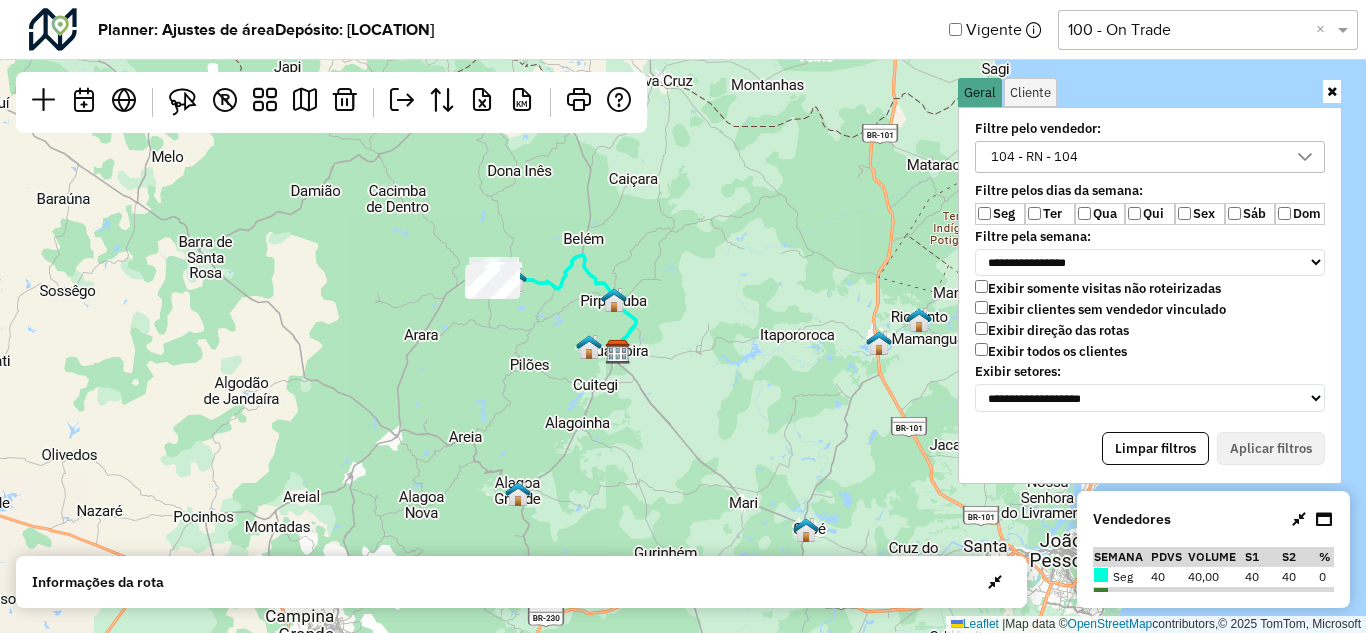 click at bounding box center (1332, 91) 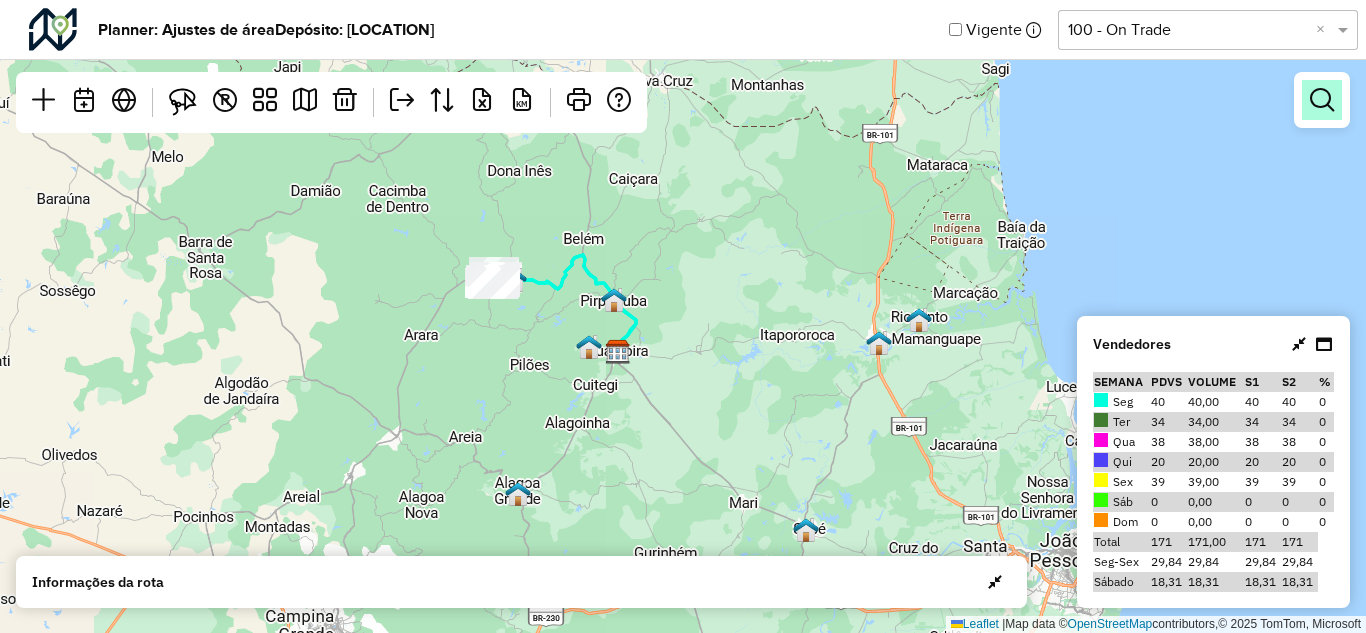 click at bounding box center [1322, 100] 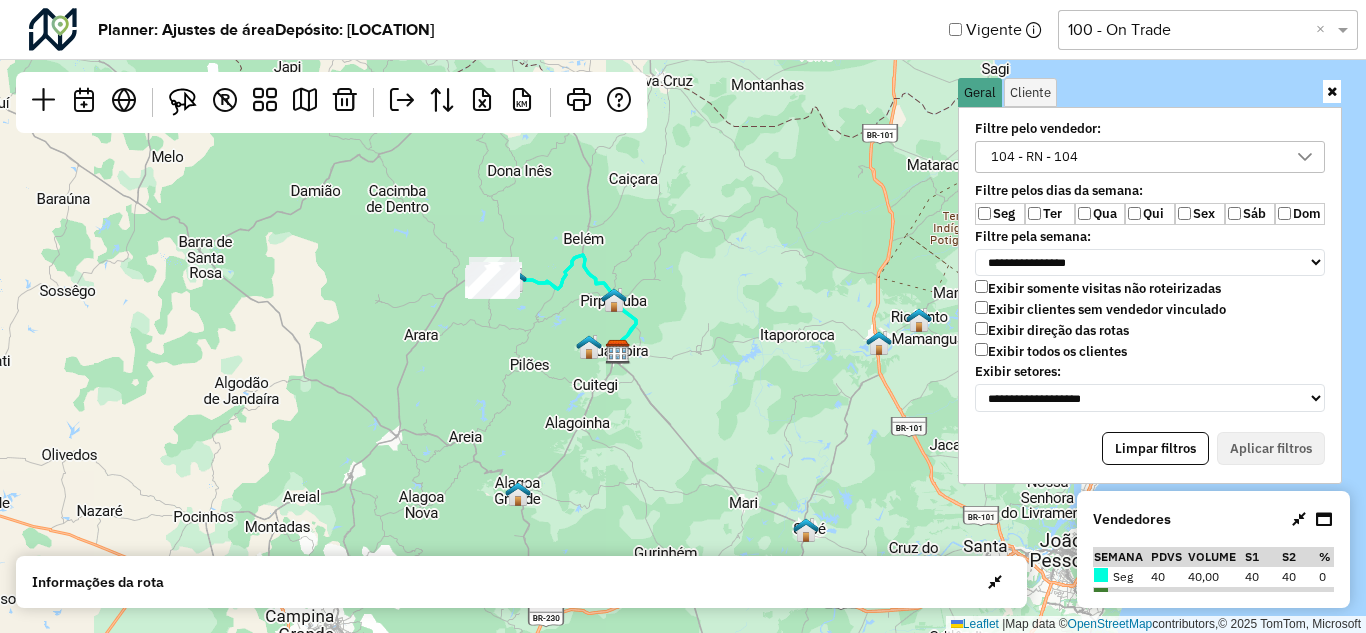 click on "104 - RN - 104" at bounding box center (1135, 157) 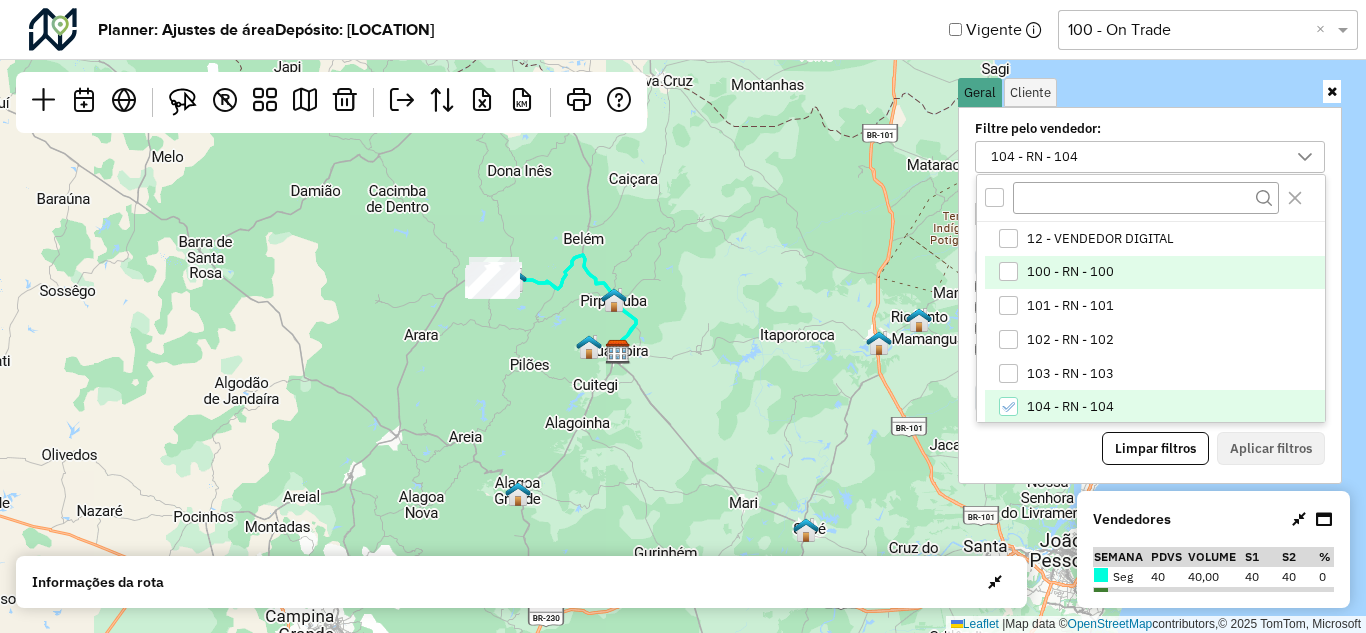 scroll, scrollTop: 11, scrollLeft: 79, axis: both 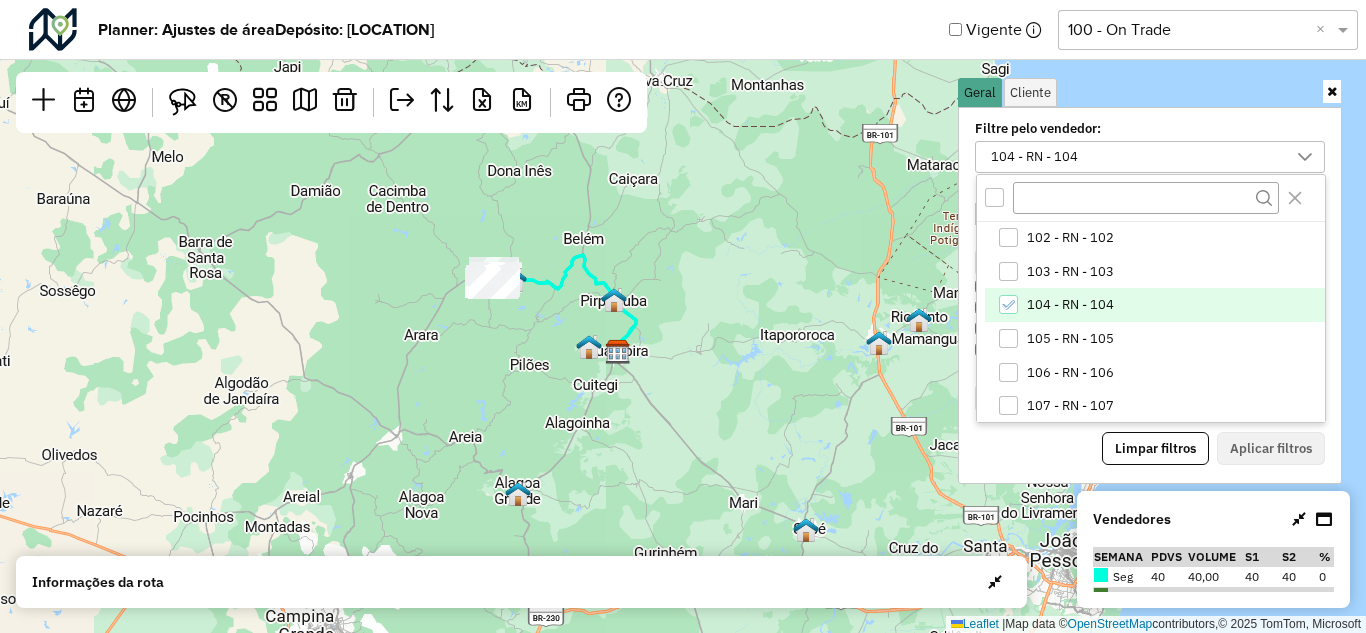 click 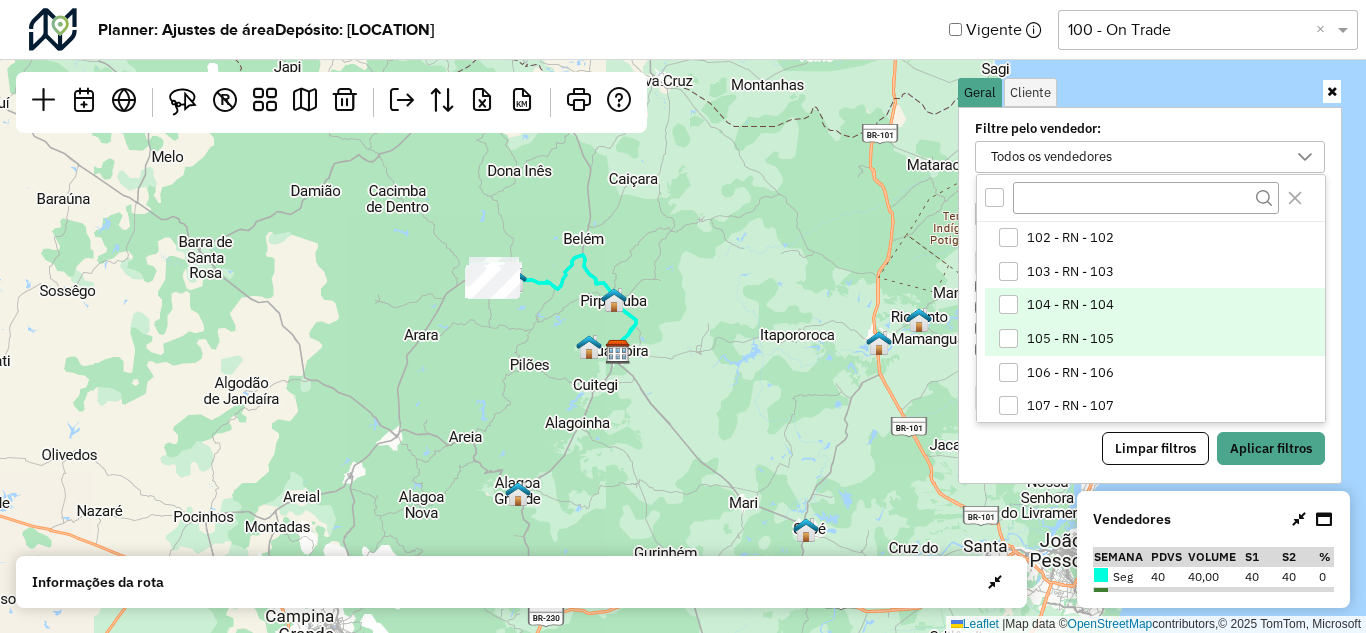 click at bounding box center (1008, 338) 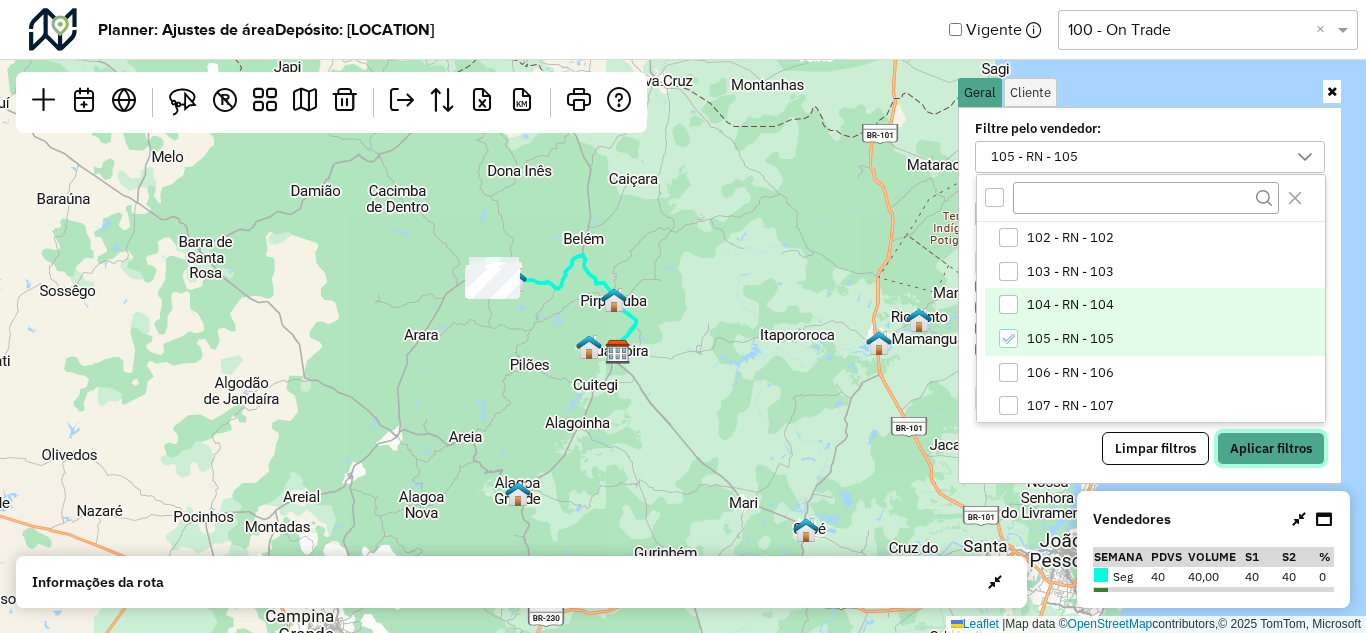 click on "Aplicar filtros" at bounding box center (1271, 449) 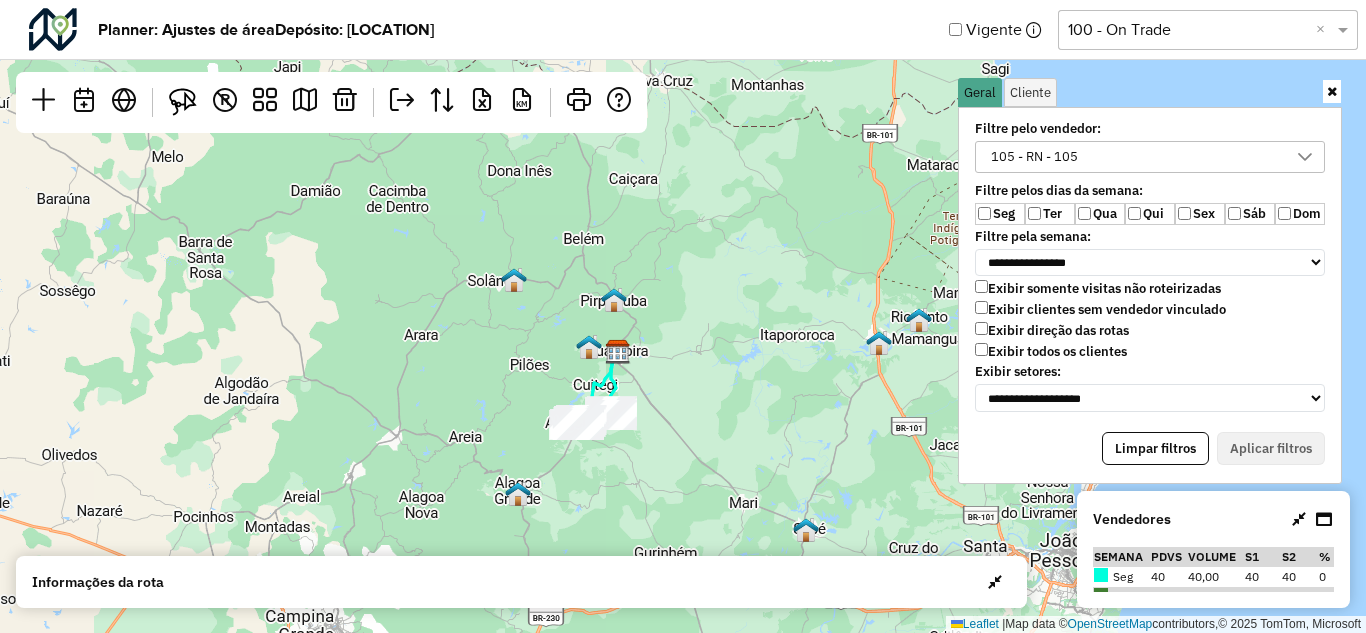 click at bounding box center [1332, 91] 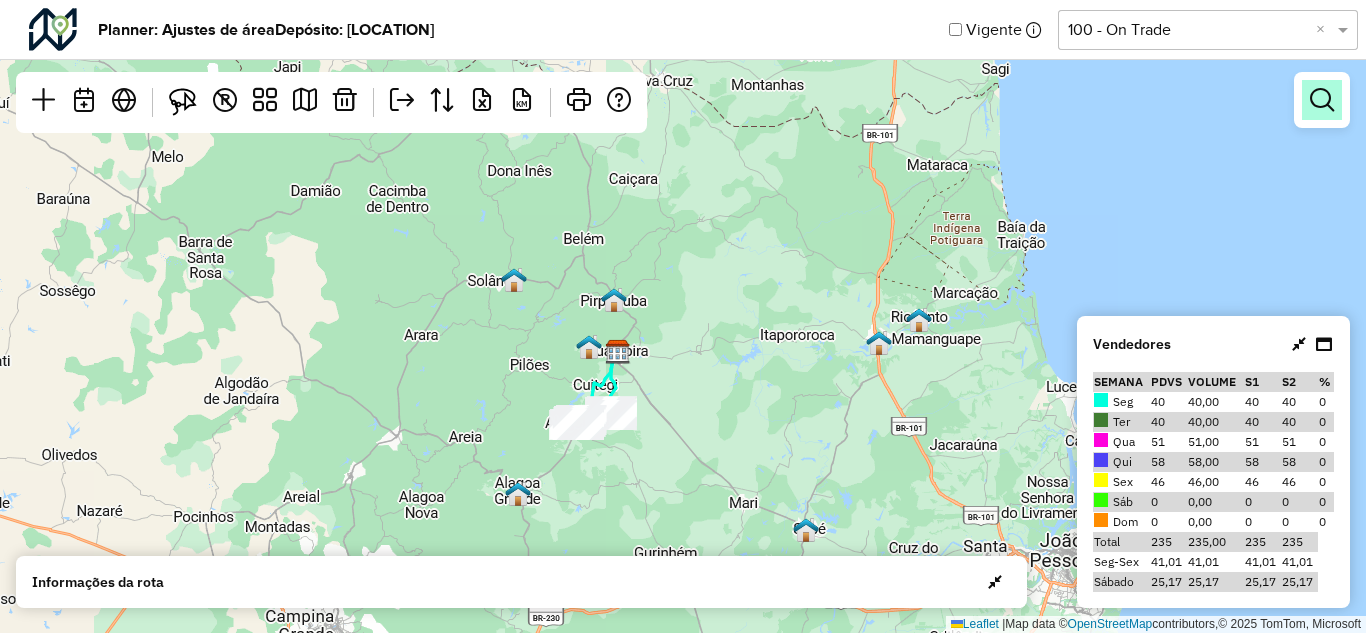 click at bounding box center [1322, 100] 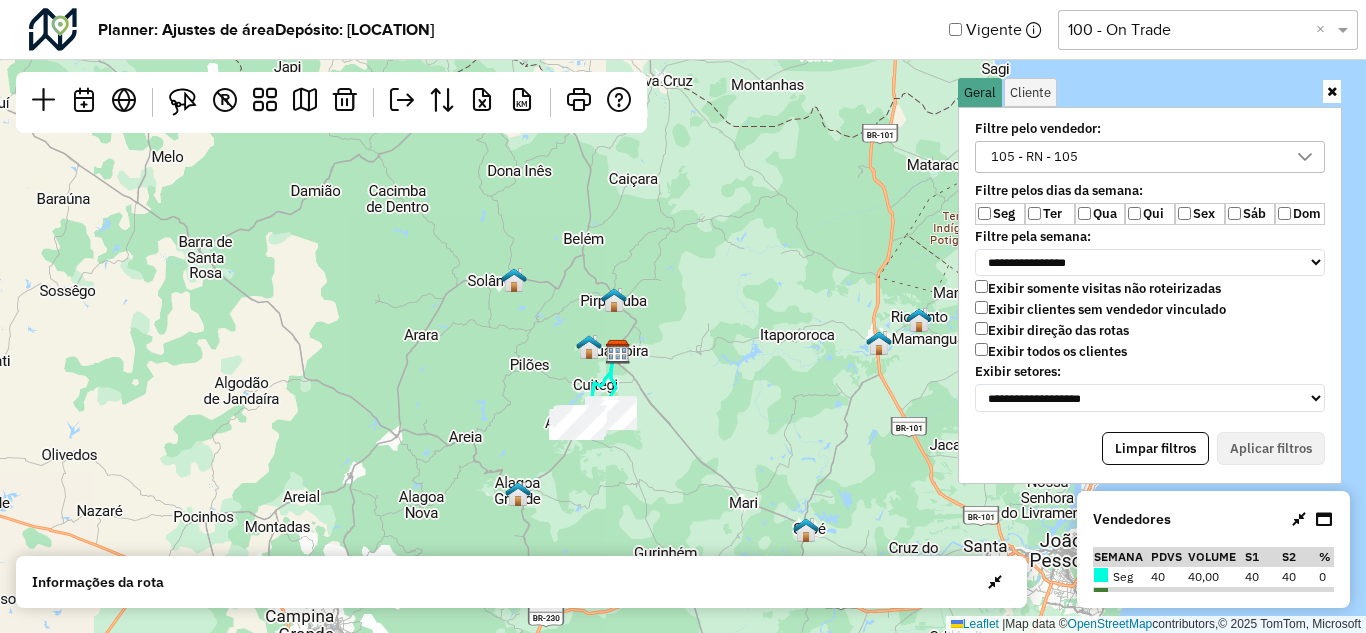 click 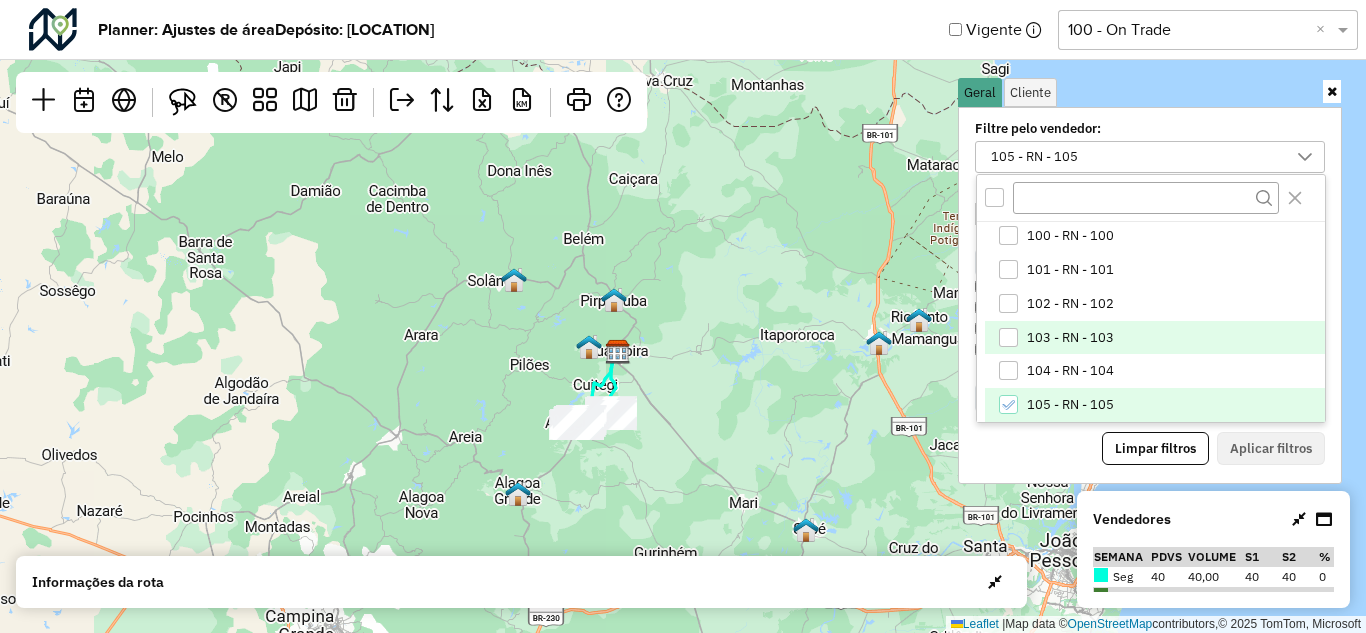 scroll, scrollTop: 136, scrollLeft: 0, axis: vertical 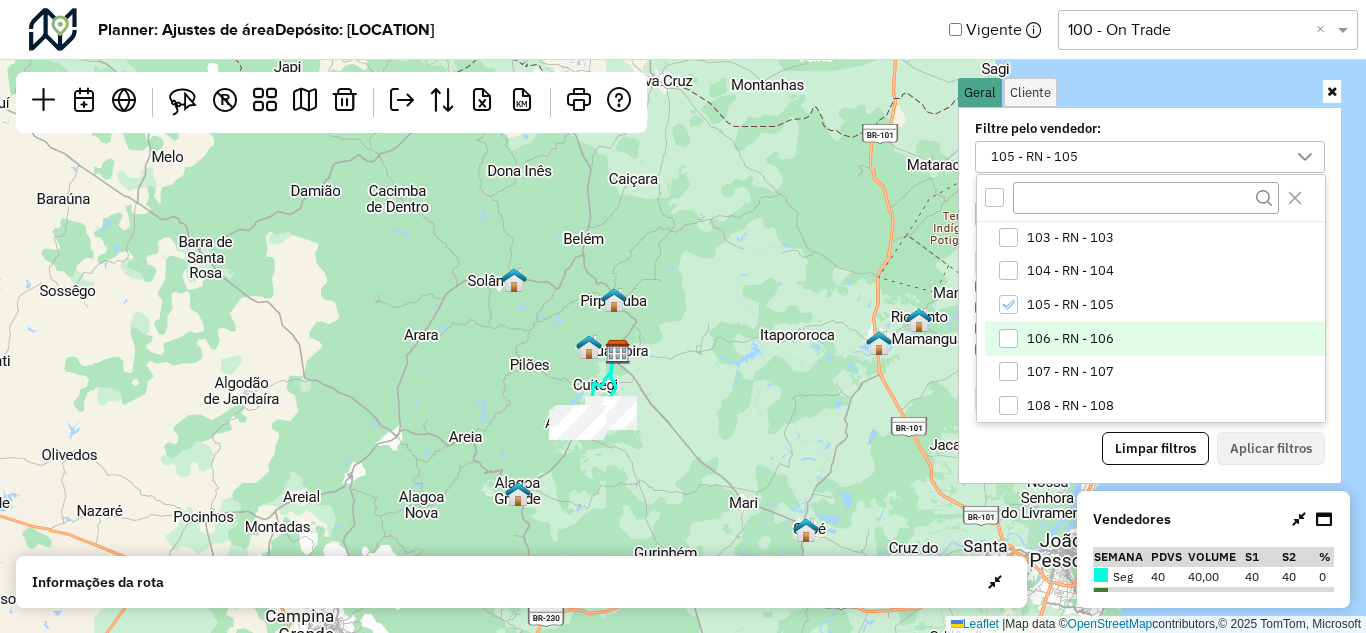 click at bounding box center (1008, 338) 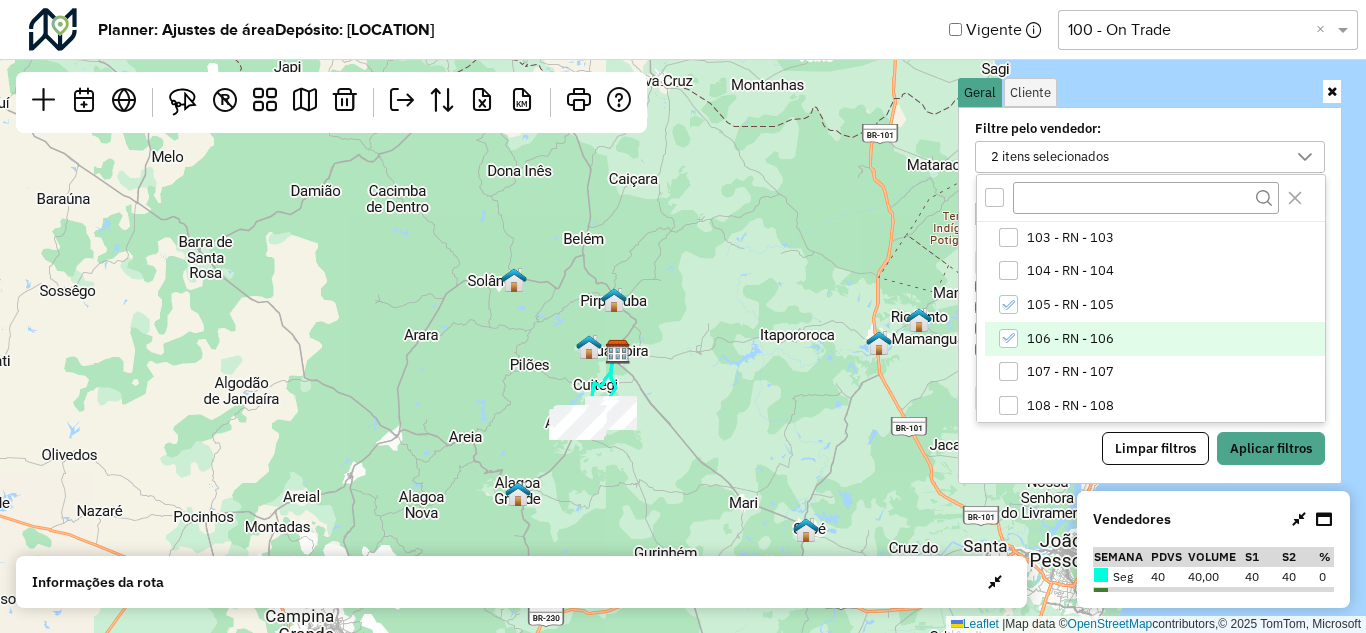 drag, startPoint x: 1005, startPoint y: 293, endPoint x: 1111, endPoint y: 351, distance: 120.83046 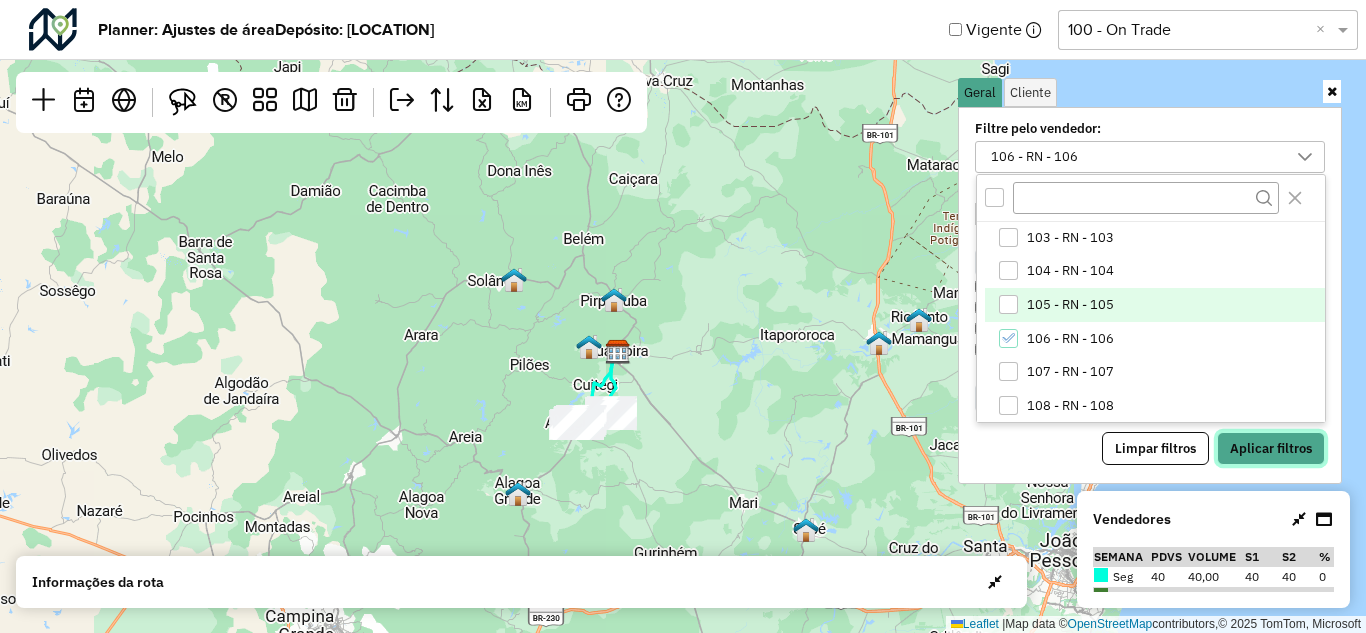 click on "Aplicar filtros" at bounding box center (1271, 449) 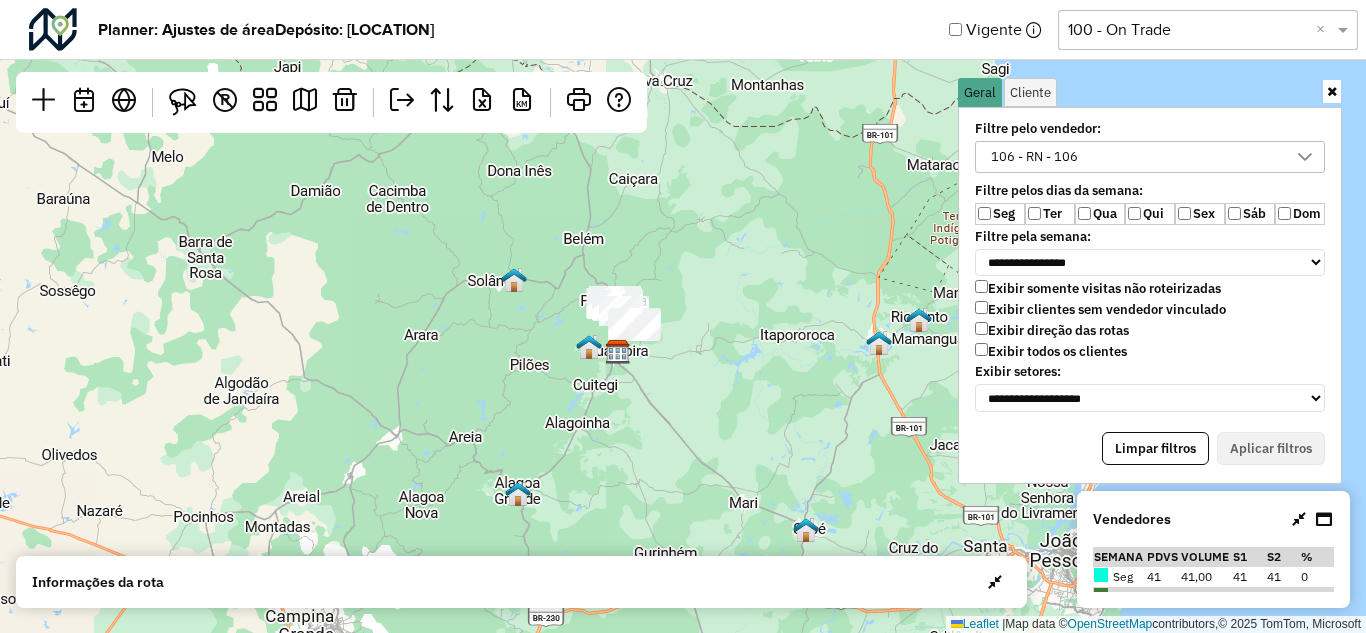 click at bounding box center [1332, 91] 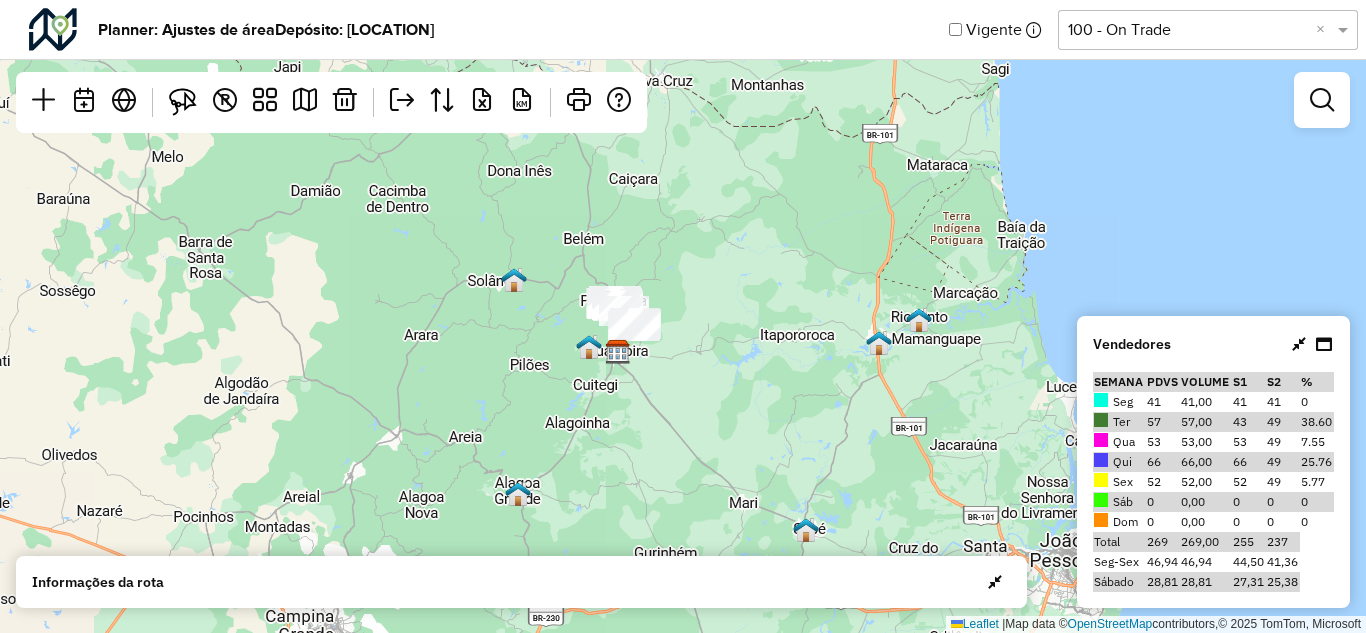 click at bounding box center (1322, 100) 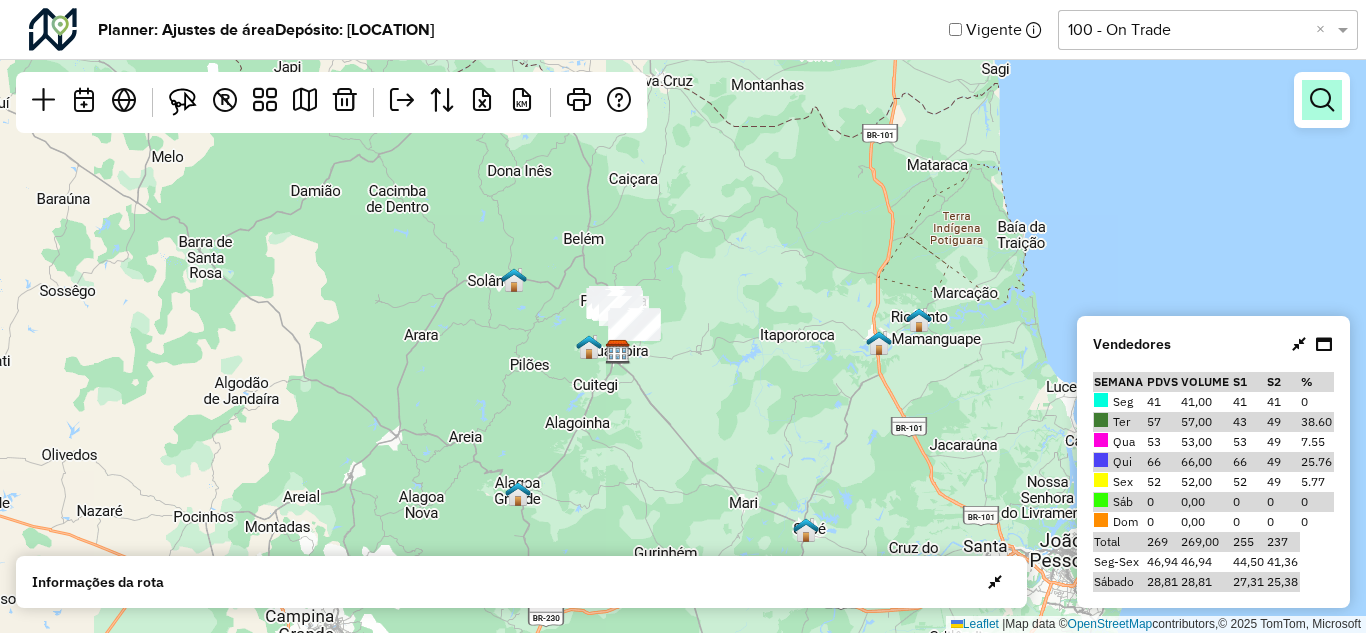 click at bounding box center (1322, 100) 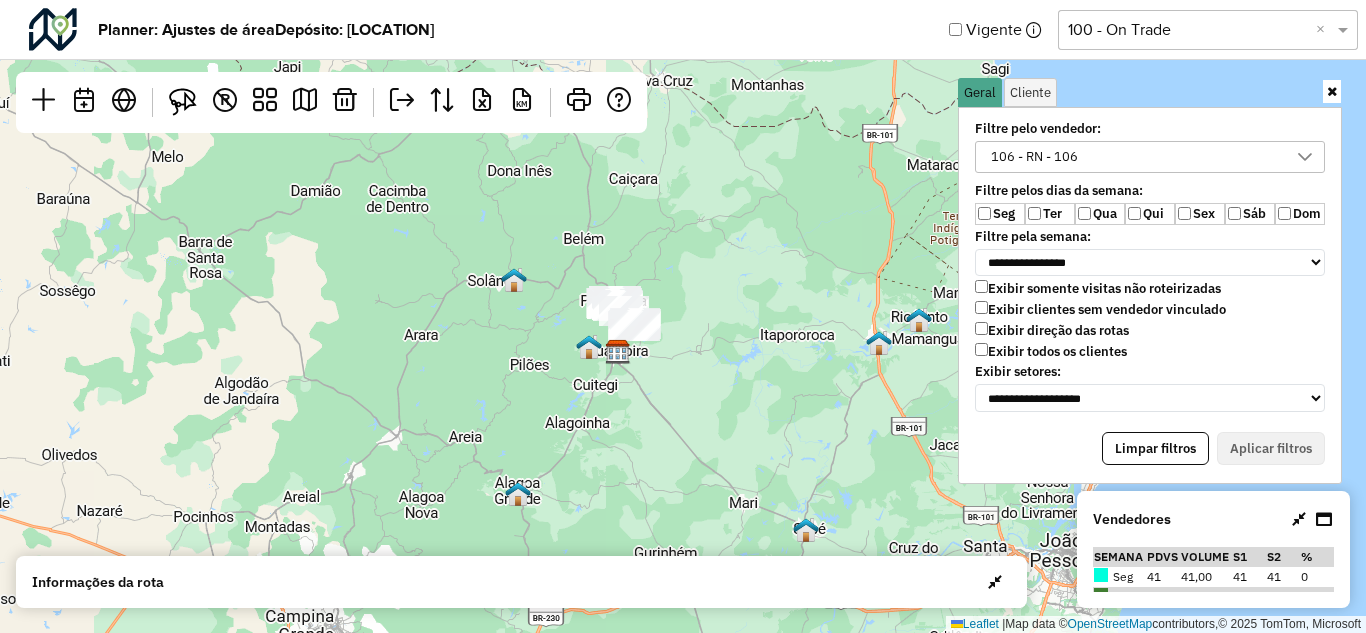 click on "106 - RN - 106" at bounding box center (1135, 157) 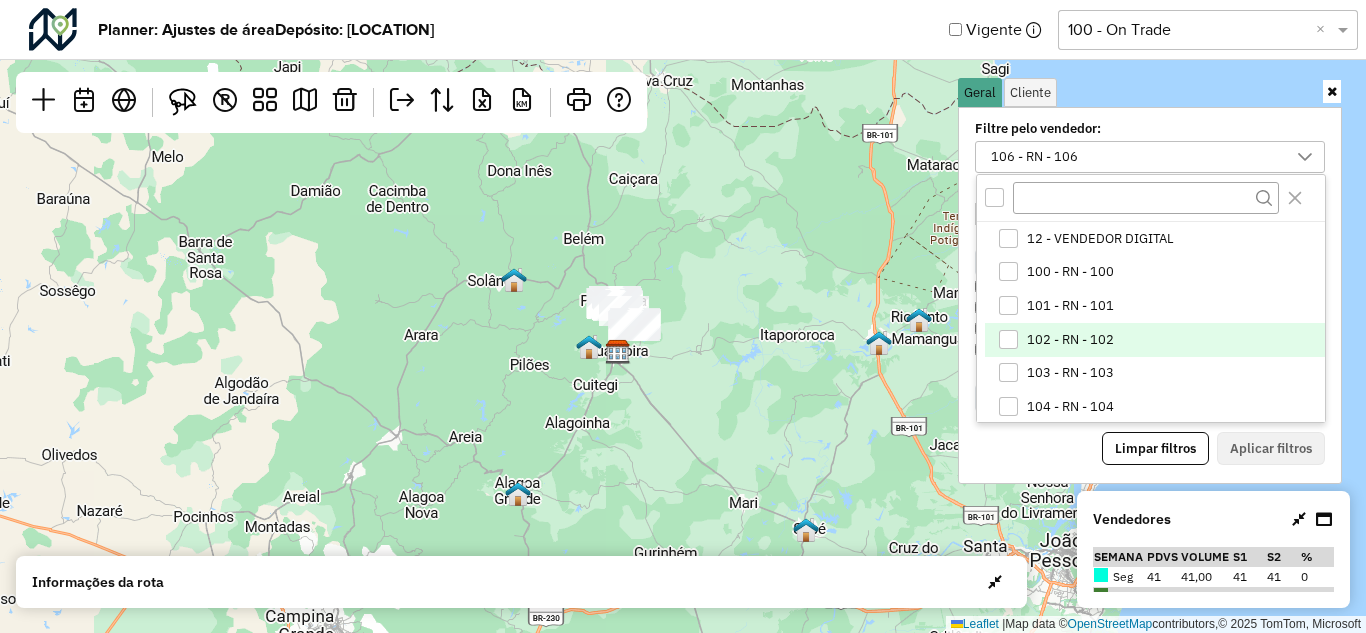 scroll, scrollTop: 11, scrollLeft: 79, axis: both 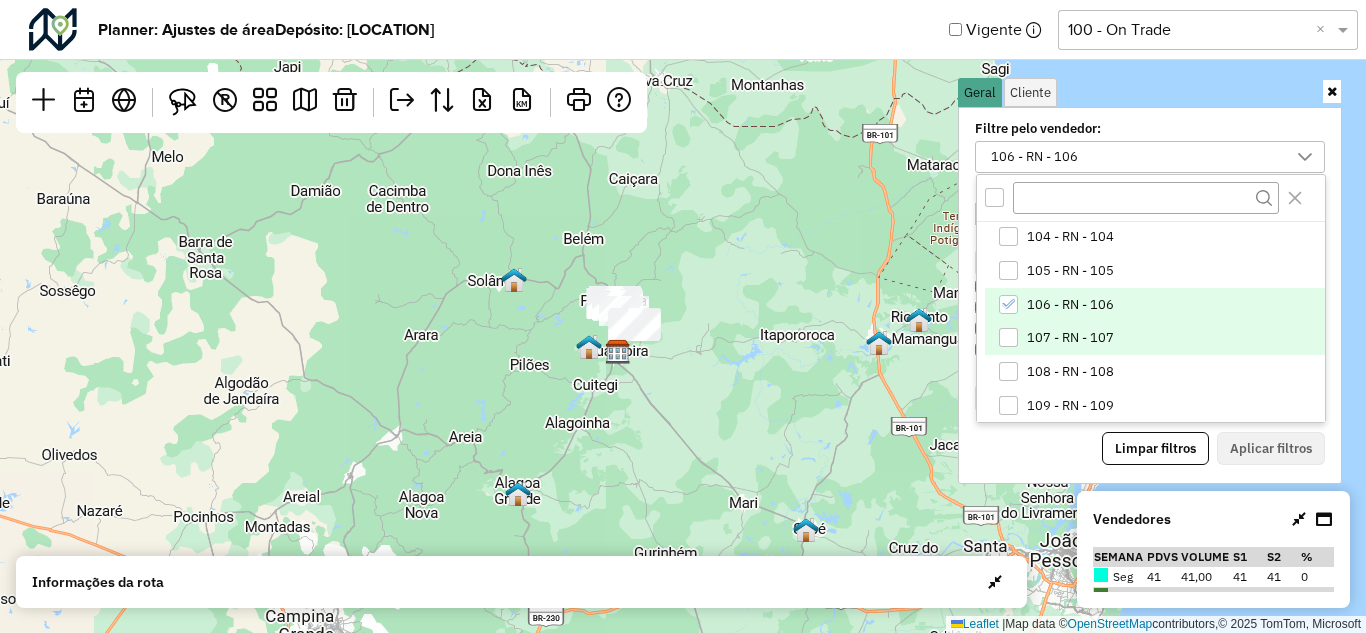 click at bounding box center [1008, 337] 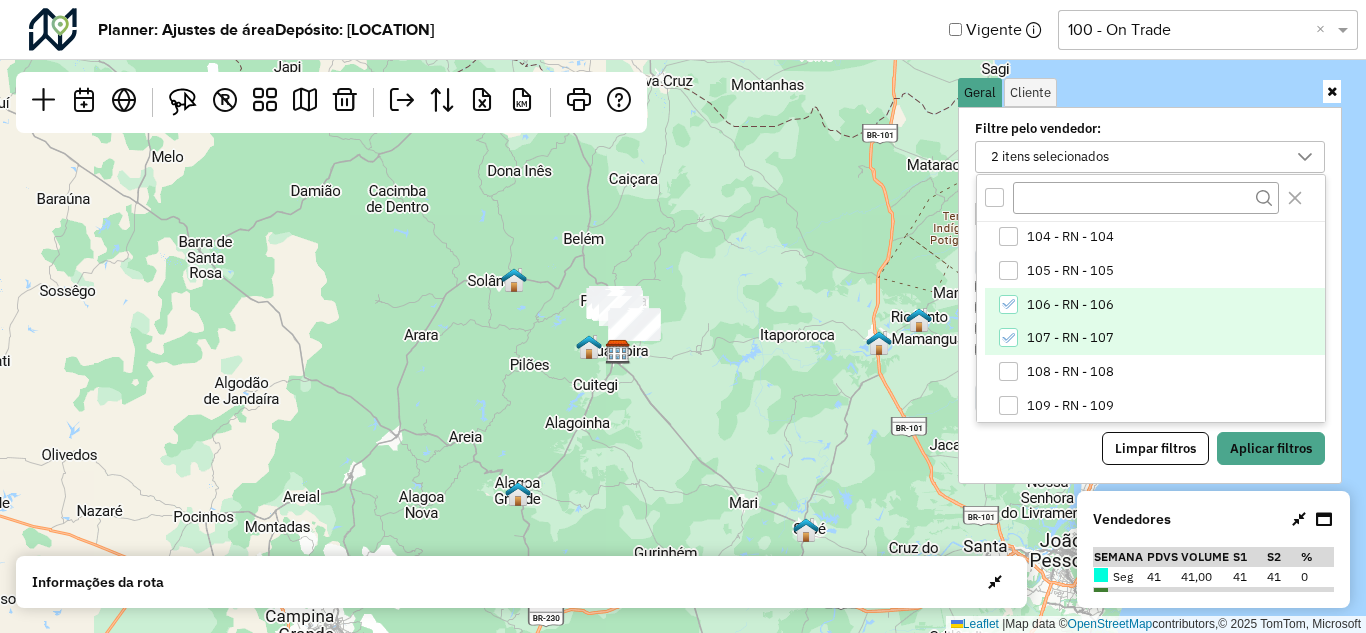 click 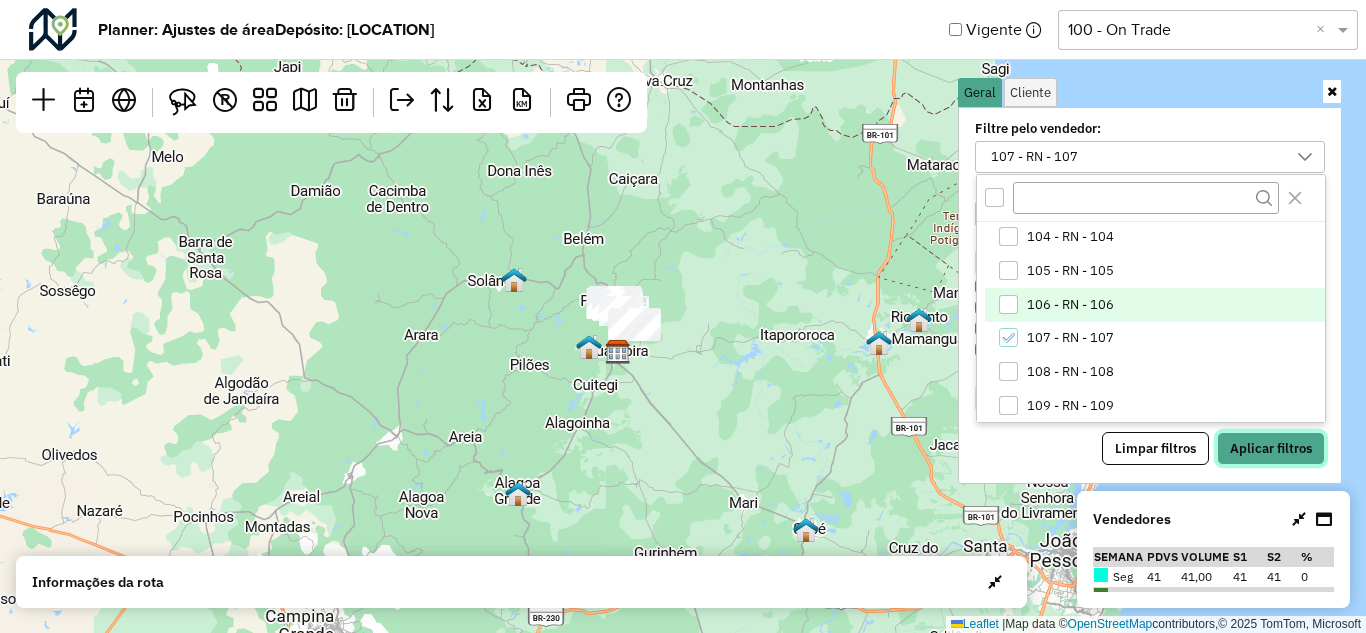 click on "Aplicar filtros" at bounding box center [1271, 449] 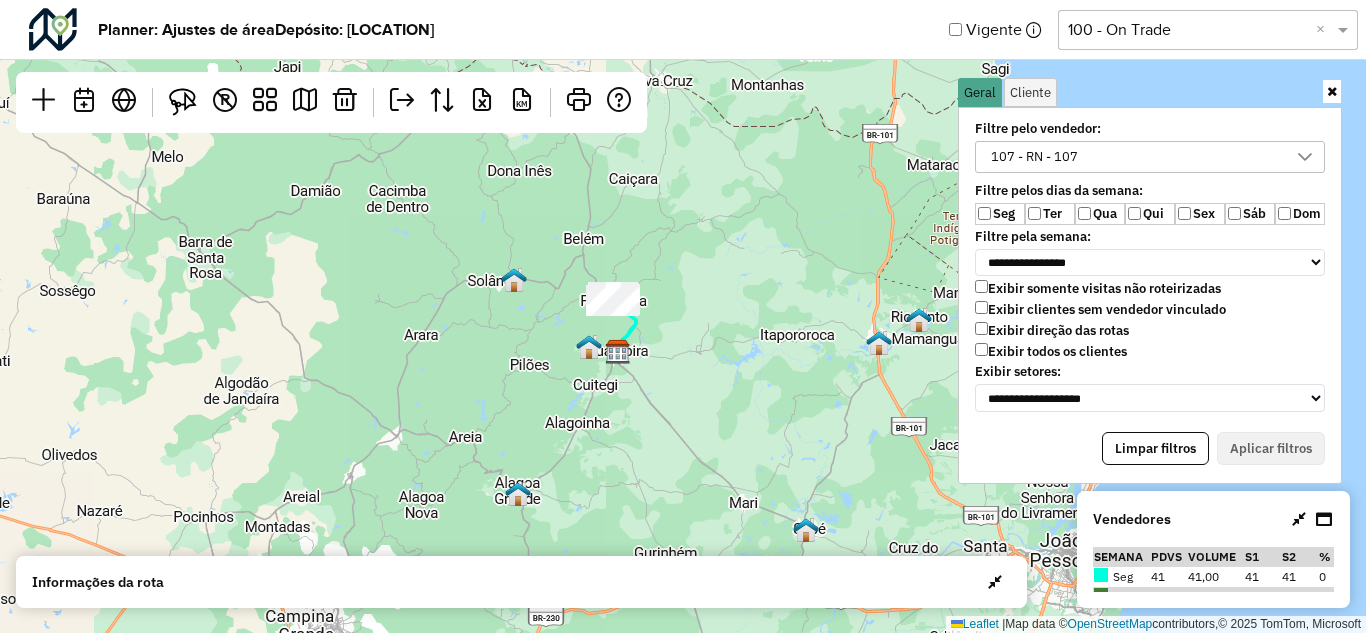 click at bounding box center (1332, 91) 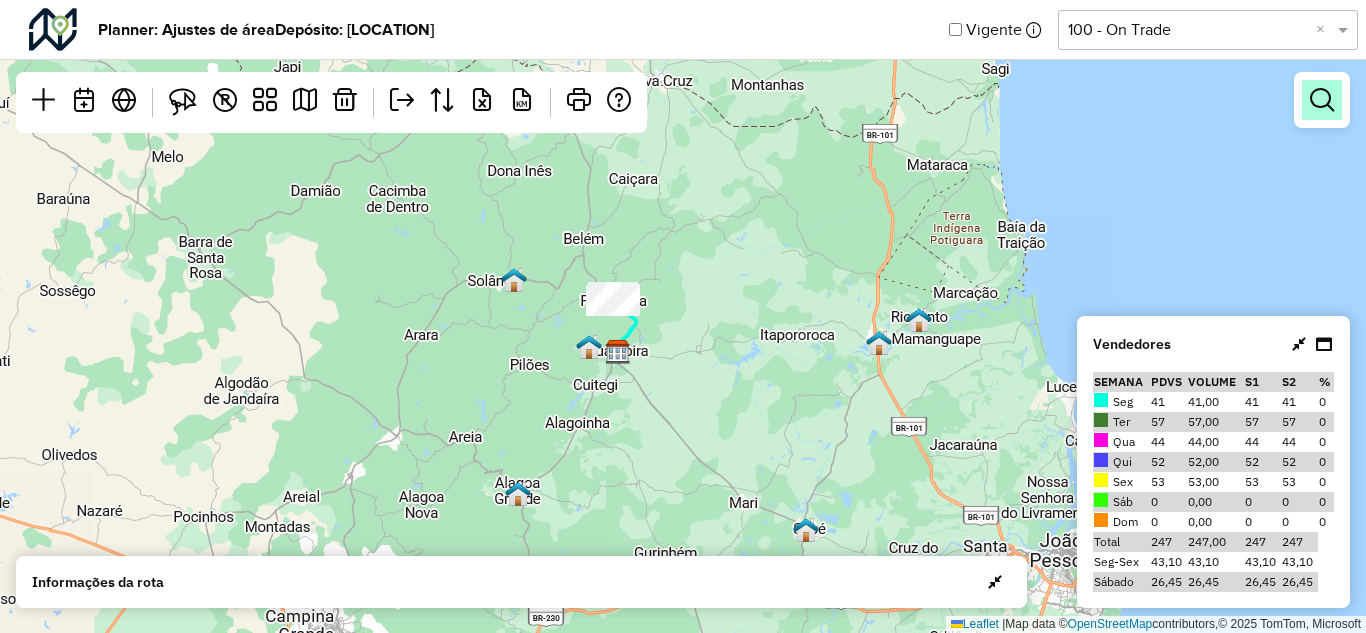 click at bounding box center [1322, 100] 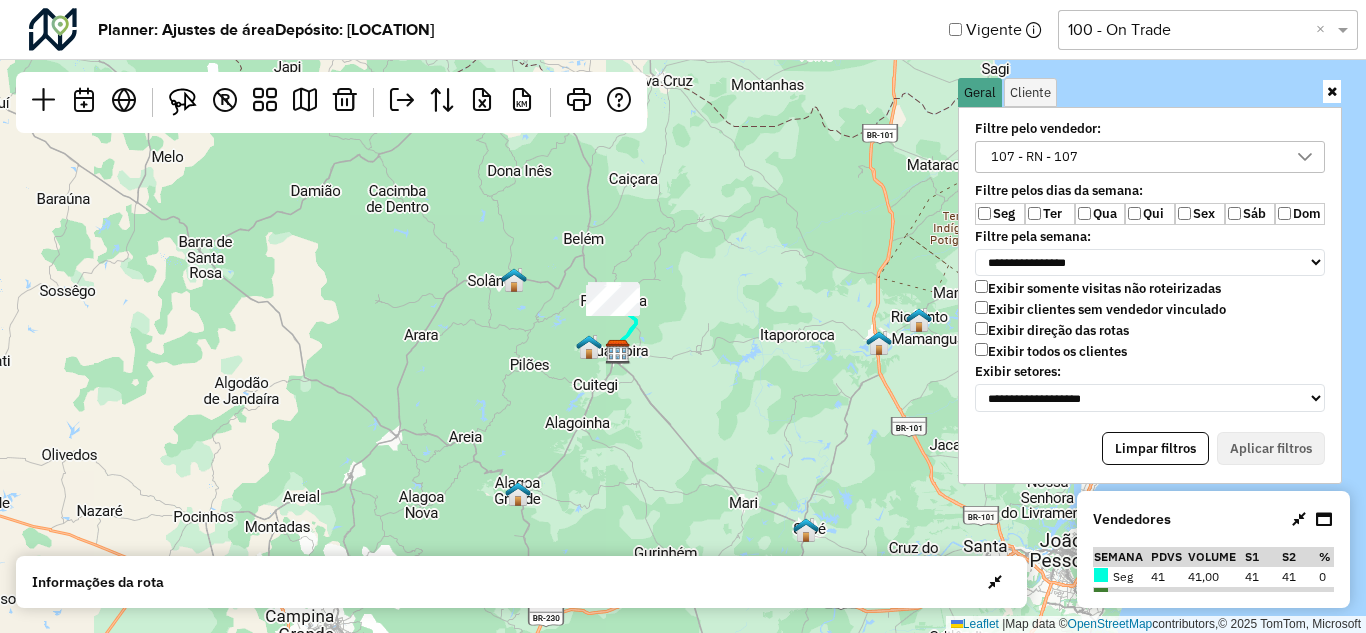 click on "Leaflet   |  Map data ©  OpenStreetMap  contributors,© 2025 TomTom, Microsoft" 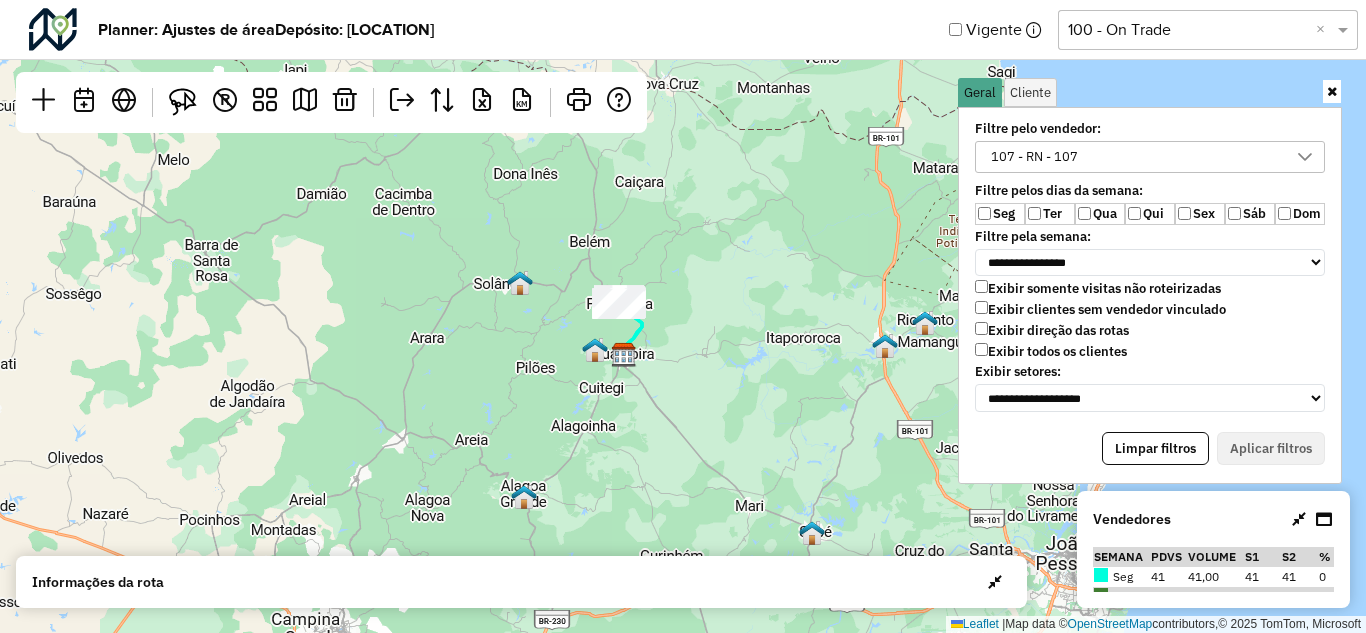 click at bounding box center (1332, 91) 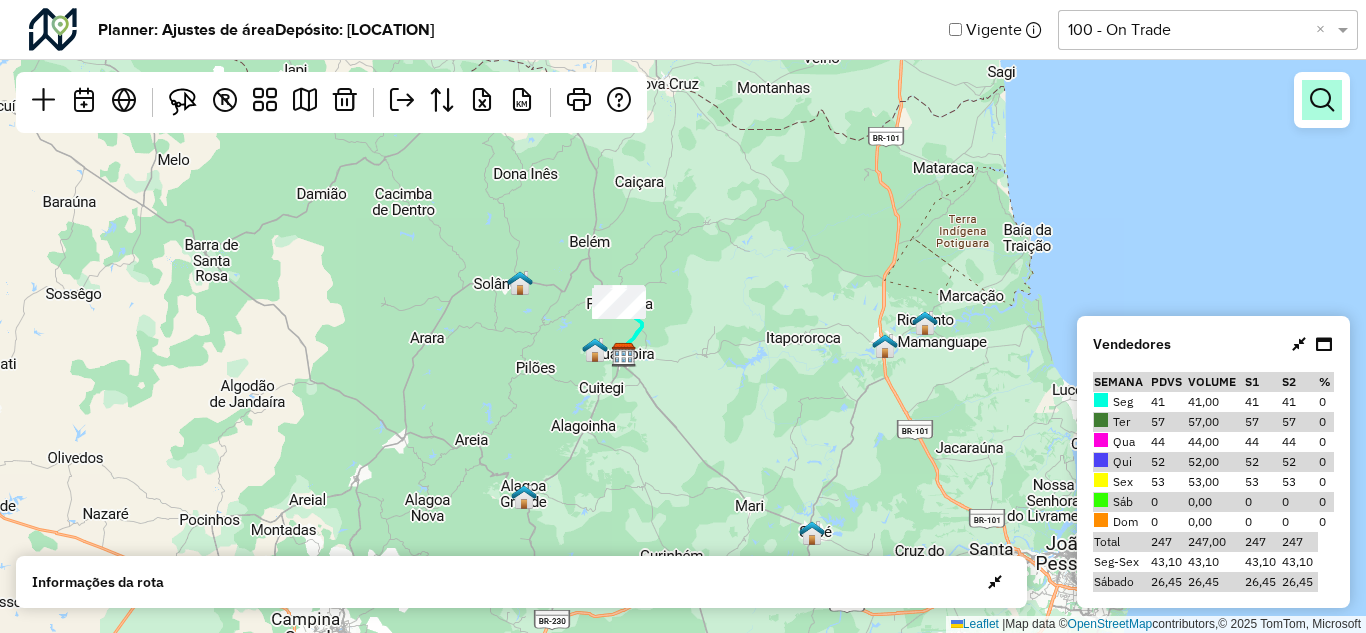 click at bounding box center (1322, 100) 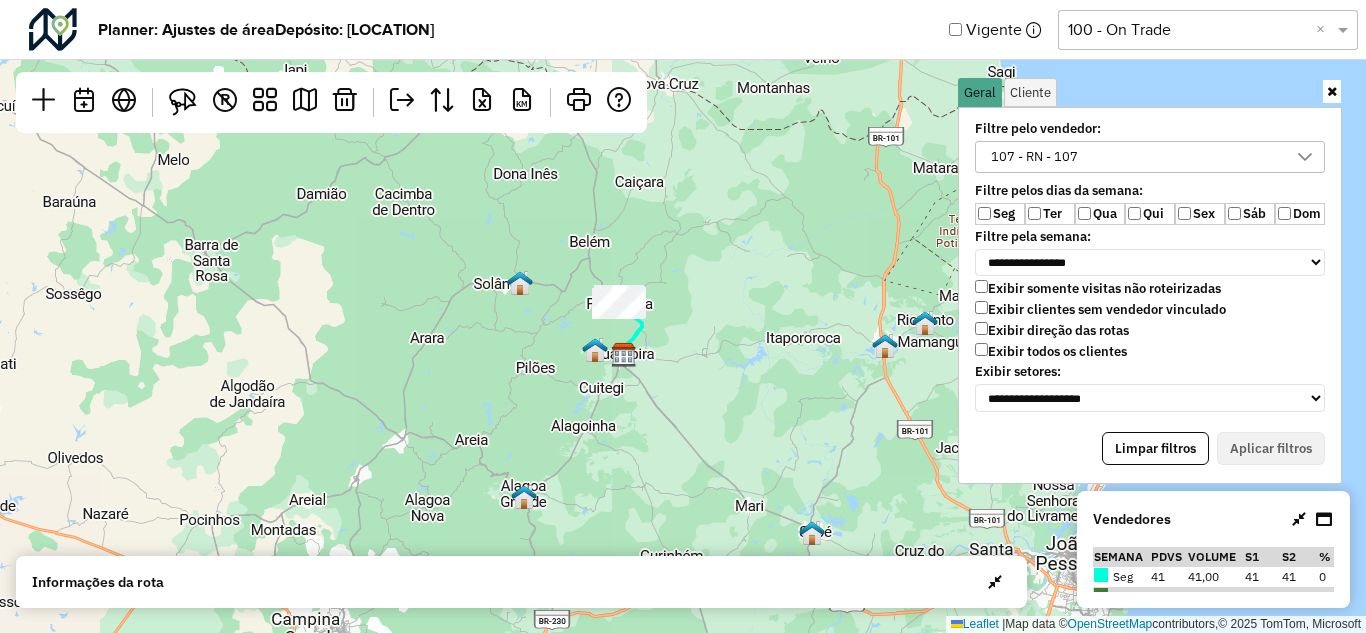 click on "107 - RN - 107" at bounding box center [1034, 157] 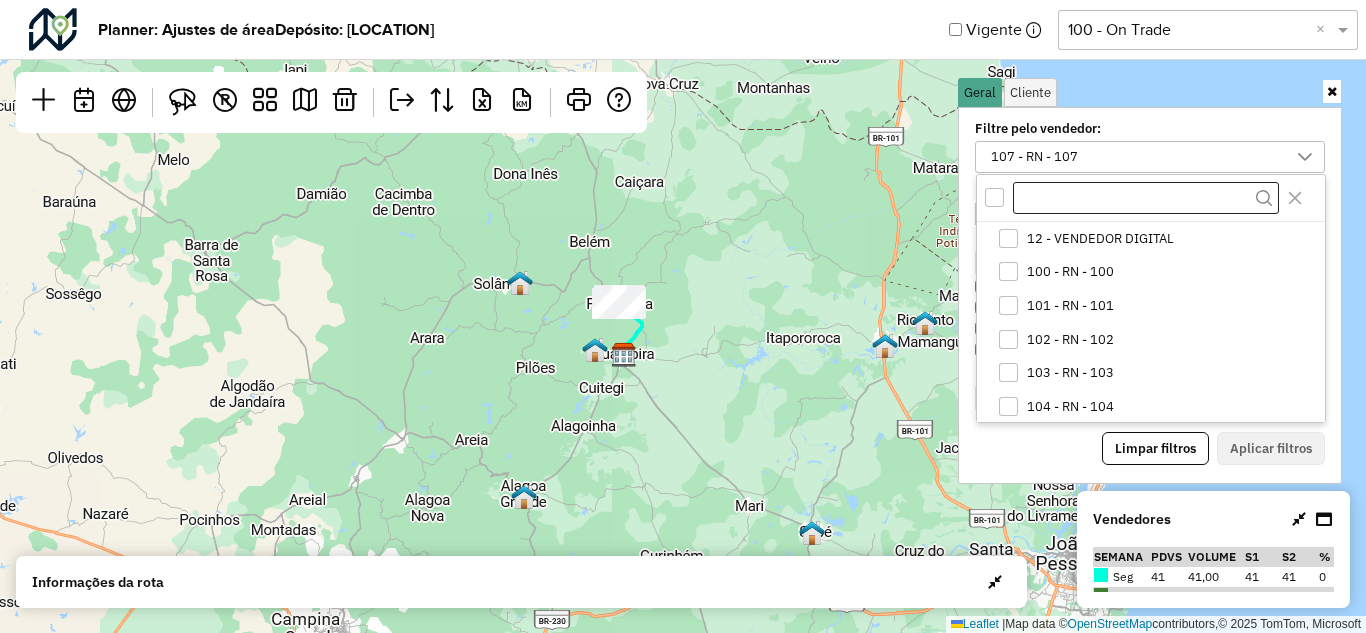 scroll, scrollTop: 11, scrollLeft: 79, axis: both 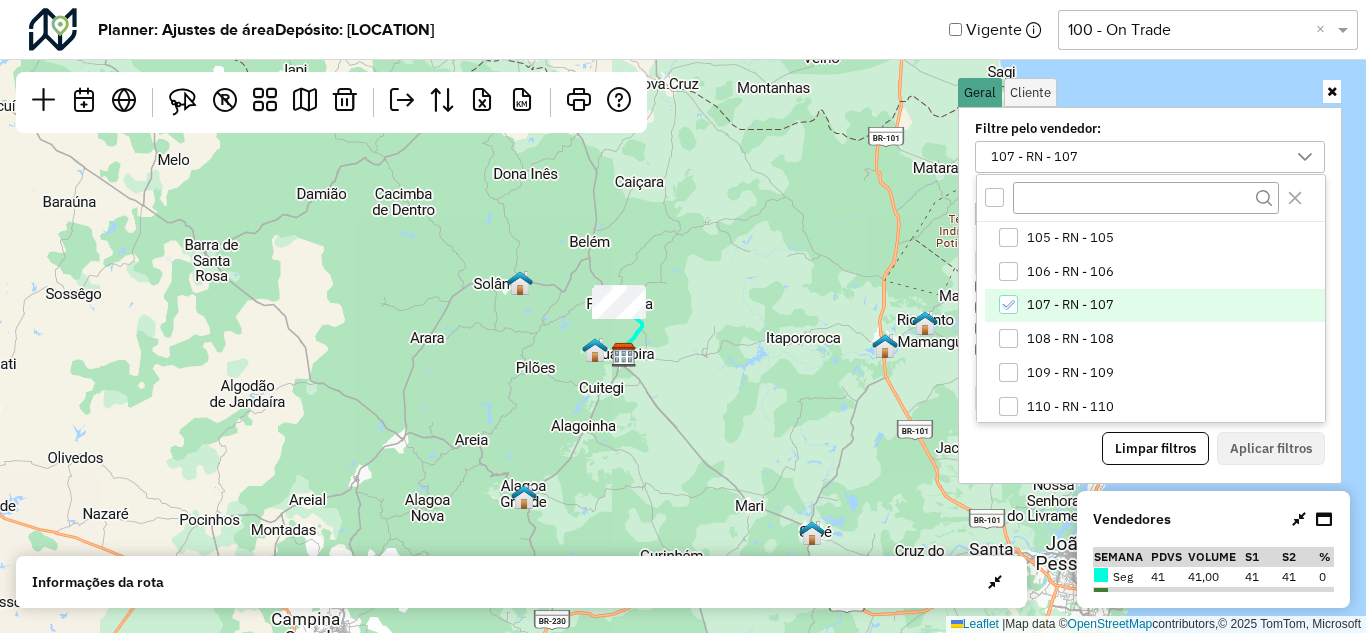 click 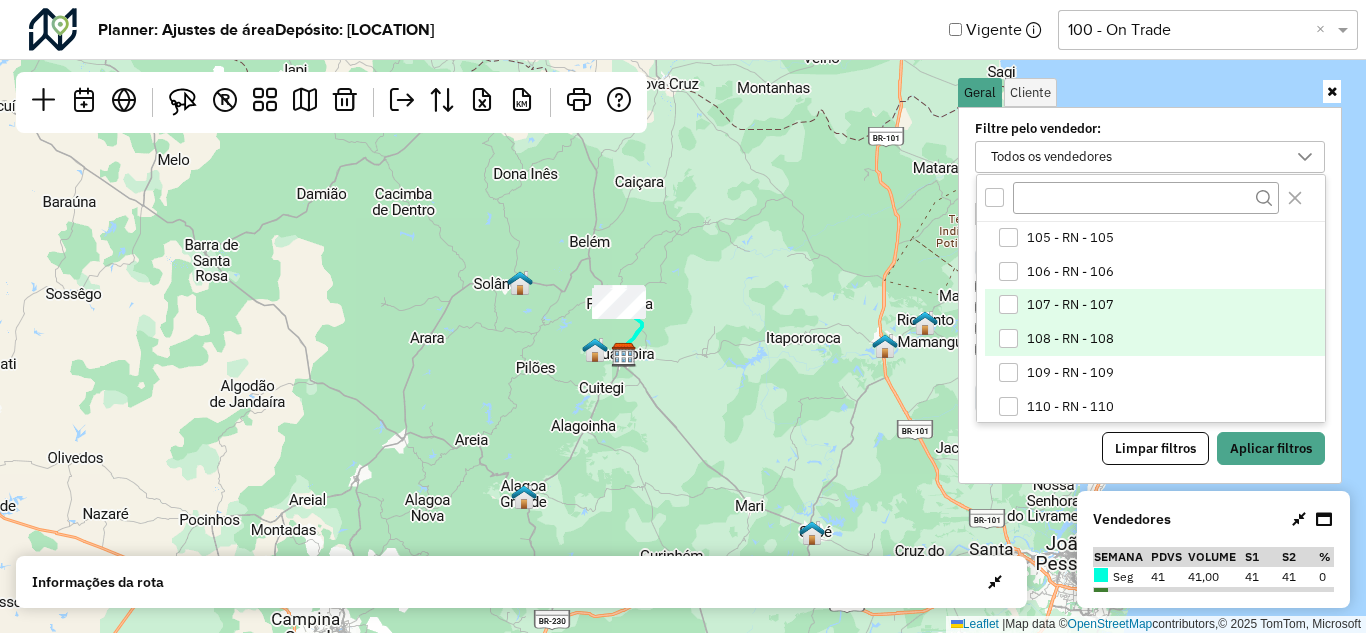 click at bounding box center (1008, 338) 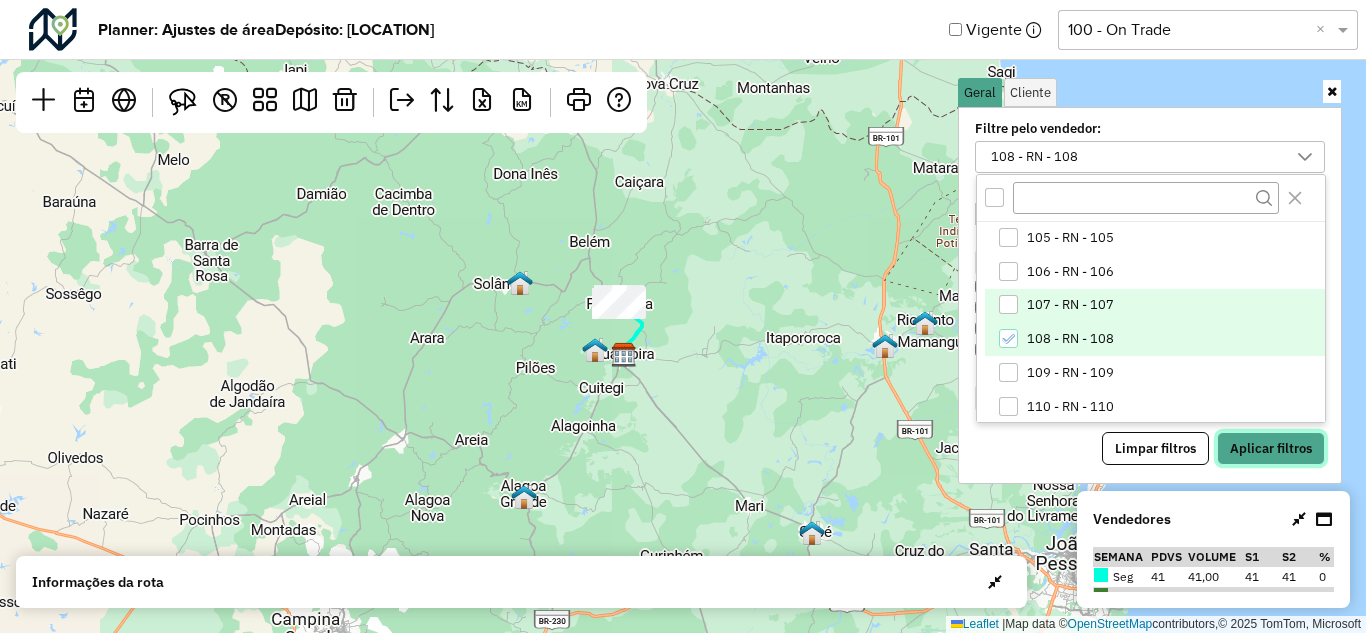 click on "Aplicar filtros" at bounding box center [1271, 449] 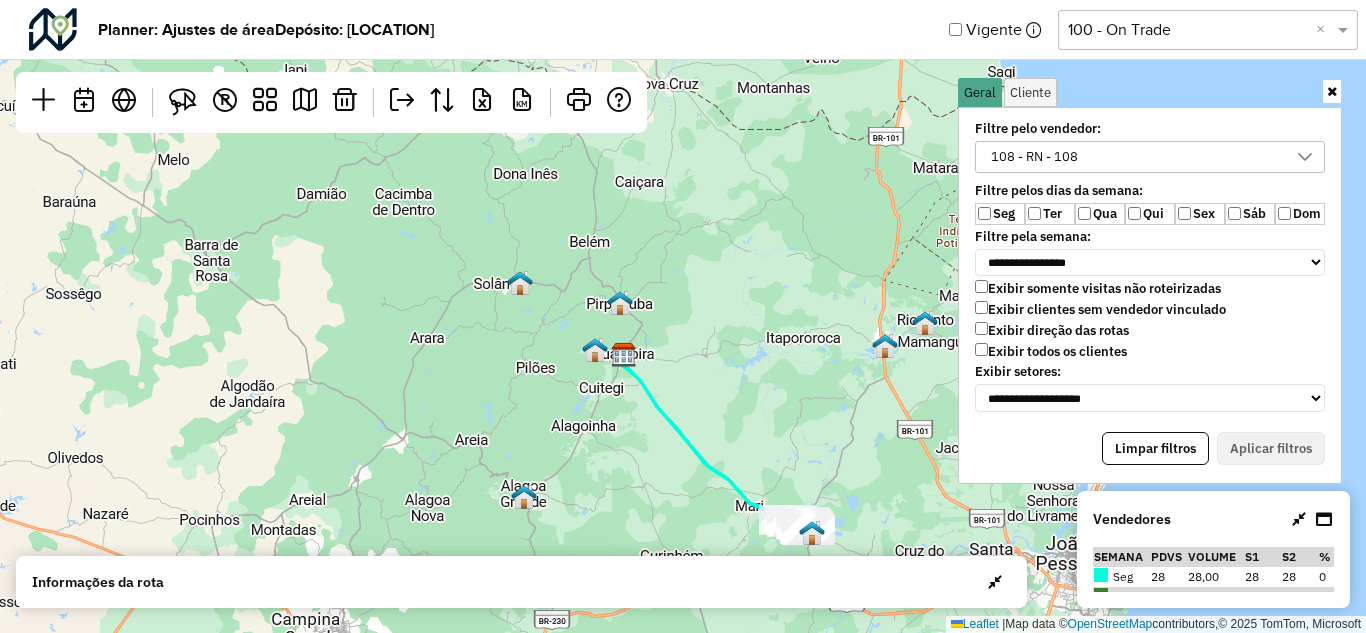 click at bounding box center (1332, 91) 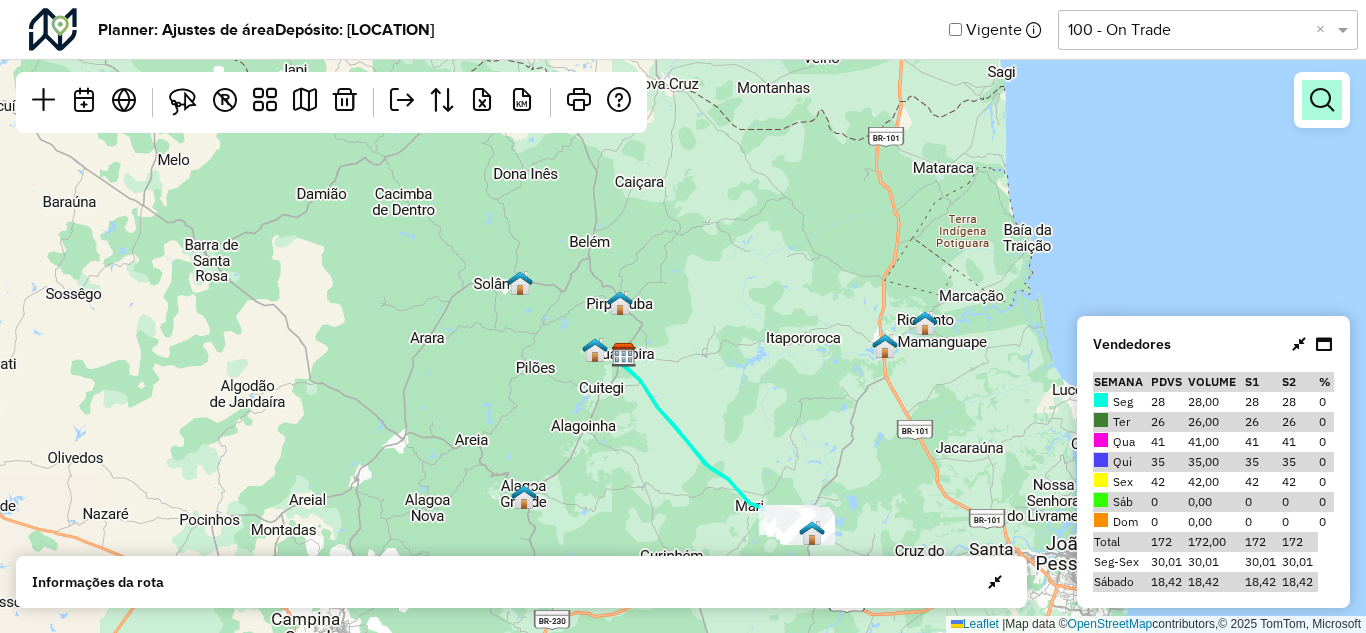 click at bounding box center [1322, 100] 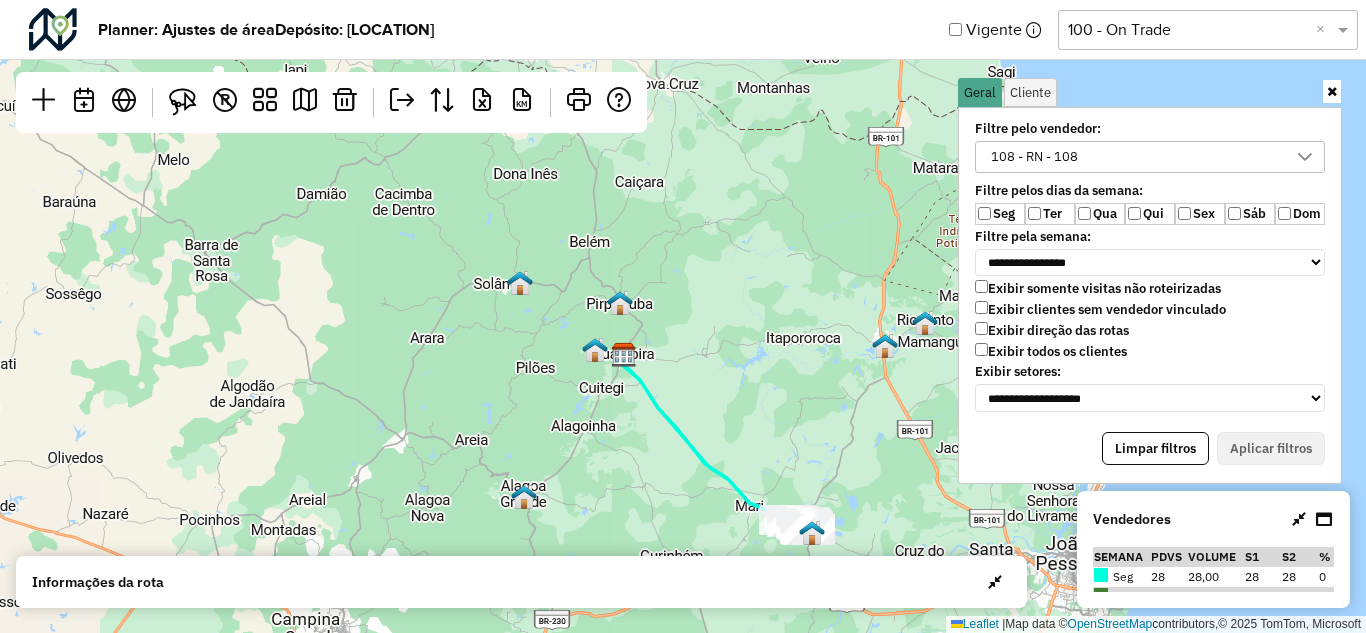 click on "108 - RN - 108" at bounding box center (1135, 157) 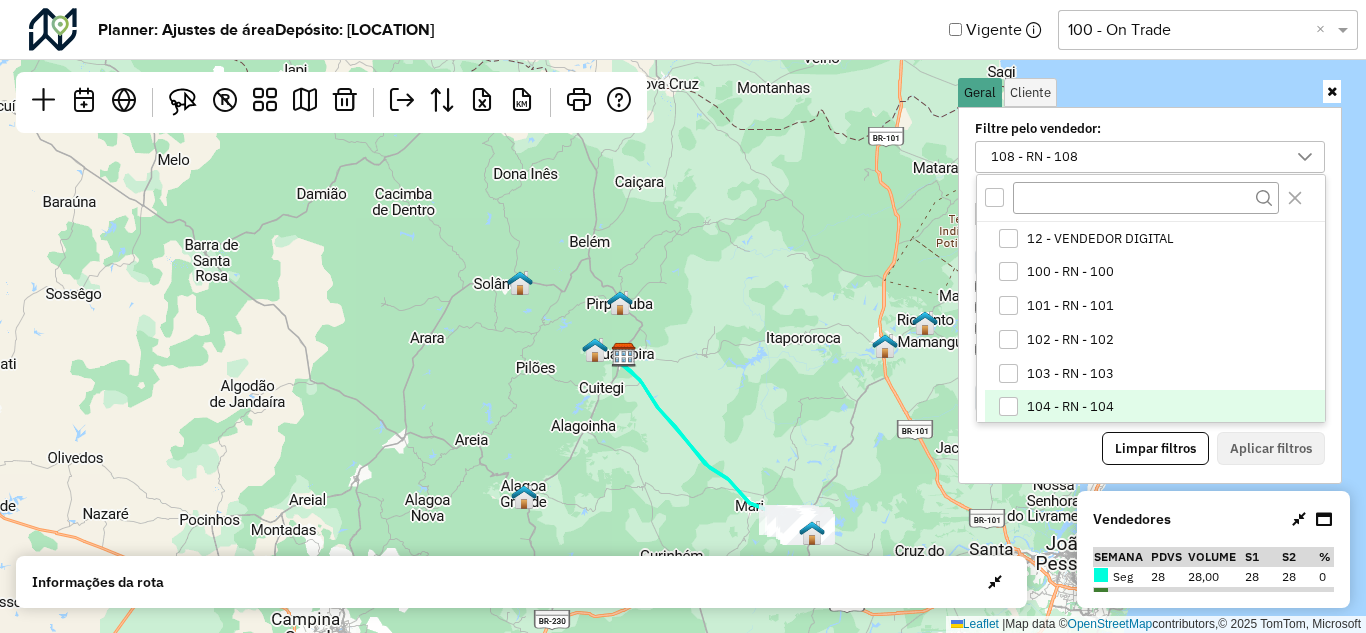 scroll, scrollTop: 11, scrollLeft: 79, axis: both 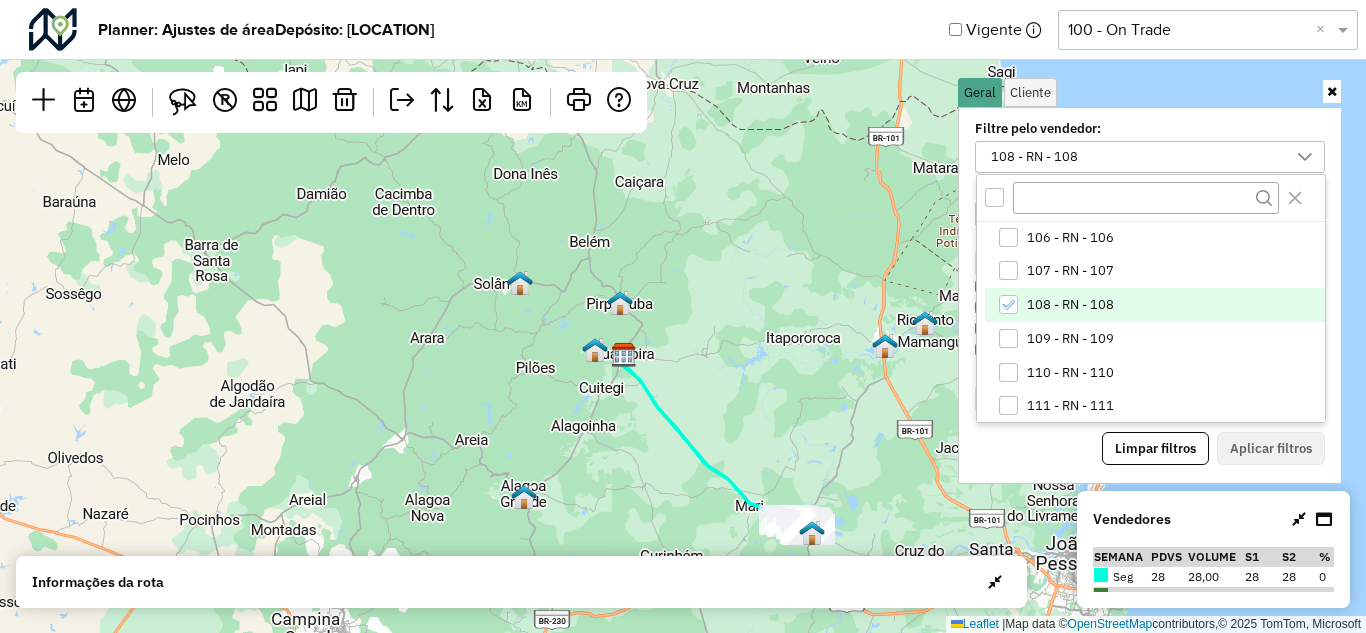 click at bounding box center [1008, 304] 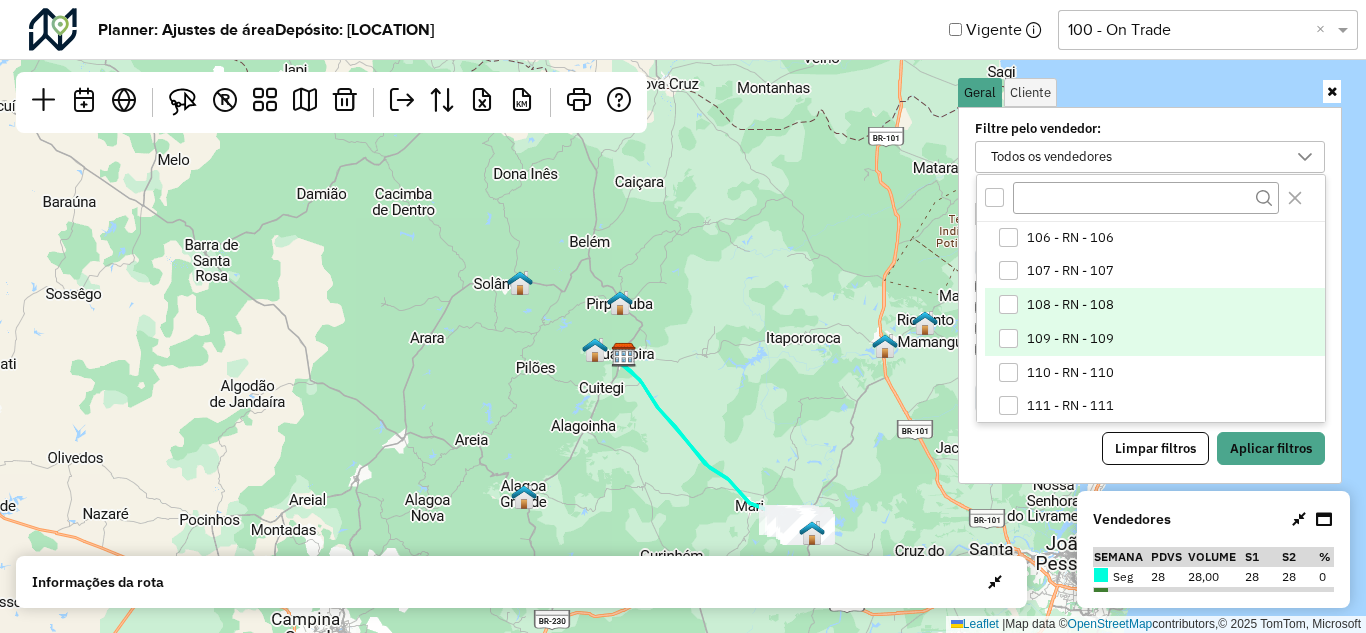 click at bounding box center [1008, 338] 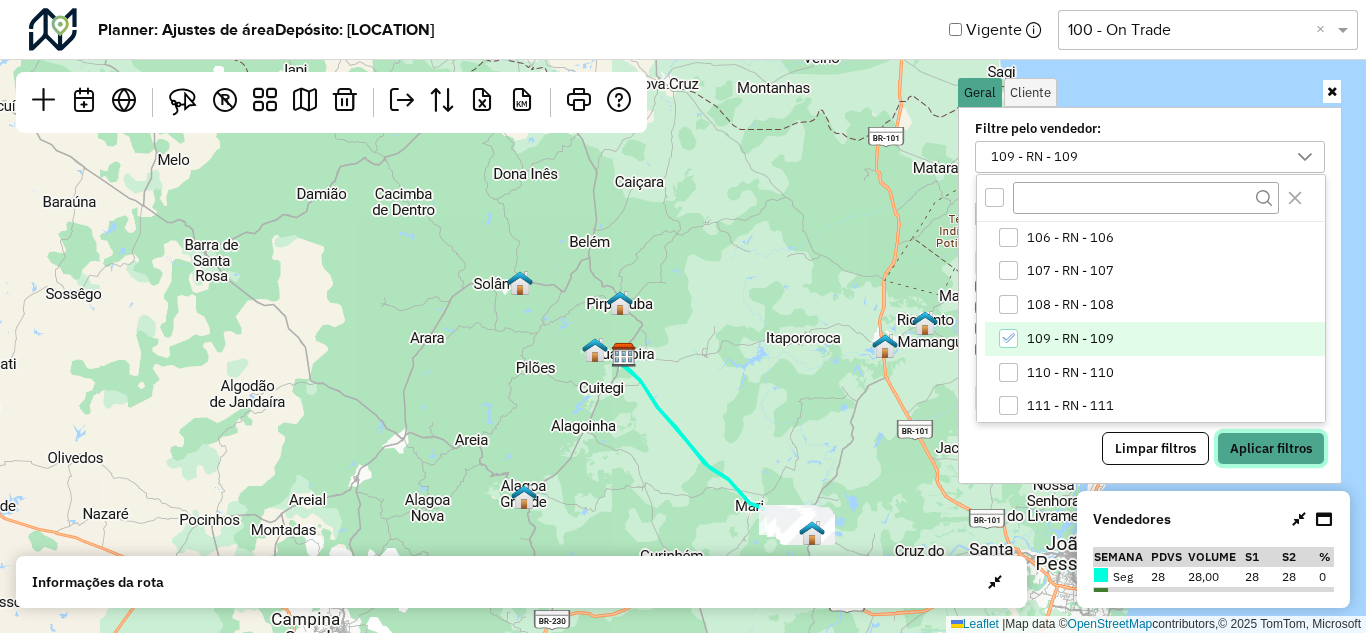 click on "Aplicar filtros" at bounding box center [1271, 449] 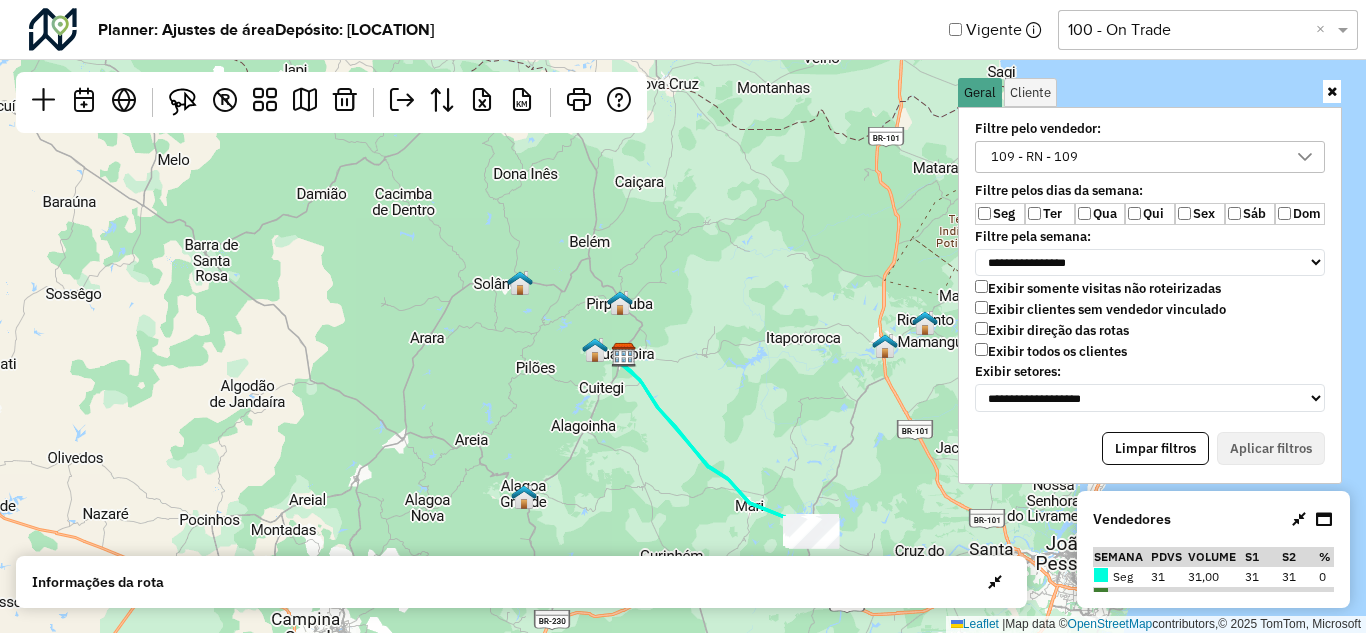 click at bounding box center [1332, 91] 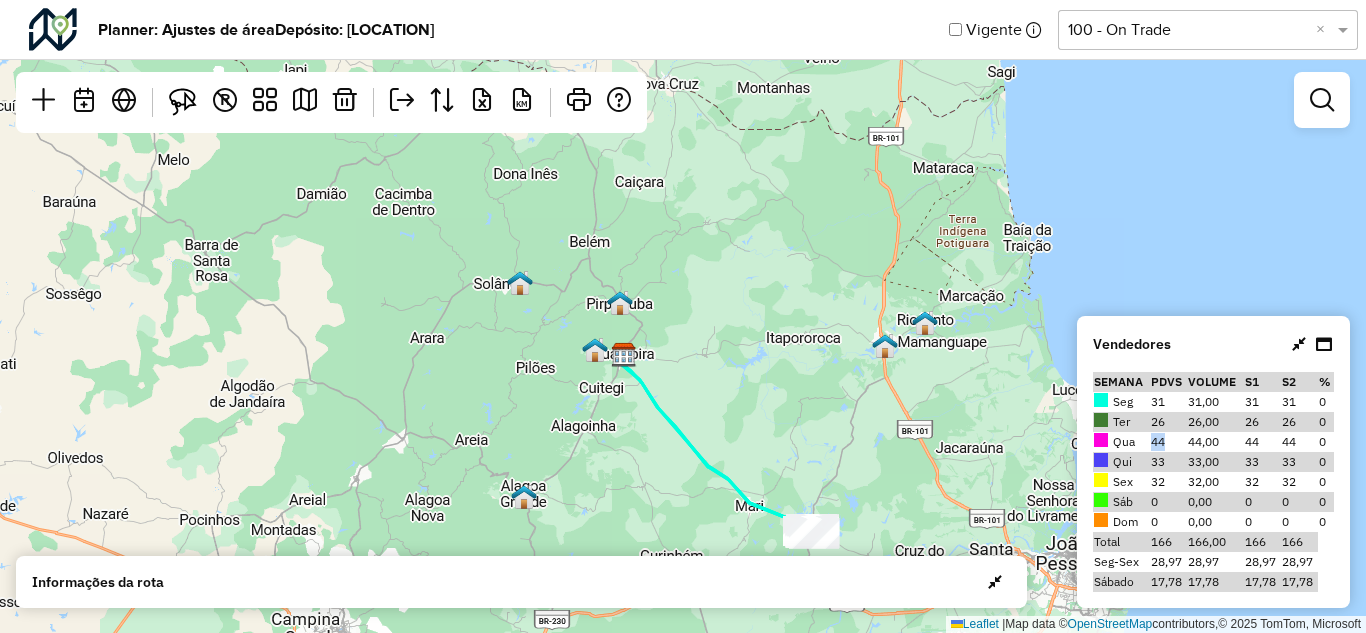 drag, startPoint x: 1149, startPoint y: 444, endPoint x: 1173, endPoint y: 448, distance: 24.33105 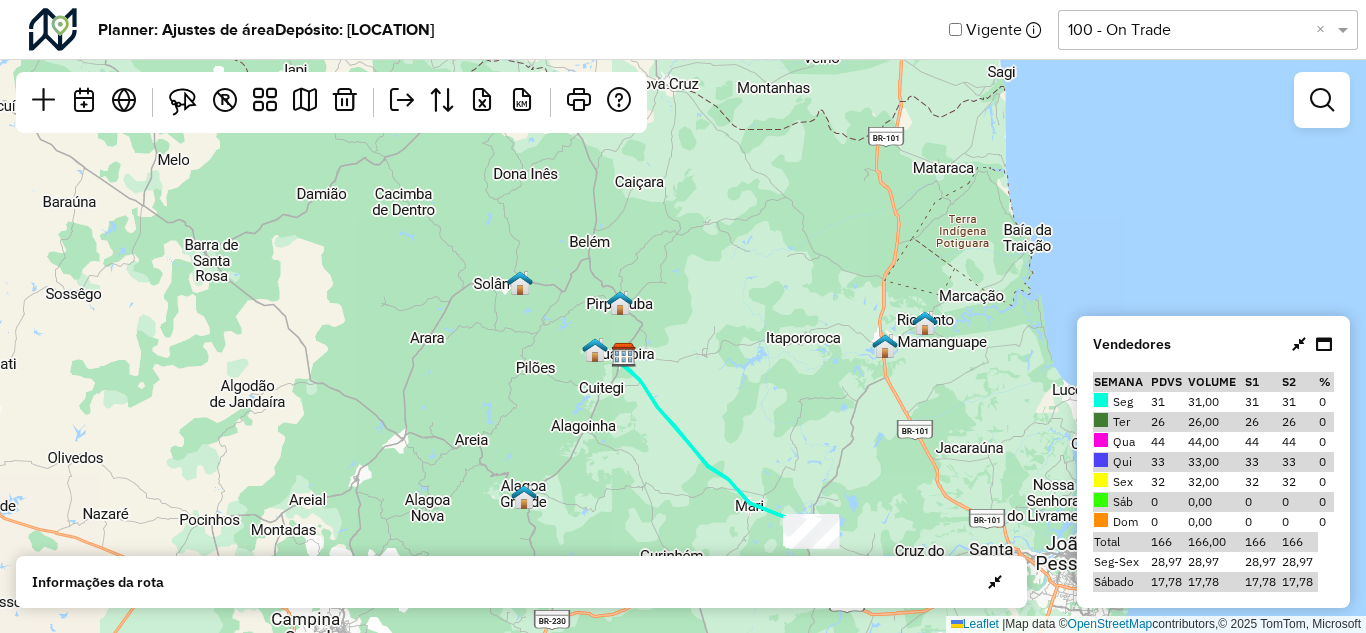 click at bounding box center [1322, 100] 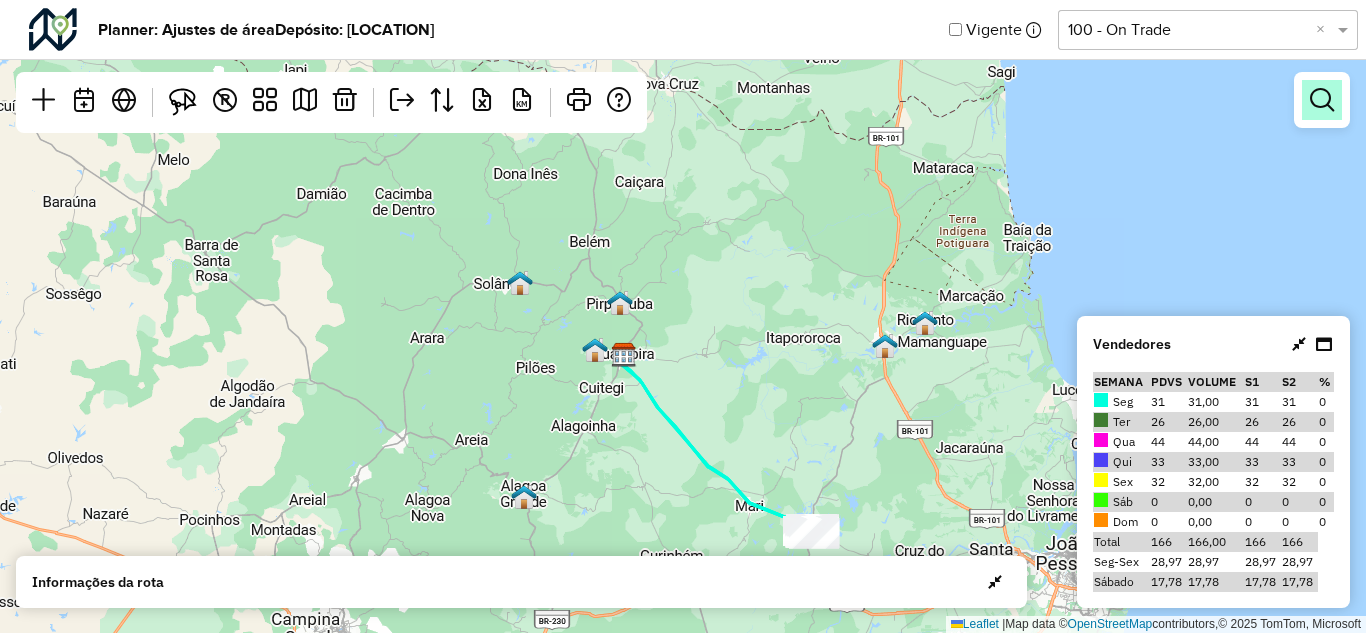 click at bounding box center (1322, 100) 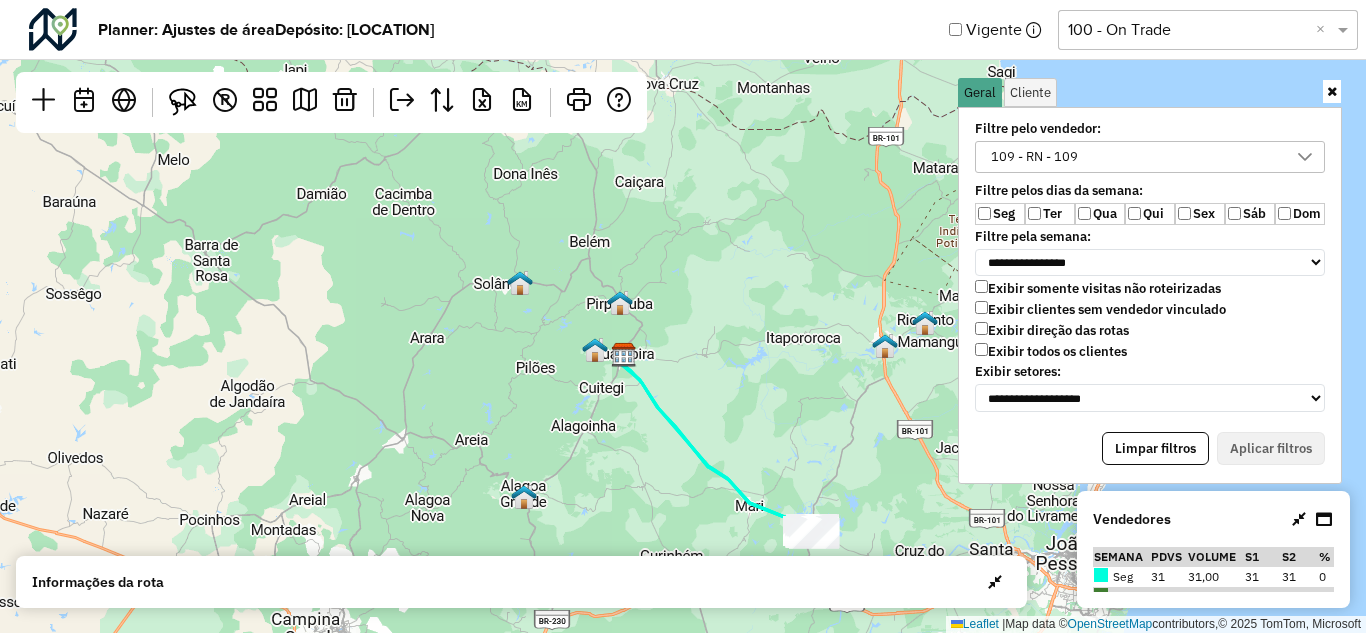 click on "109 - RN - 109" at bounding box center [1034, 157] 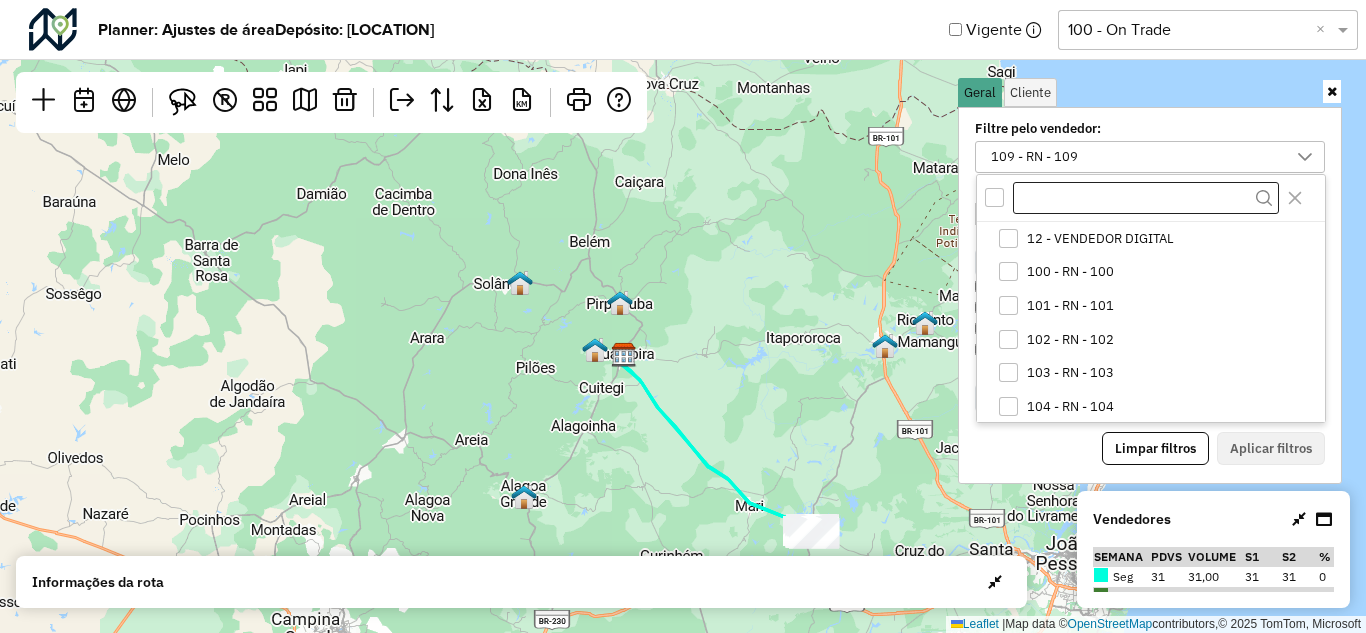 scroll, scrollTop: 11, scrollLeft: 79, axis: both 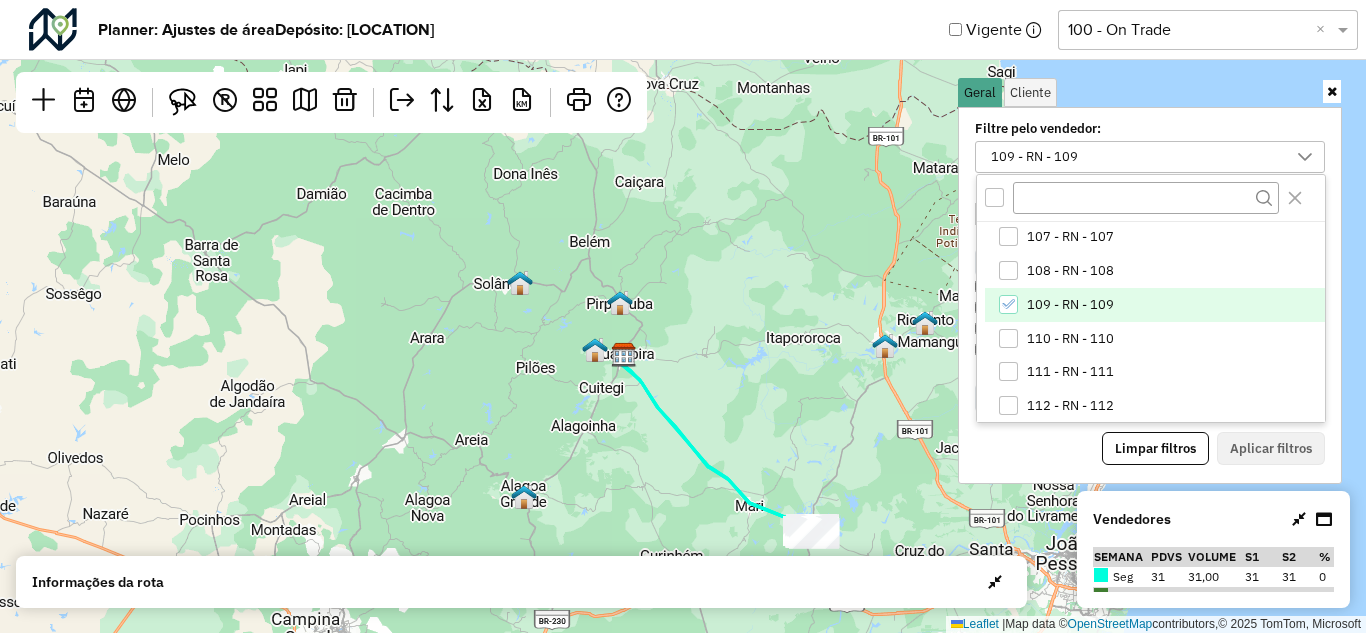 click 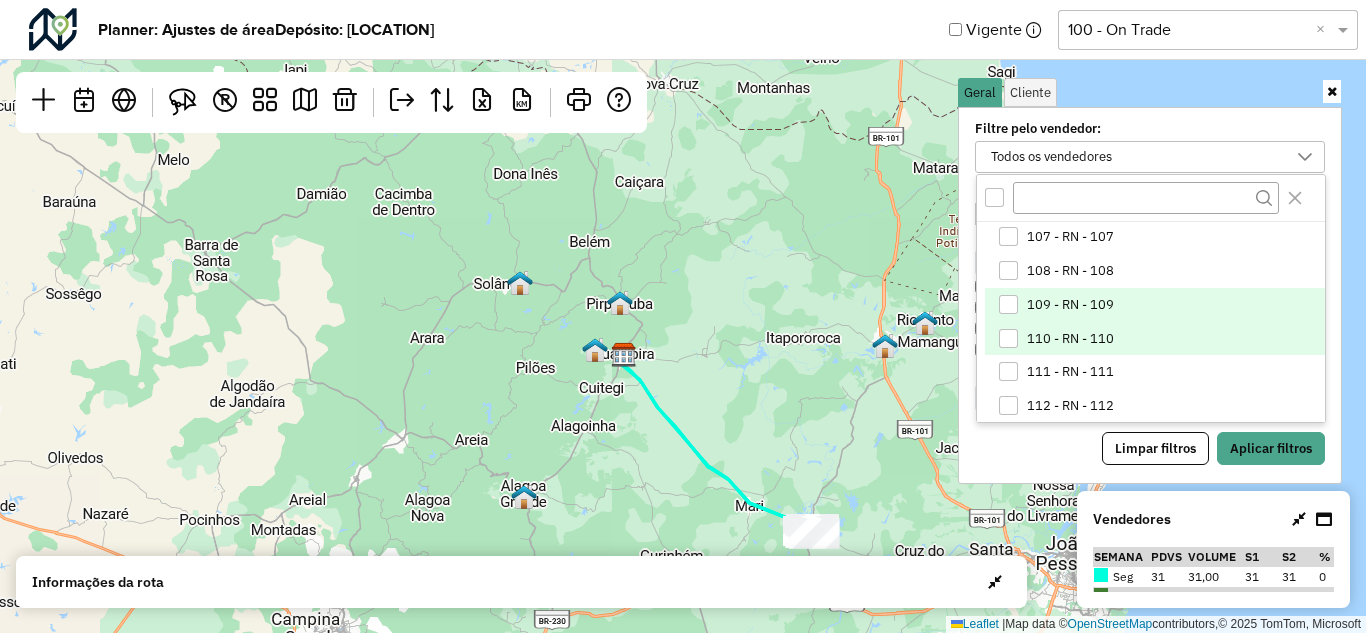 click at bounding box center (1008, 338) 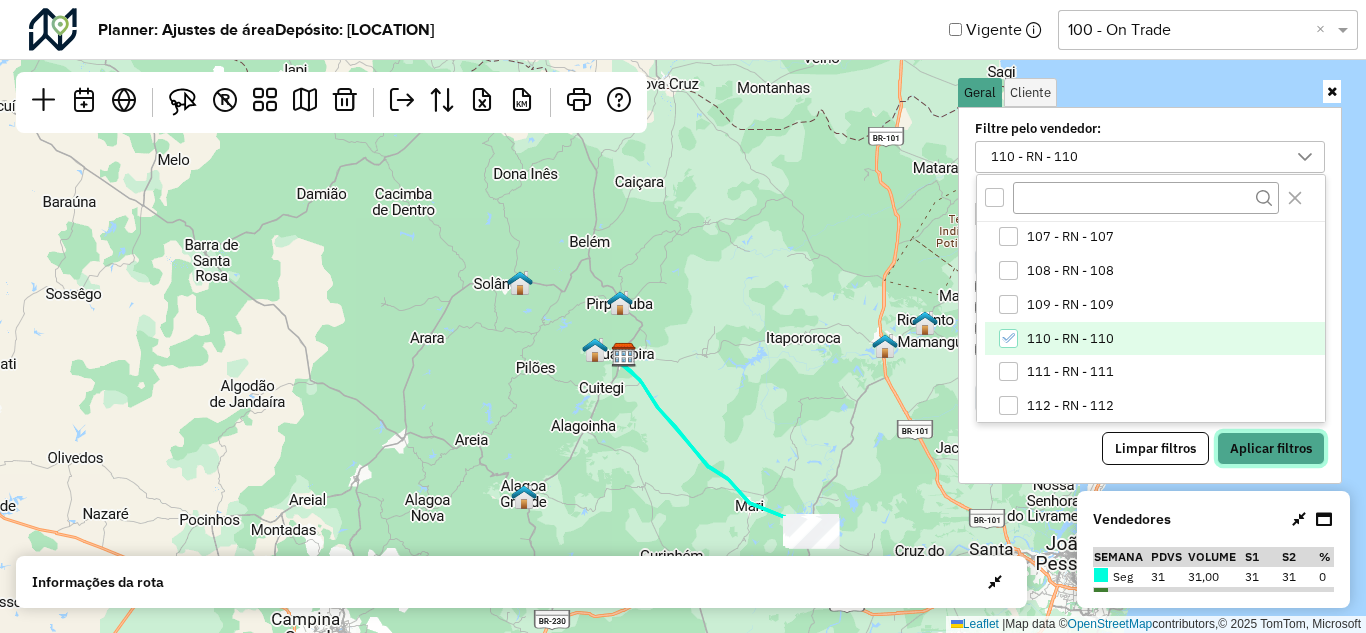 click on "Aplicar filtros" at bounding box center (1271, 449) 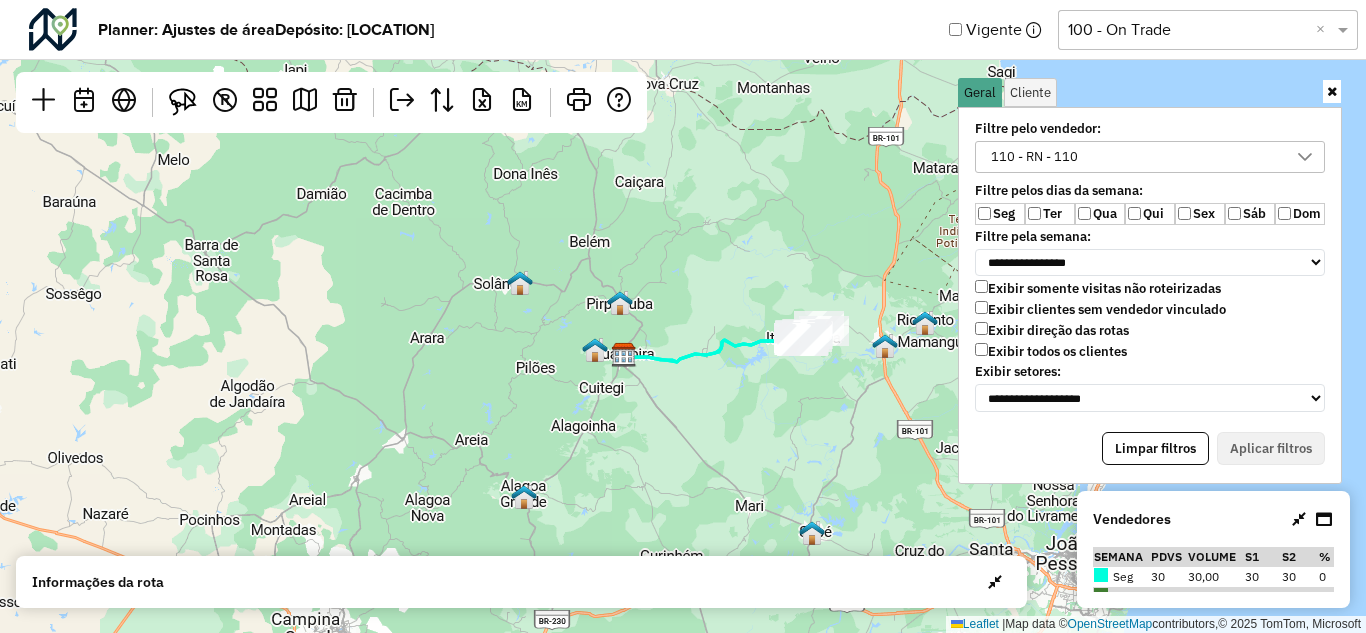 click at bounding box center [1332, 91] 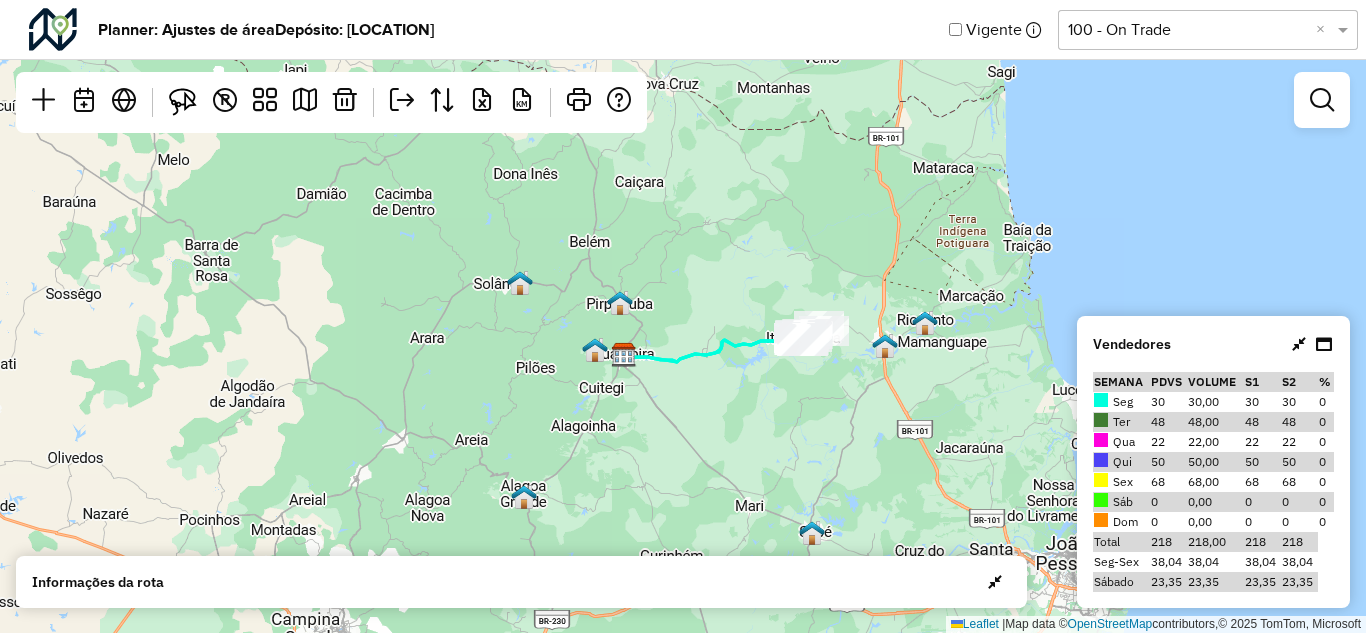click on "Leaflet   |  Map data ©  OpenStreetMap  contributors,© 2025 TomTom, Microsoft" 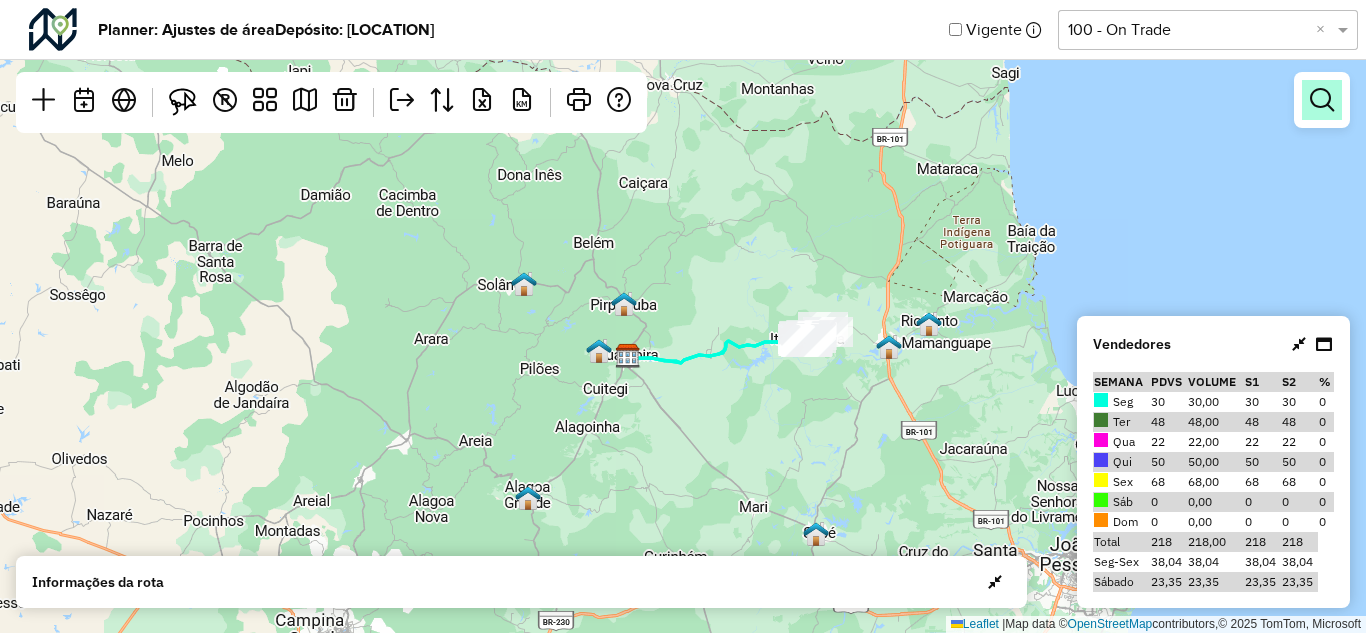 click at bounding box center [1322, 100] 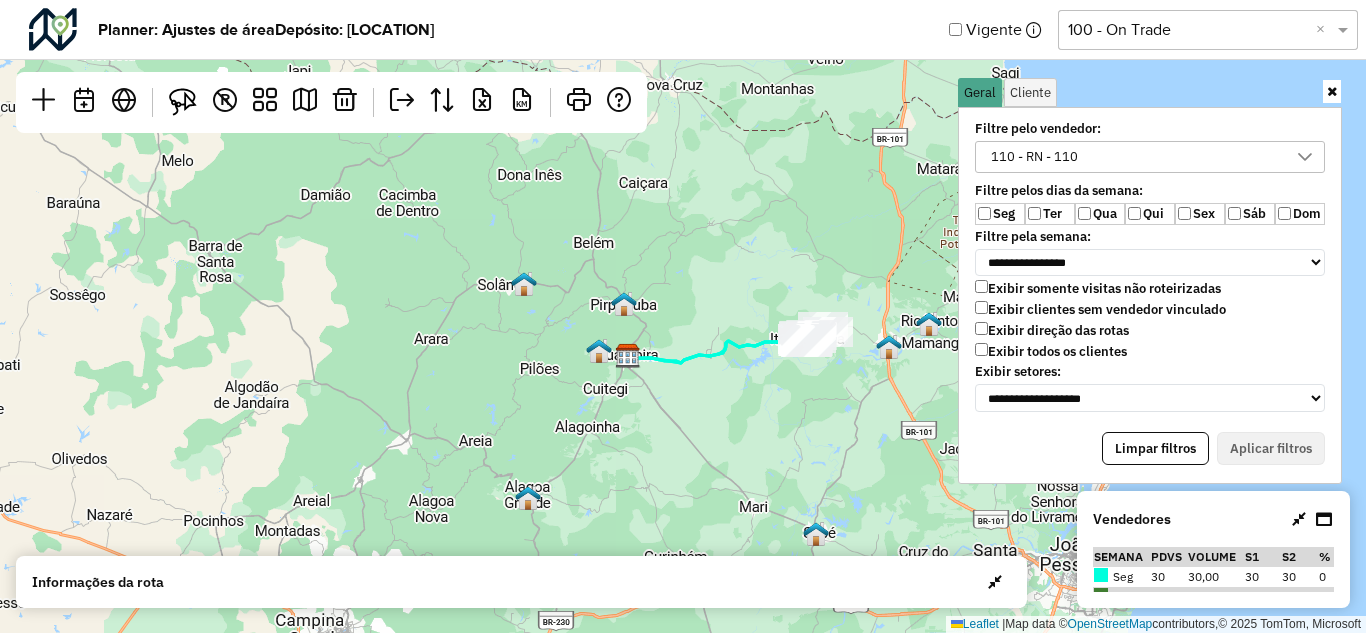 click on "110 - RN - 110" at bounding box center [1135, 157] 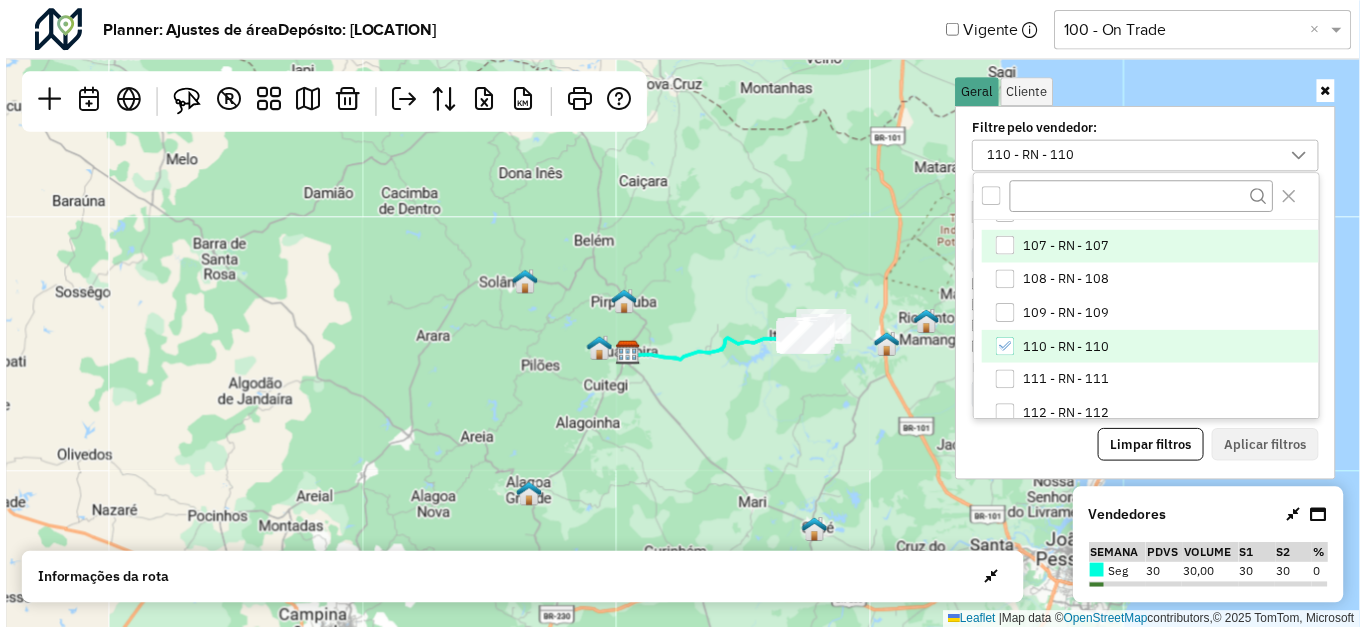 scroll, scrollTop: 305, scrollLeft: 0, axis: vertical 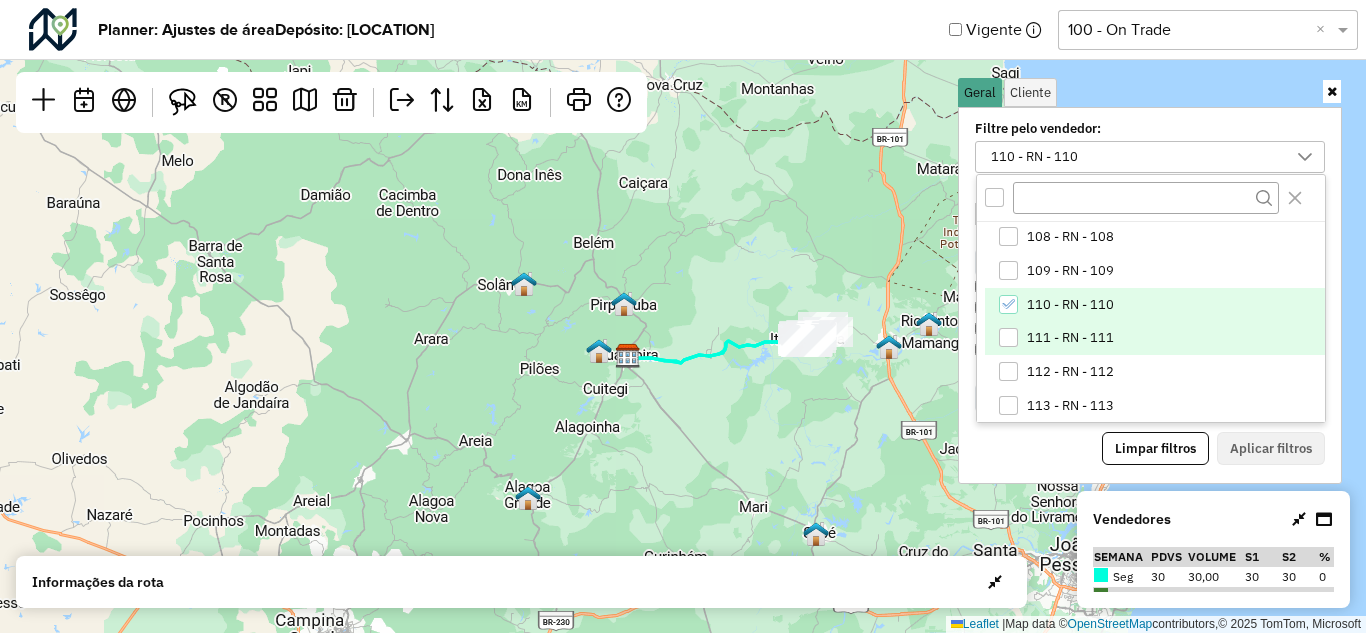 click at bounding box center (1008, 337) 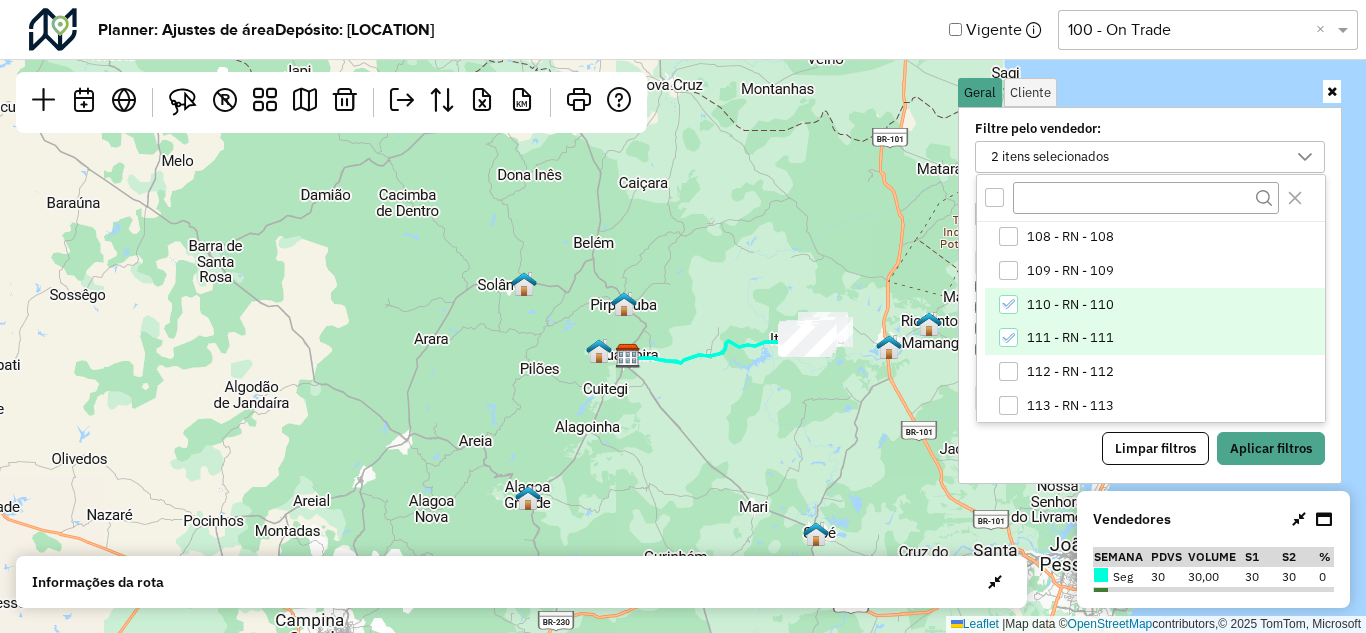 click on "110 - RN - 110" at bounding box center (1155, 305) 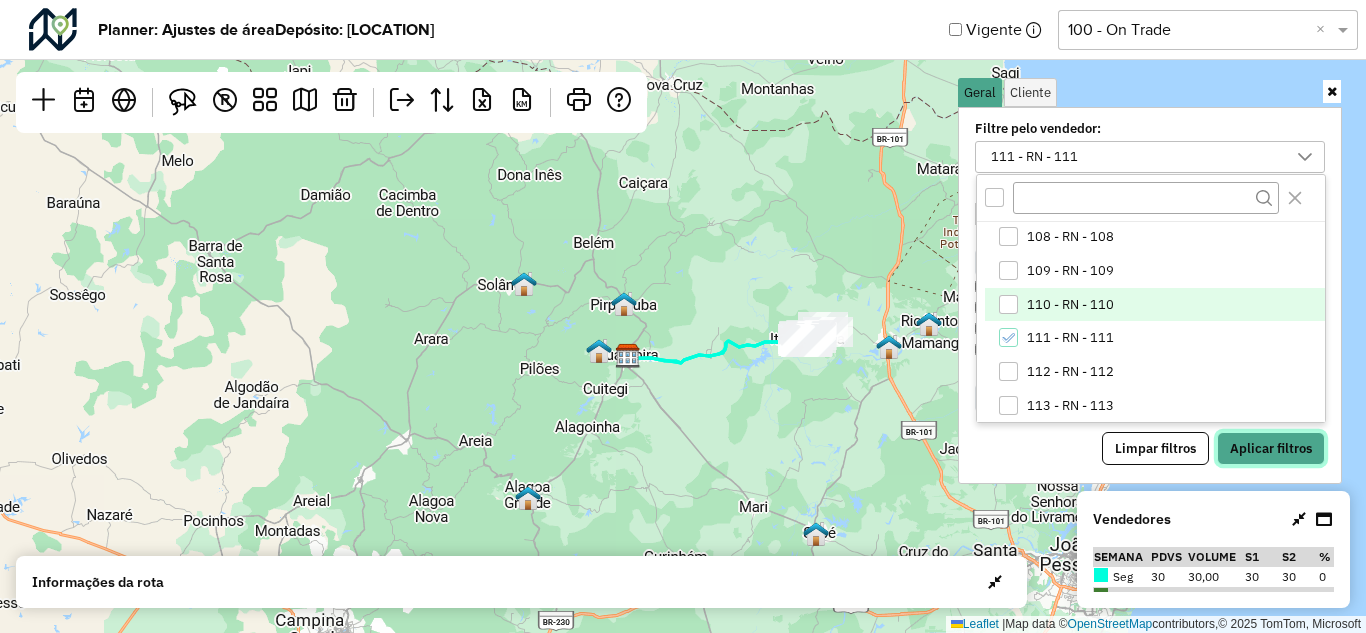 click on "Aplicar filtros" at bounding box center [1271, 449] 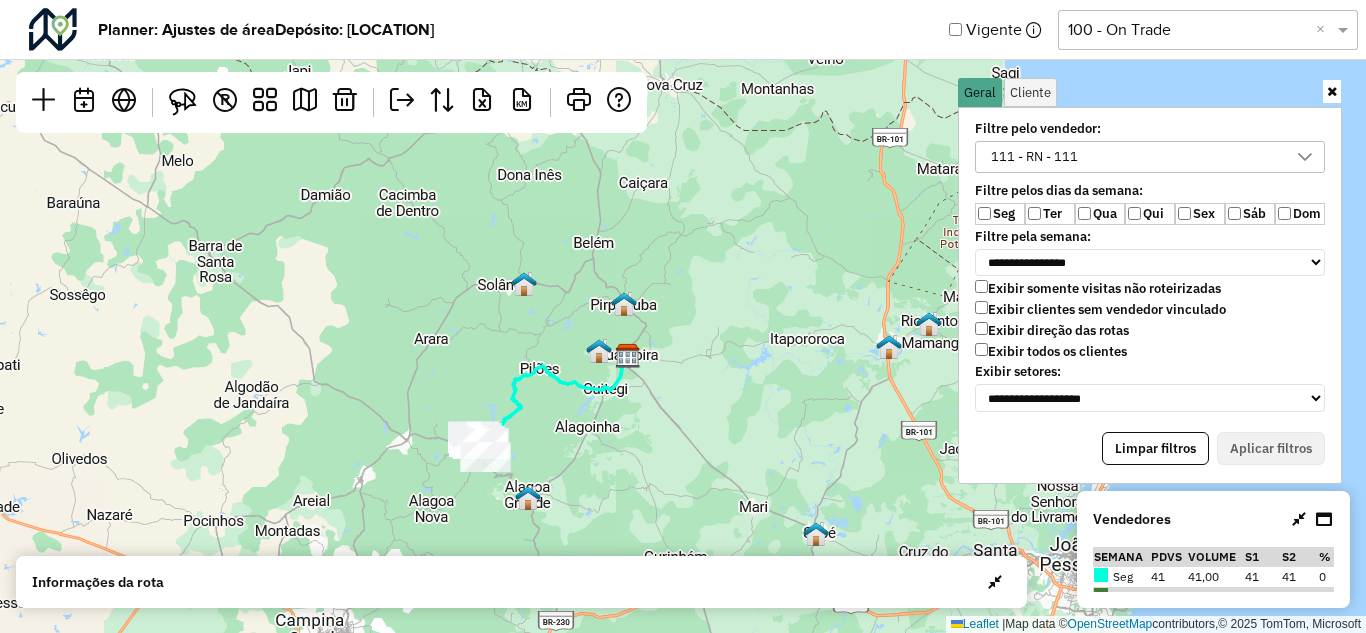 click at bounding box center (1332, 91) 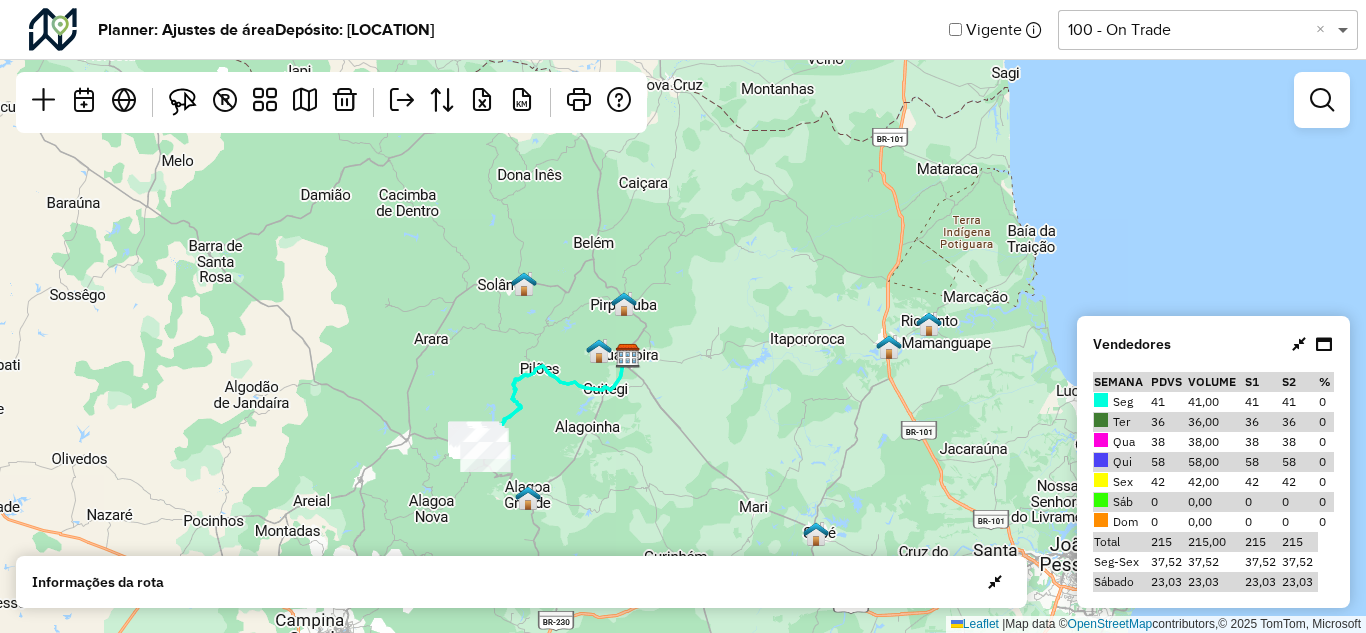 click 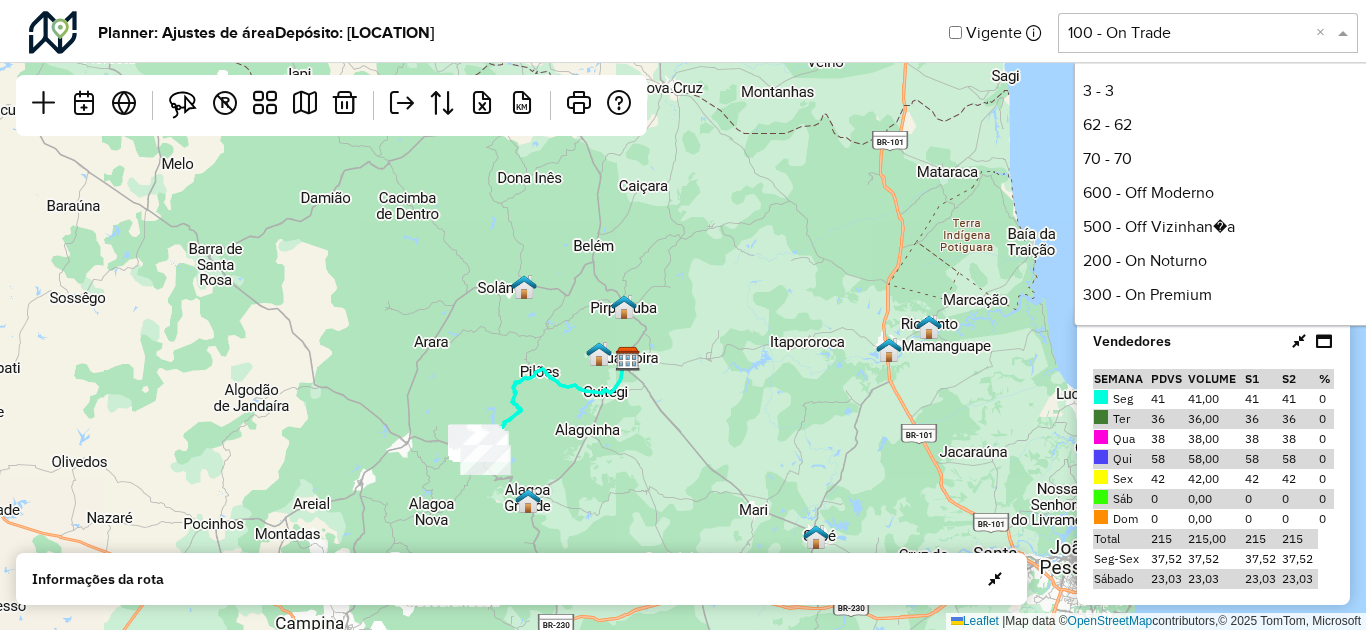 scroll, scrollTop: 202, scrollLeft: 0, axis: vertical 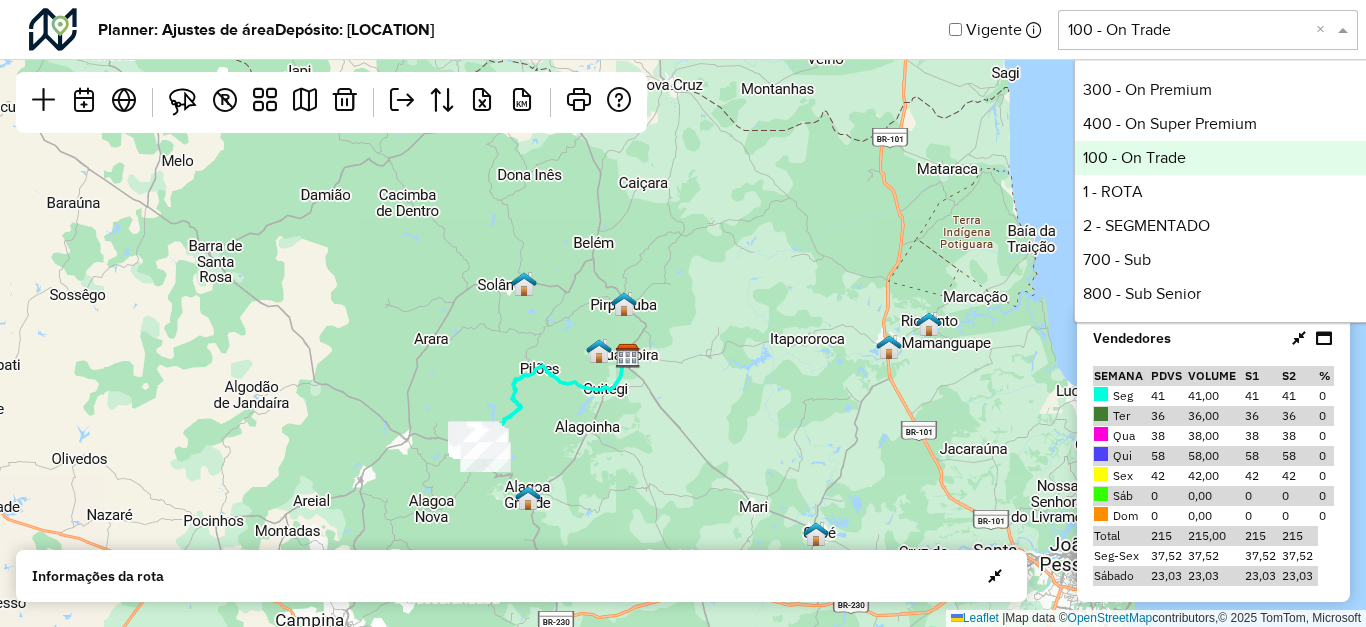drag, startPoint x: 837, startPoint y: 242, endPoint x: 931, endPoint y: 243, distance: 94.00532 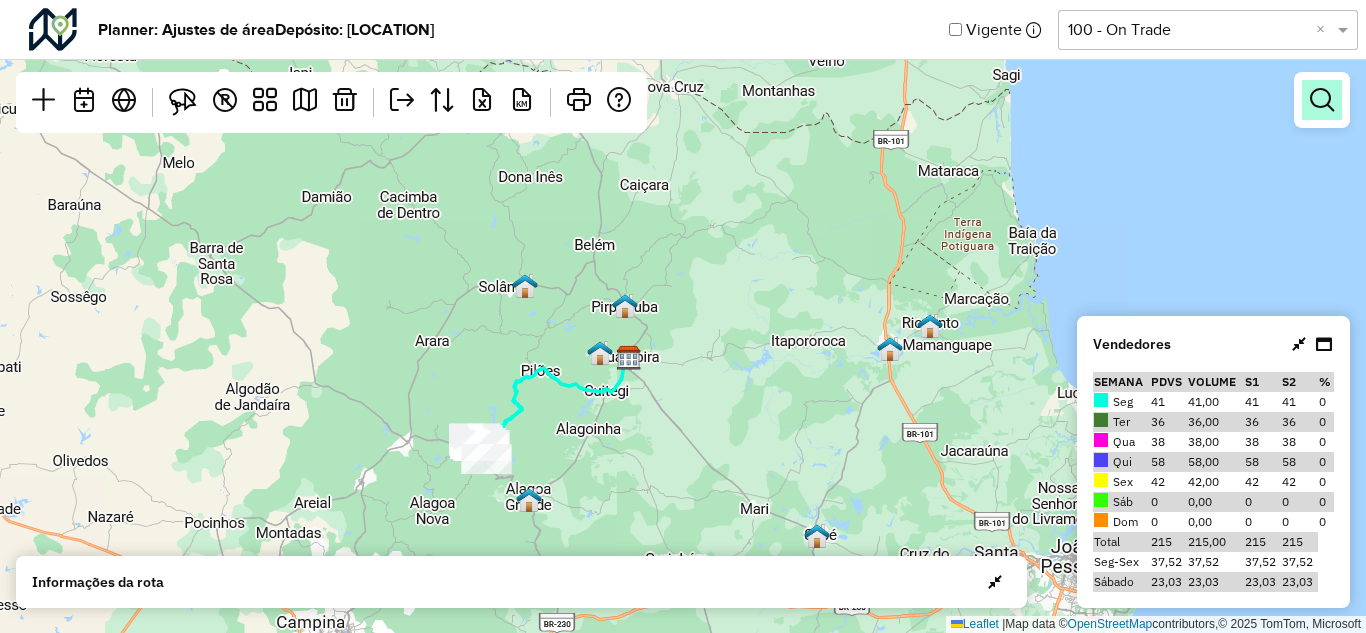 click at bounding box center [1322, 100] 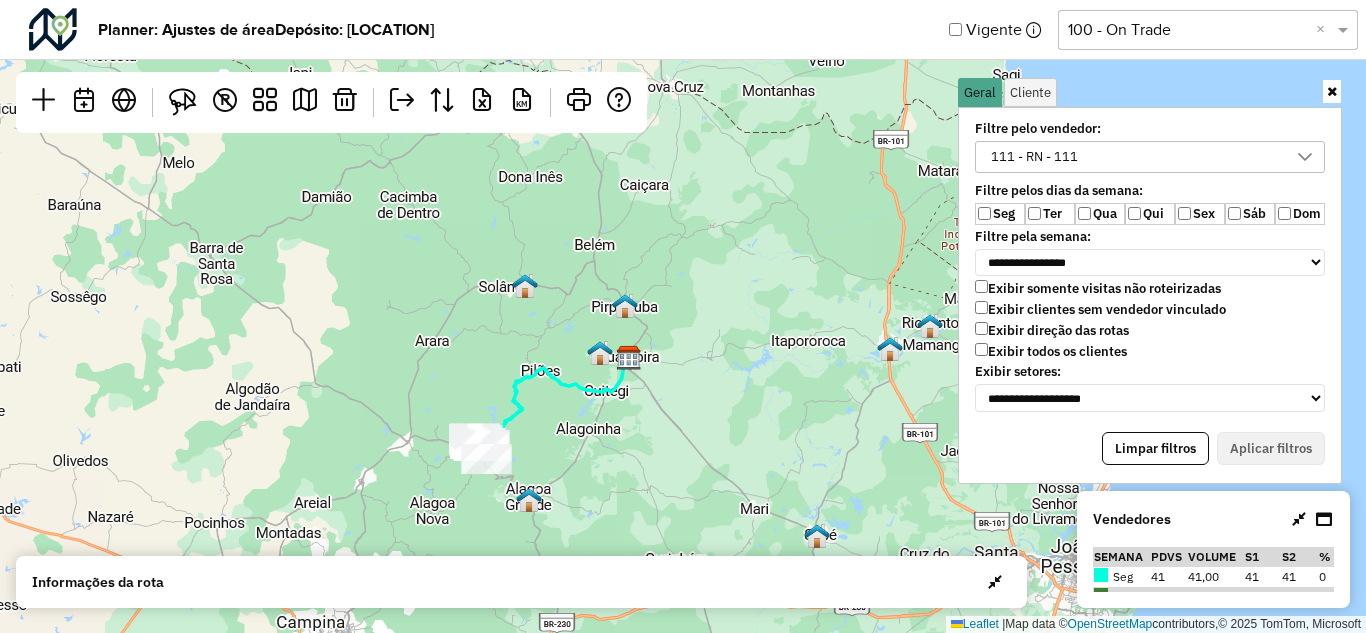 click on "111 - RN - 111" at bounding box center (1135, 157) 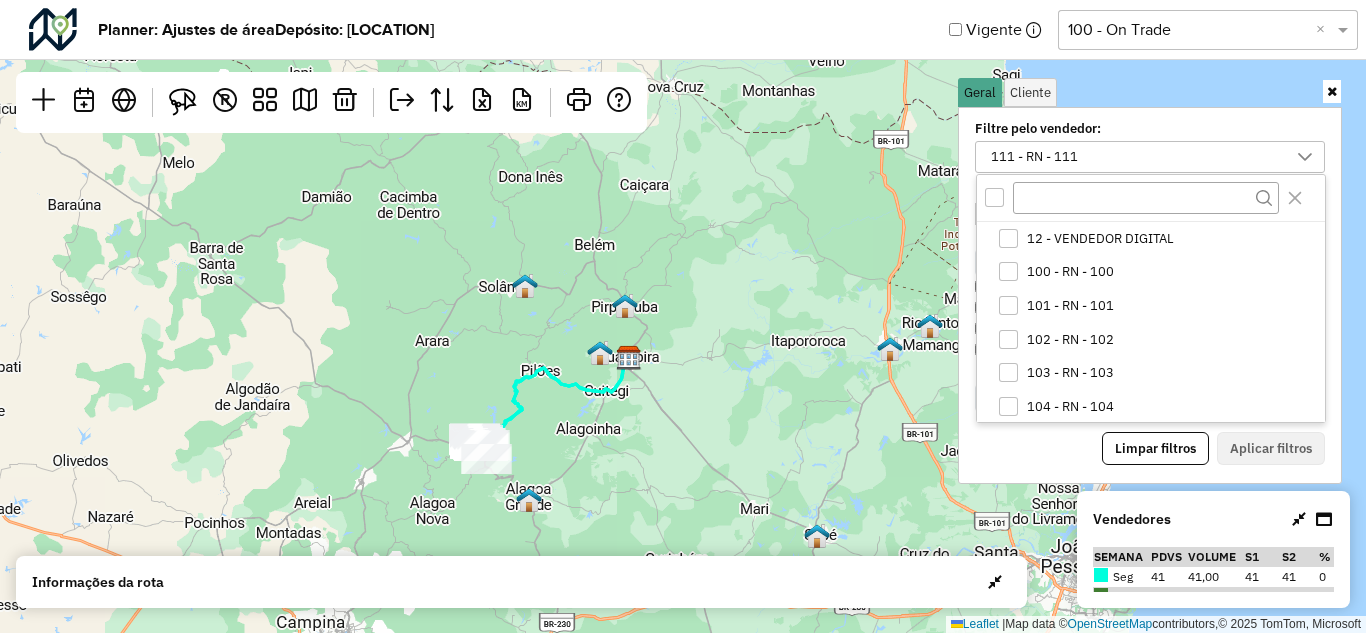 scroll, scrollTop: 11, scrollLeft: 79, axis: both 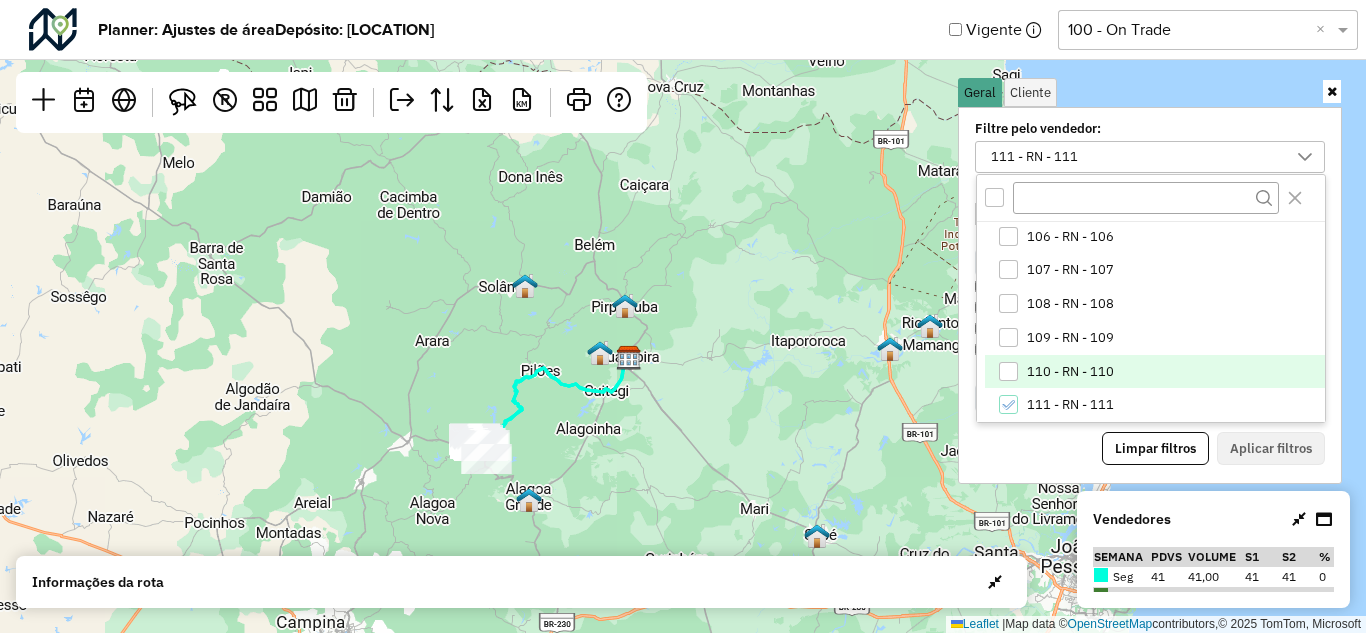click at bounding box center [1008, 371] 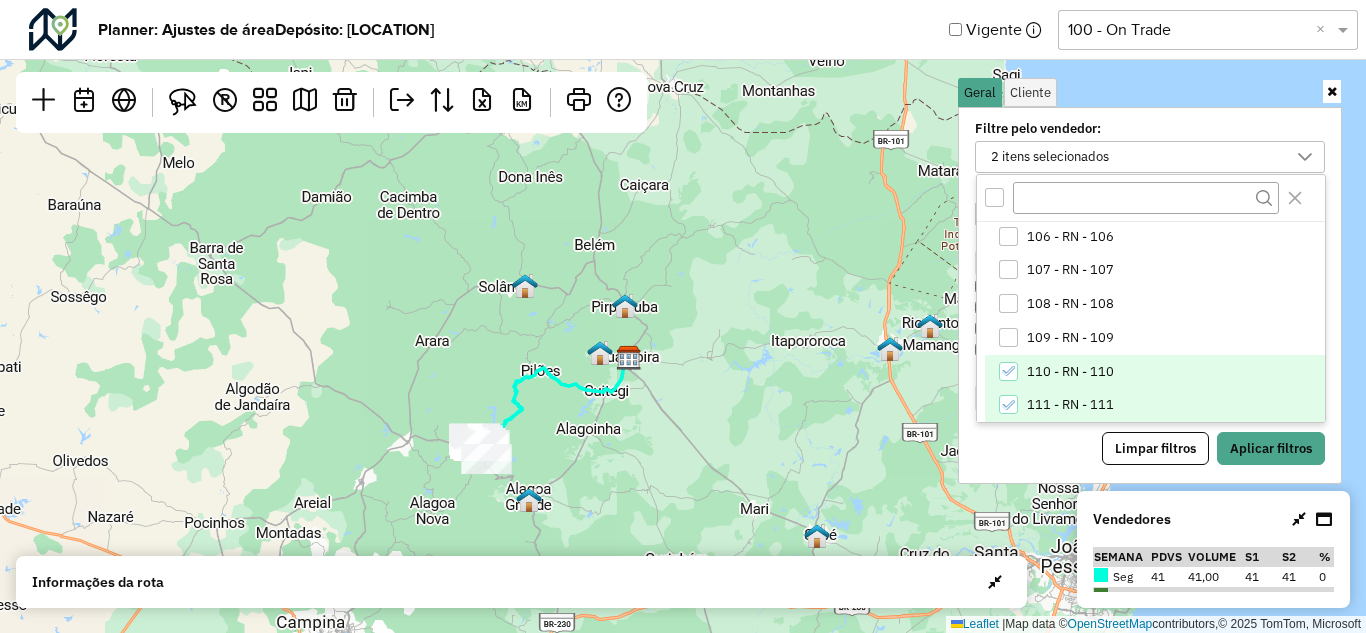 click at bounding box center (1008, 404) 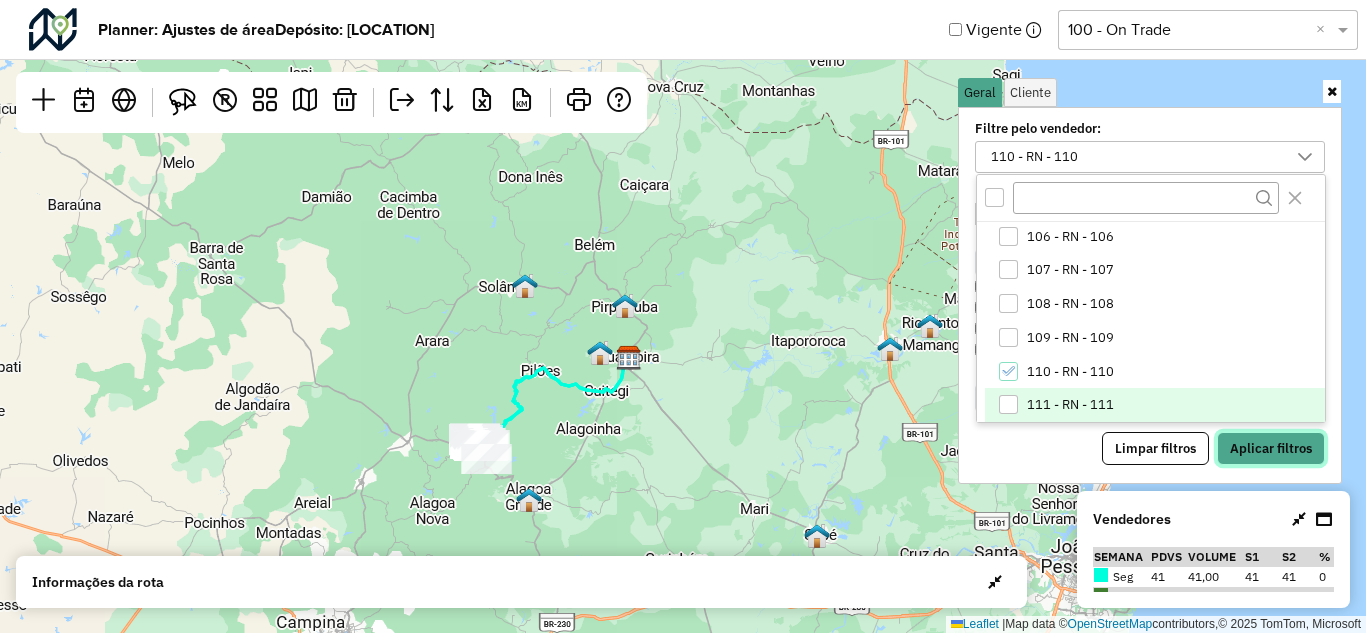 click on "Aplicar filtros" at bounding box center [1271, 449] 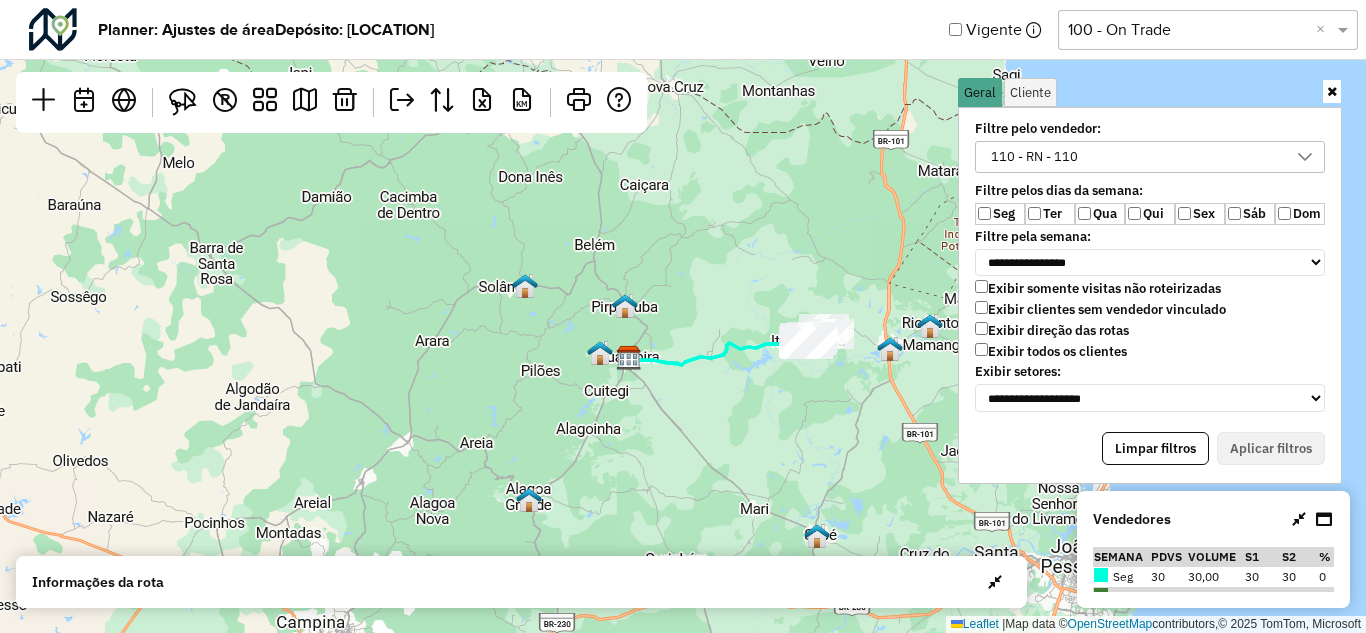 click at bounding box center [1332, 91] 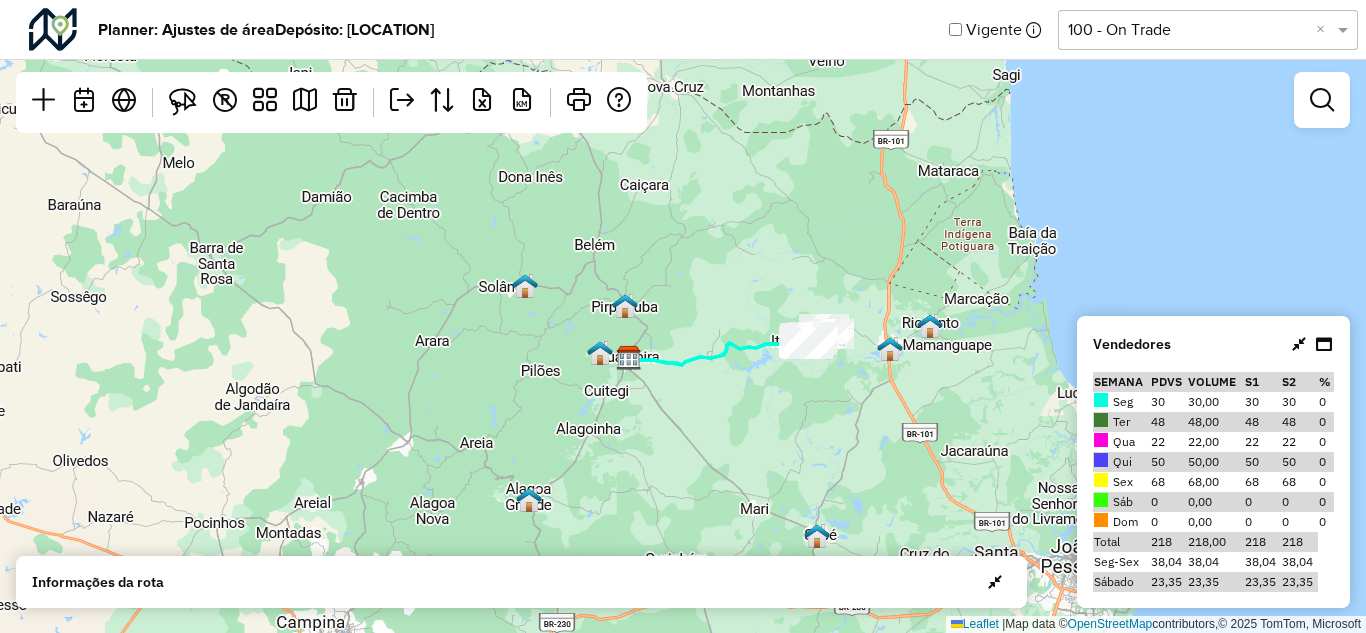 drag, startPoint x: 1147, startPoint y: 475, endPoint x: 1160, endPoint y: 478, distance: 13.341664 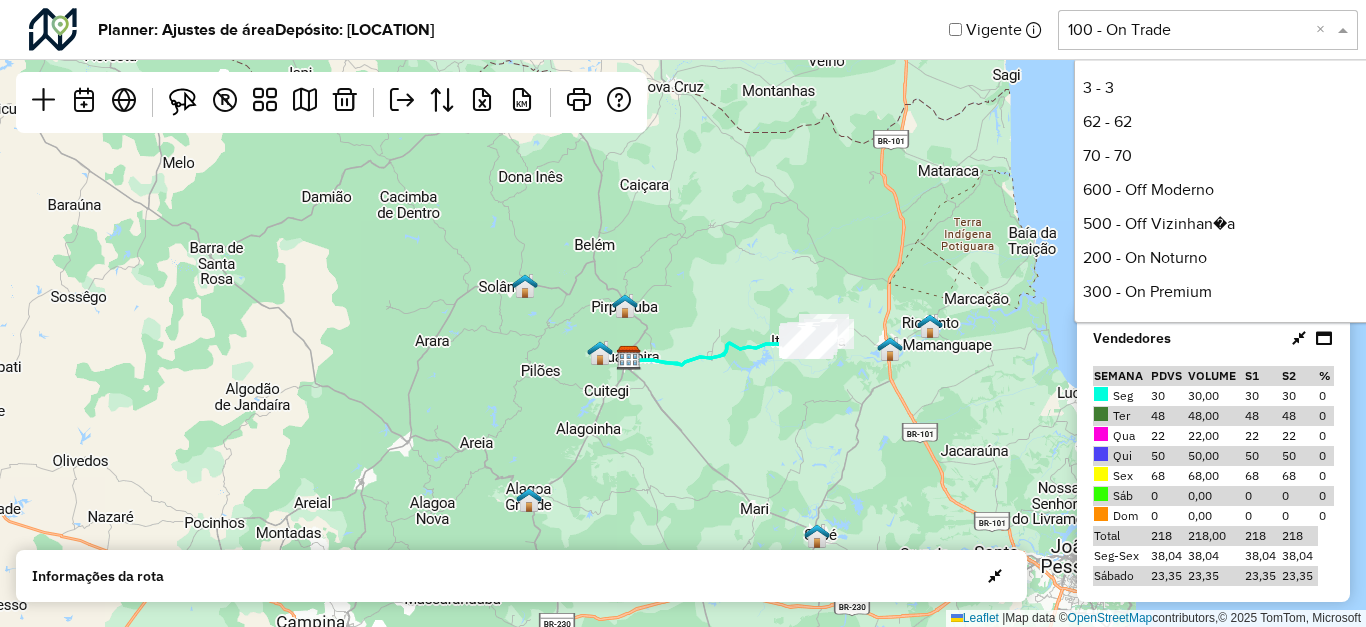 click 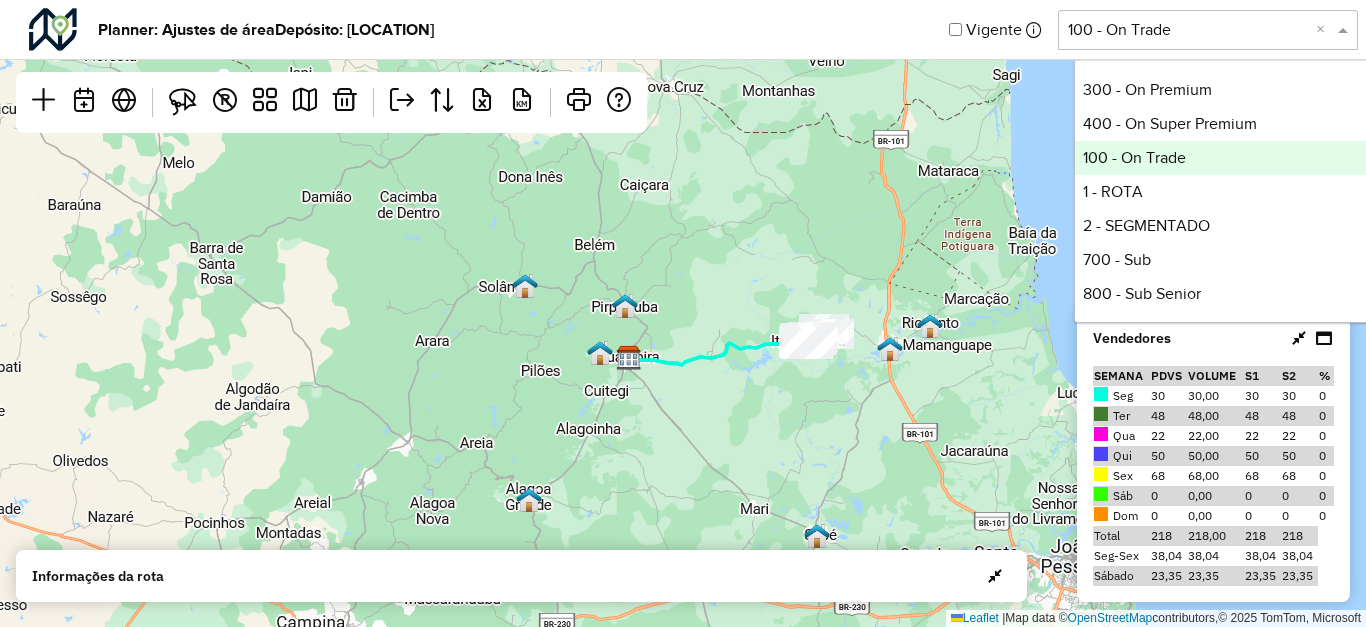 click on "Leaflet   |  Map data ©  OpenStreetMap  contributors,© 2025 TomTom, Microsoft" 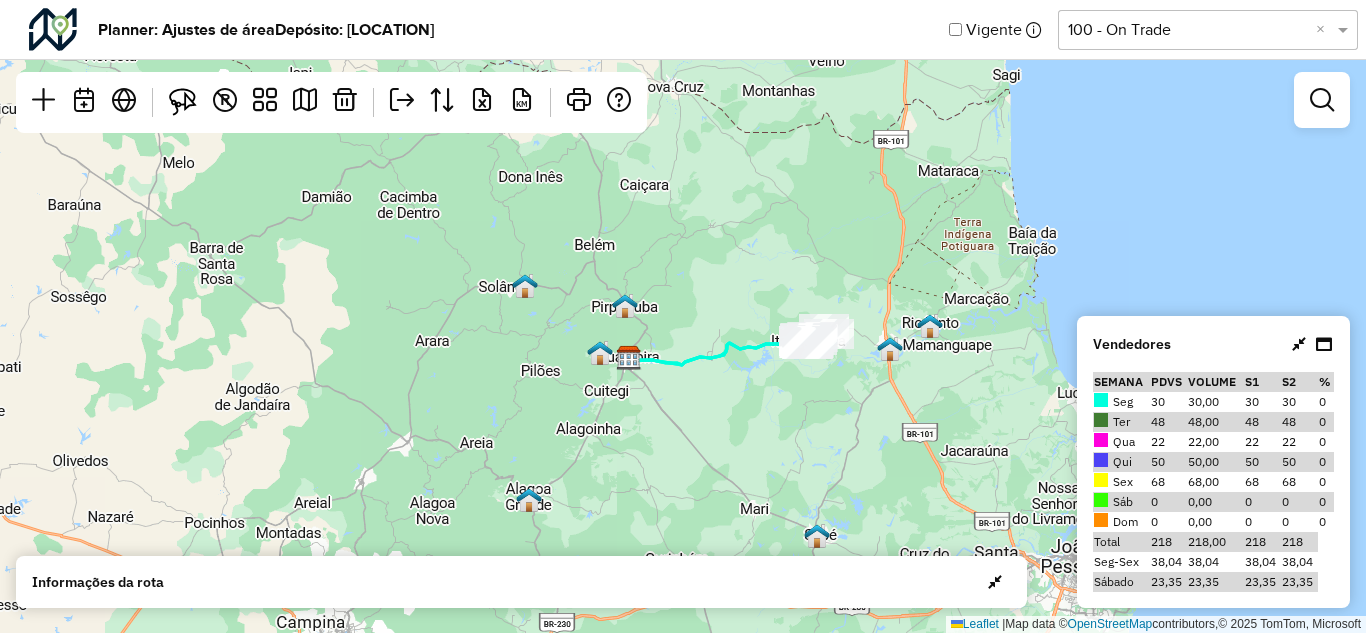 click at bounding box center [1299, 344] 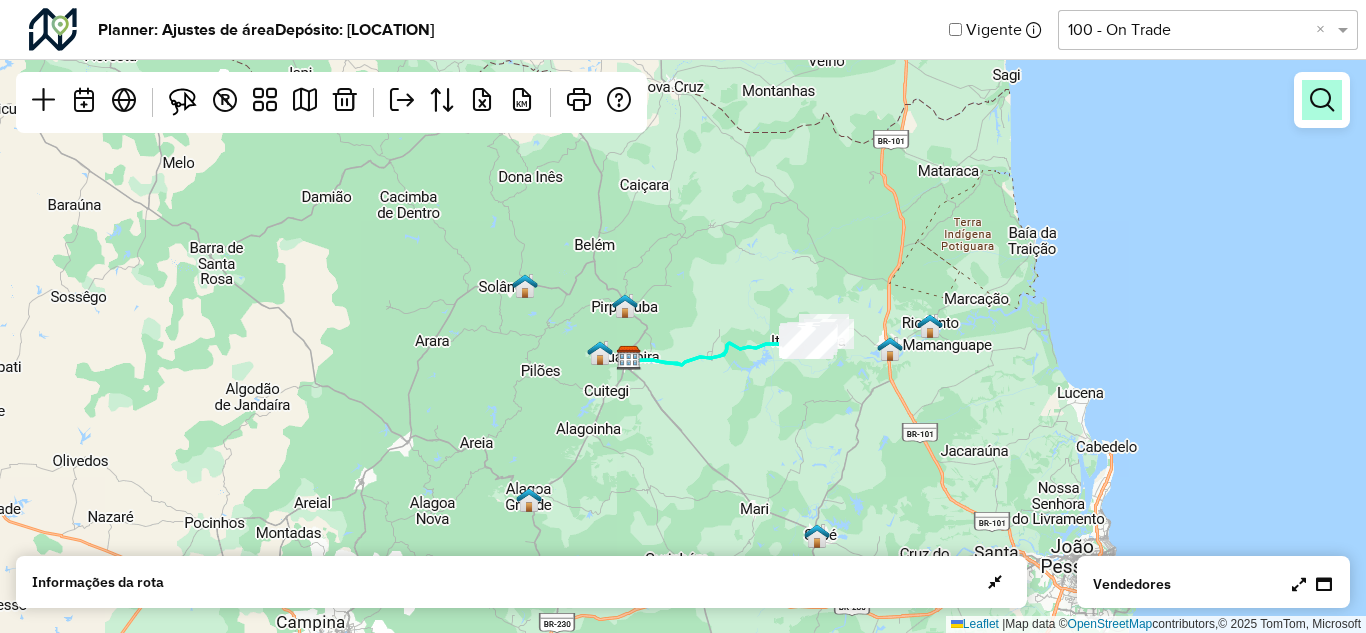click at bounding box center (1322, 100) 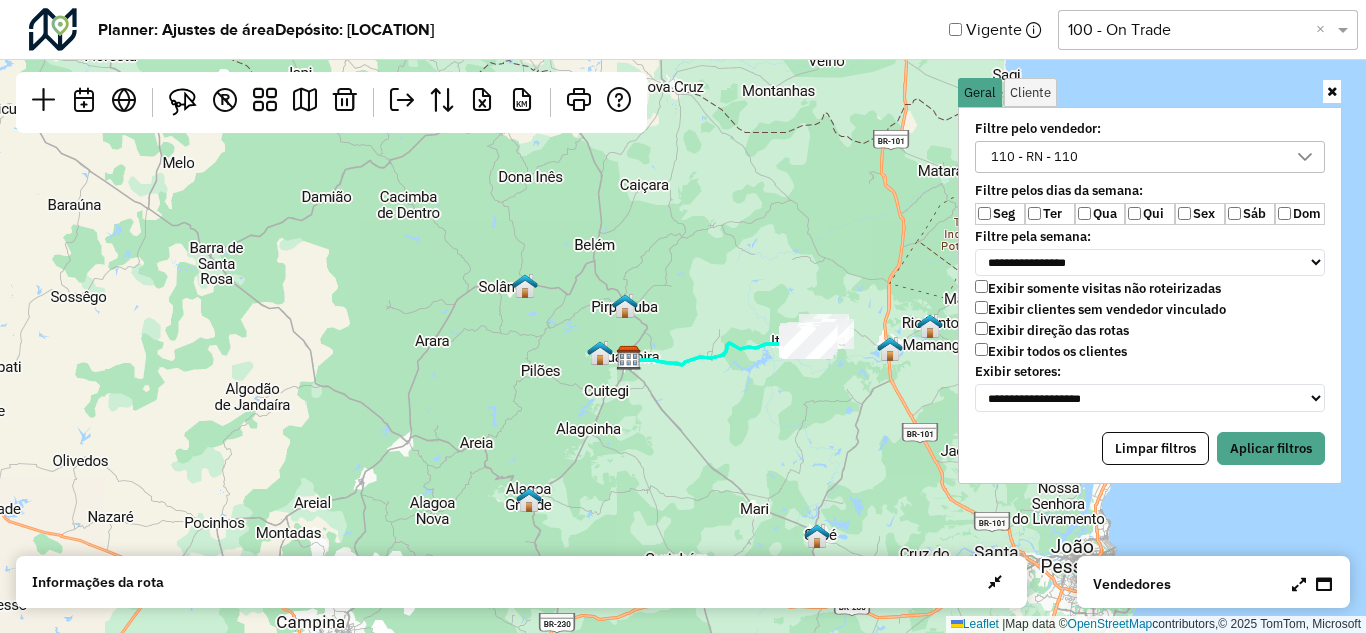 drag, startPoint x: 994, startPoint y: 209, endPoint x: 1140, endPoint y: 260, distance: 154.65121 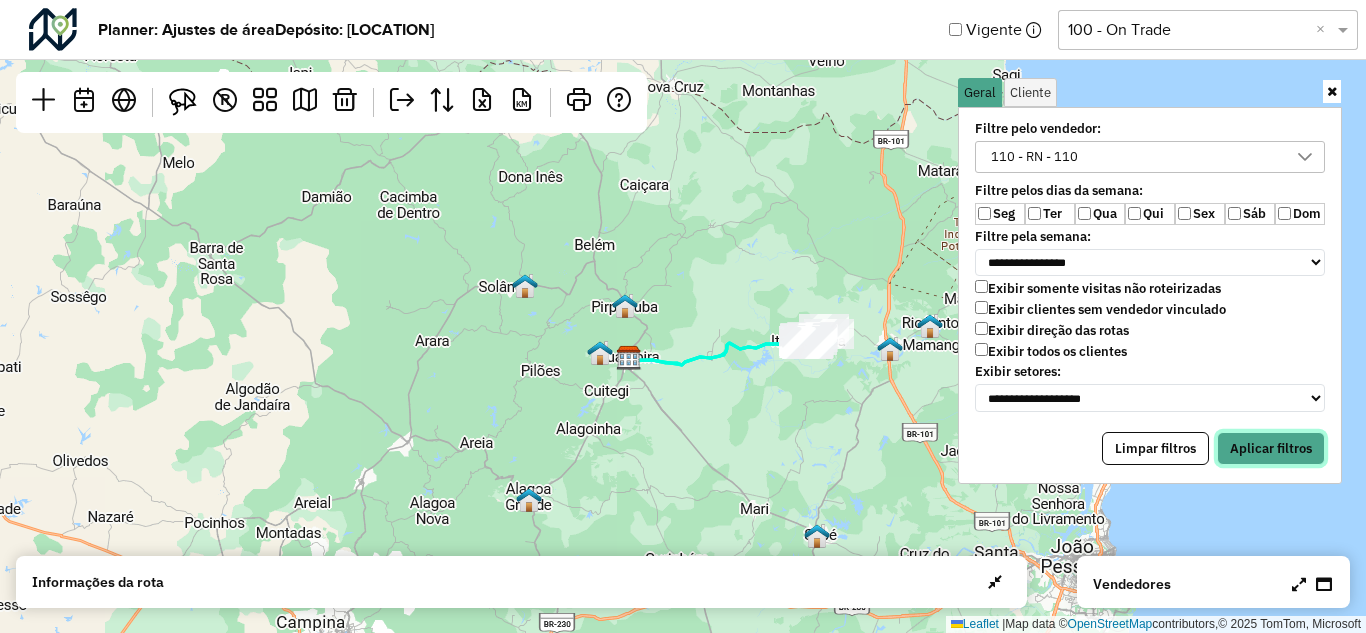 click on "Aplicar filtros" at bounding box center [1271, 449] 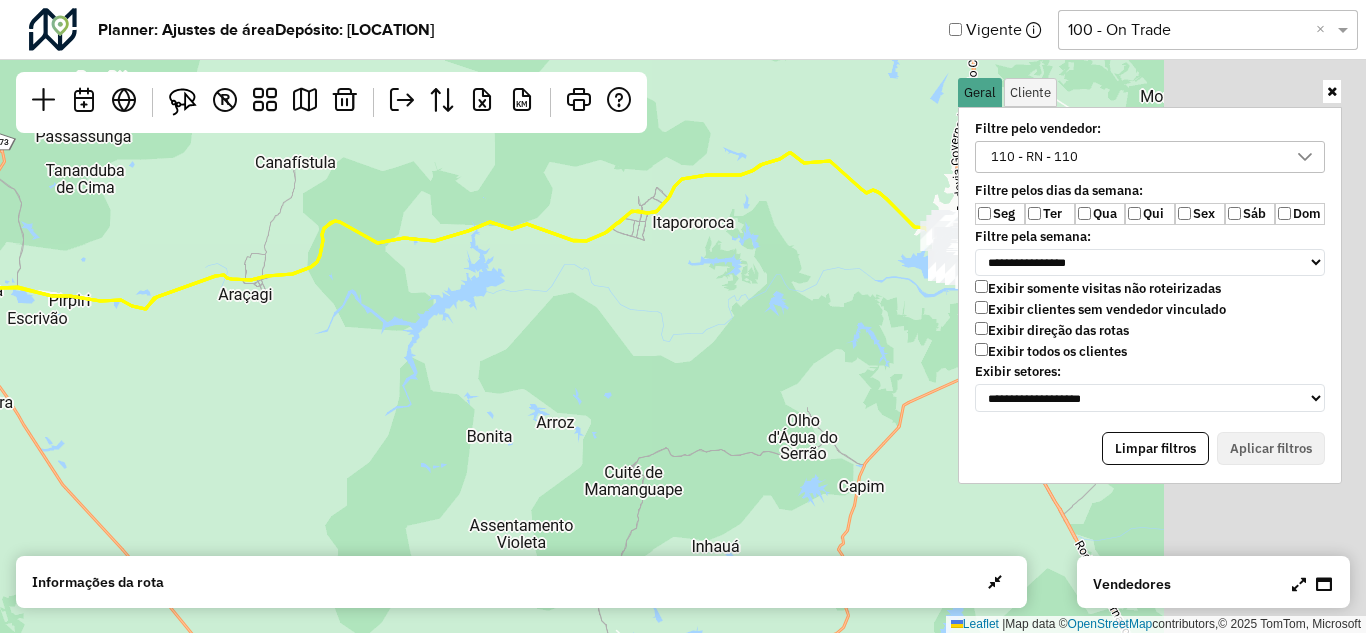 drag, startPoint x: 759, startPoint y: 340, endPoint x: 396, endPoint y: 415, distance: 370.66696 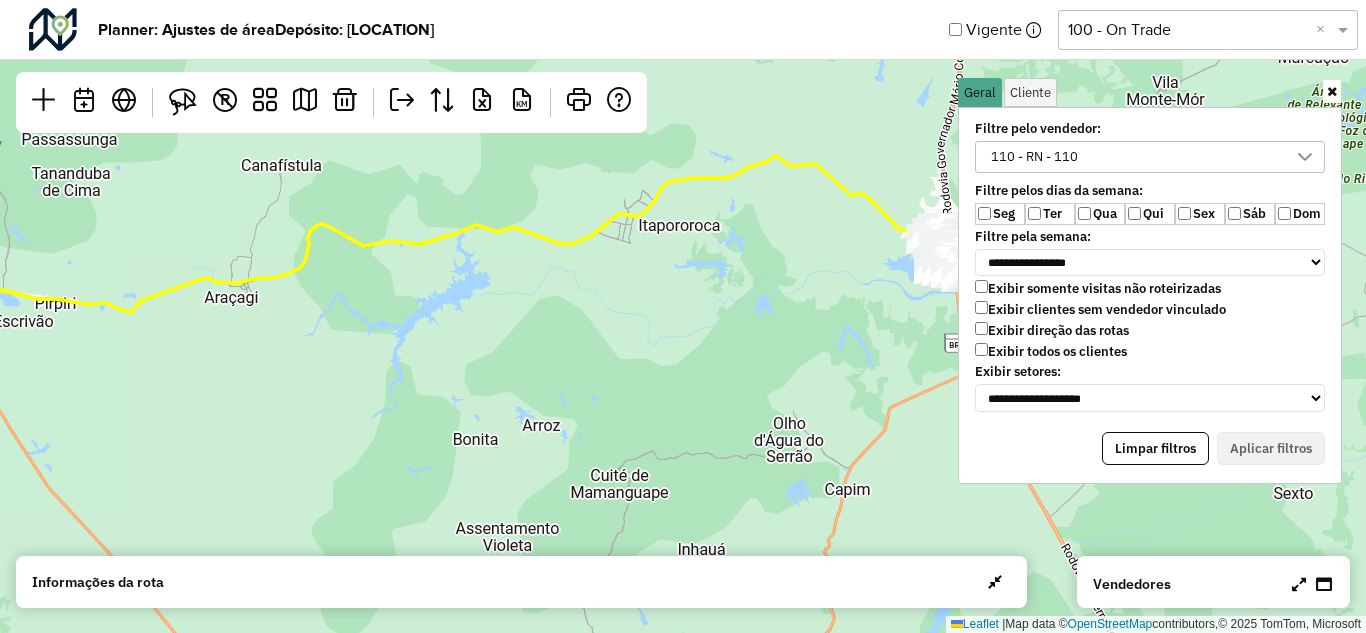 drag, startPoint x: 659, startPoint y: 328, endPoint x: 463, endPoint y: 347, distance: 196.91876 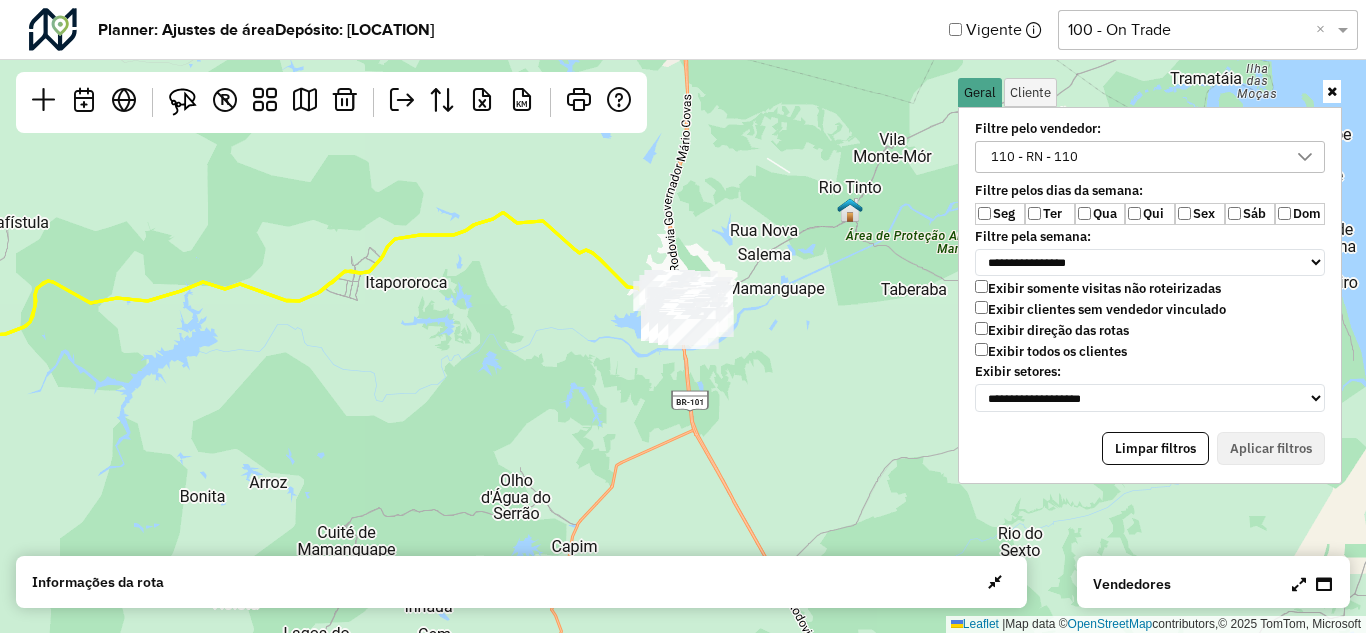 drag, startPoint x: 639, startPoint y: 331, endPoint x: 573, endPoint y: 368, distance: 75.66373 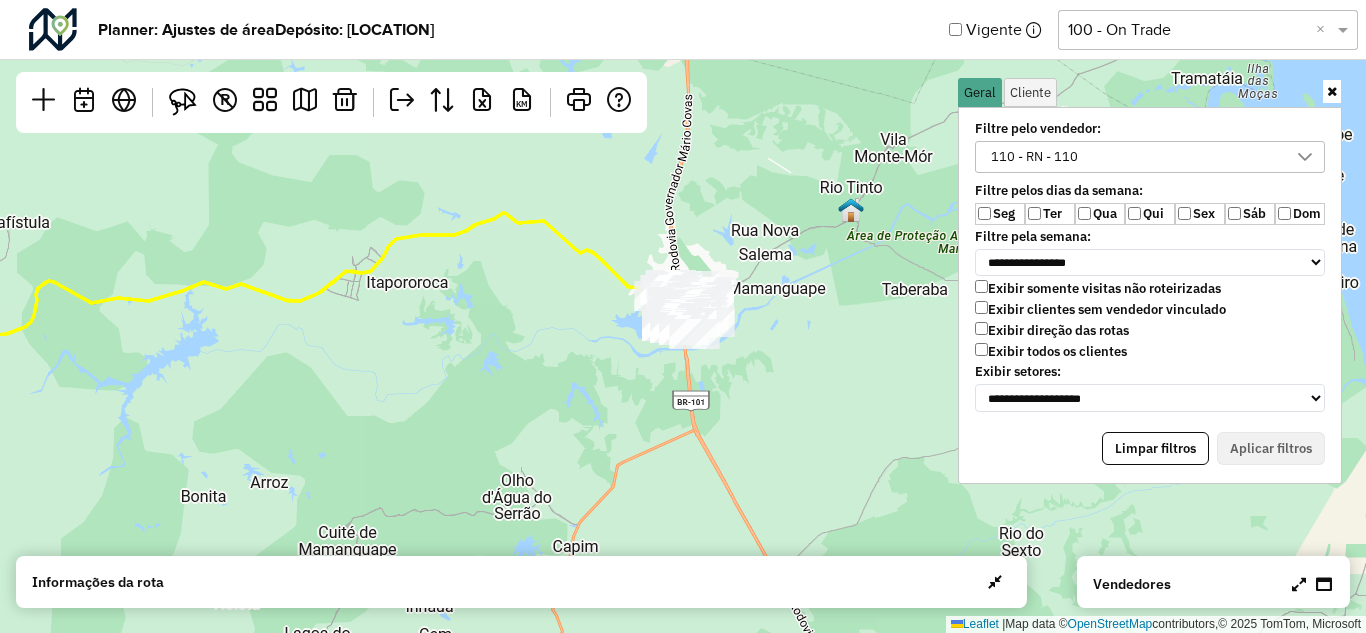 click at bounding box center (1332, 91) 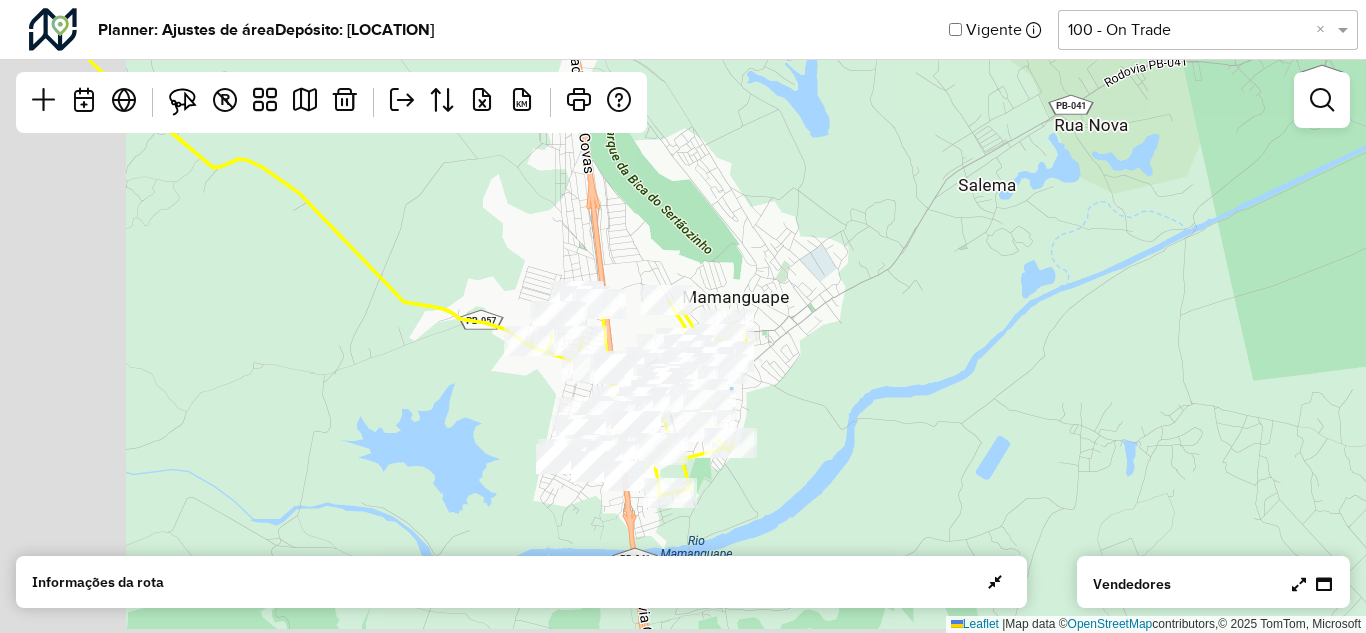 drag, startPoint x: 732, startPoint y: 283, endPoint x: 861, endPoint y: 259, distance: 131.21356 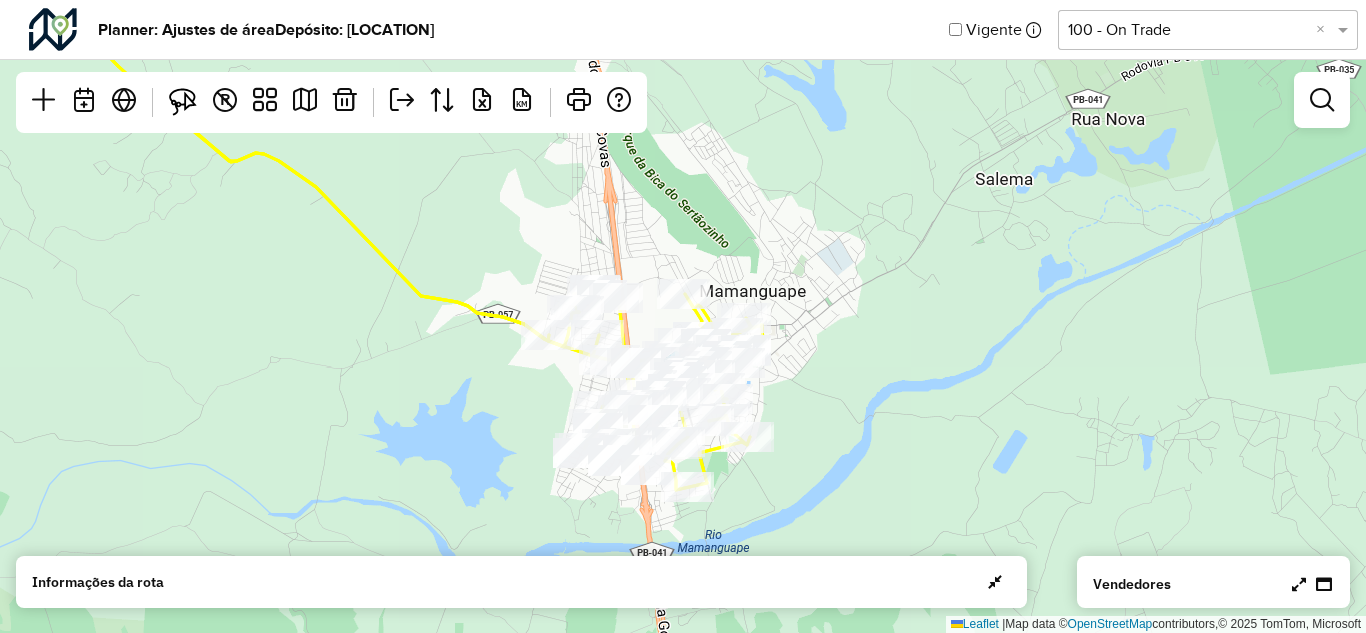 click at bounding box center (1299, 584) 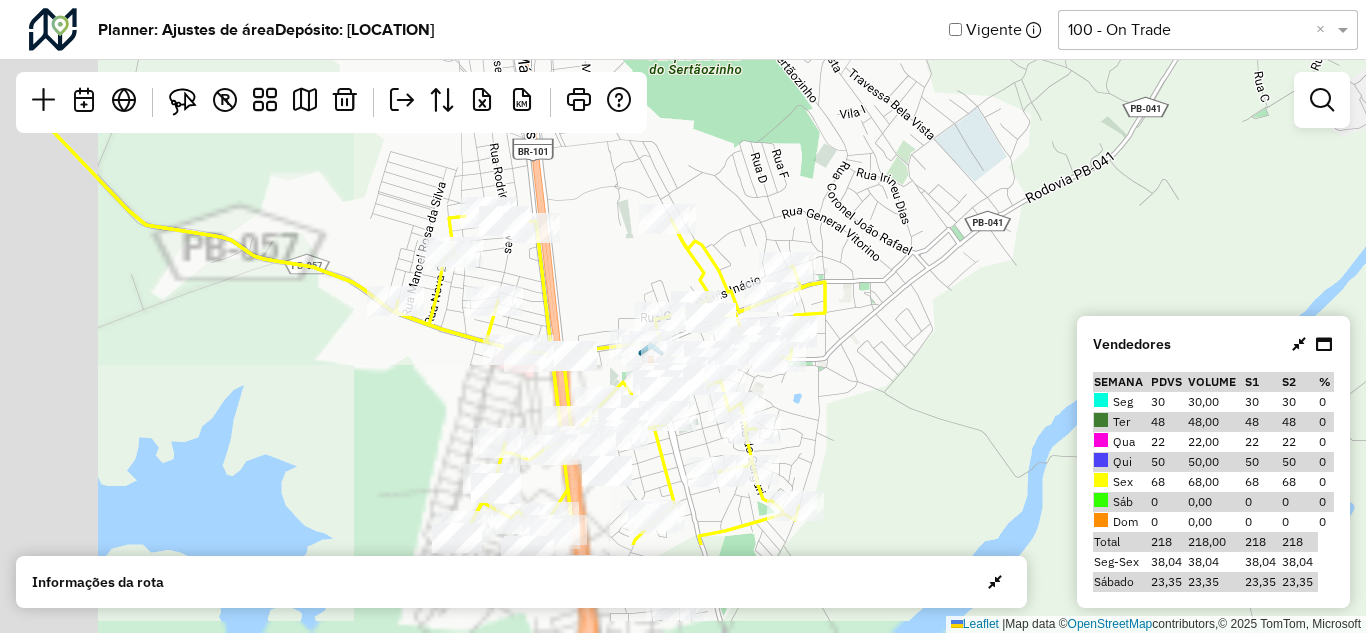 drag, startPoint x: 607, startPoint y: 303, endPoint x: 822, endPoint y: 111, distance: 288.25162 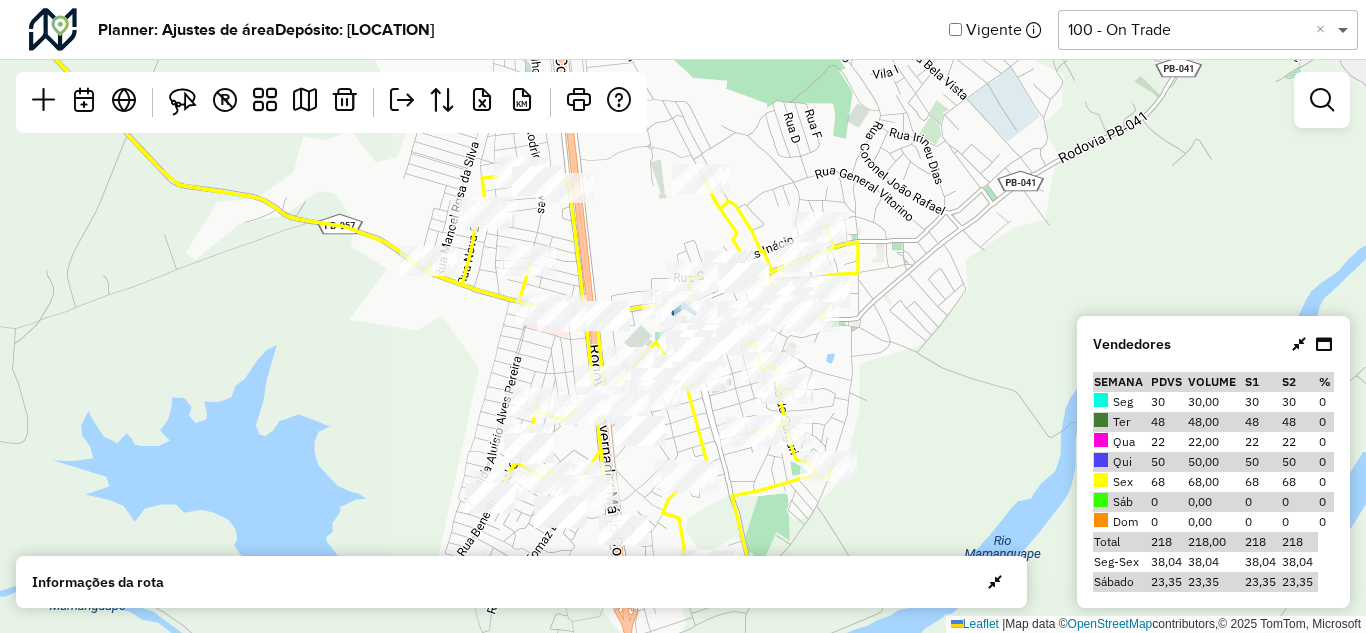 click 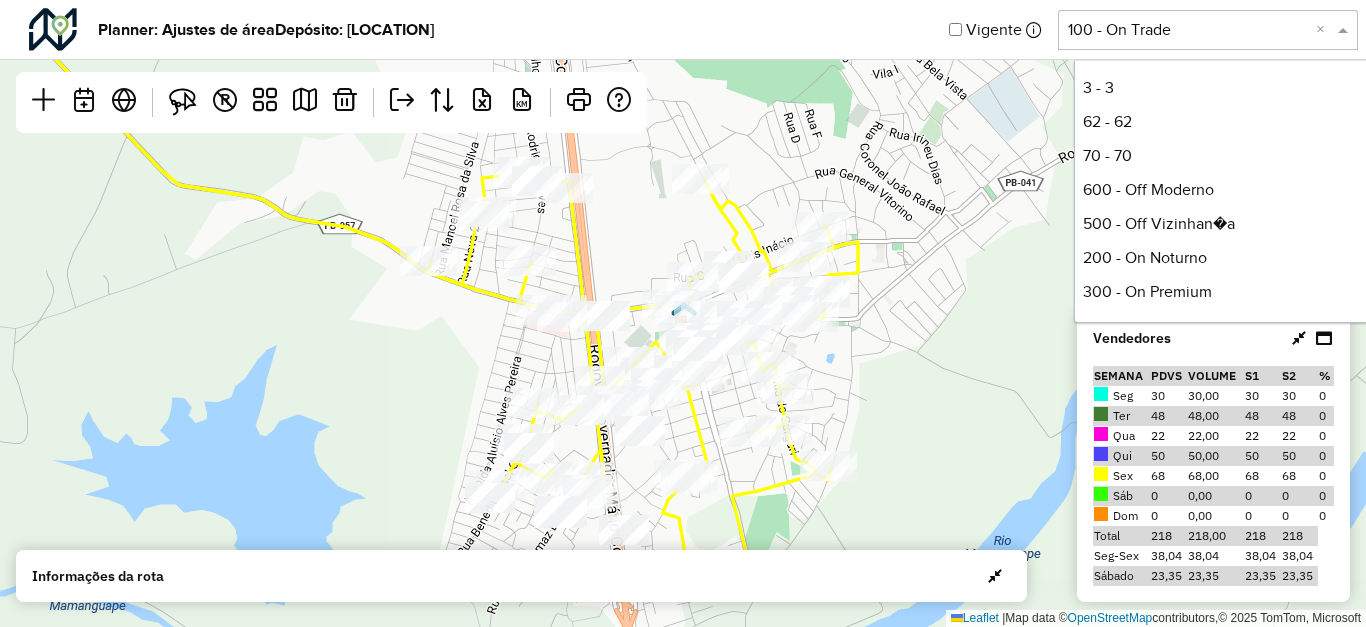 scroll, scrollTop: 202, scrollLeft: 0, axis: vertical 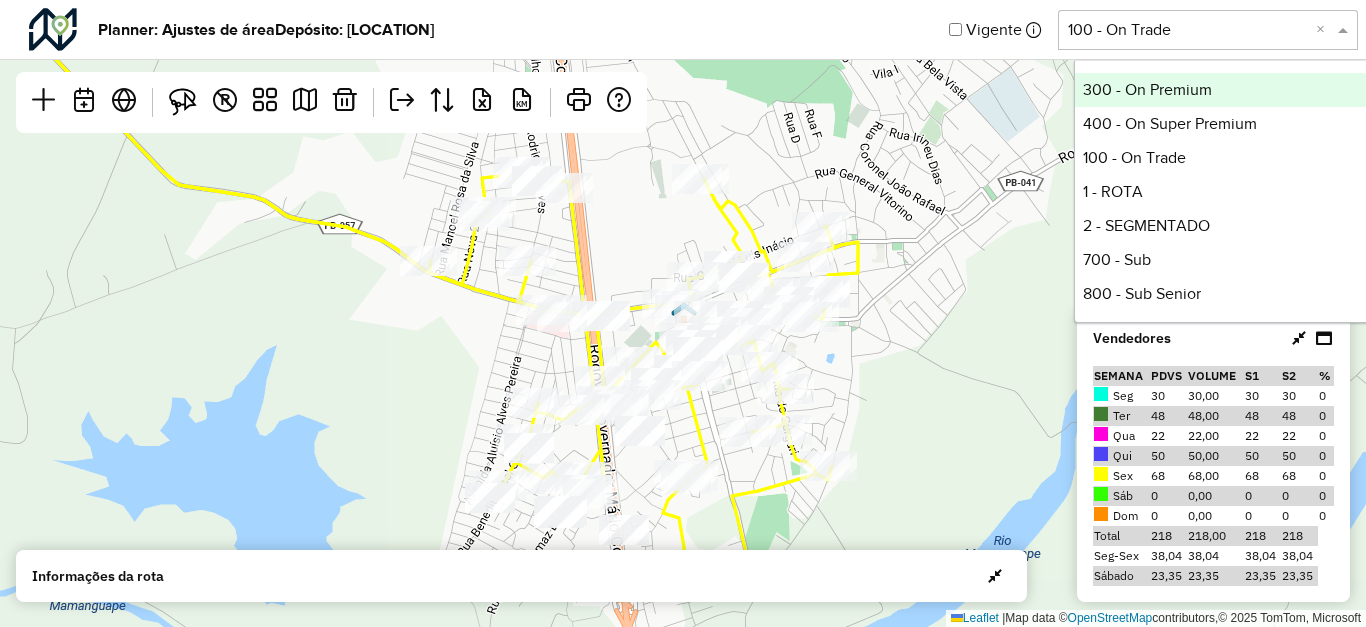 click on "Leaflet   |  Map data ©  OpenStreetMap  contributors,© 2025 TomTom, Microsoft" 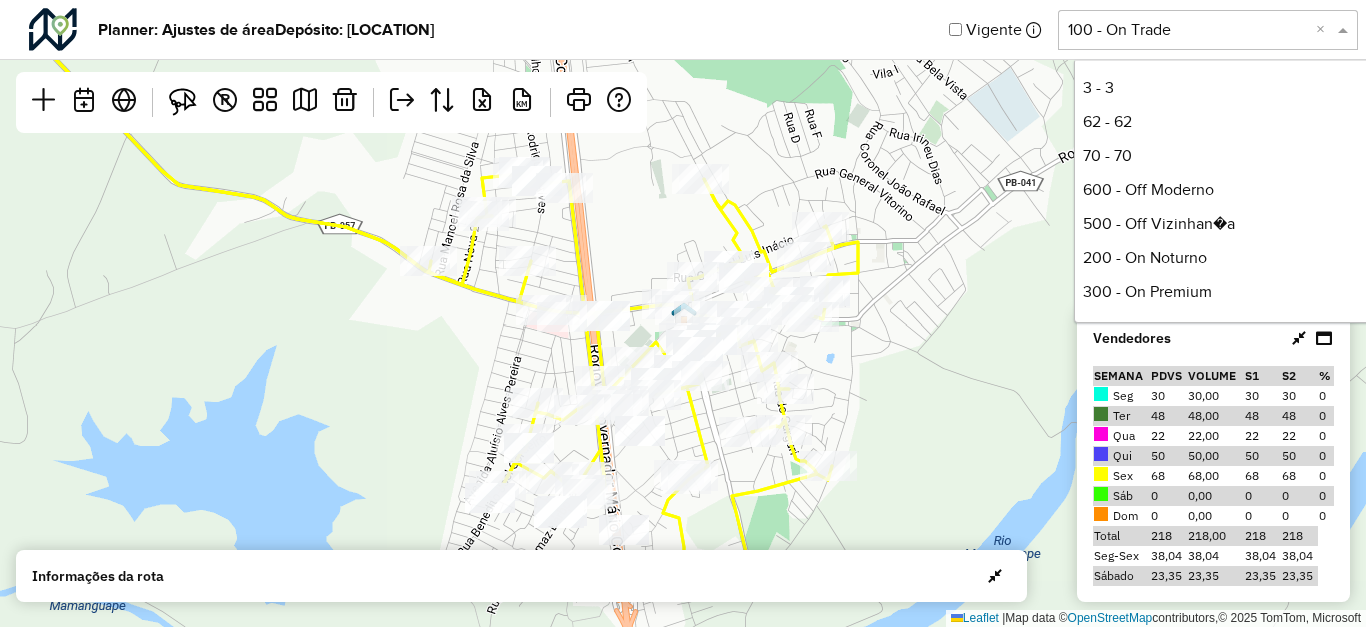click 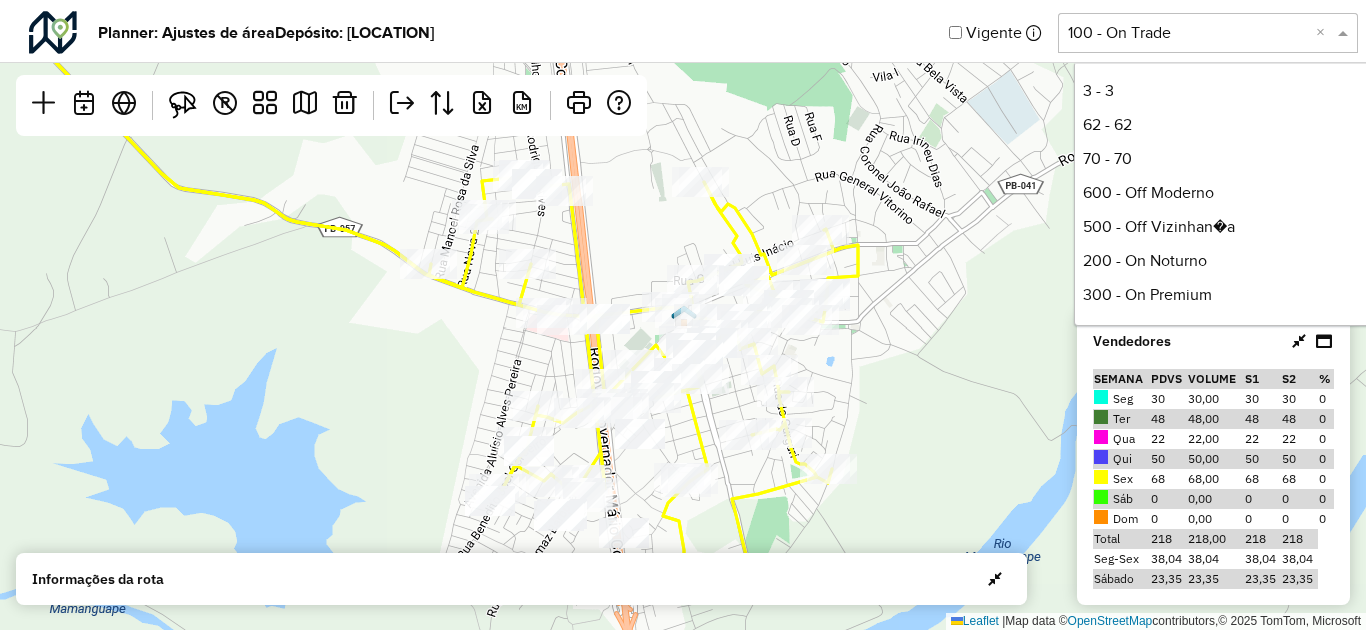 scroll, scrollTop: 202, scrollLeft: 0, axis: vertical 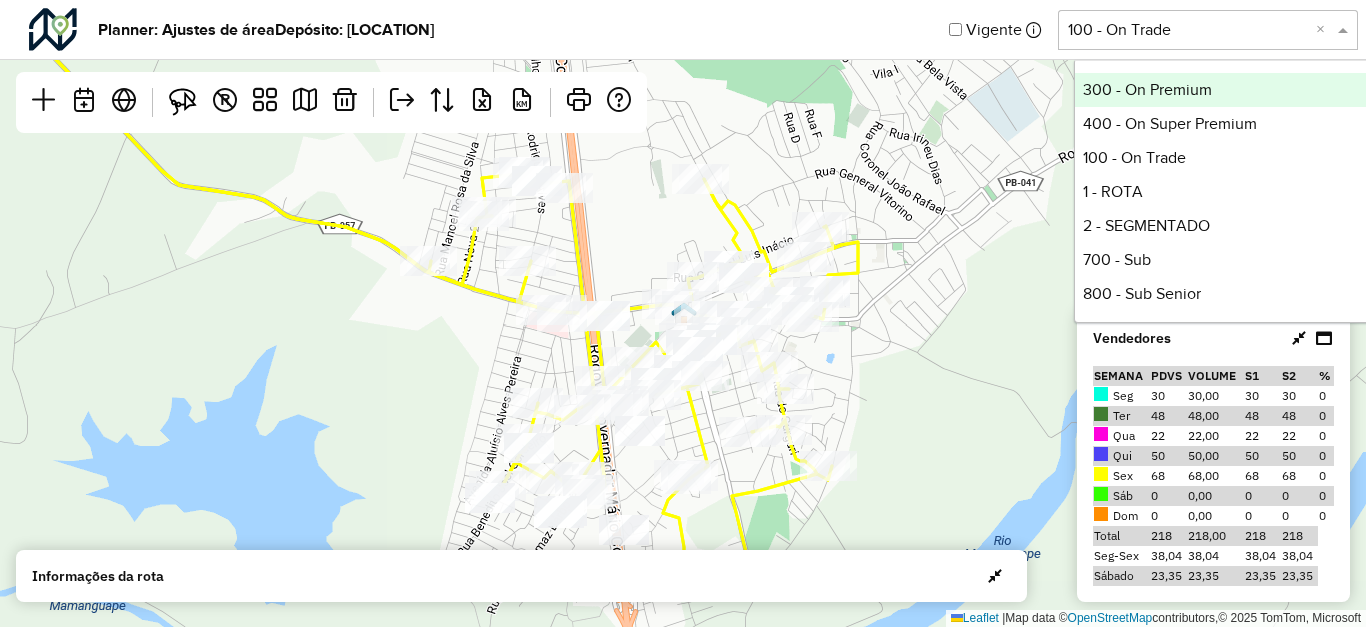 click on "Leaflet   |  Map data ©  OpenStreetMap  contributors,© 2025 TomTom, Microsoft" 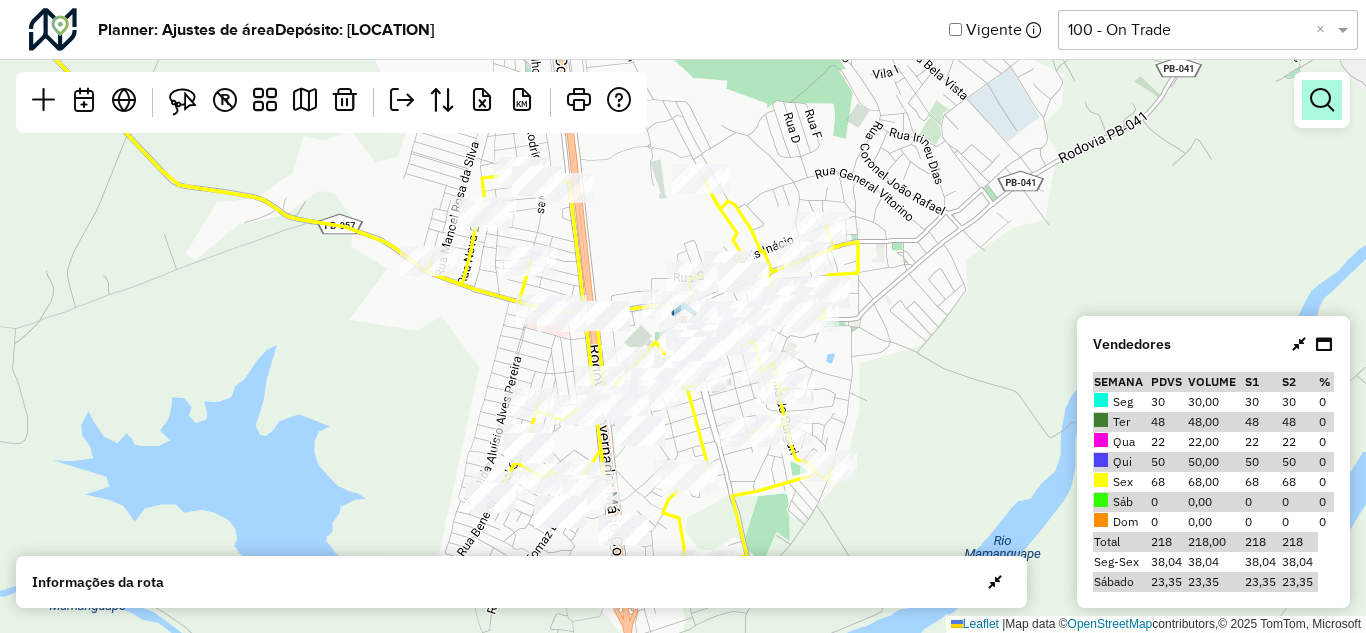 click at bounding box center [1322, 100] 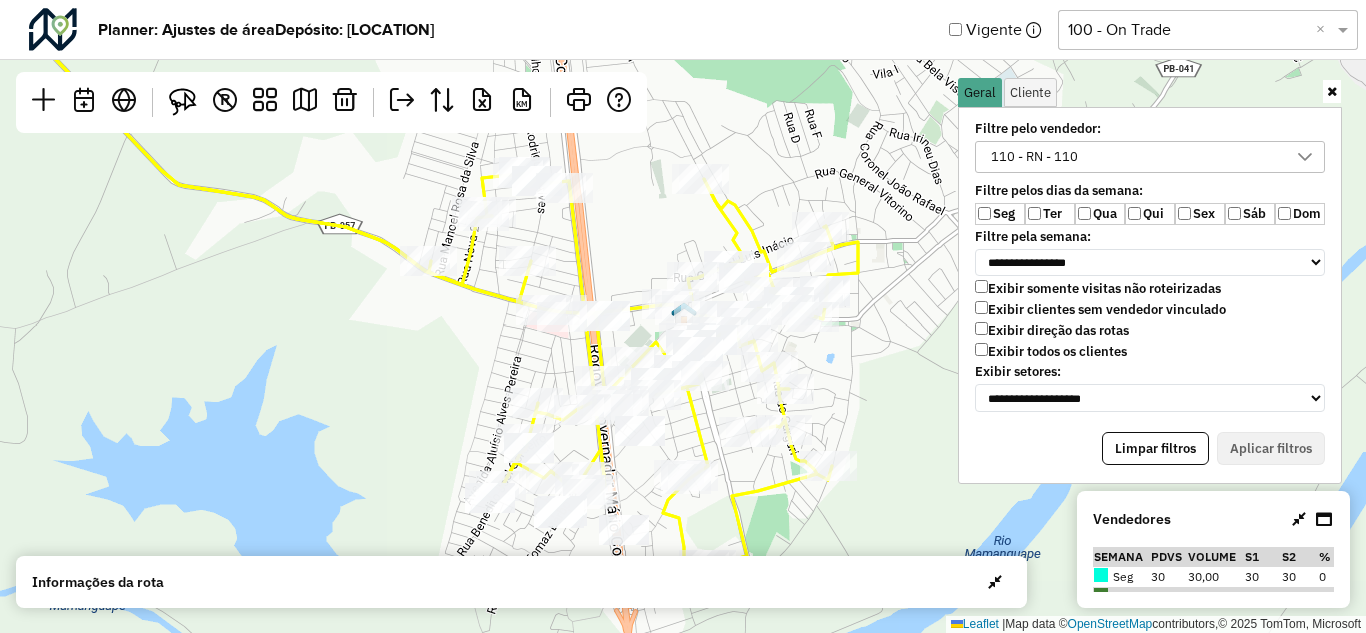 click on "110 - RN - 110" at bounding box center (1034, 157) 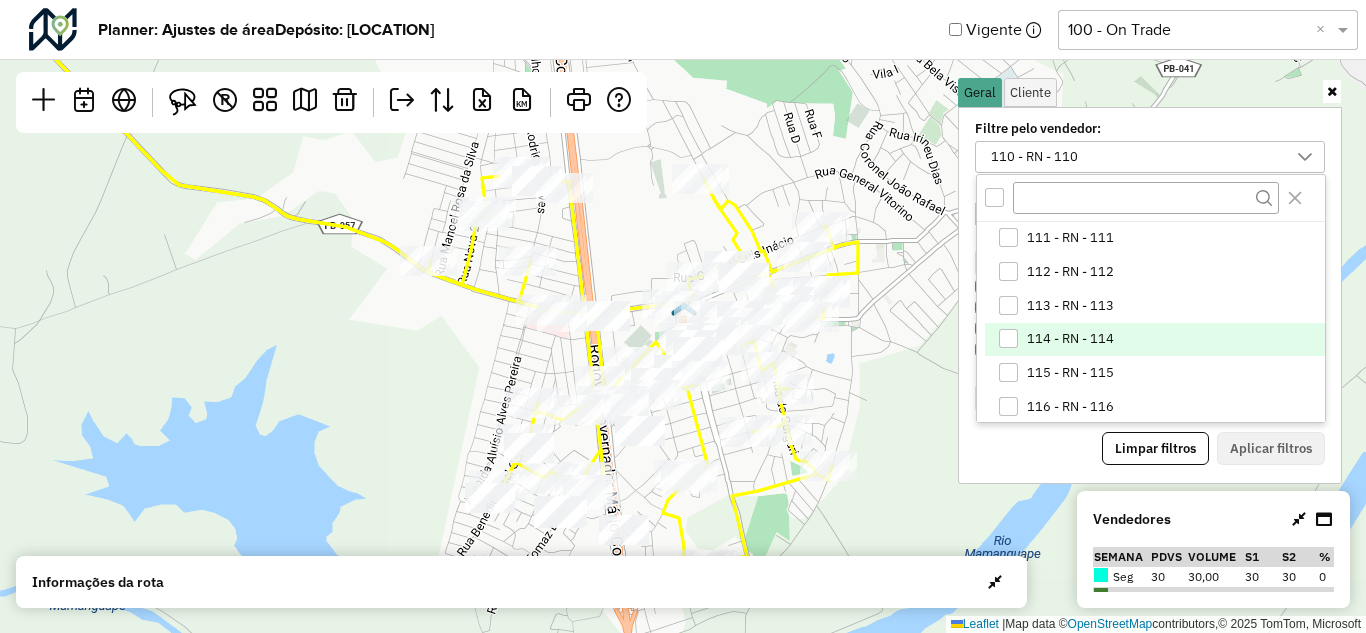scroll, scrollTop: 305, scrollLeft: 0, axis: vertical 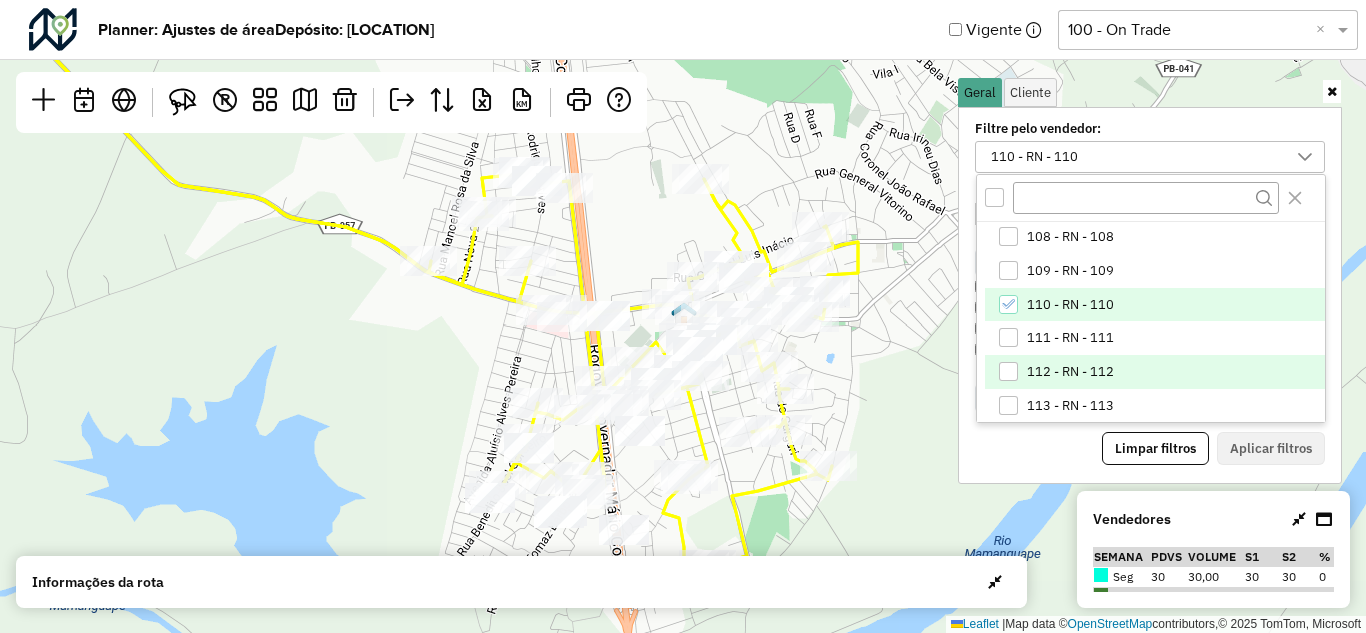 click at bounding box center [1009, 372] 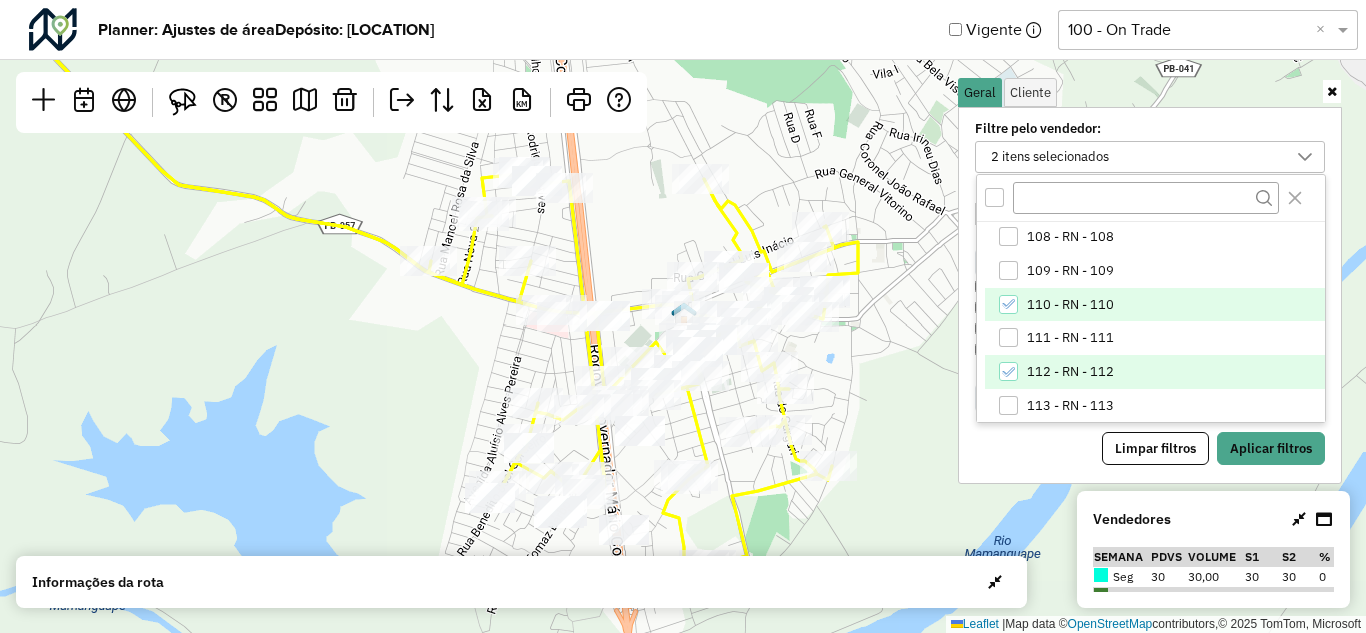 click on "110 - RN - 110" at bounding box center [1155, 305] 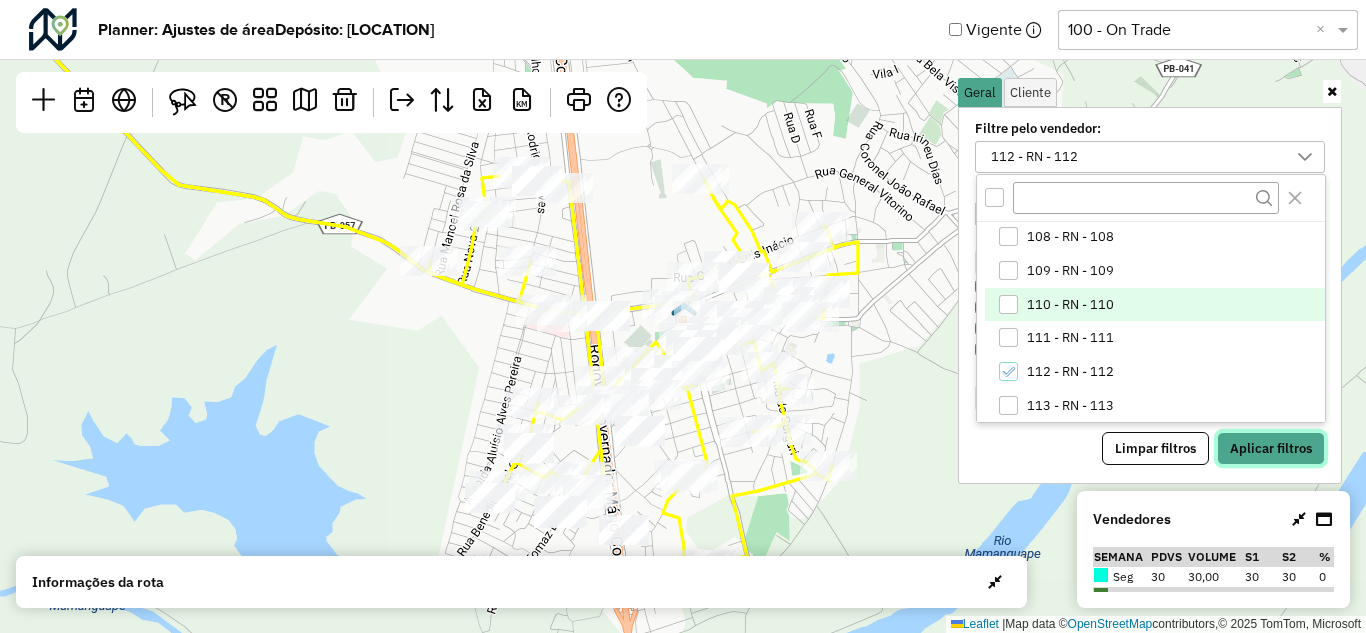 click on "Aplicar filtros" at bounding box center (1271, 449) 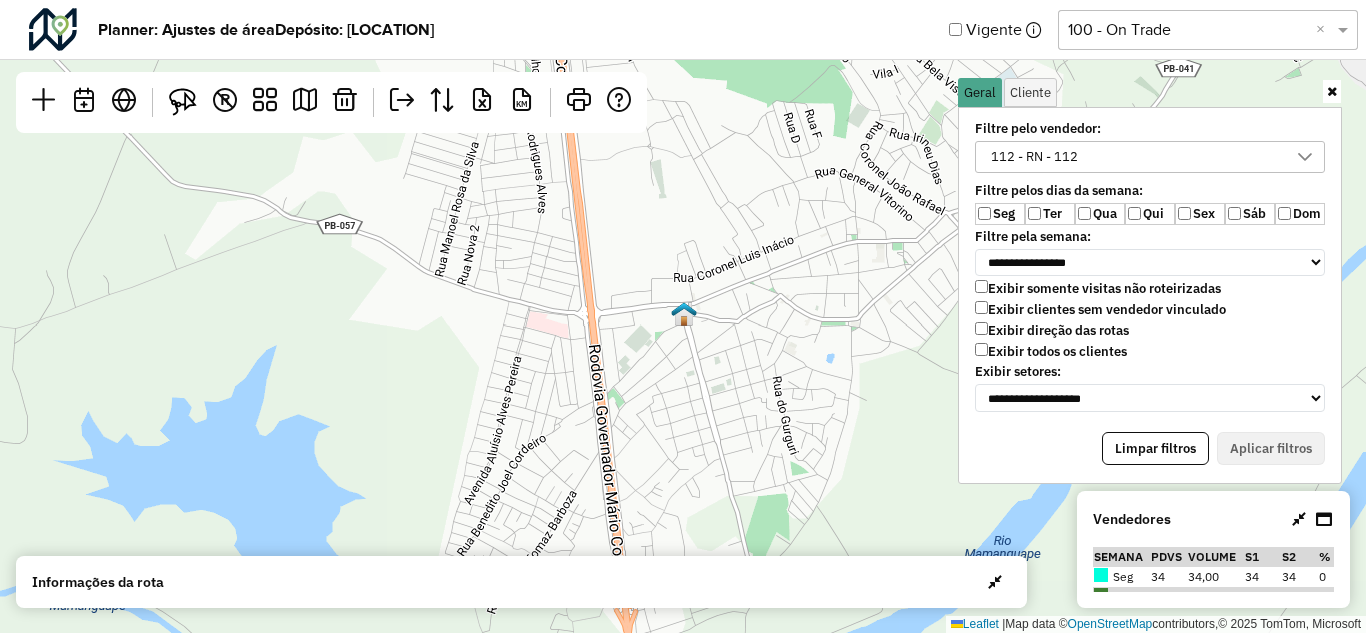 click on "Qua" at bounding box center (1100, 214) 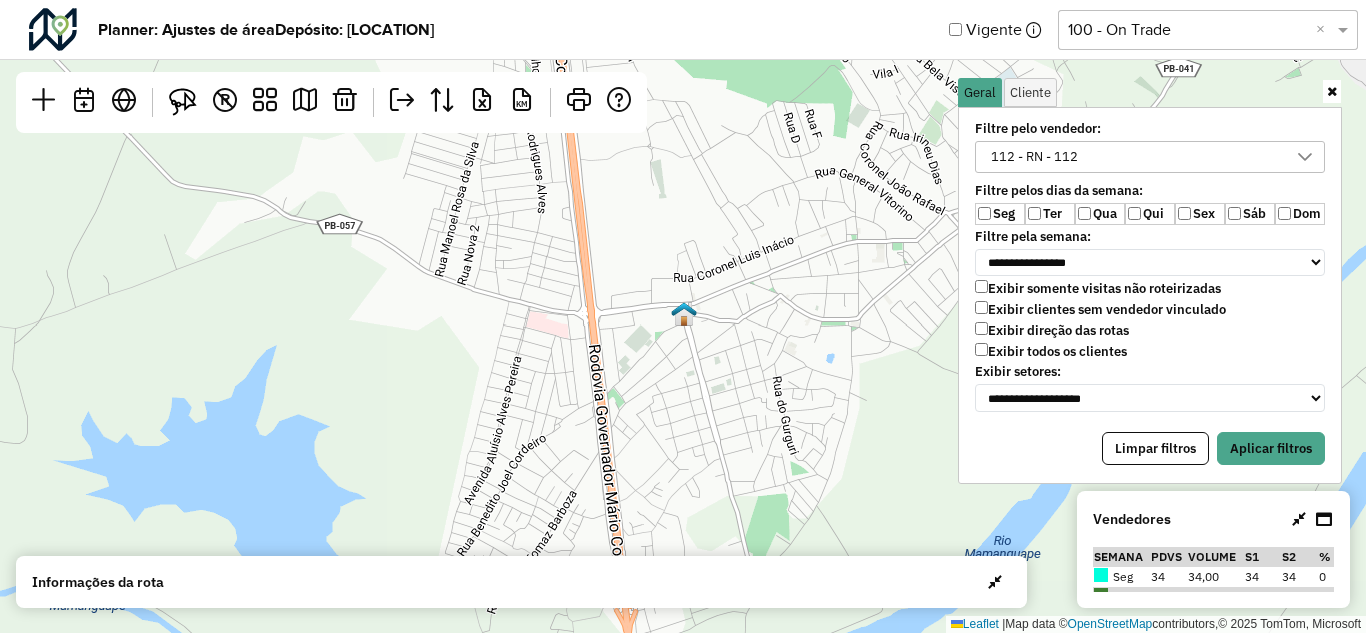 click on "Sex" at bounding box center [1200, 214] 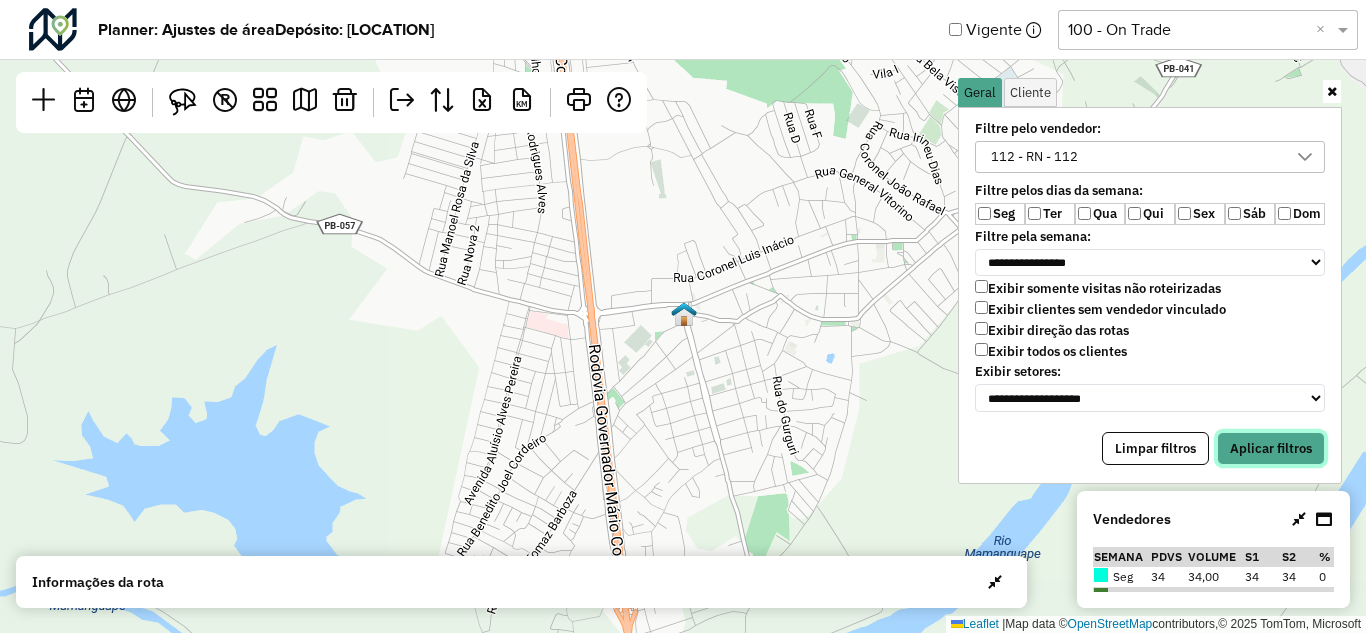 click on "Aplicar filtros" at bounding box center (1271, 449) 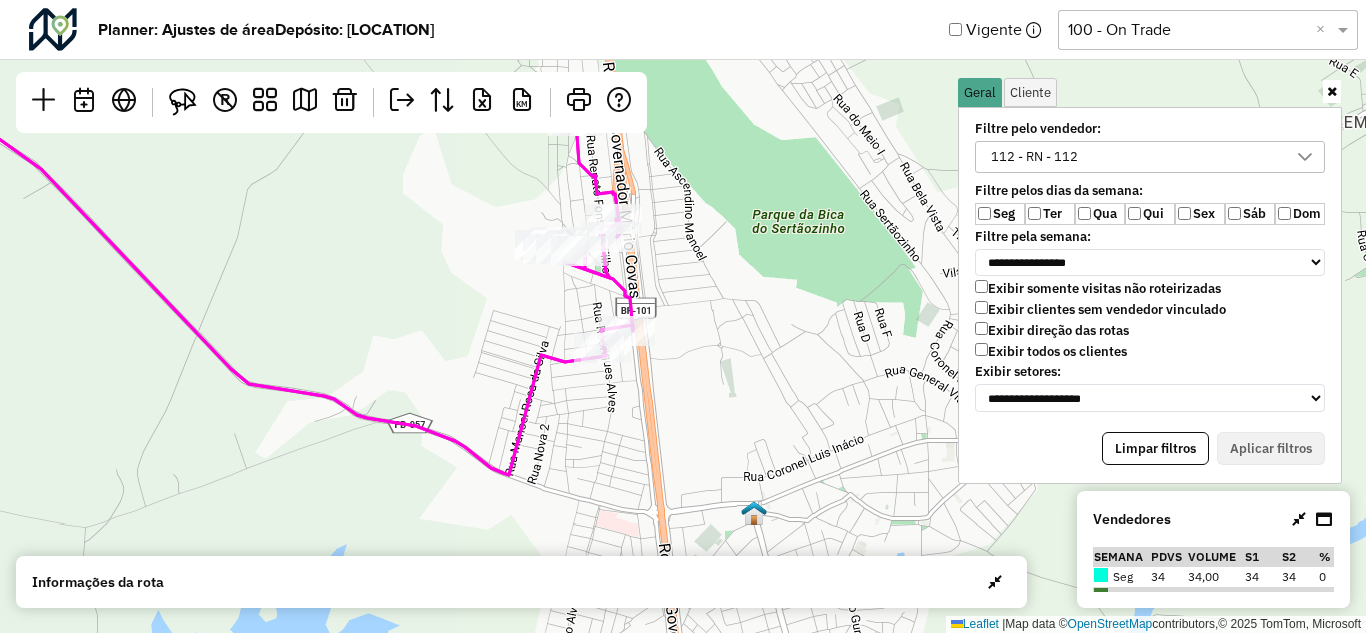drag, startPoint x: 708, startPoint y: 281, endPoint x: 771, endPoint y: 451, distance: 181.2981 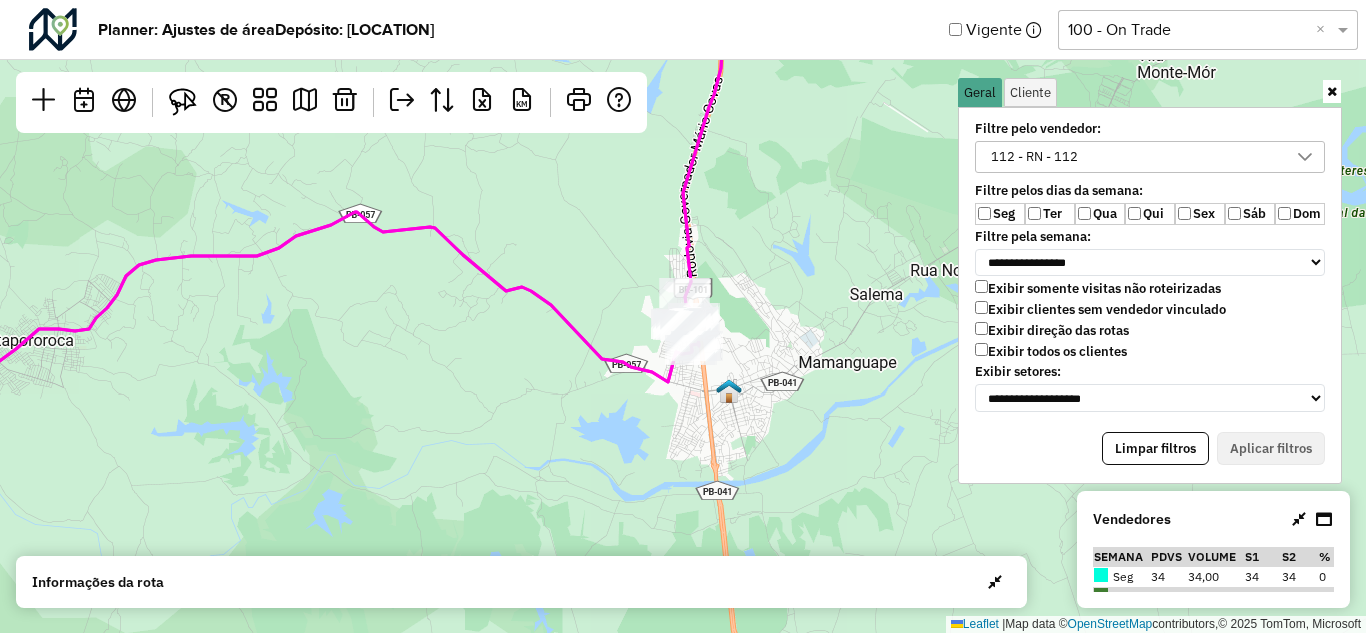 click on "Leaflet   |  Map data ©  OpenStreetMap  contributors,© 2025 TomTom, Microsoft" 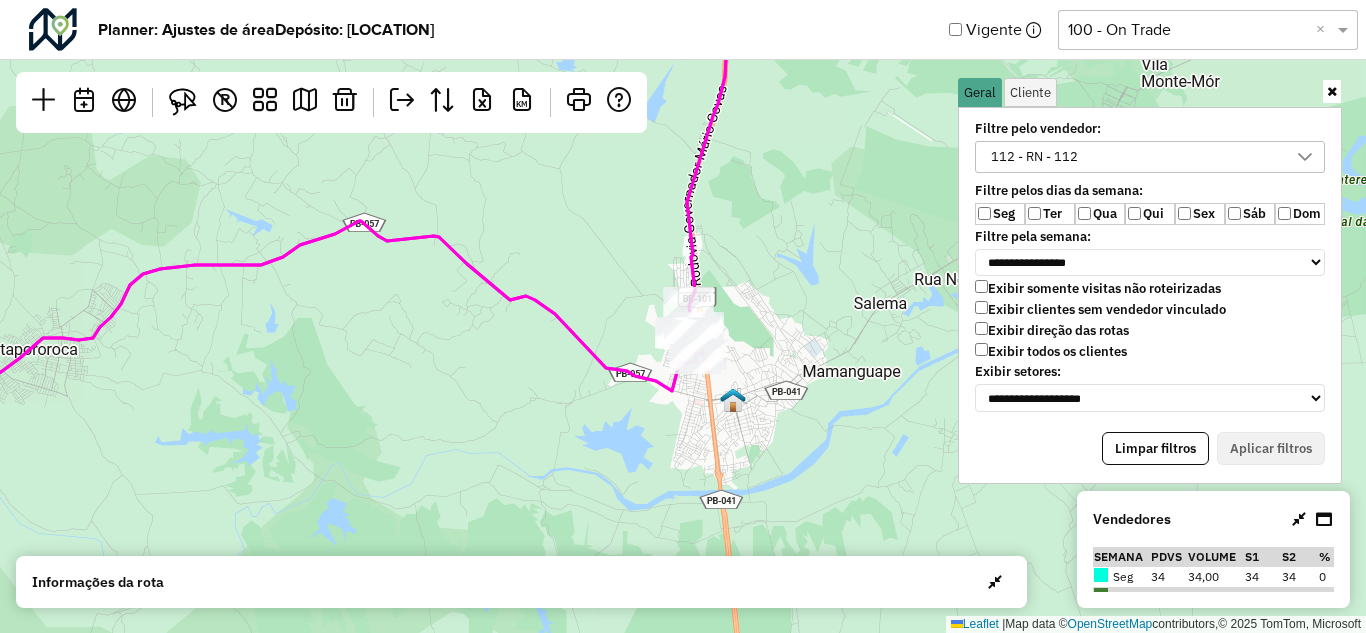drag, startPoint x: 782, startPoint y: 373, endPoint x: 789, endPoint y: 410, distance: 37.65634 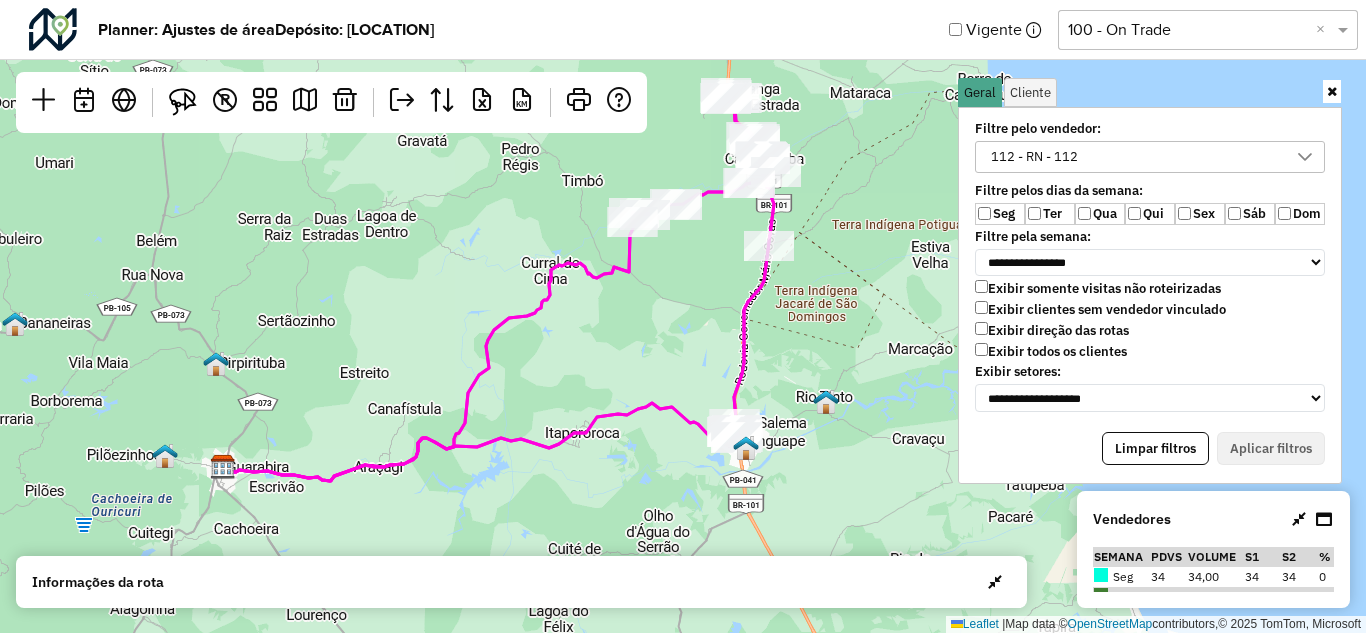 drag, startPoint x: 786, startPoint y: 298, endPoint x: 751, endPoint y: 356, distance: 67.74216 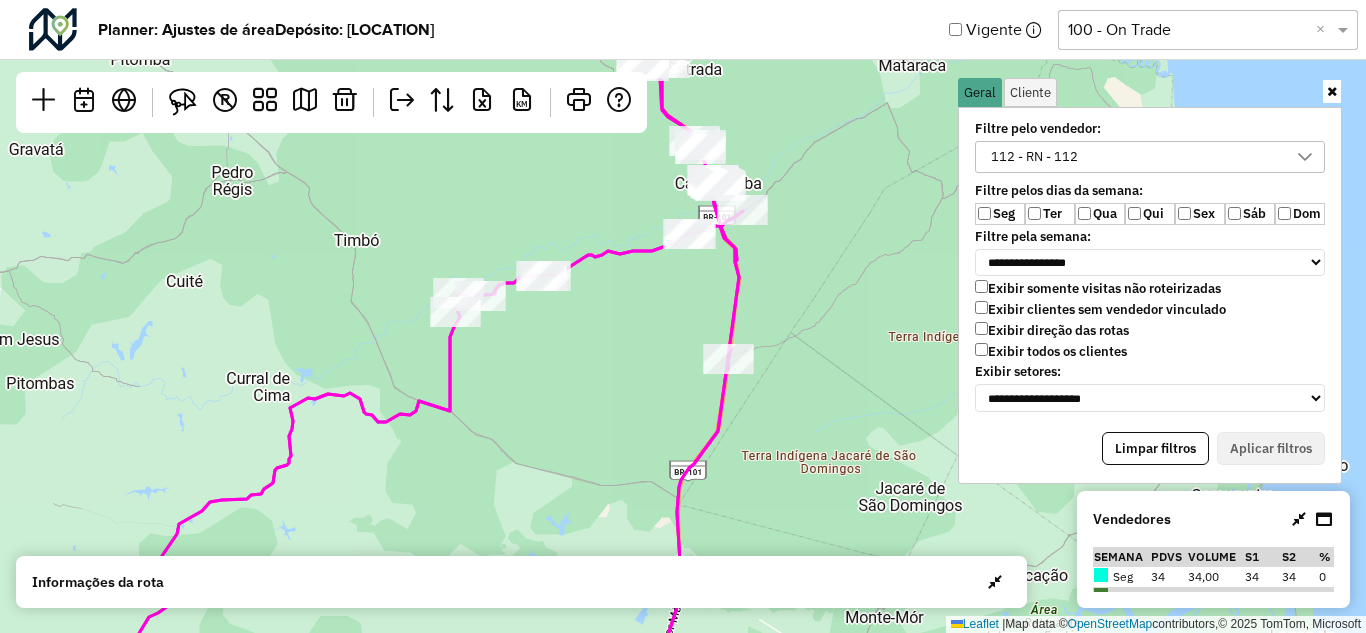 drag, startPoint x: 803, startPoint y: 266, endPoint x: 802, endPoint y: 353, distance: 87.005745 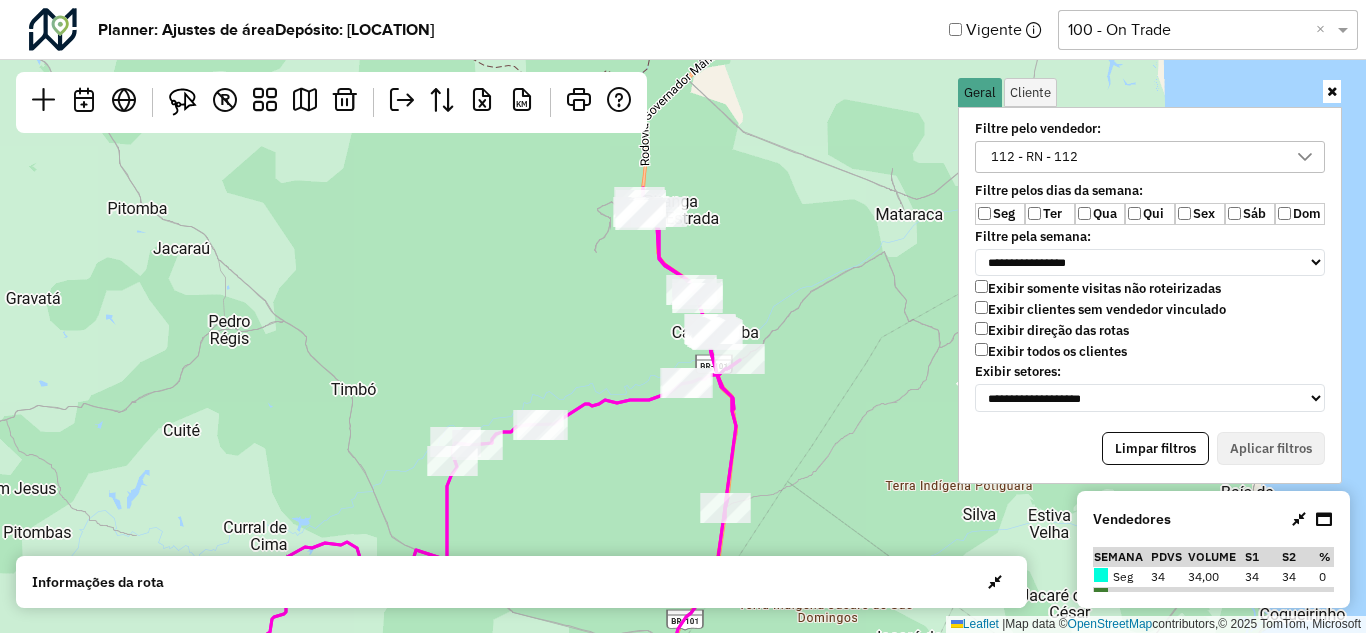 drag, startPoint x: 784, startPoint y: 395, endPoint x: 778, endPoint y: 492, distance: 97.18539 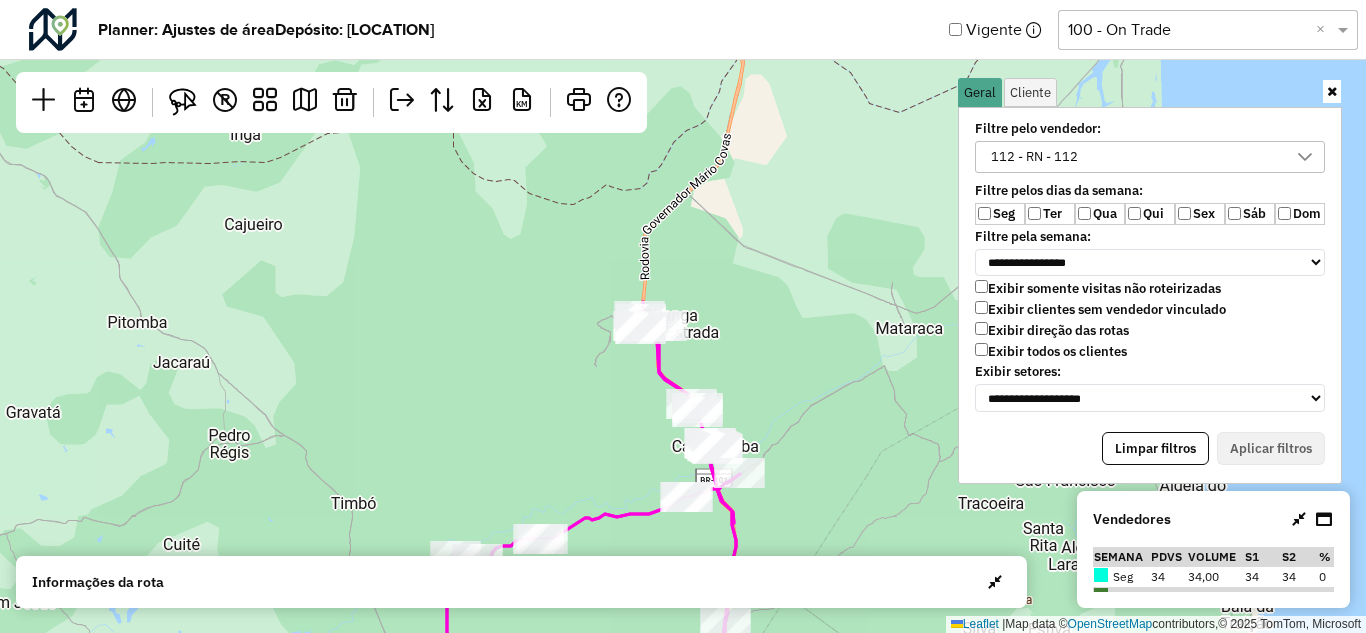click at bounding box center [1332, 91] 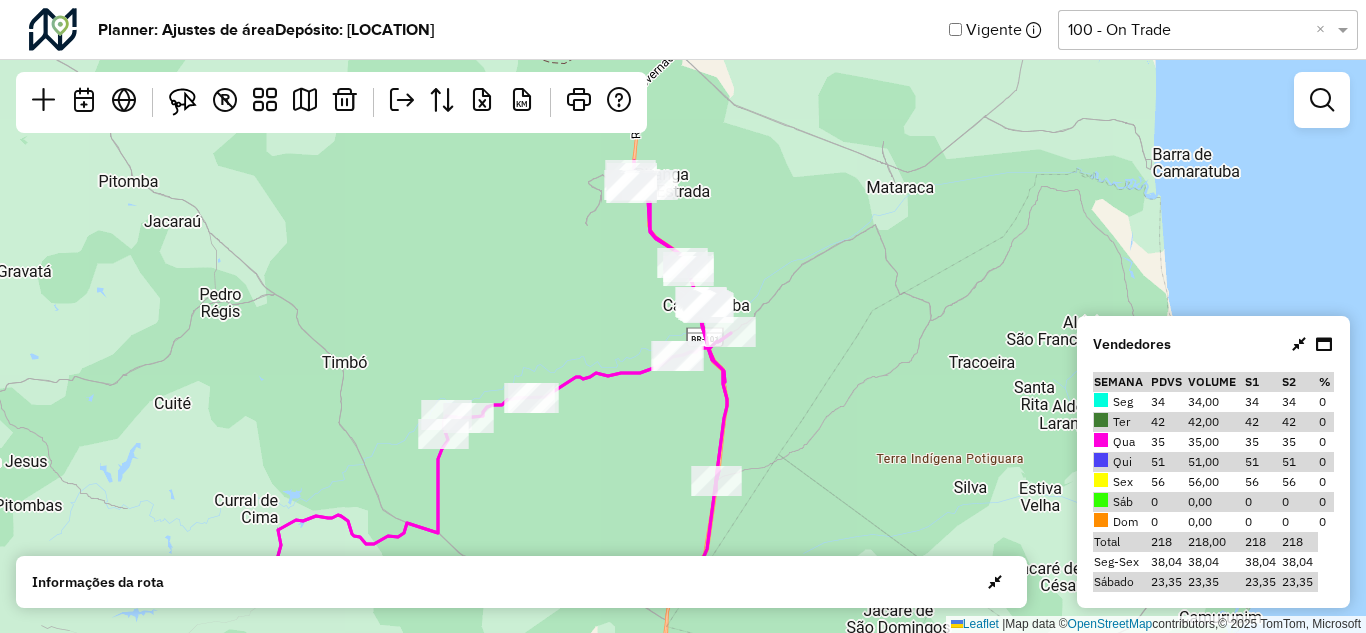 drag, startPoint x: 808, startPoint y: 298, endPoint x: 799, endPoint y: 253, distance: 45.891174 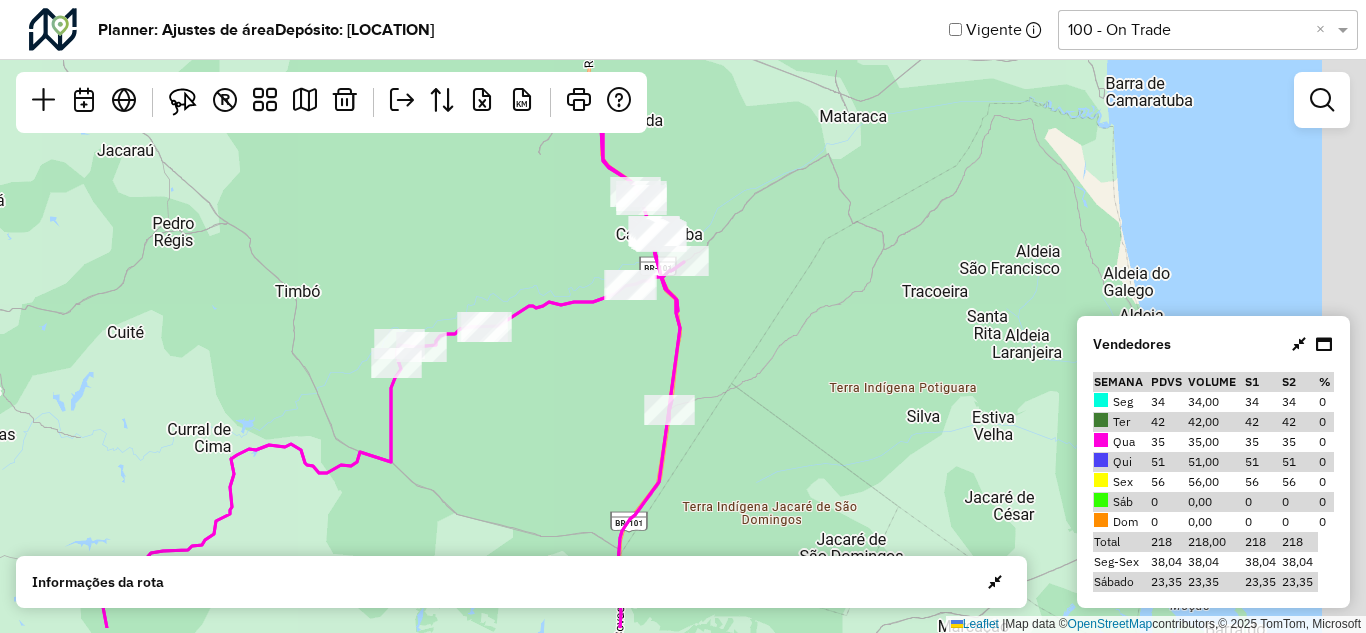 click on "Leaflet   |  Map data ©  OpenStreetMap  contributors,© 2025 TomTom, Microsoft" 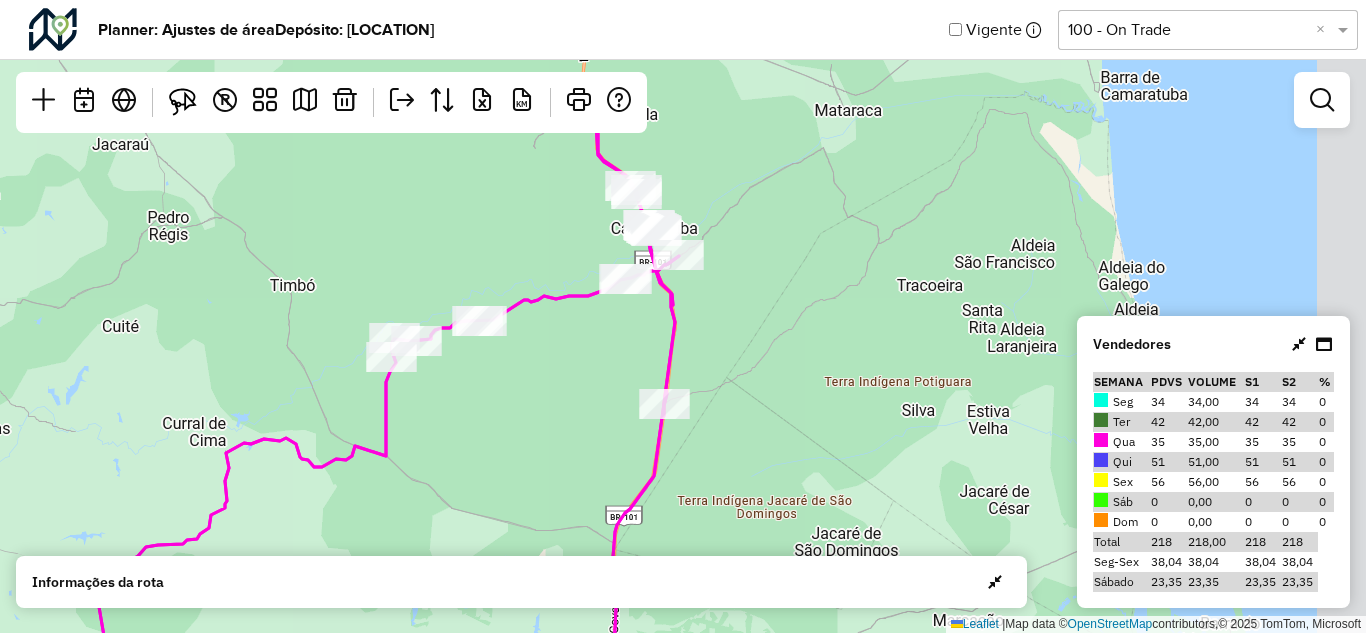 click on "Leaflet   |  Map data ©  OpenStreetMap  contributors,© 2025 TomTom, Microsoft" 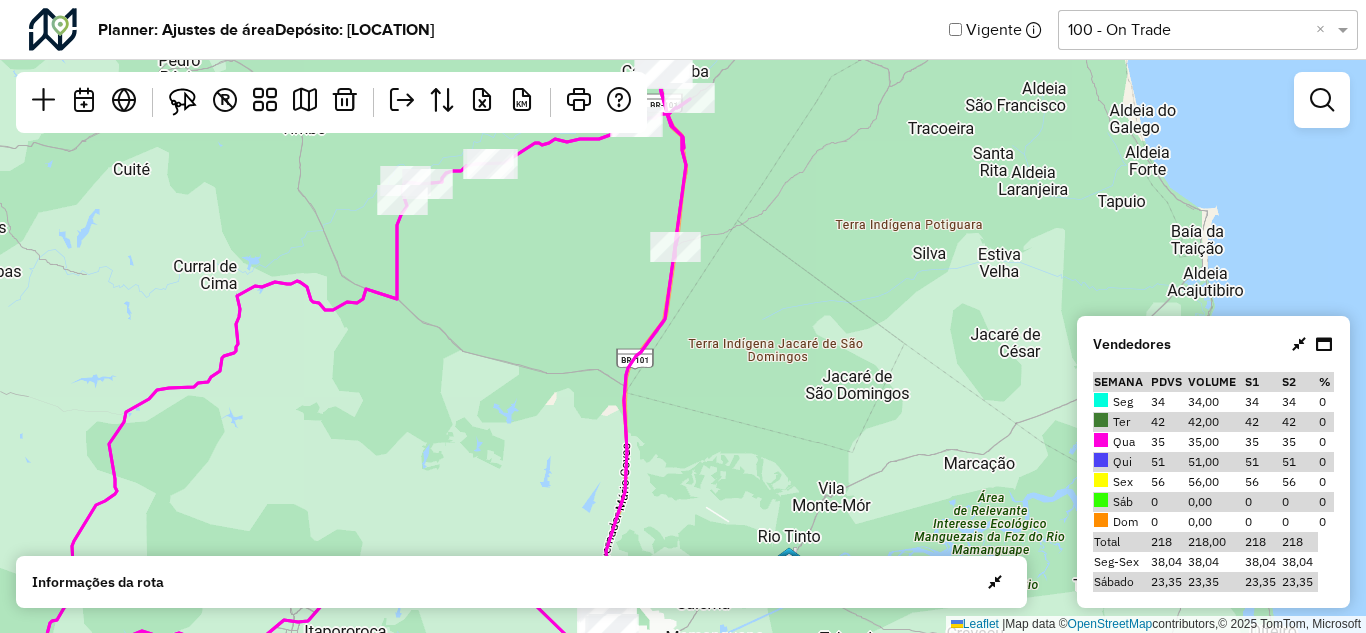 drag, startPoint x: 791, startPoint y: 269, endPoint x: 798, endPoint y: 259, distance: 12.206555 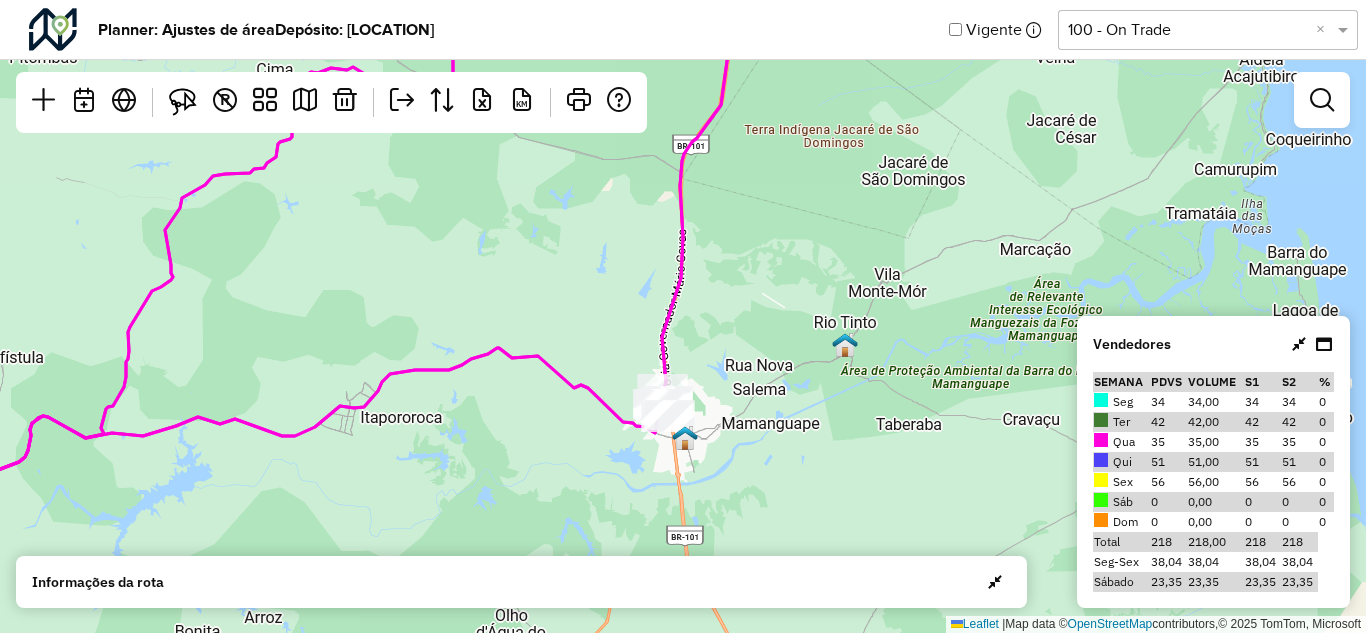 drag, startPoint x: 788, startPoint y: 363, endPoint x: 804, endPoint y: 283, distance: 81.58431 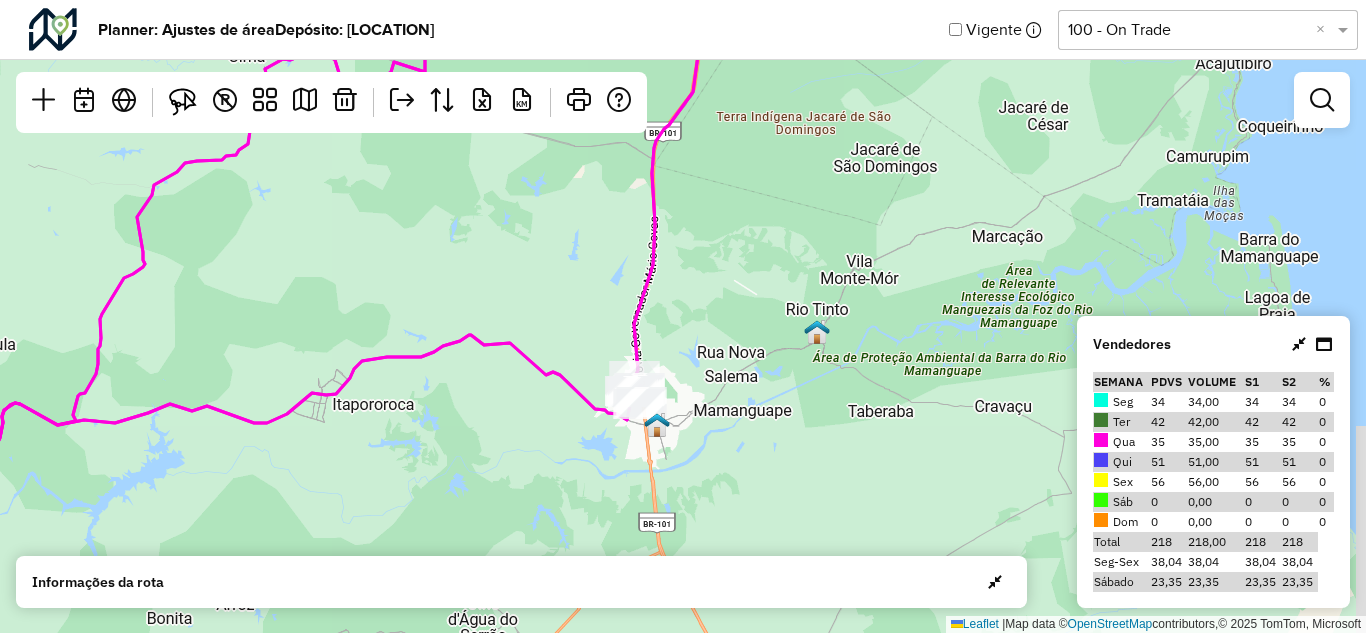 drag, startPoint x: 875, startPoint y: 274, endPoint x: 826, endPoint y: 295, distance: 53.310413 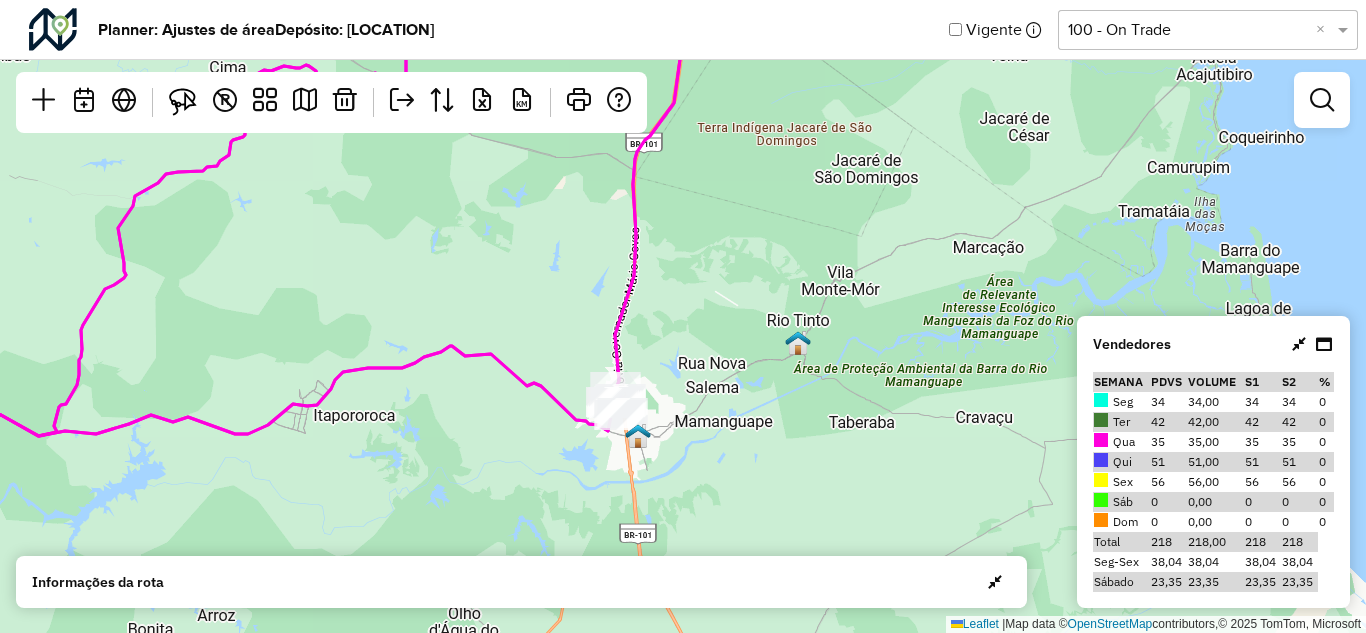 drag, startPoint x: 860, startPoint y: 264, endPoint x: 835, endPoint y: 273, distance: 26.57066 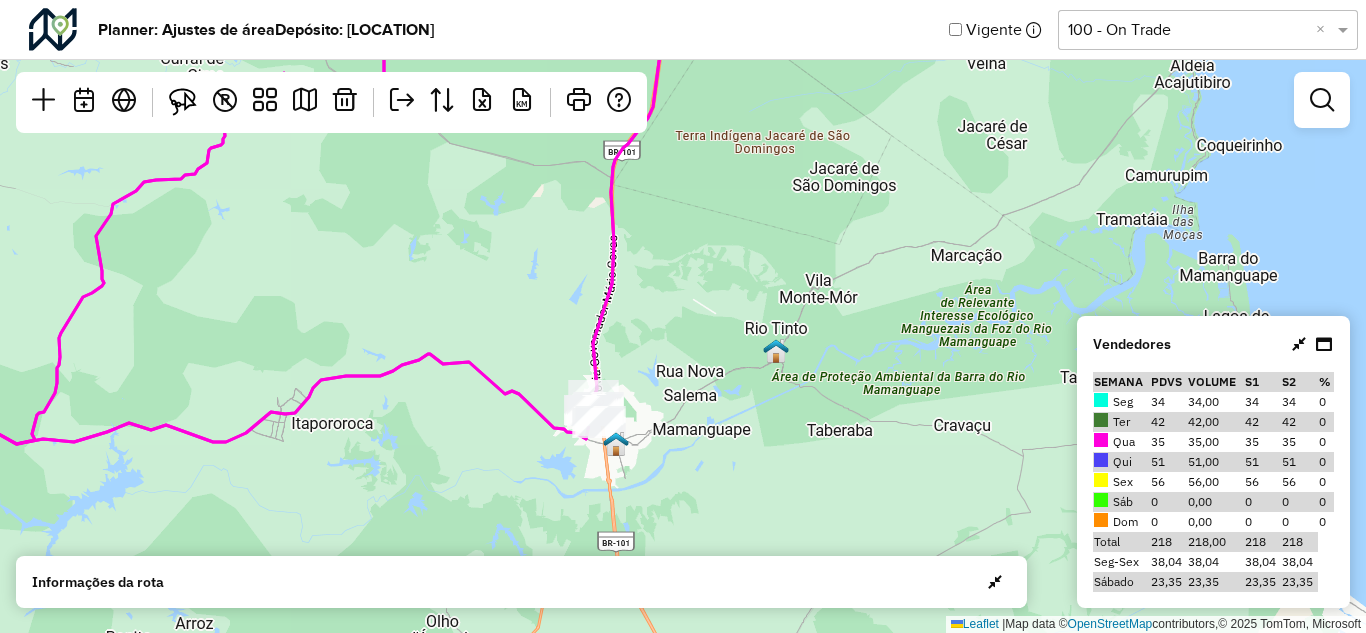 drag, startPoint x: 835, startPoint y: 273, endPoint x: 870, endPoint y: 273, distance: 35 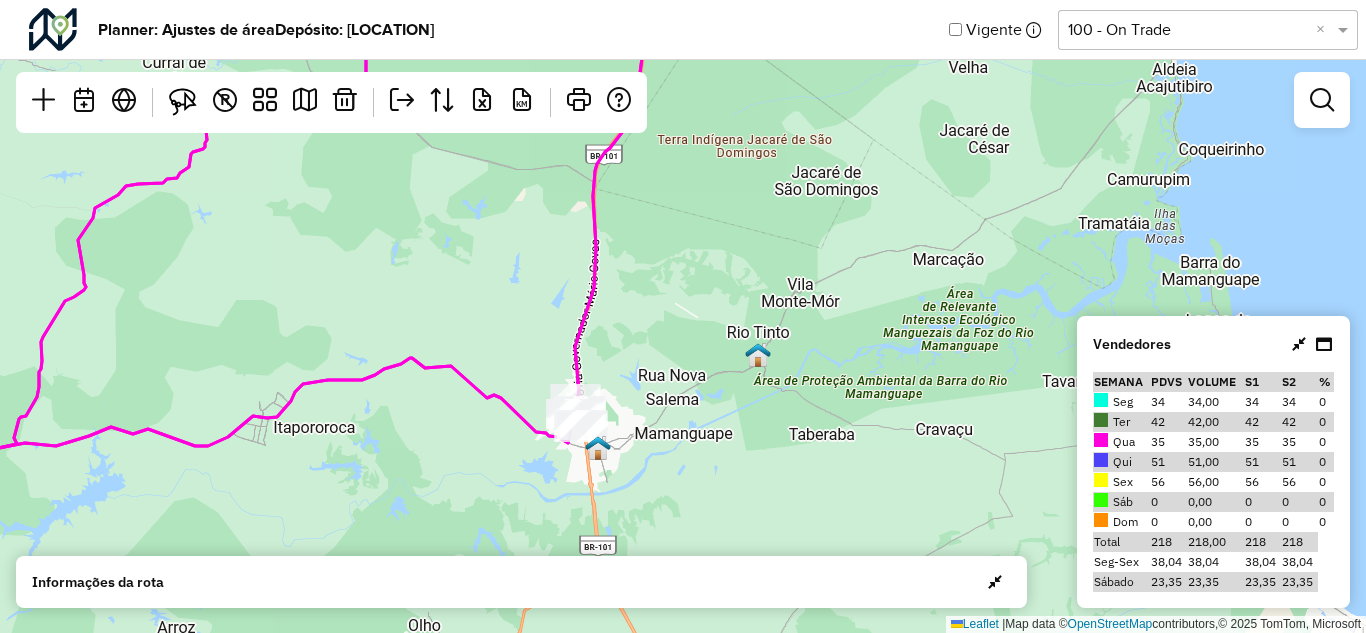 drag, startPoint x: 855, startPoint y: 380, endPoint x: 798, endPoint y: 386, distance: 57.31492 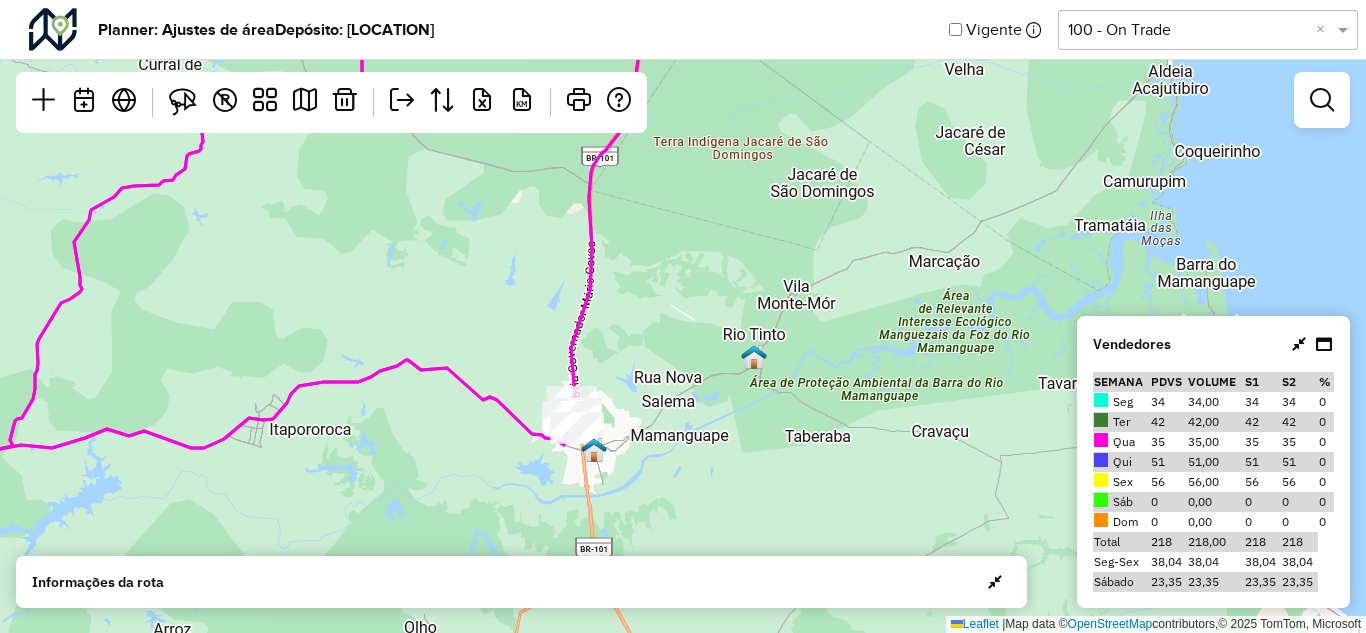 drag, startPoint x: 706, startPoint y: 394, endPoint x: 726, endPoint y: 389, distance: 20.615528 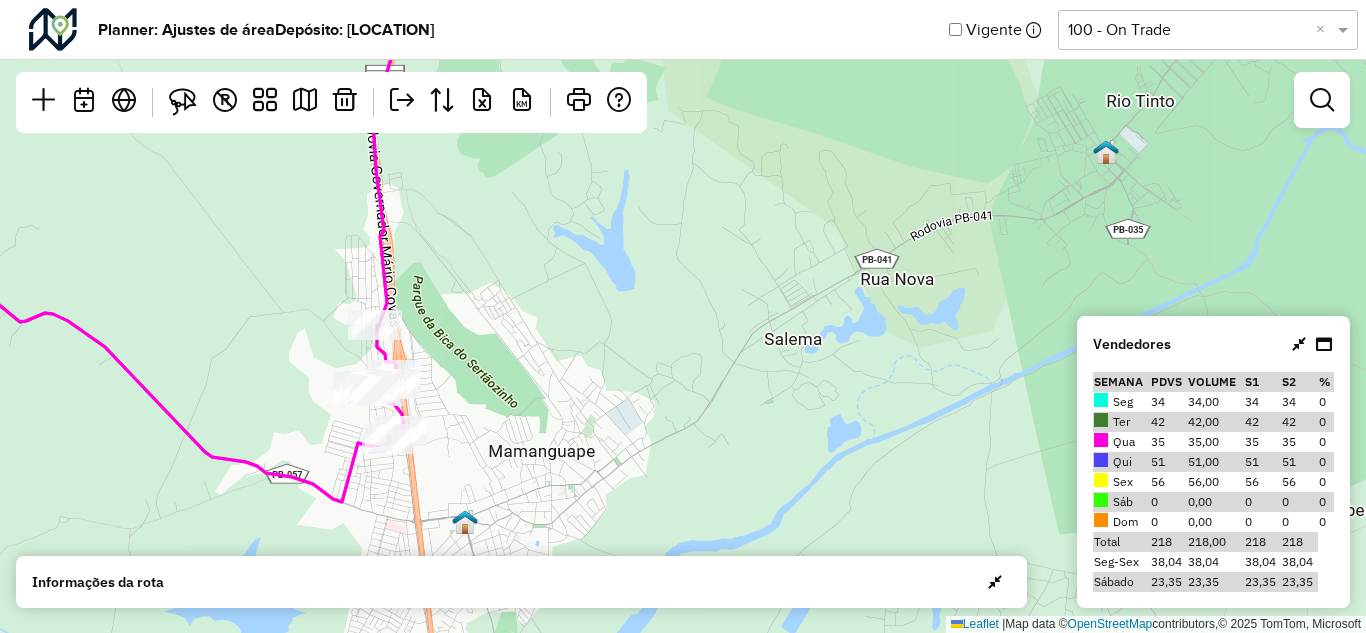 drag, startPoint x: 577, startPoint y: 419, endPoint x: 737, endPoint y: 389, distance: 162.78821 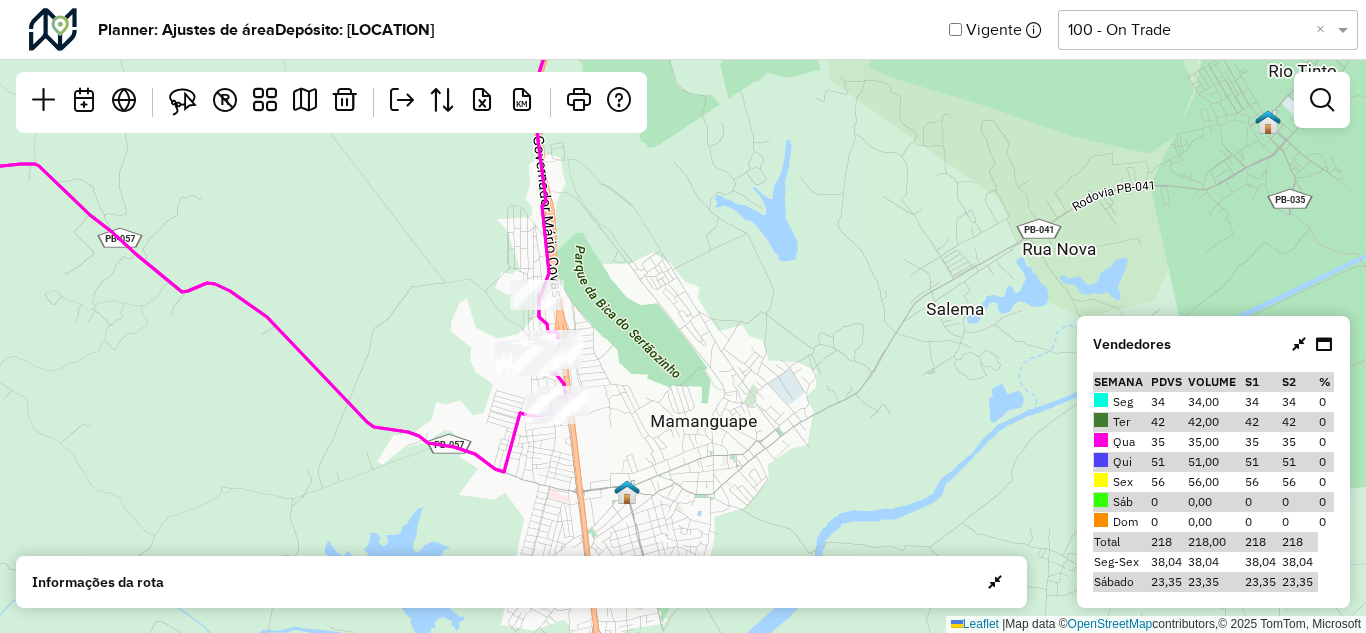 click at bounding box center [1322, 100] 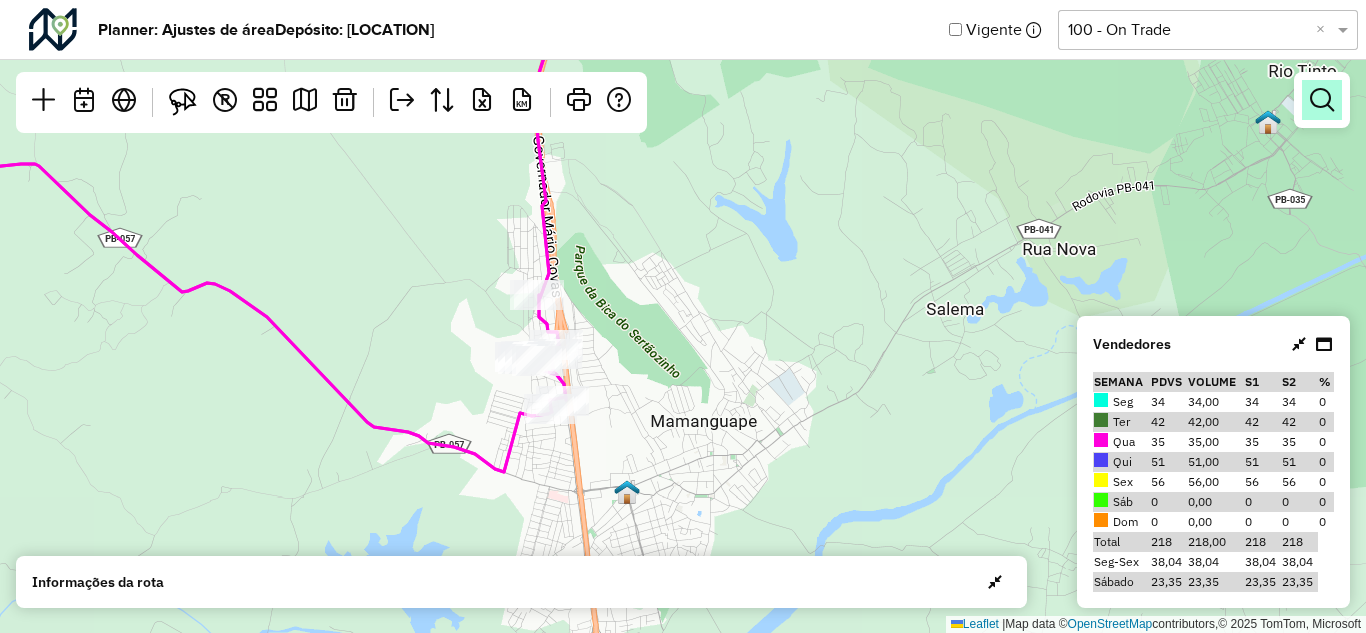 click at bounding box center (1322, 100) 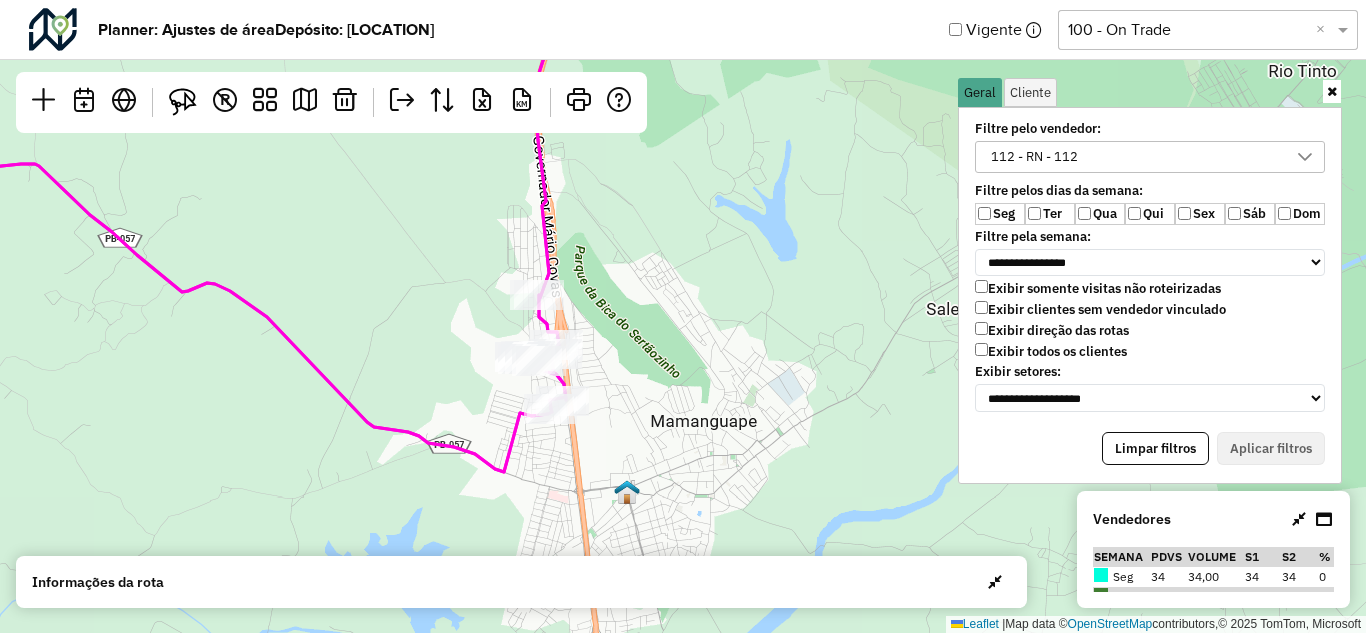 click on "112 - RN - 112" at bounding box center [1135, 157] 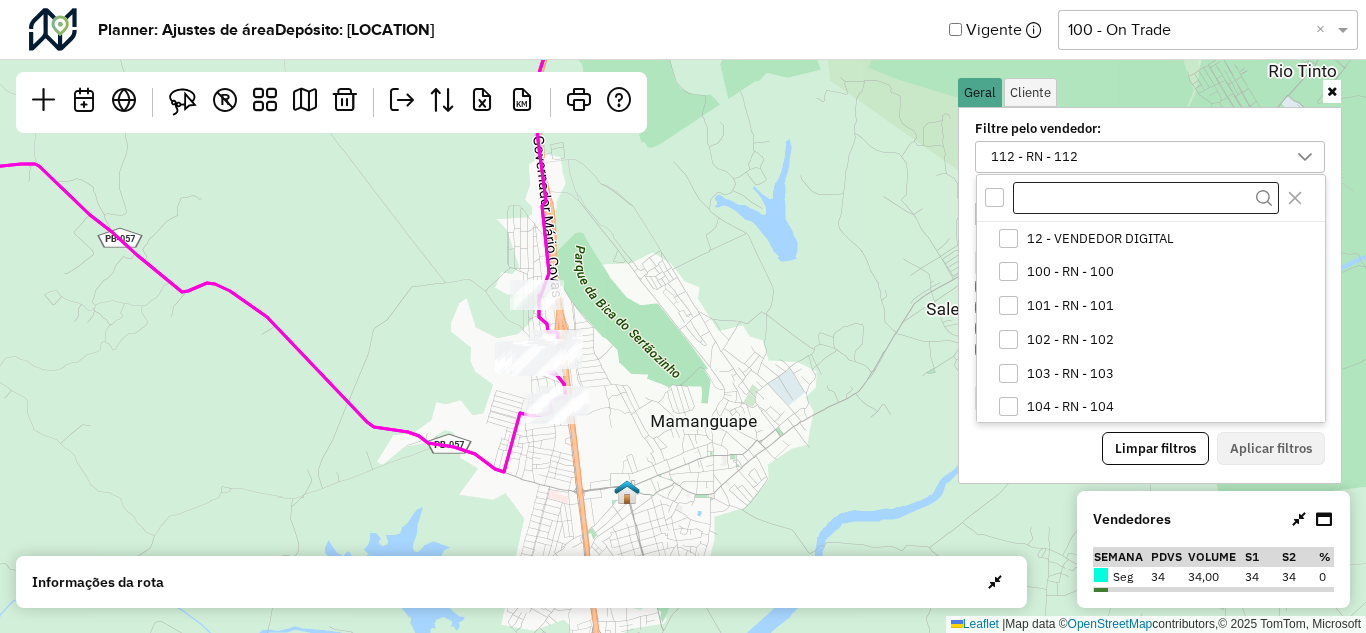 scroll, scrollTop: 272, scrollLeft: 0, axis: vertical 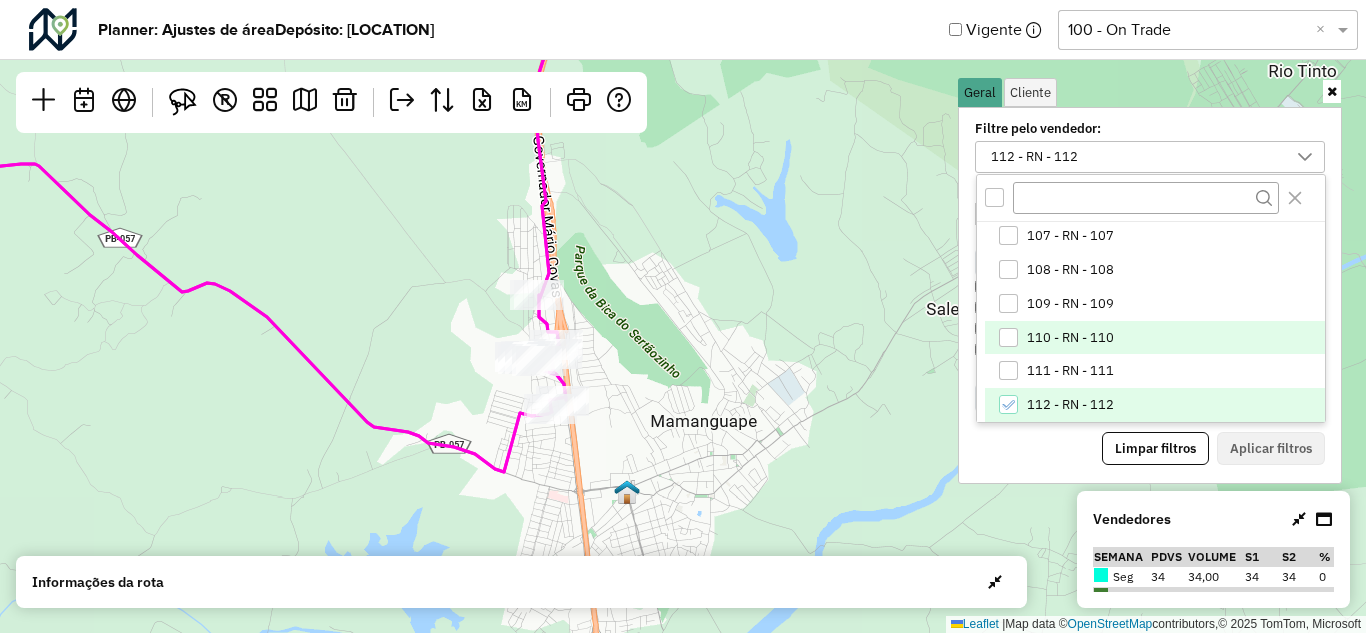 click at bounding box center (1008, 337) 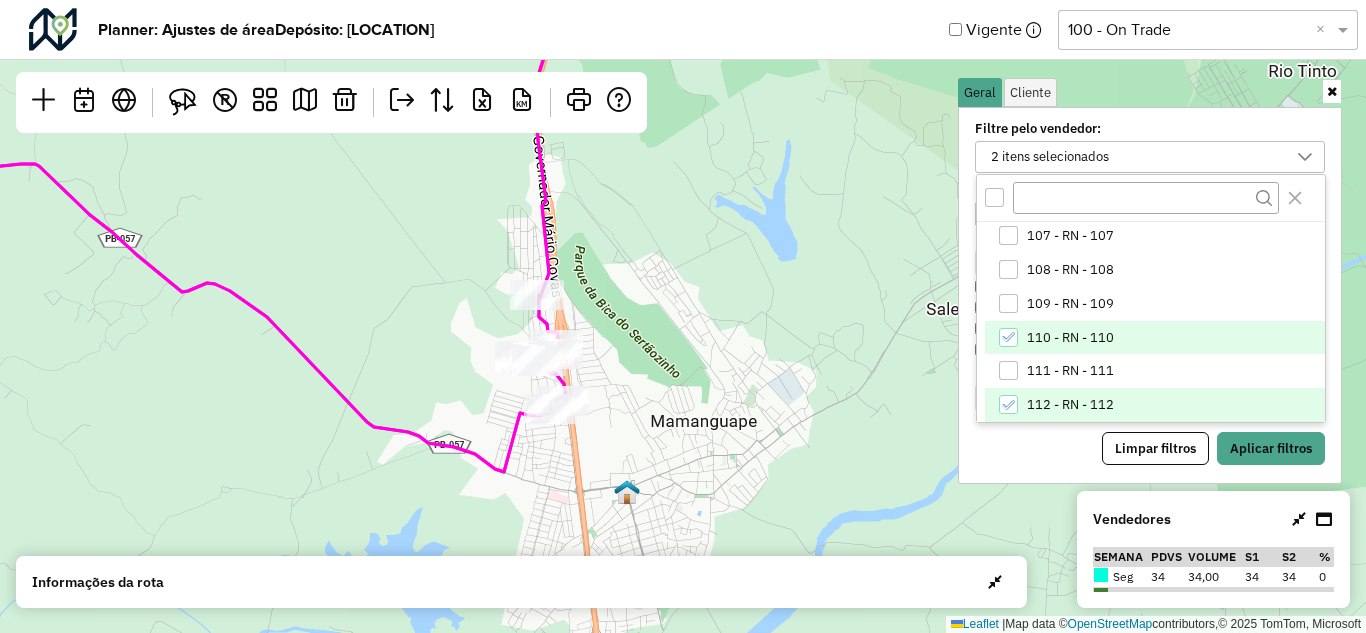 click at bounding box center [1008, 404] 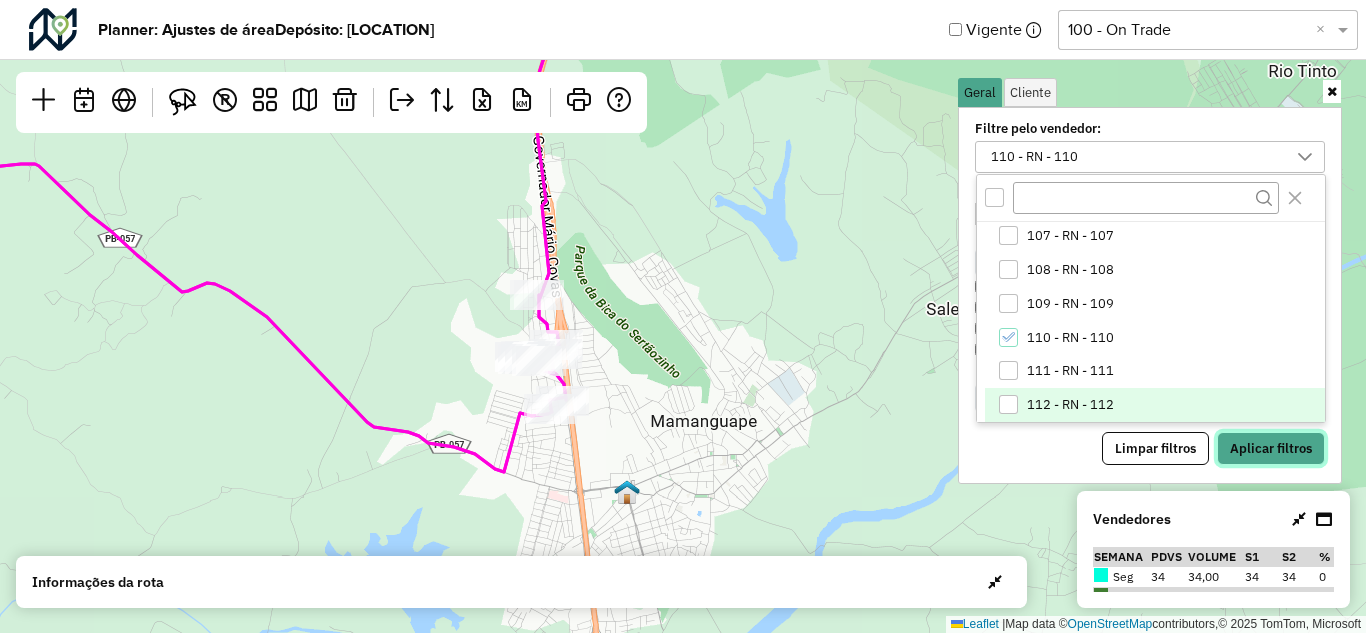 click on "Aplicar filtros" at bounding box center (1271, 449) 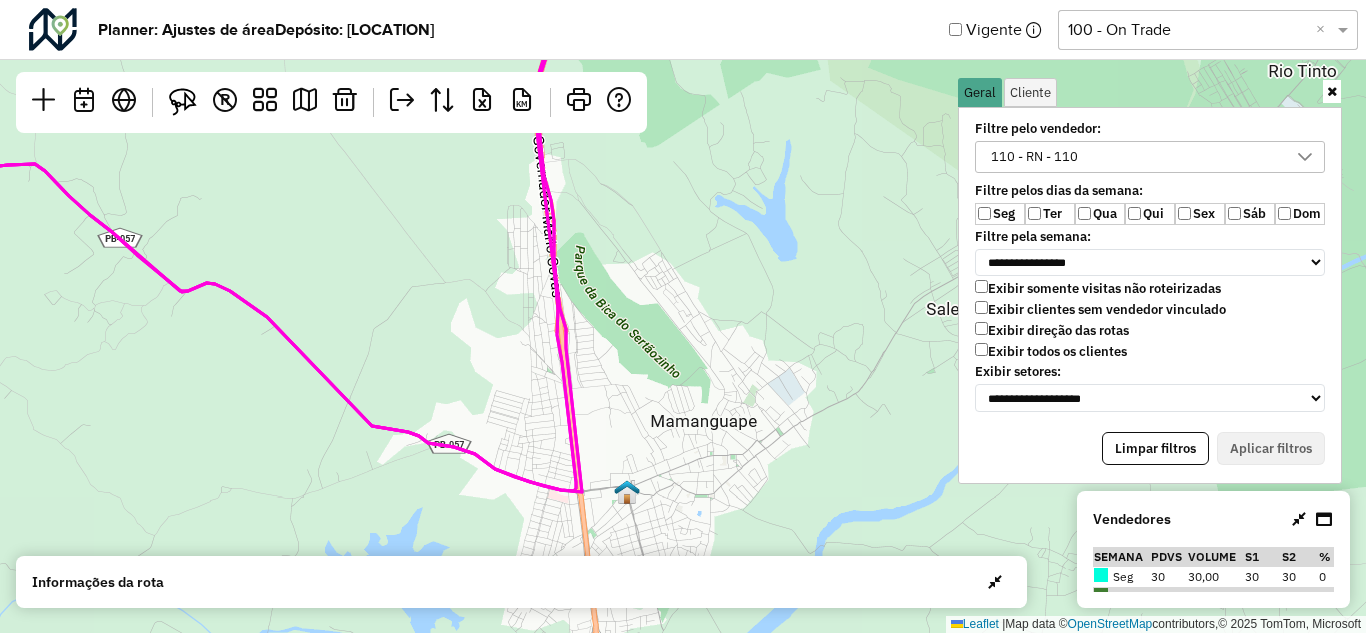 click on "Sex" at bounding box center (1200, 214) 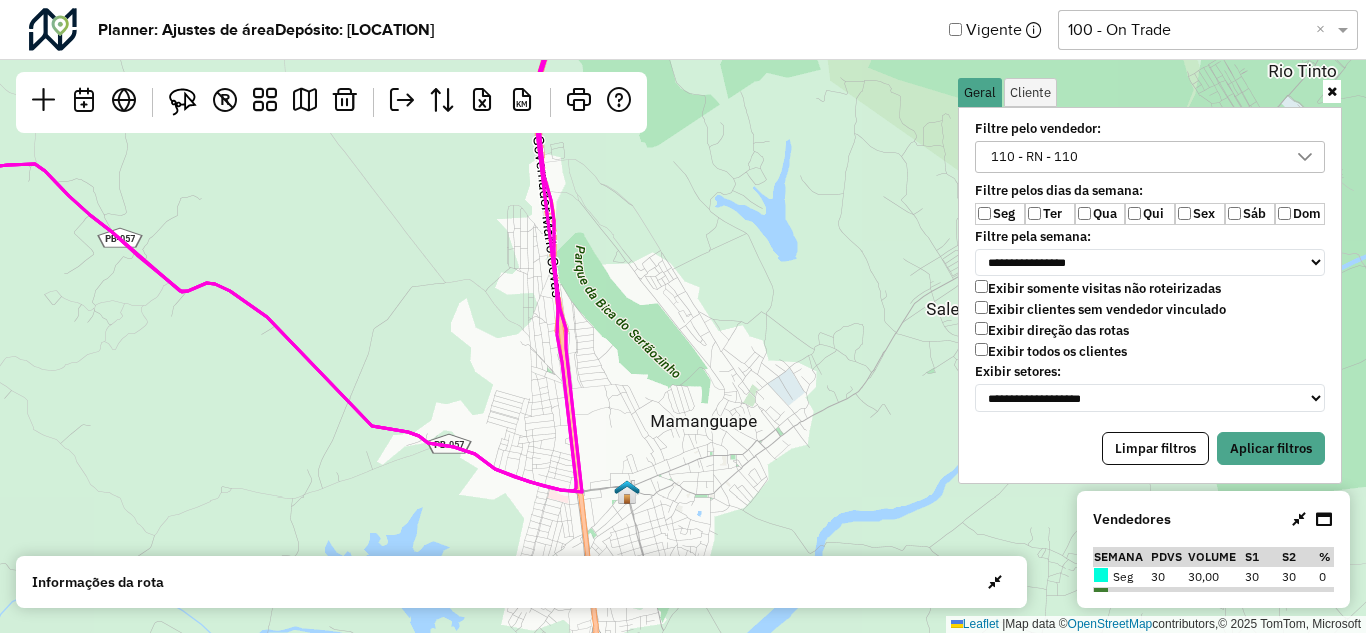 click on "Qua" at bounding box center [1100, 214] 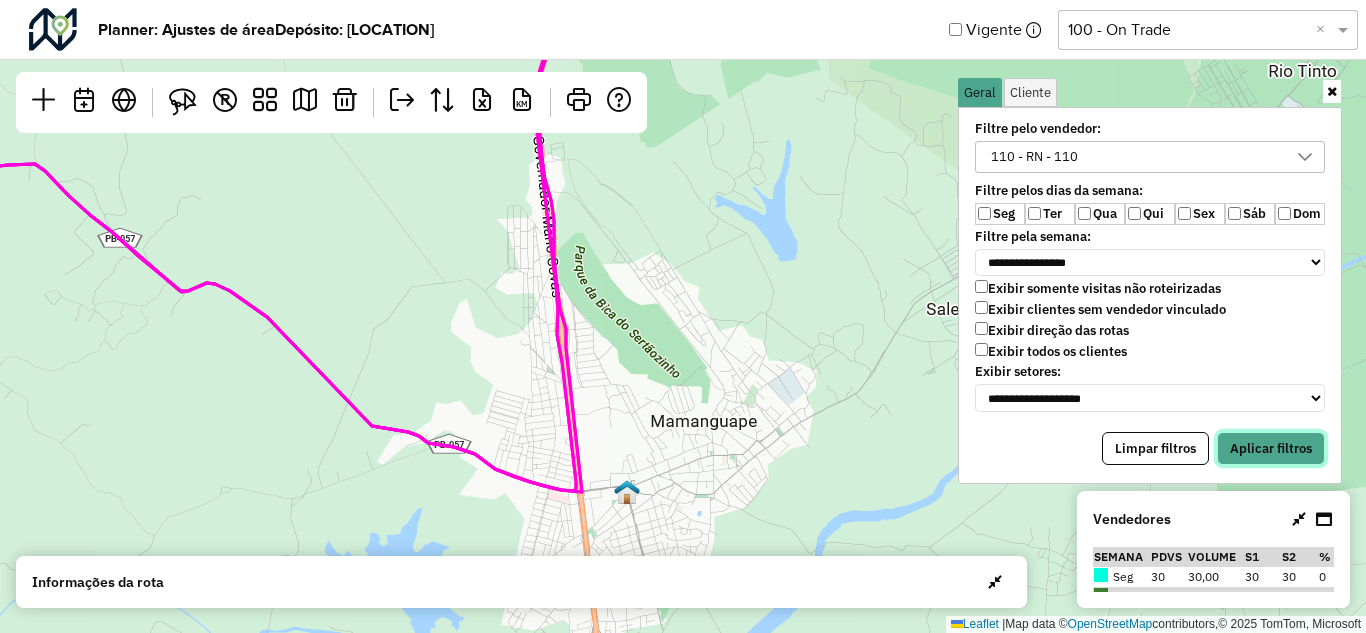 click on "Aplicar filtros" at bounding box center [1271, 449] 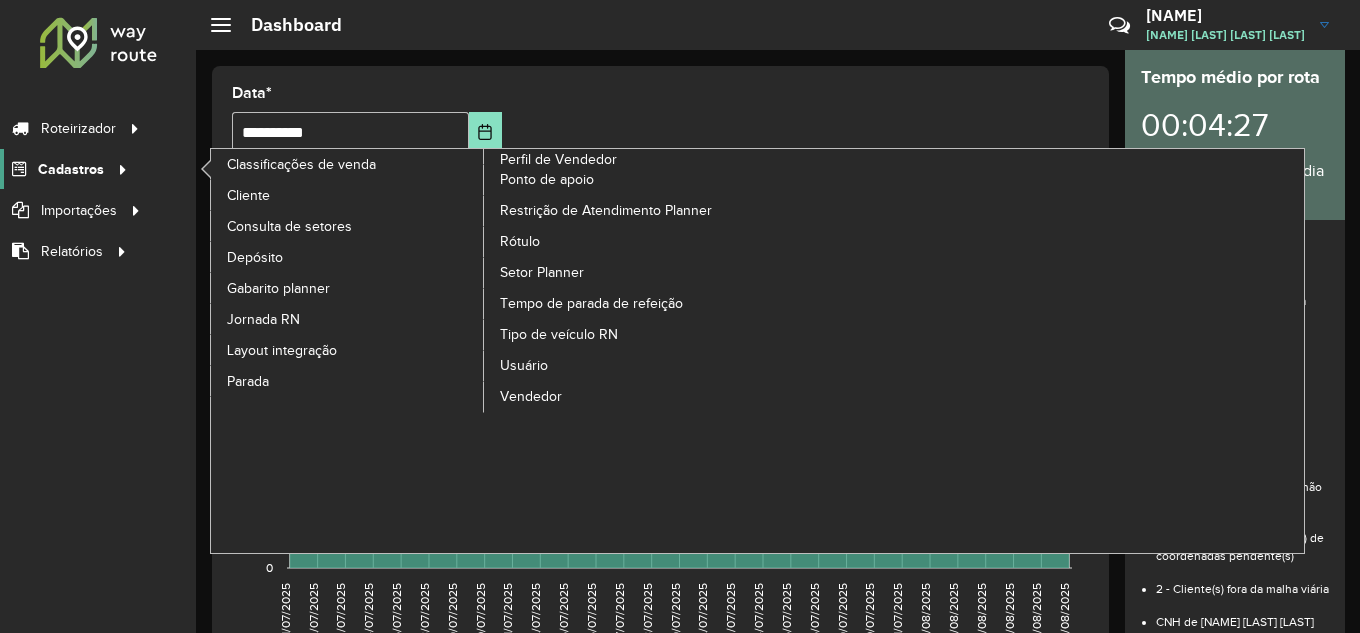 scroll, scrollTop: 0, scrollLeft: 0, axis: both 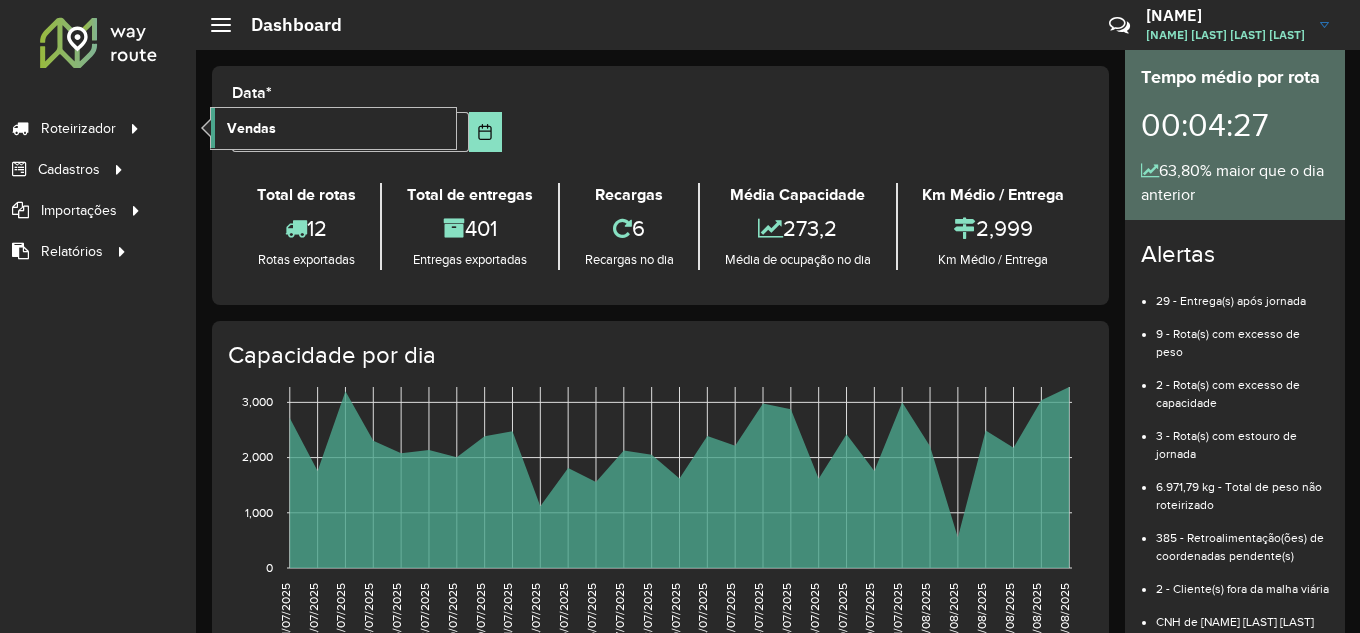 click on "Vendas" 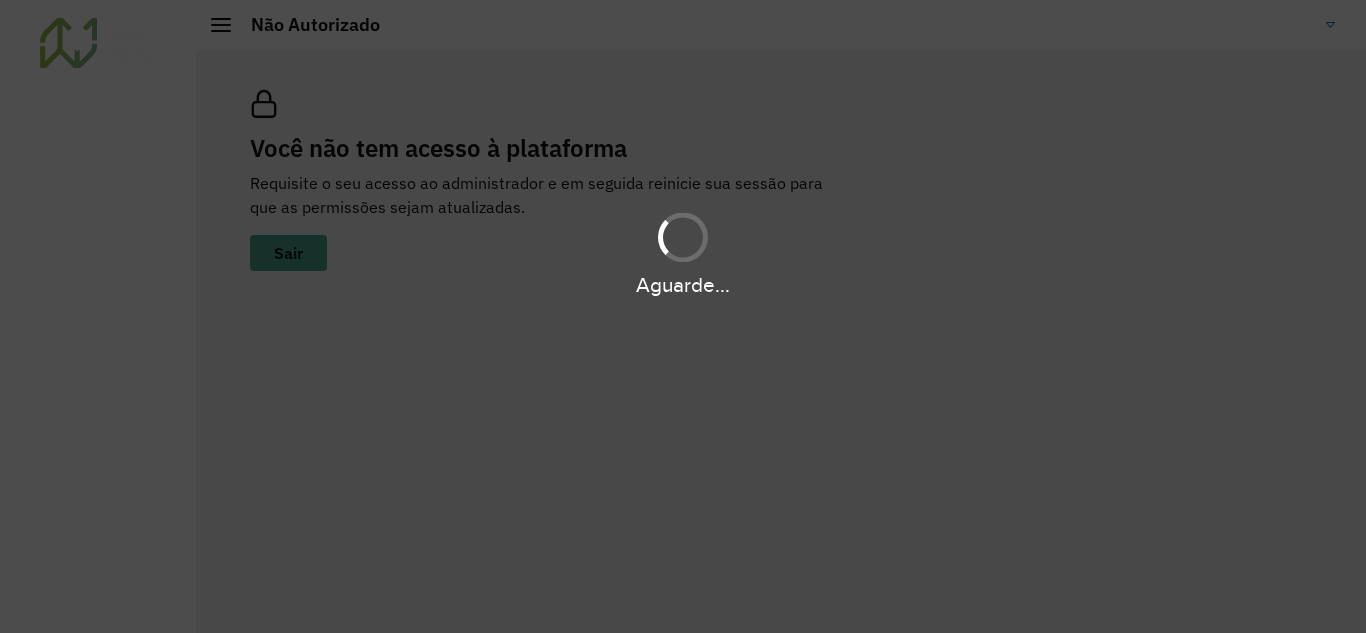 scroll, scrollTop: 0, scrollLeft: 0, axis: both 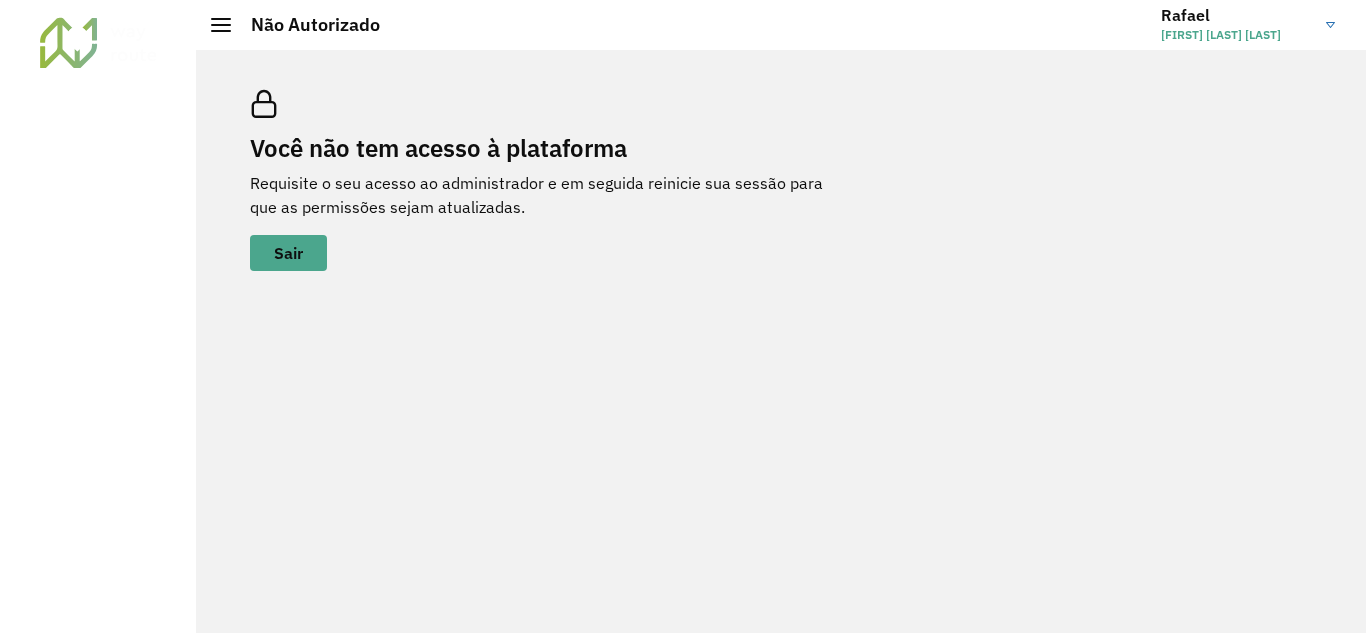 click on "Você não tem acesso à plataforma Requisite o seu acesso ao administrador e em seguida reinicie sua sessão para que as permissões sejam atualizadas.     Sair" 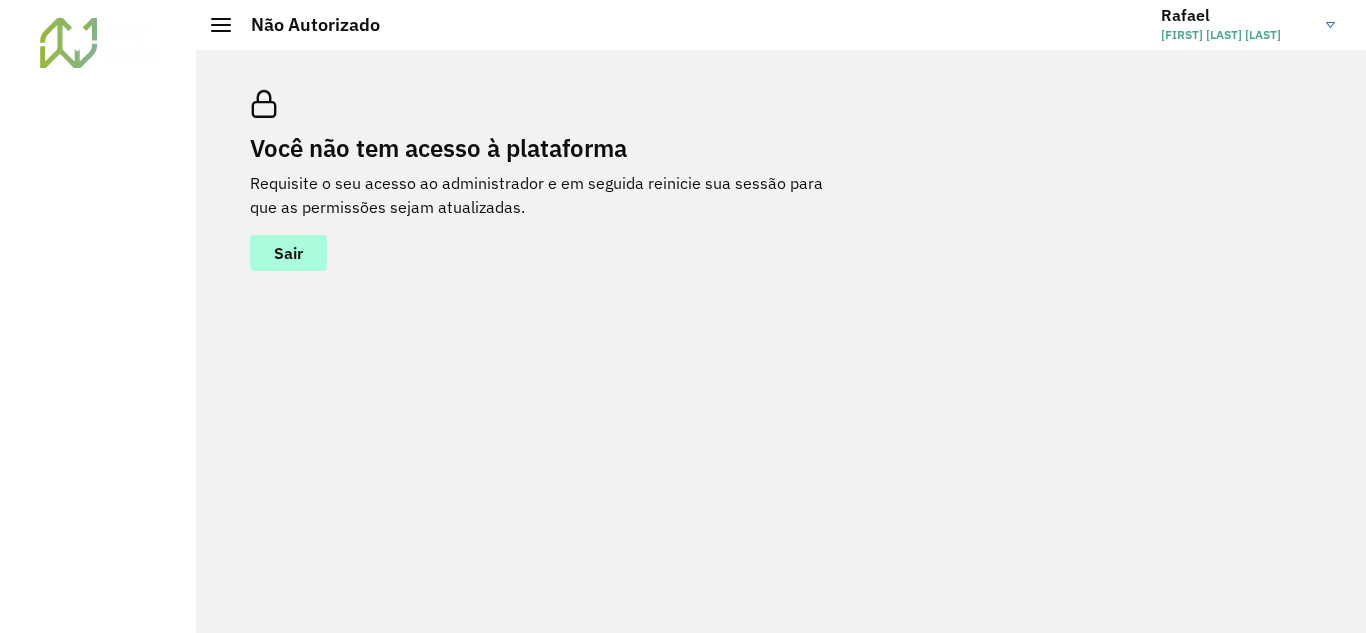 click on "Sair" at bounding box center [288, 253] 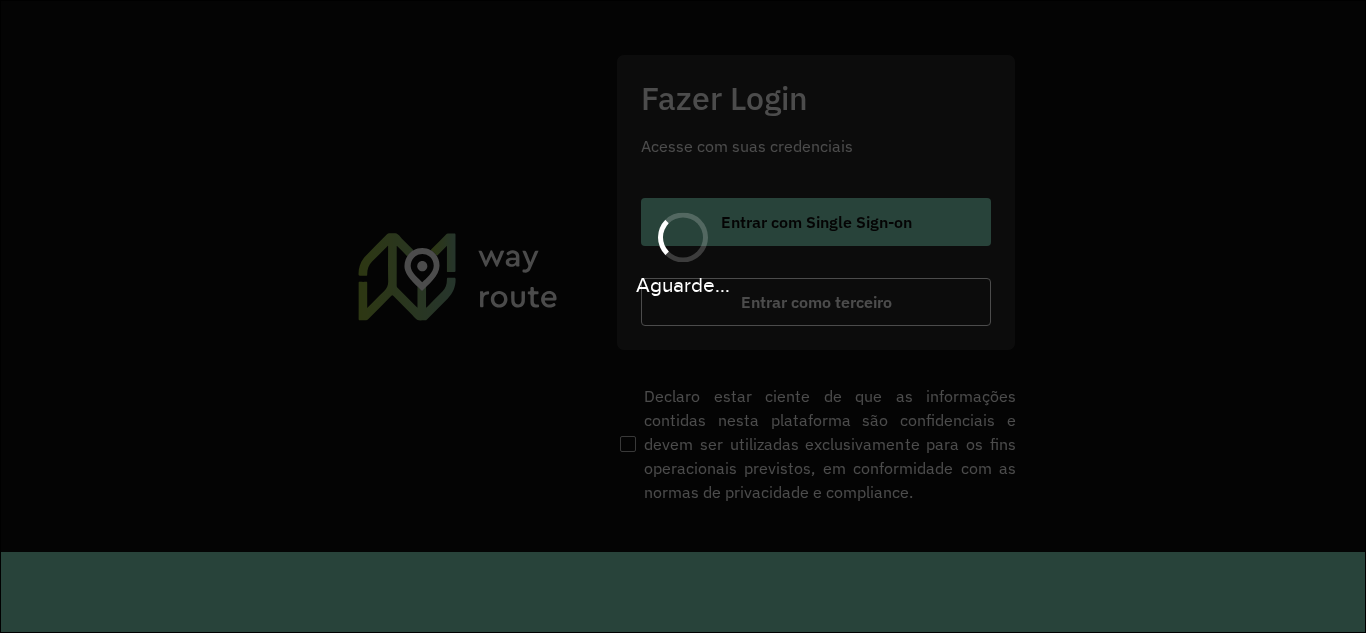 scroll, scrollTop: 0, scrollLeft: 0, axis: both 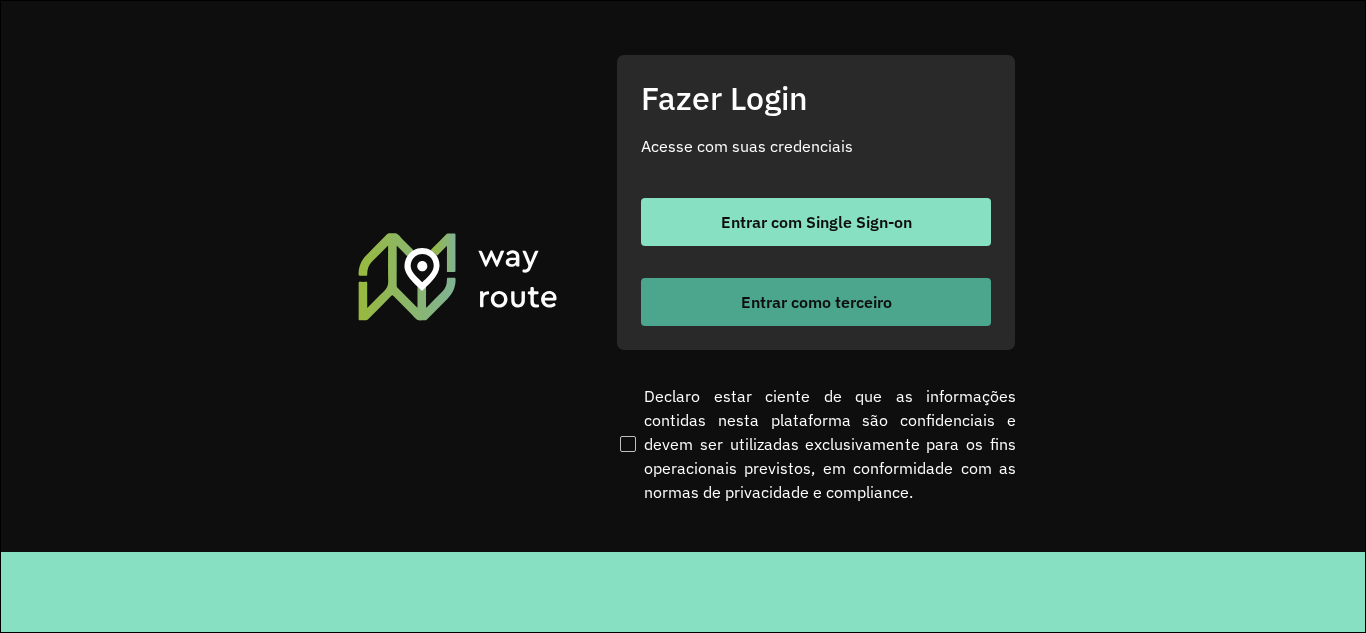 click on "Entrar como terceiro" at bounding box center (816, 302) 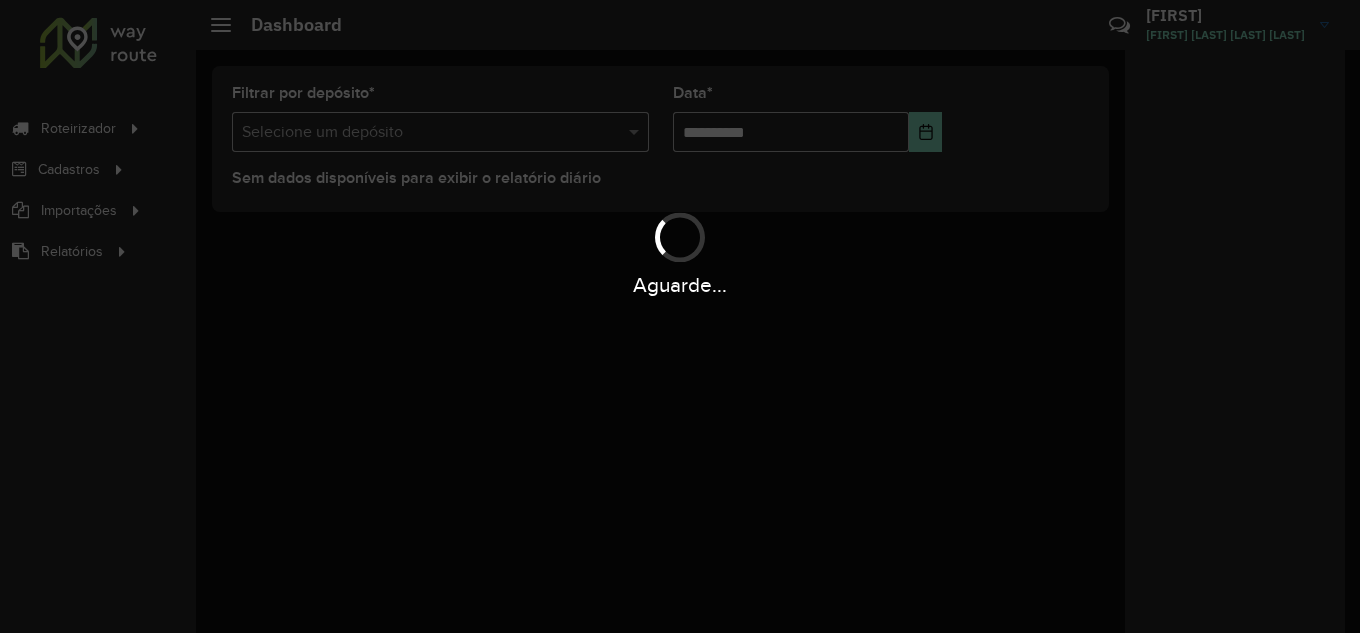 scroll, scrollTop: 0, scrollLeft: 0, axis: both 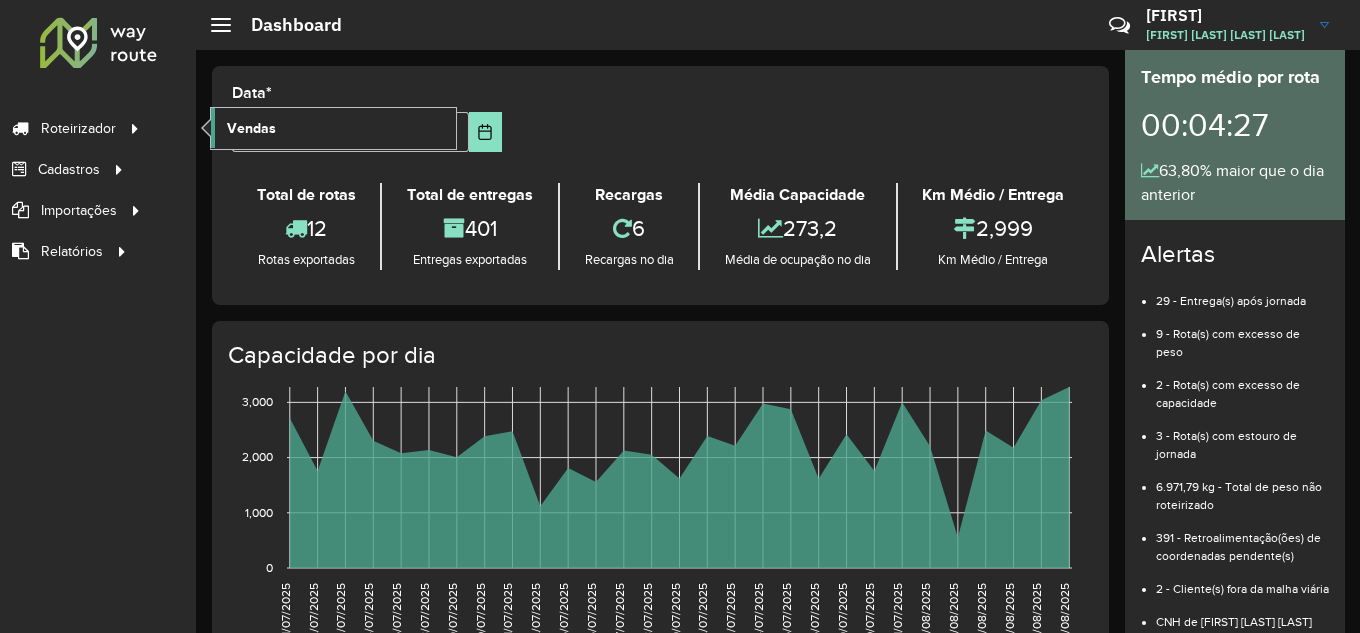 click on "Vendas" 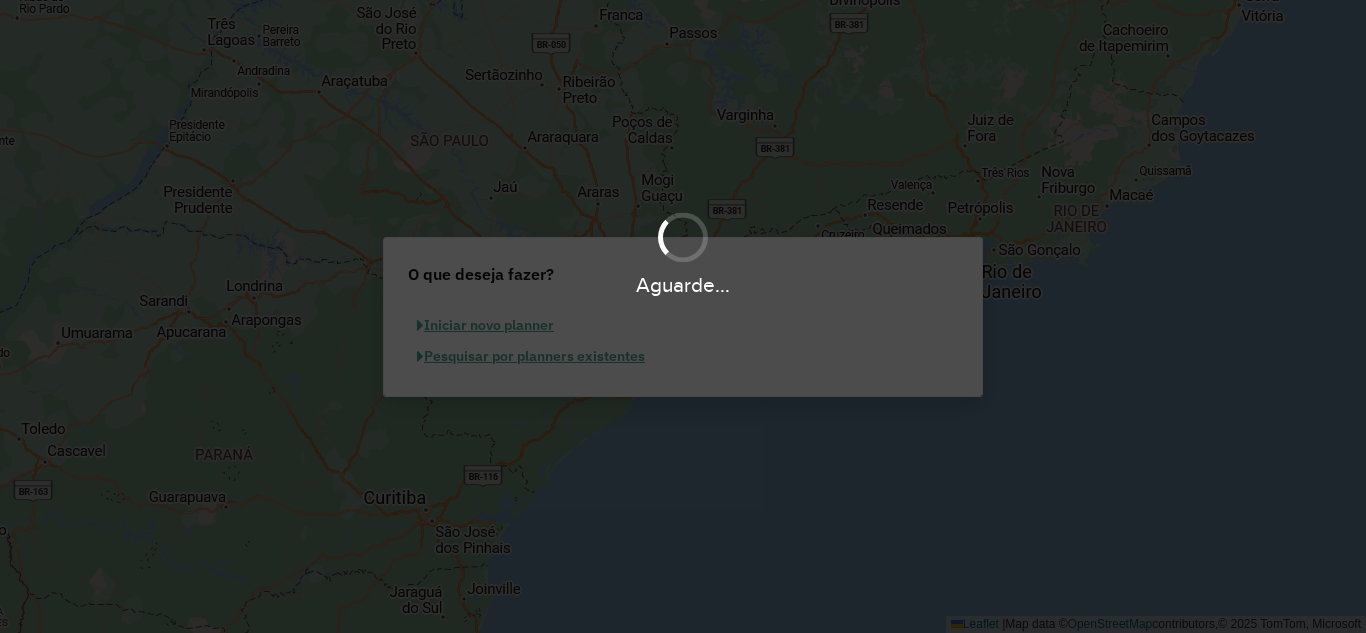 scroll, scrollTop: 0, scrollLeft: 0, axis: both 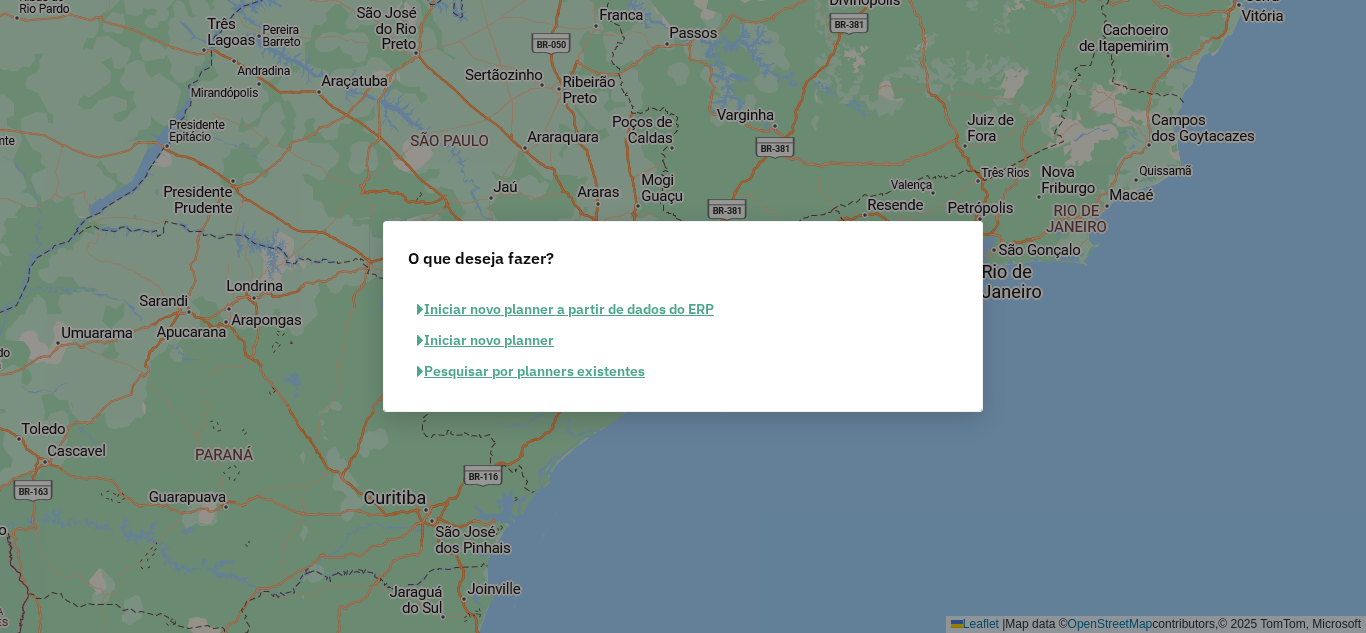click on "Pesquisar por planners existentes" 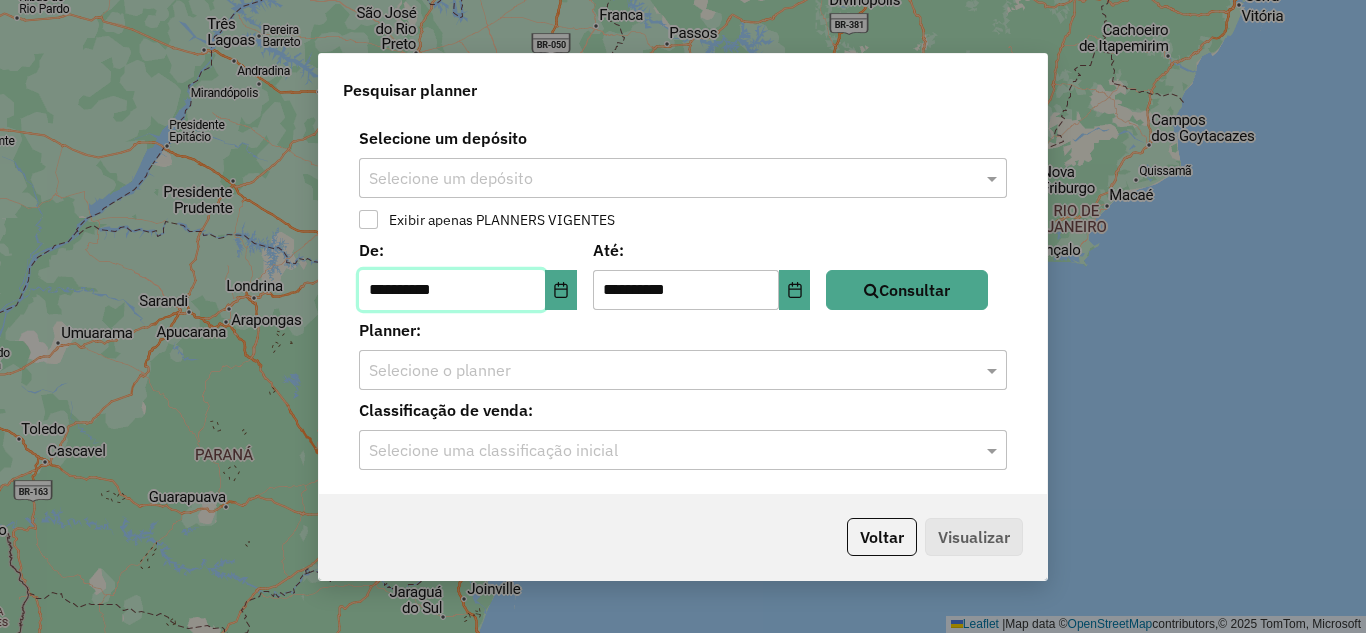 click on "**********" at bounding box center (452, 290) 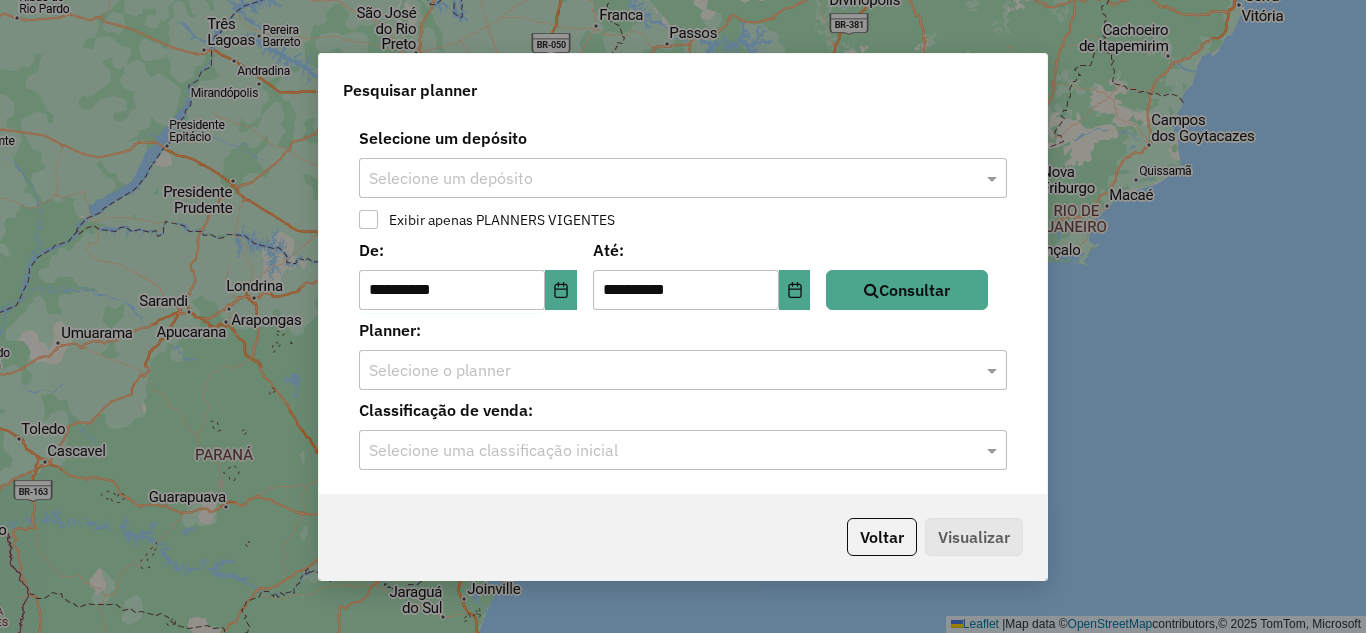 click 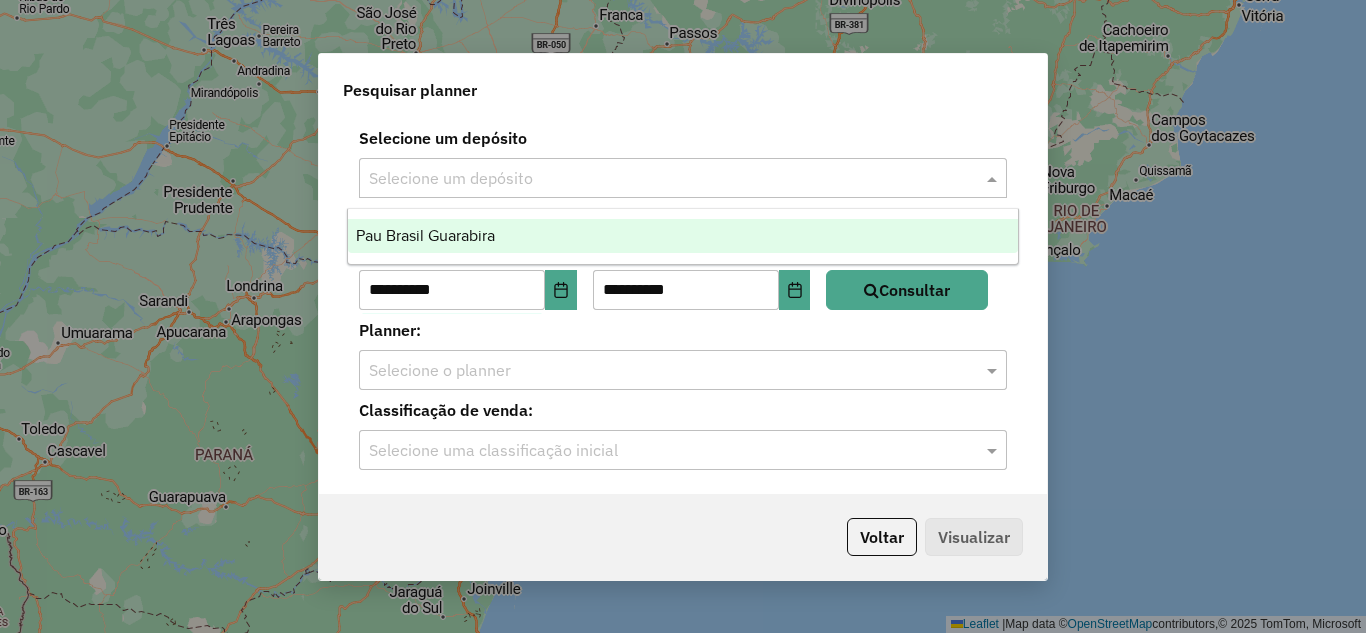 click on "Pau Brasil Guarabira" at bounding box center (425, 235) 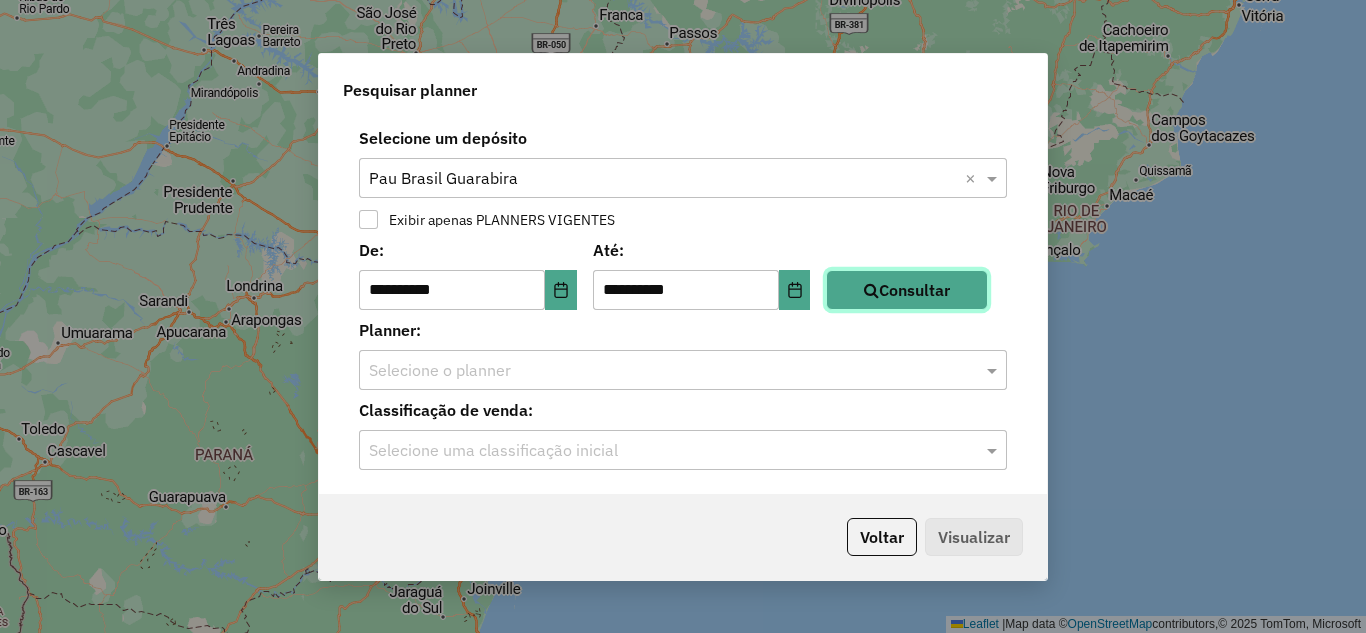 click on "Consultar" 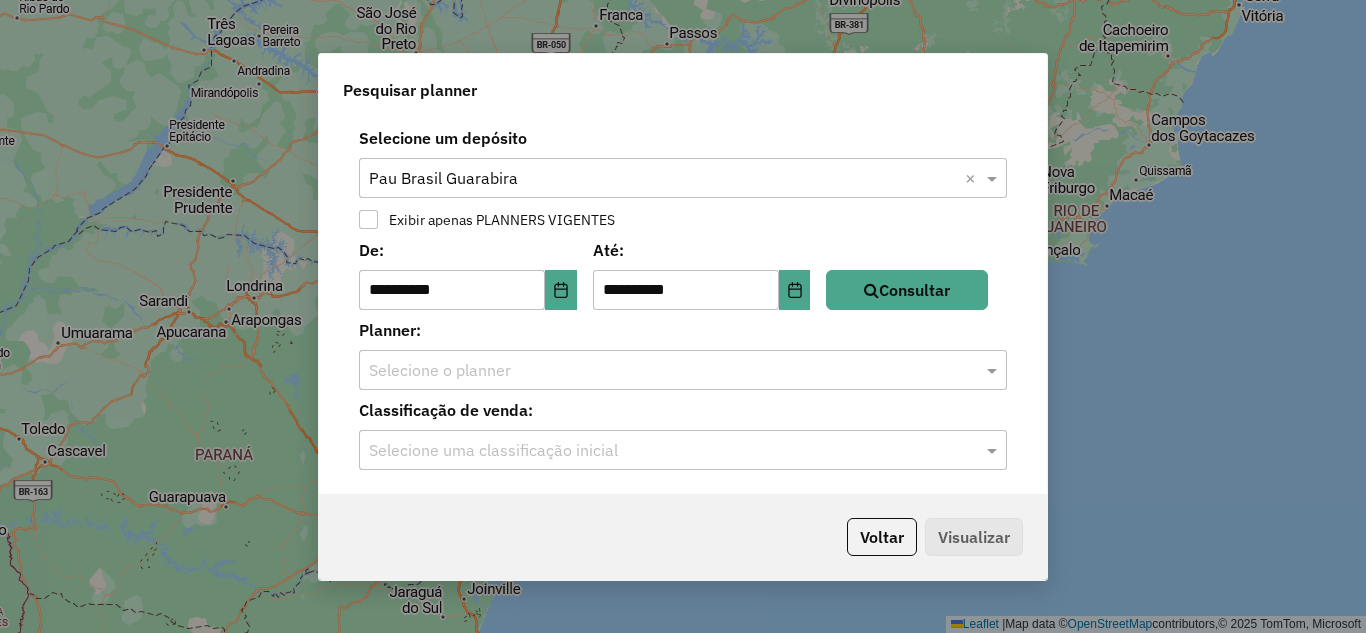 click 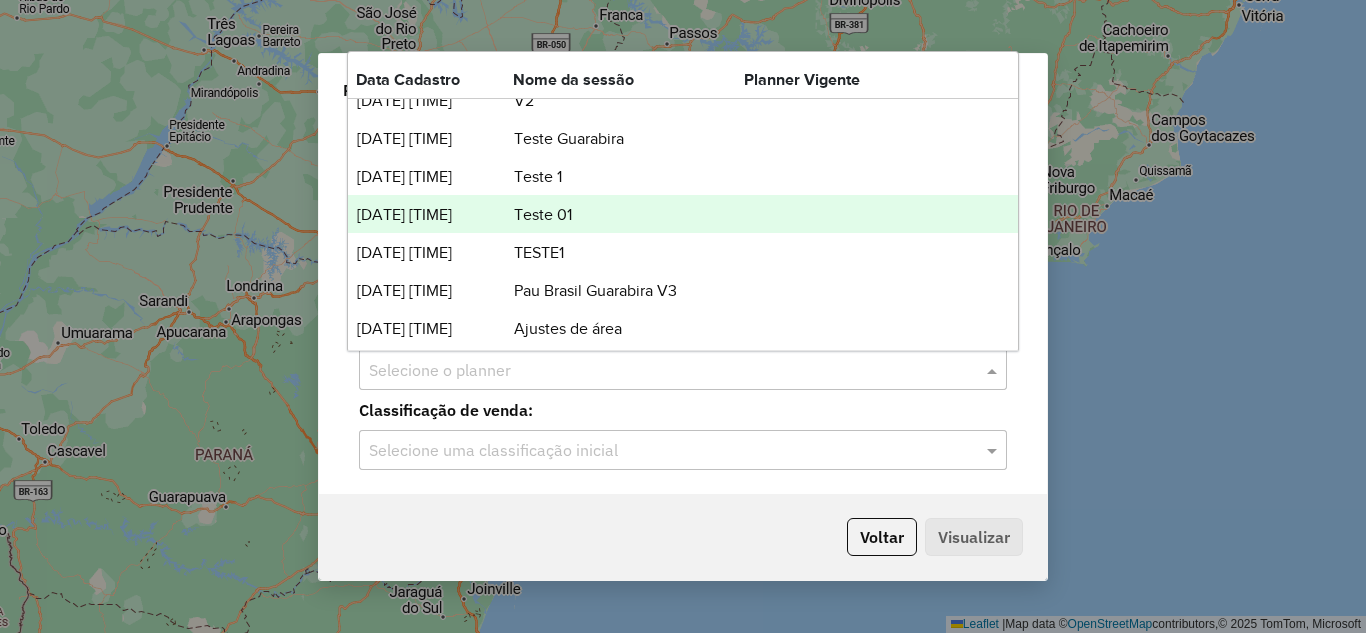 scroll, scrollTop: 102, scrollLeft: 0, axis: vertical 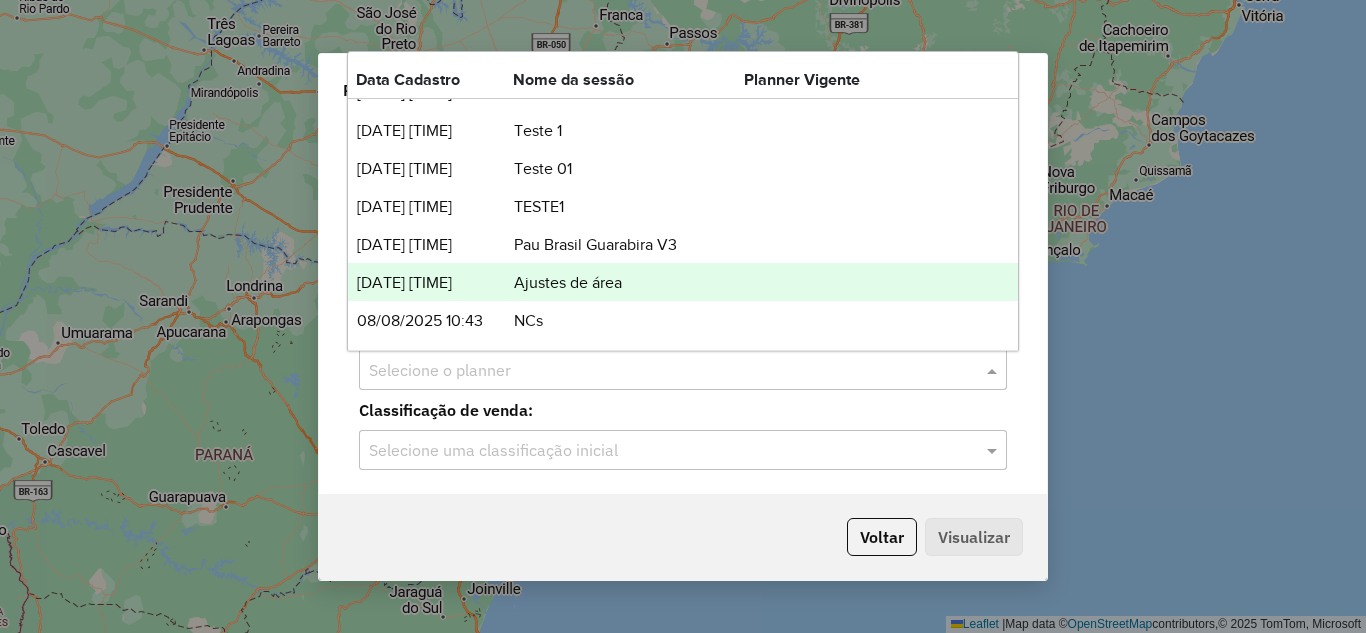 click on "Ajustes de área" at bounding box center (628, 283) 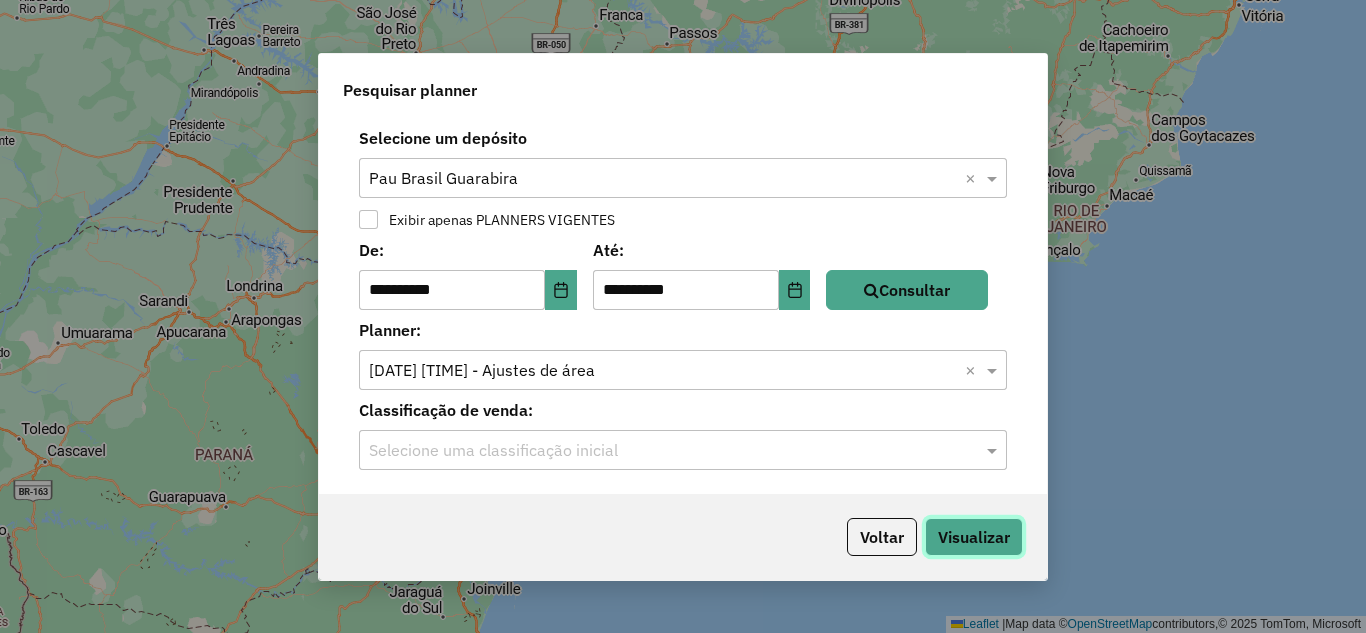 click on "Visualizar" 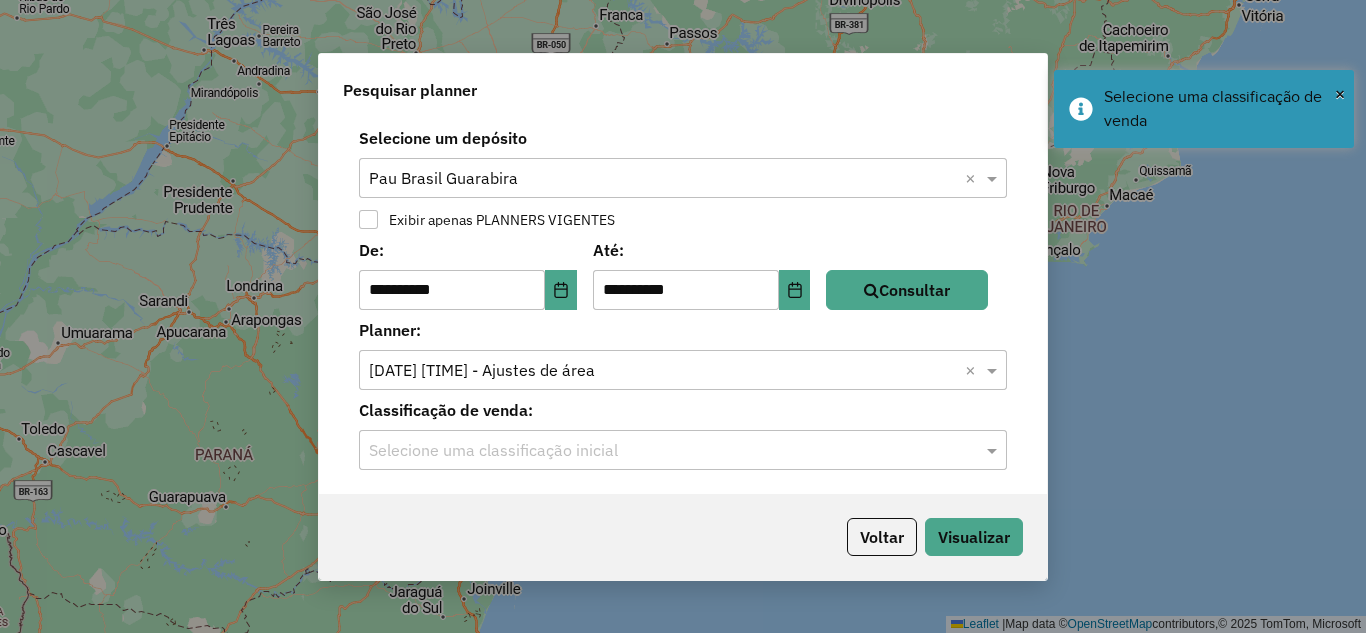 click 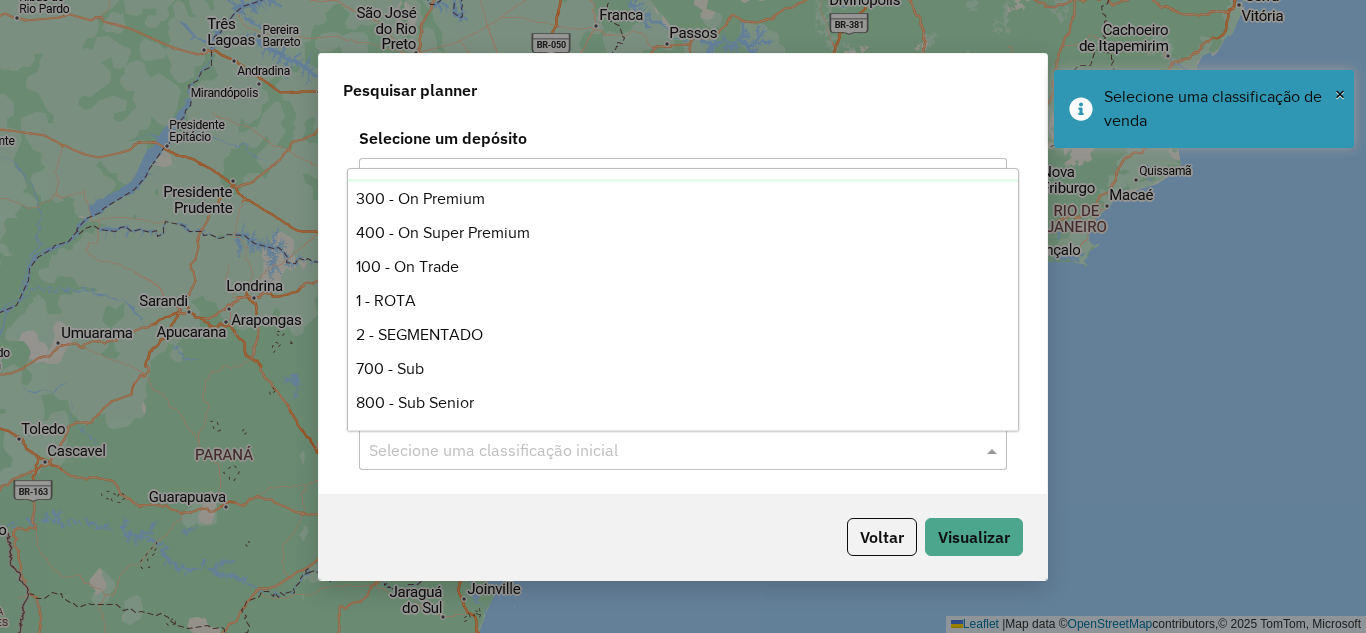 scroll, scrollTop: 202, scrollLeft: 0, axis: vertical 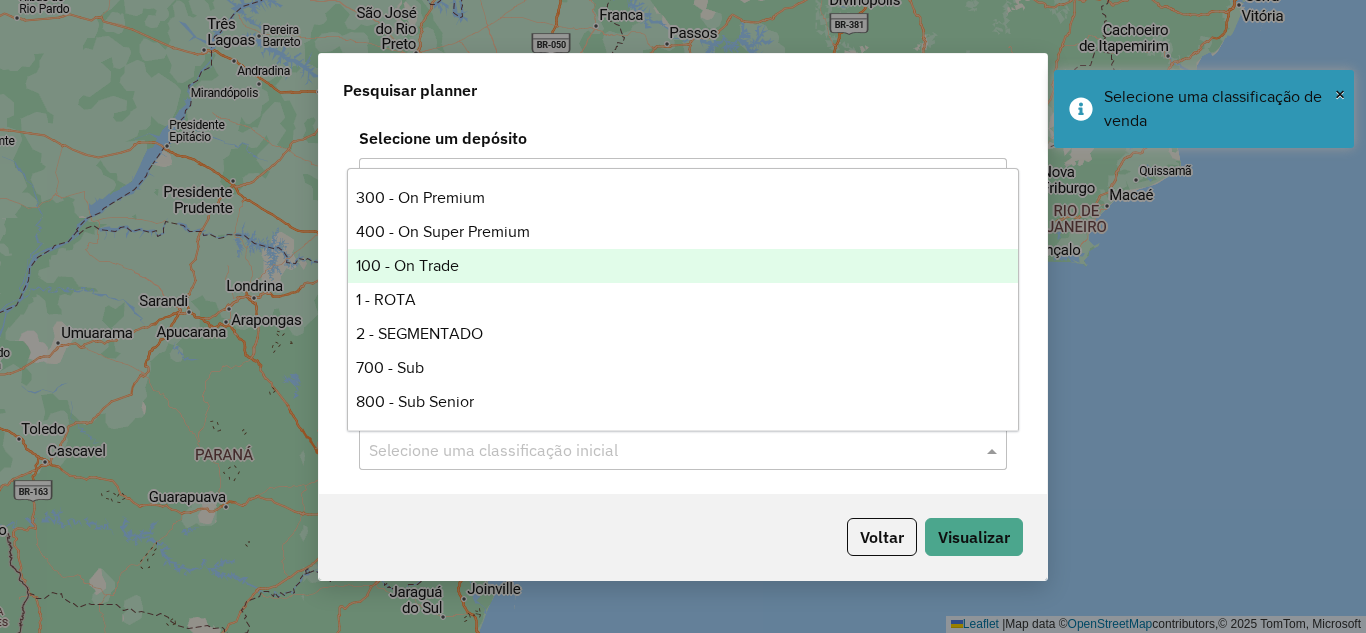 click on "100 - On Trade" at bounding box center [683, 266] 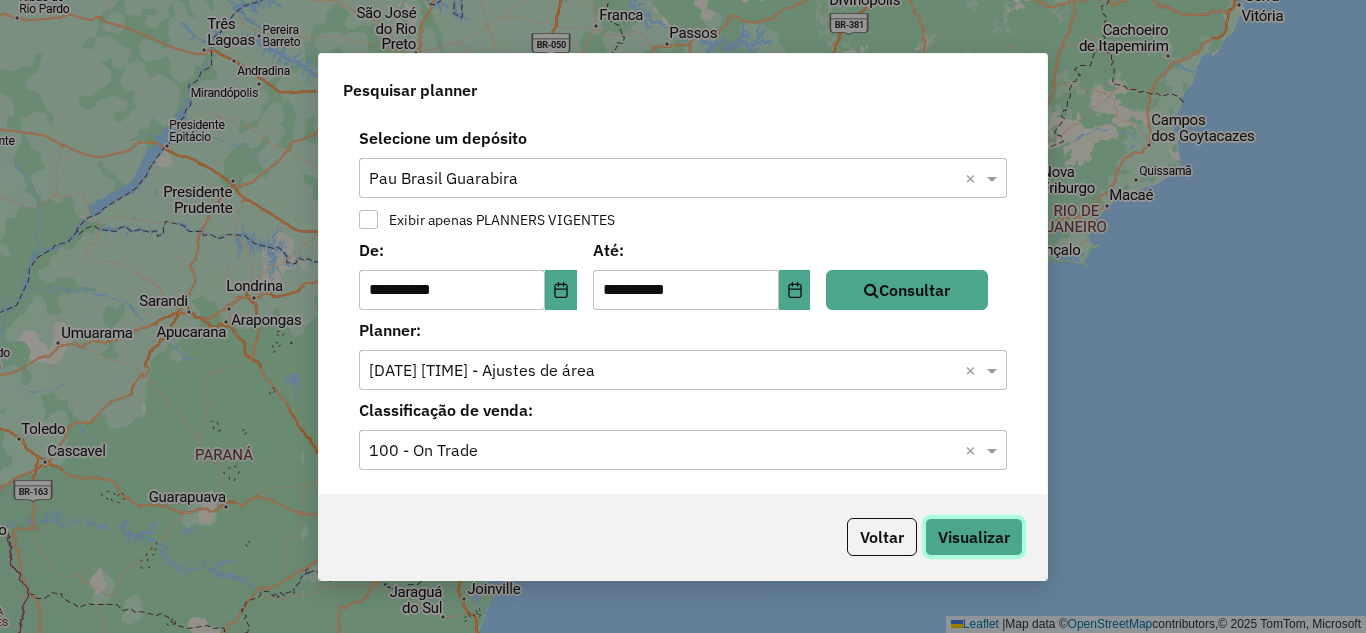 click on "Visualizar" 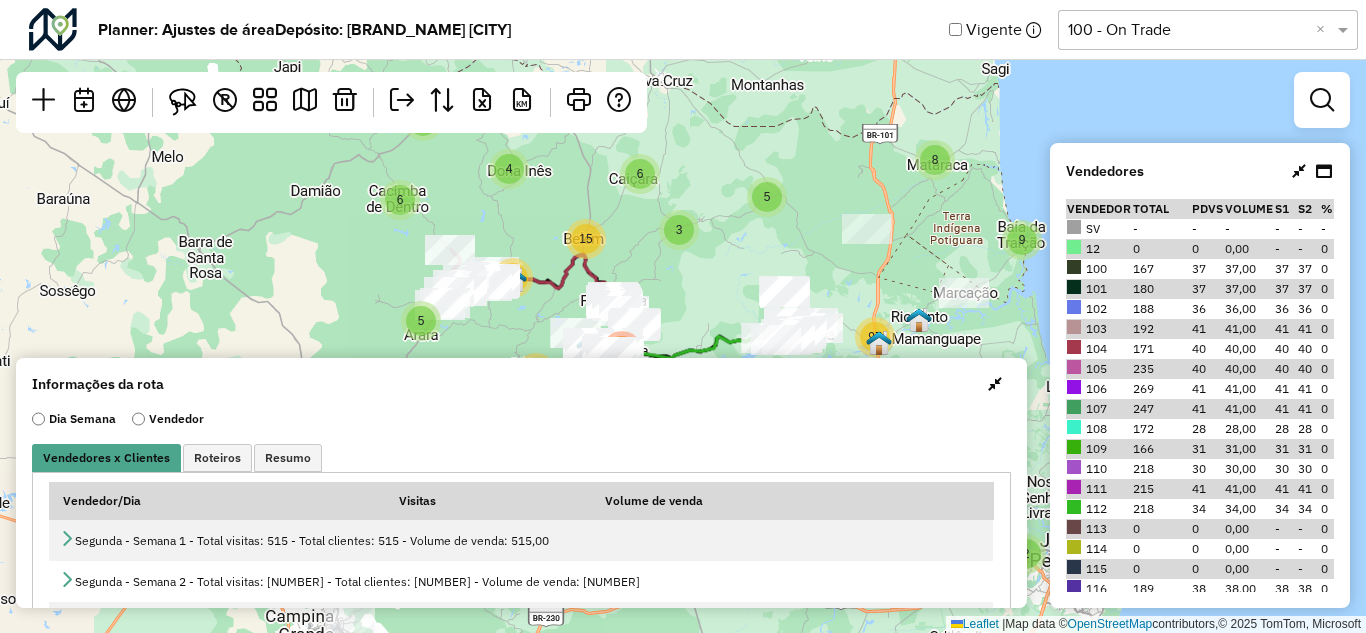 click at bounding box center (995, 384) 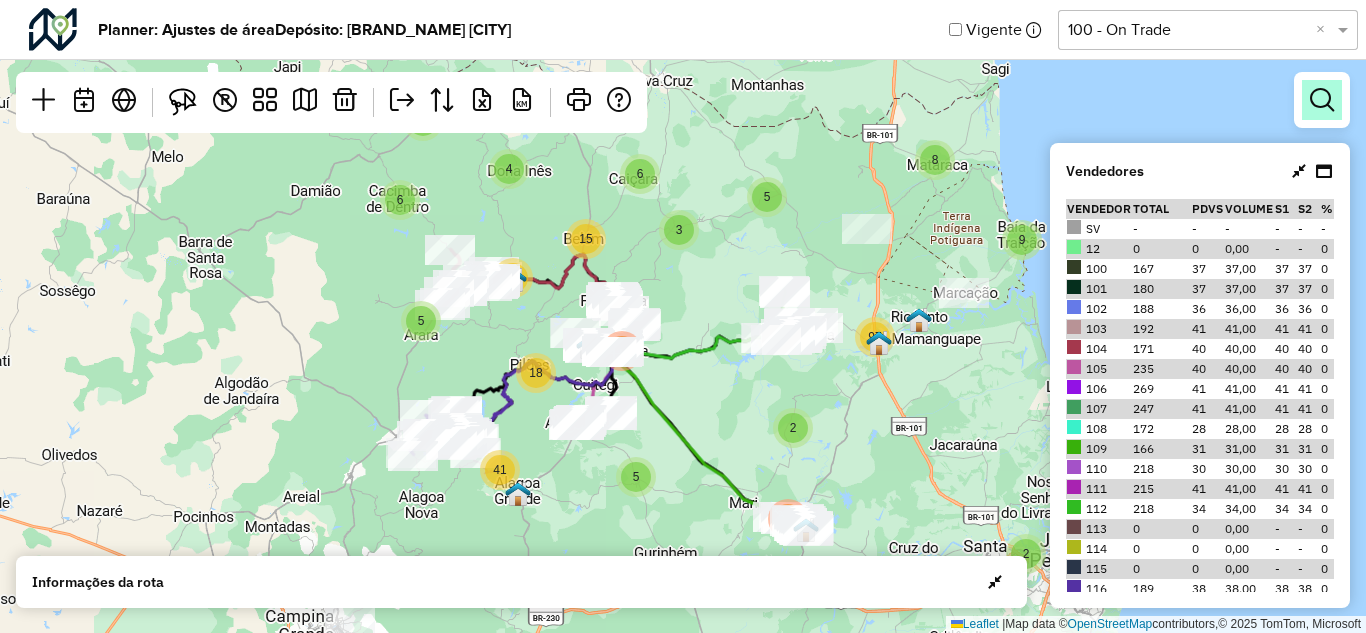 click at bounding box center (1322, 100) 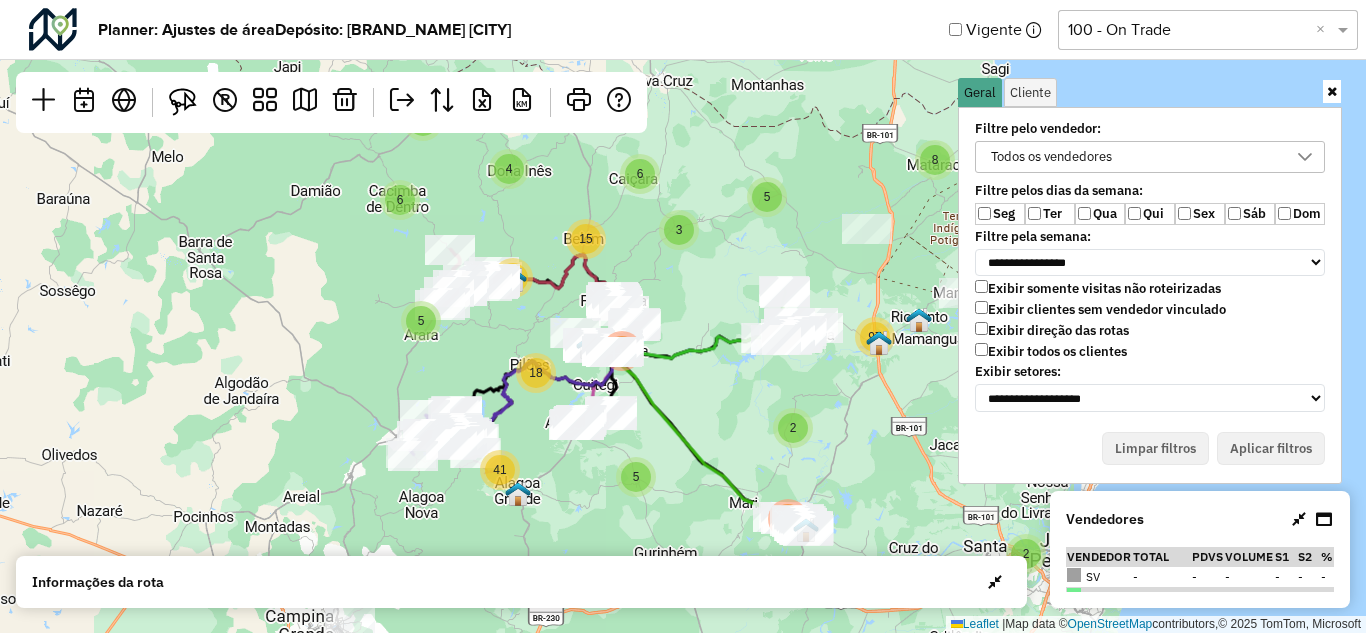 click on "Todos os vendedores" at bounding box center [1051, 157] 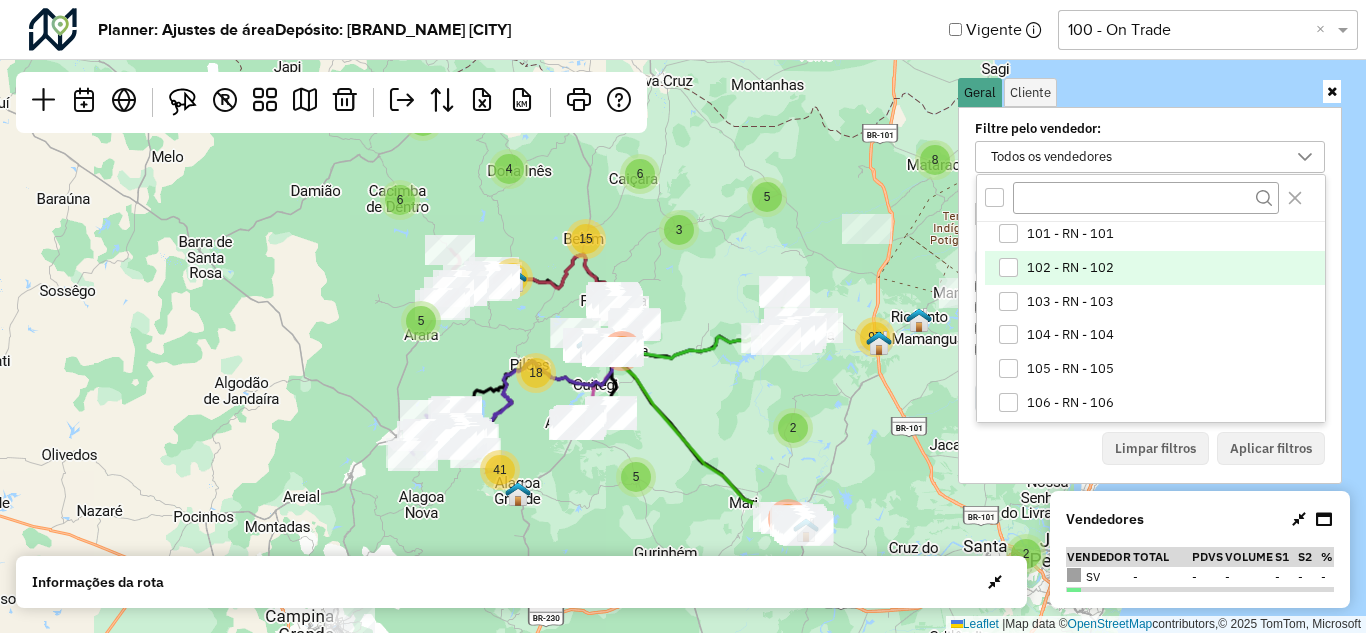scroll, scrollTop: 200, scrollLeft: 0, axis: vertical 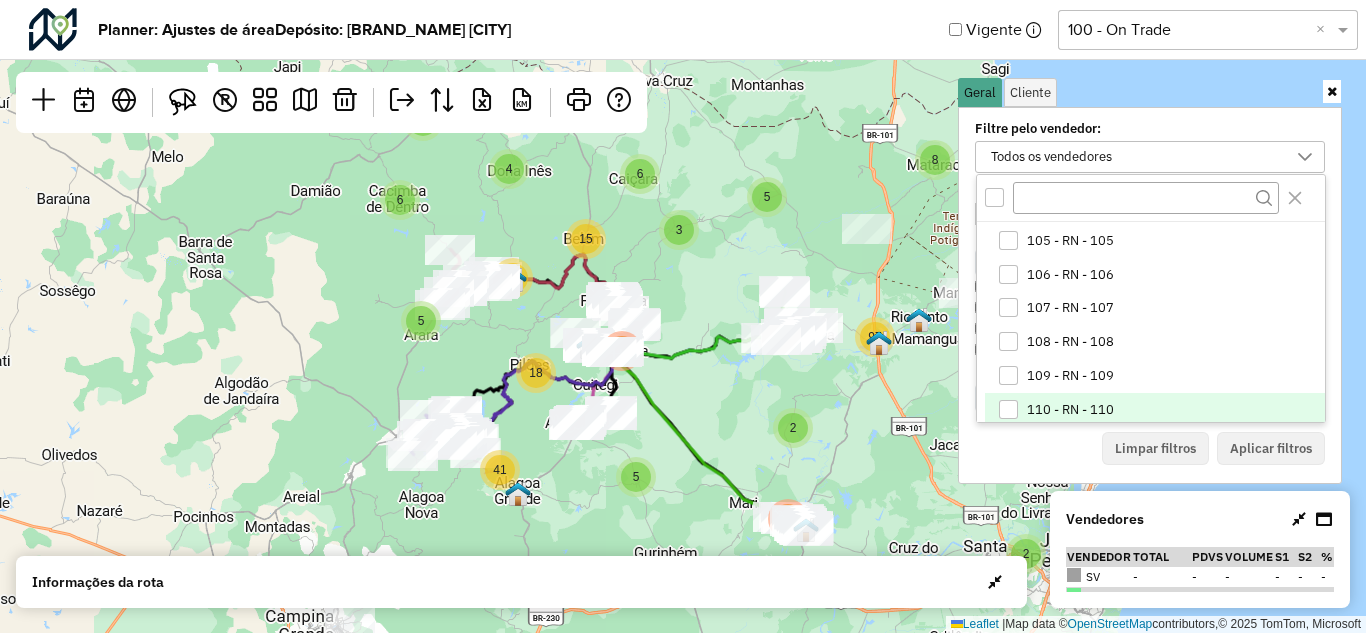 click on "110 - RN - 110" at bounding box center [1070, 410] 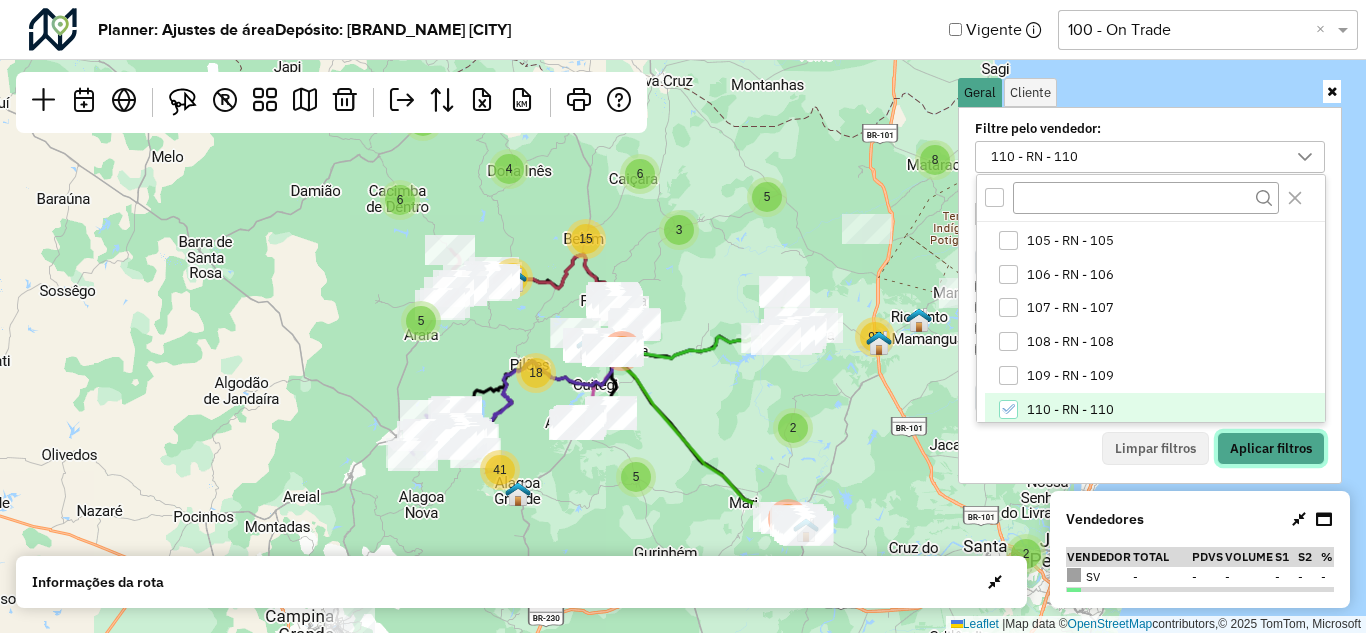 click on "Aplicar filtros" at bounding box center [1271, 449] 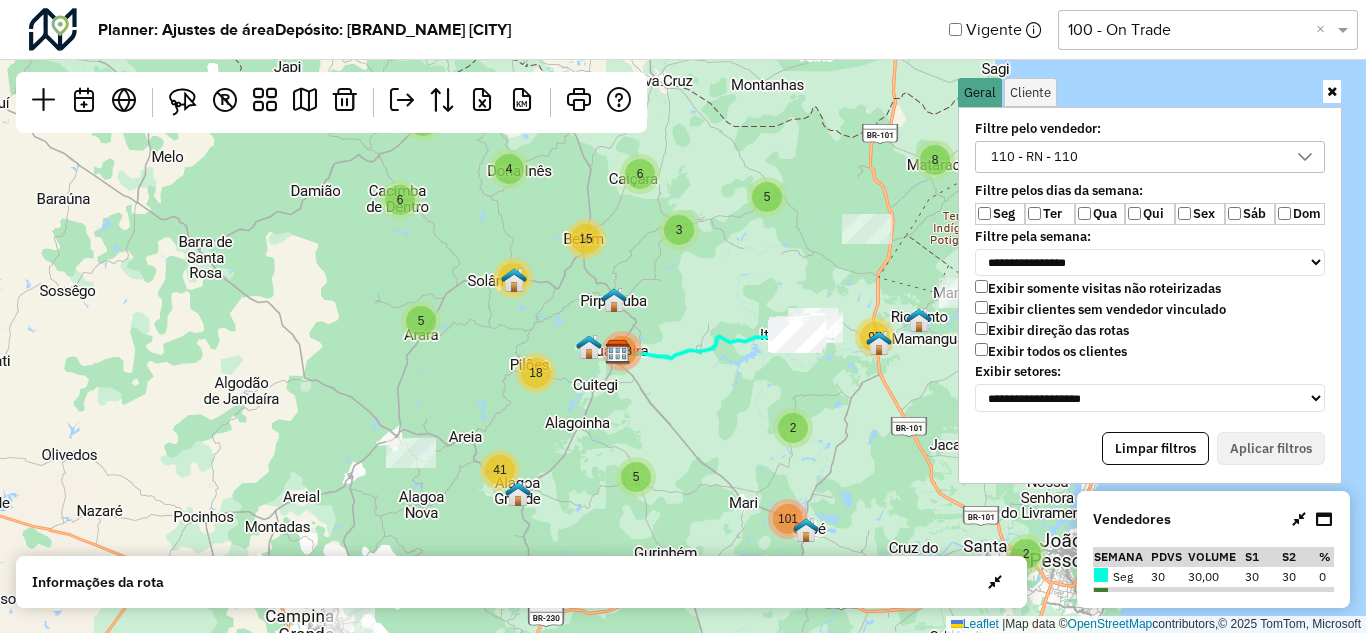 click on "Sex" at bounding box center [1200, 214] 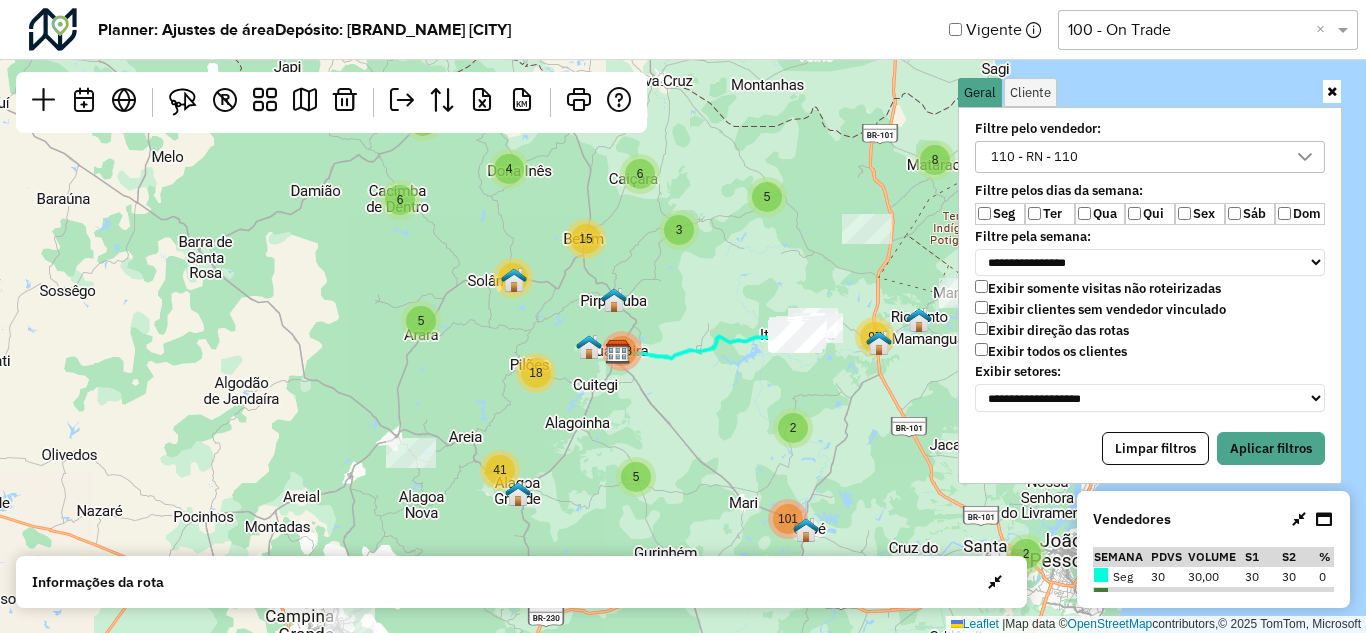 click on "Seg" at bounding box center [1000, 214] 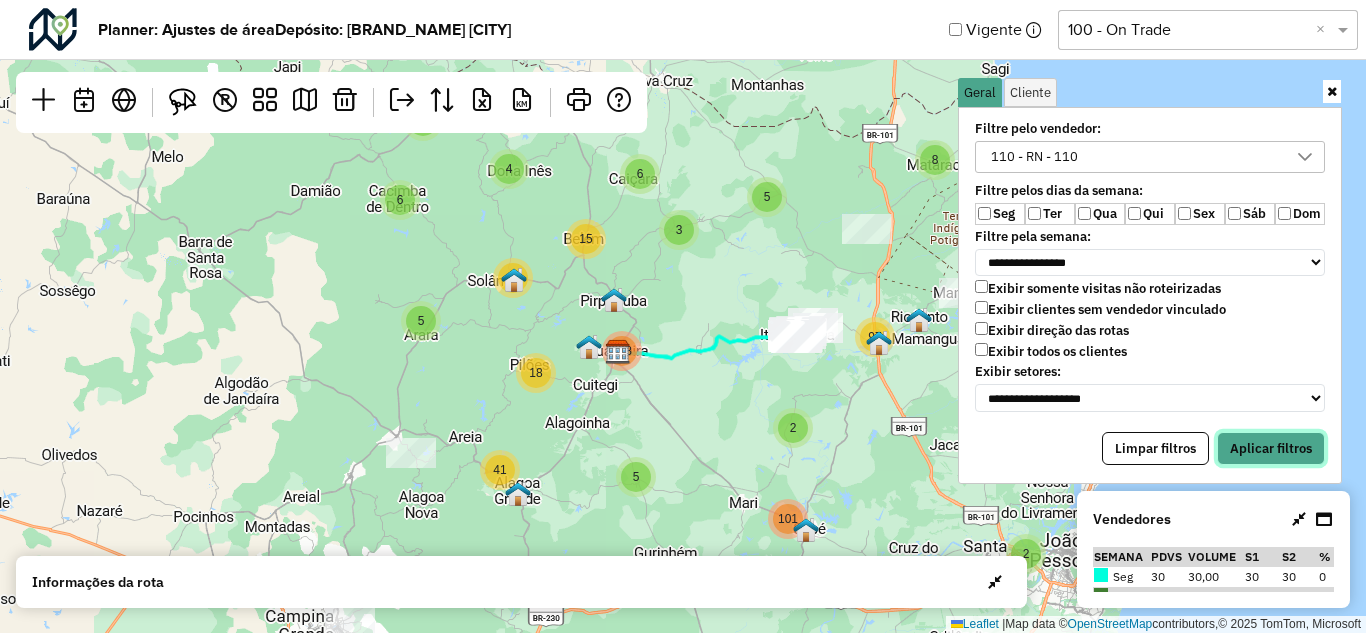click on "Aplicar filtros" at bounding box center (1271, 449) 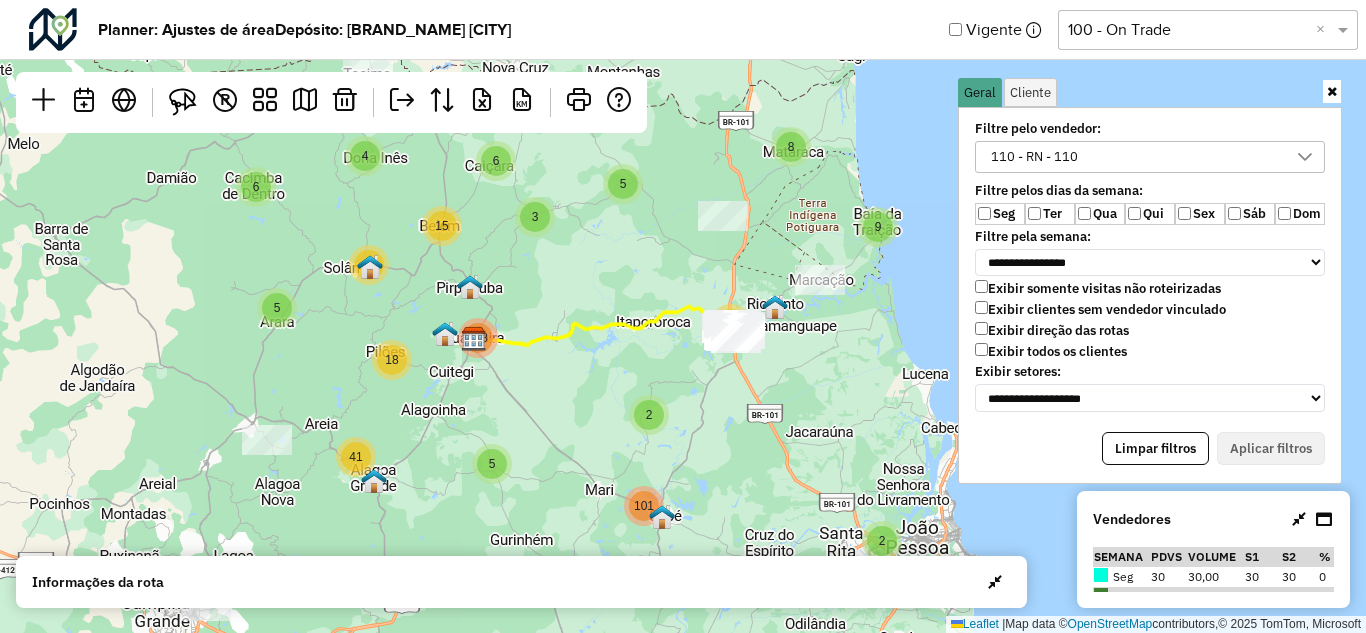 drag, startPoint x: 793, startPoint y: 421, endPoint x: 649, endPoint y: 408, distance: 144.58562 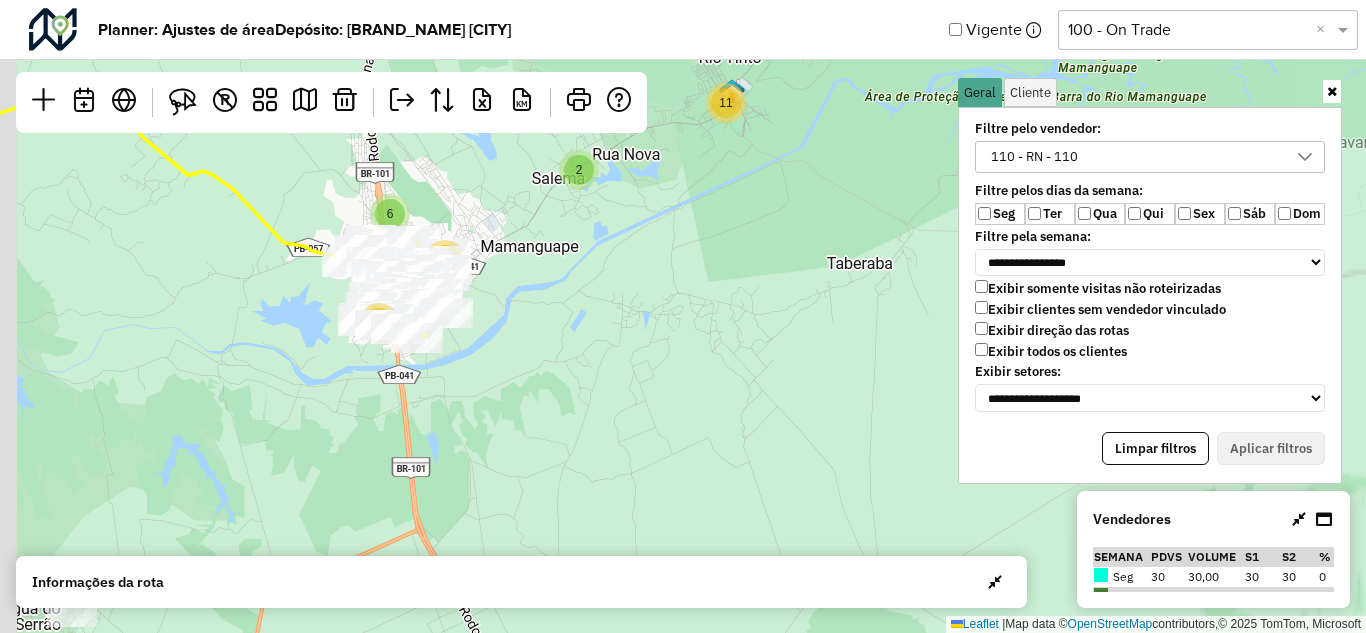 drag, startPoint x: 538, startPoint y: 352, endPoint x: 661, endPoint y: 417, distance: 139.11865 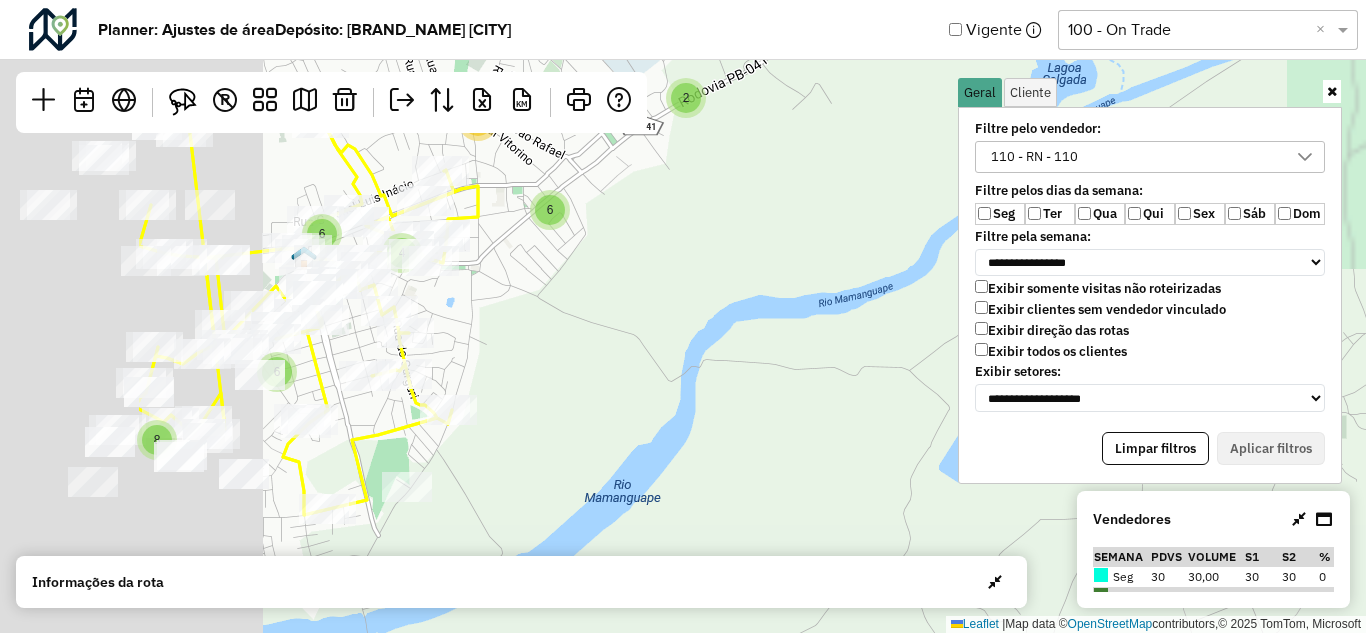 drag, startPoint x: 481, startPoint y: 349, endPoint x: 823, endPoint y: 529, distance: 386.47638 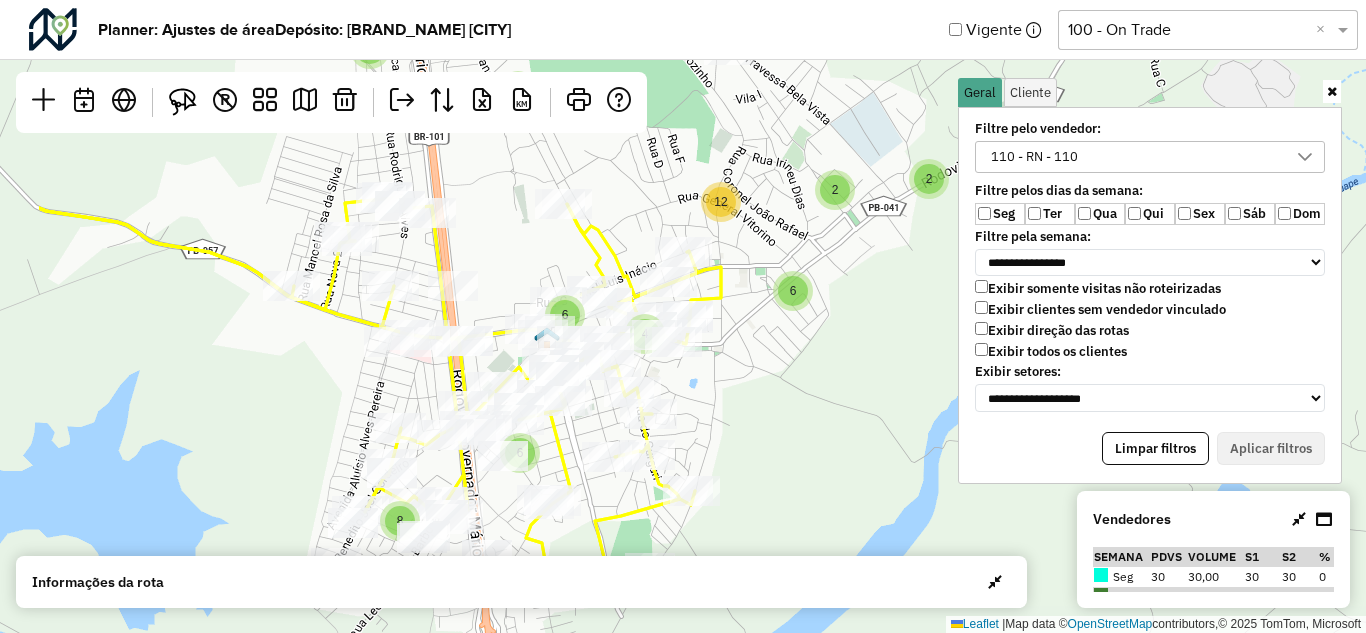 drag, startPoint x: 625, startPoint y: 402, endPoint x: 801, endPoint y: 440, distance: 180.05554 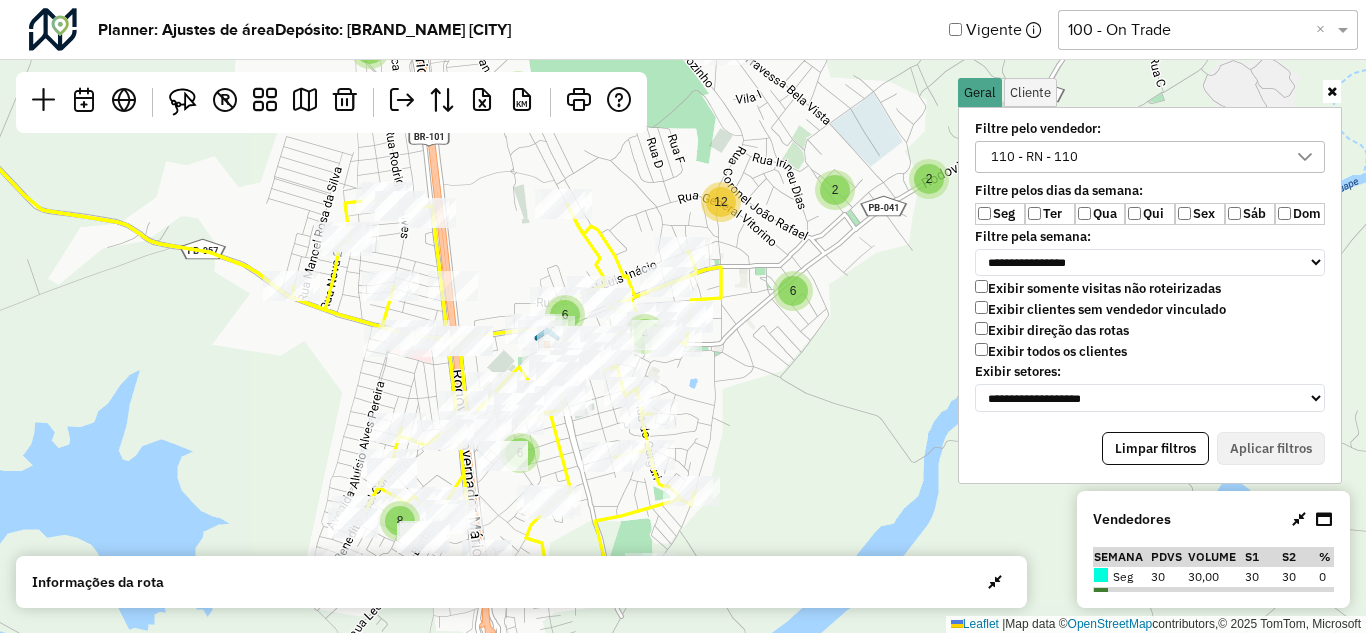 click at bounding box center [1332, 91] 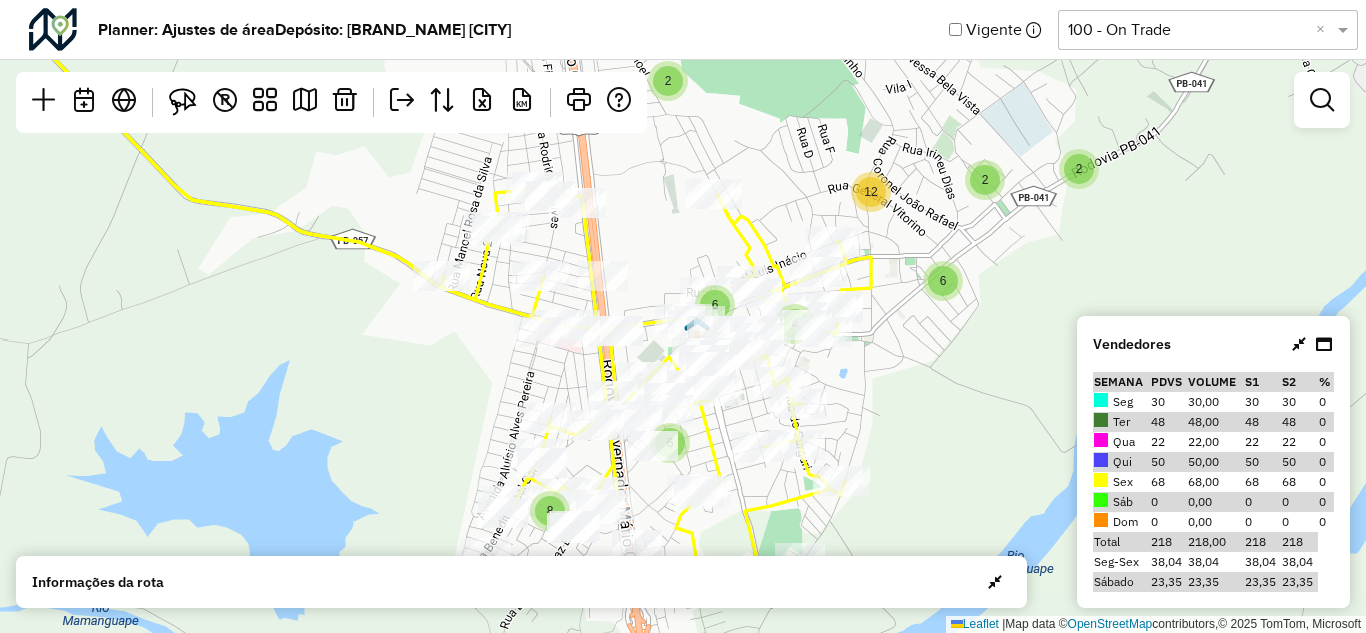 drag, startPoint x: 579, startPoint y: 254, endPoint x: 641, endPoint y: 250, distance: 62.1289 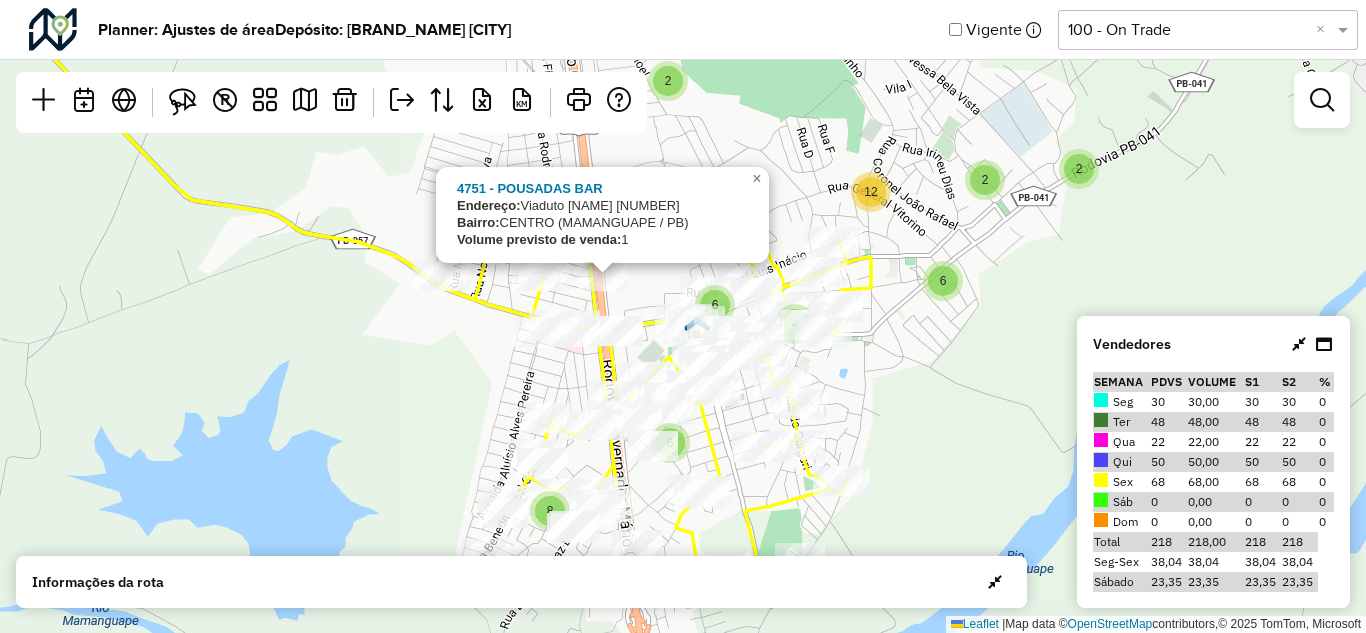 drag, startPoint x: 372, startPoint y: 300, endPoint x: 422, endPoint y: 338, distance: 62.801273 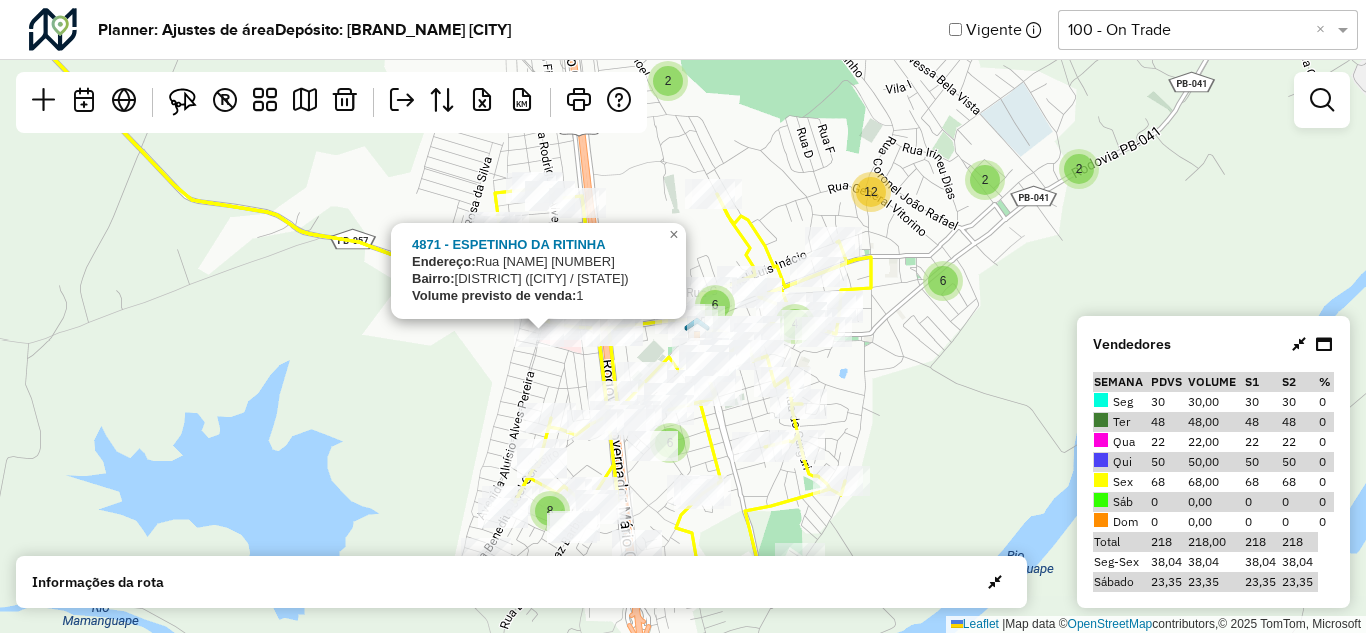 click on "[NUMBER]
[NUMBER] - [BUSINESS_NAME]
Endereço:   [STREET] [NUMBER]
Bairro:  [DISTRICT] ([CITY] / [STATE])
Volume previsto de venda:  [NUMBER]
×  Leaflet   |  Map data ©  OpenStreetMap  contributors,© 2025 TomTom, Microsoft" 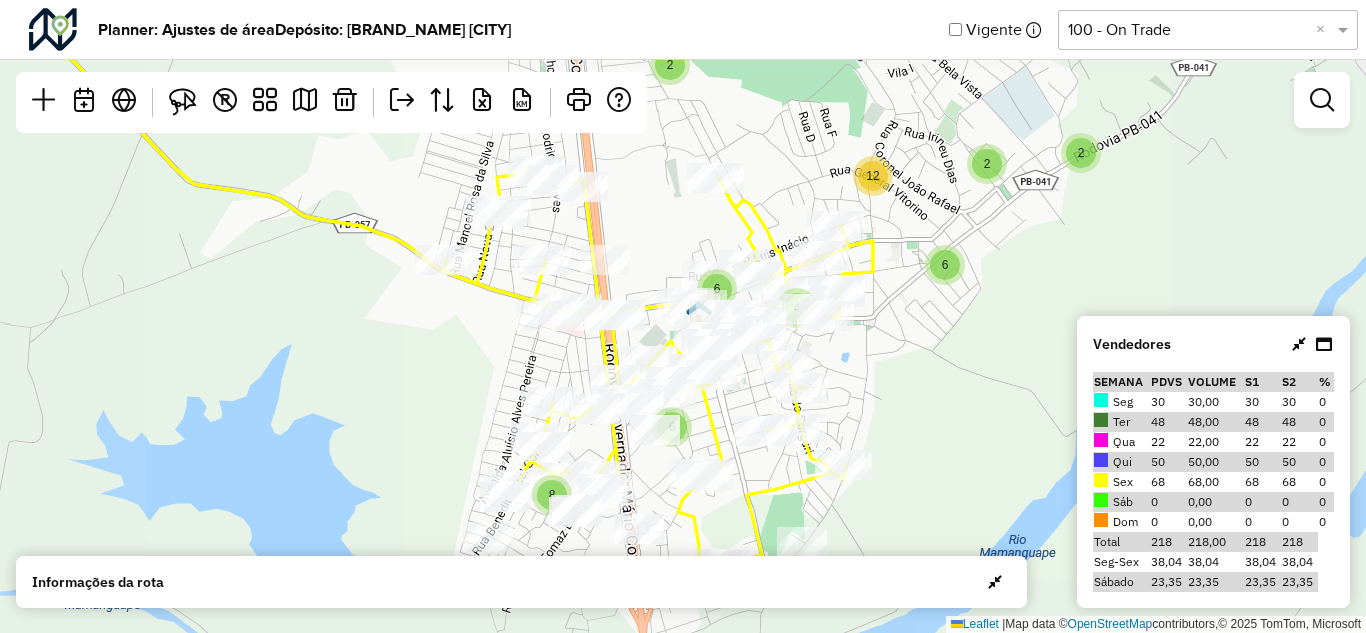 drag, startPoint x: 584, startPoint y: 228, endPoint x: 684, endPoint y: 347, distance: 155.4381 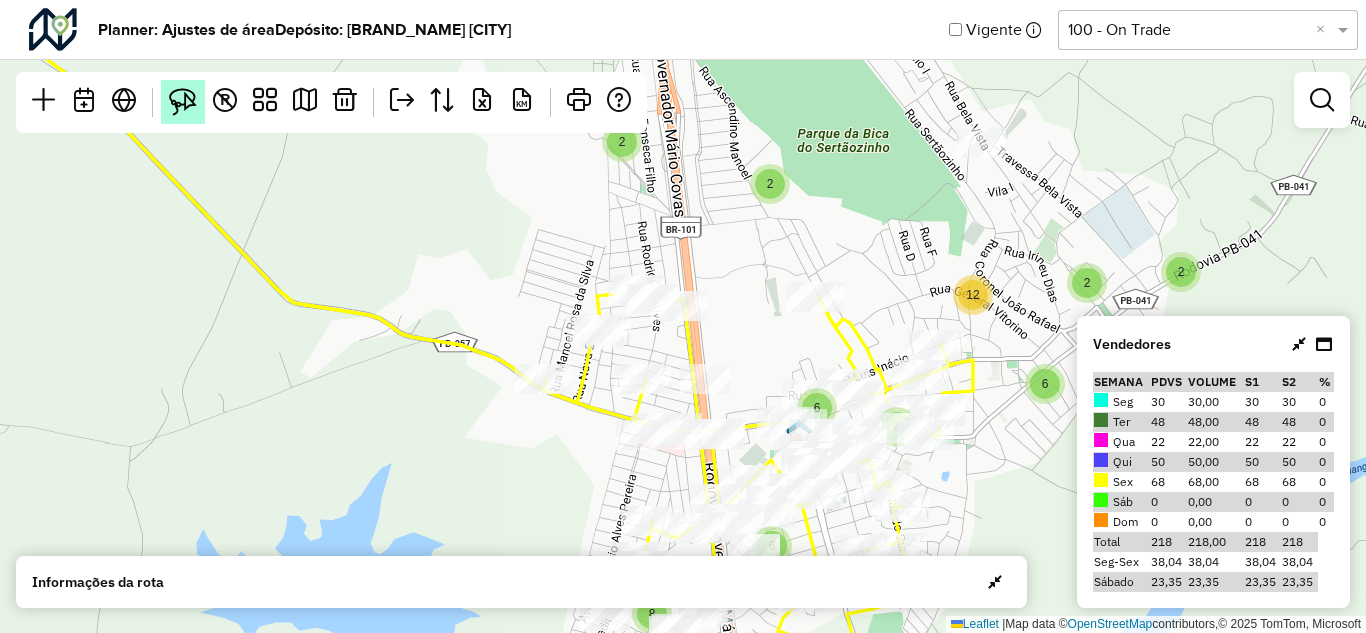 click at bounding box center (183, 102) 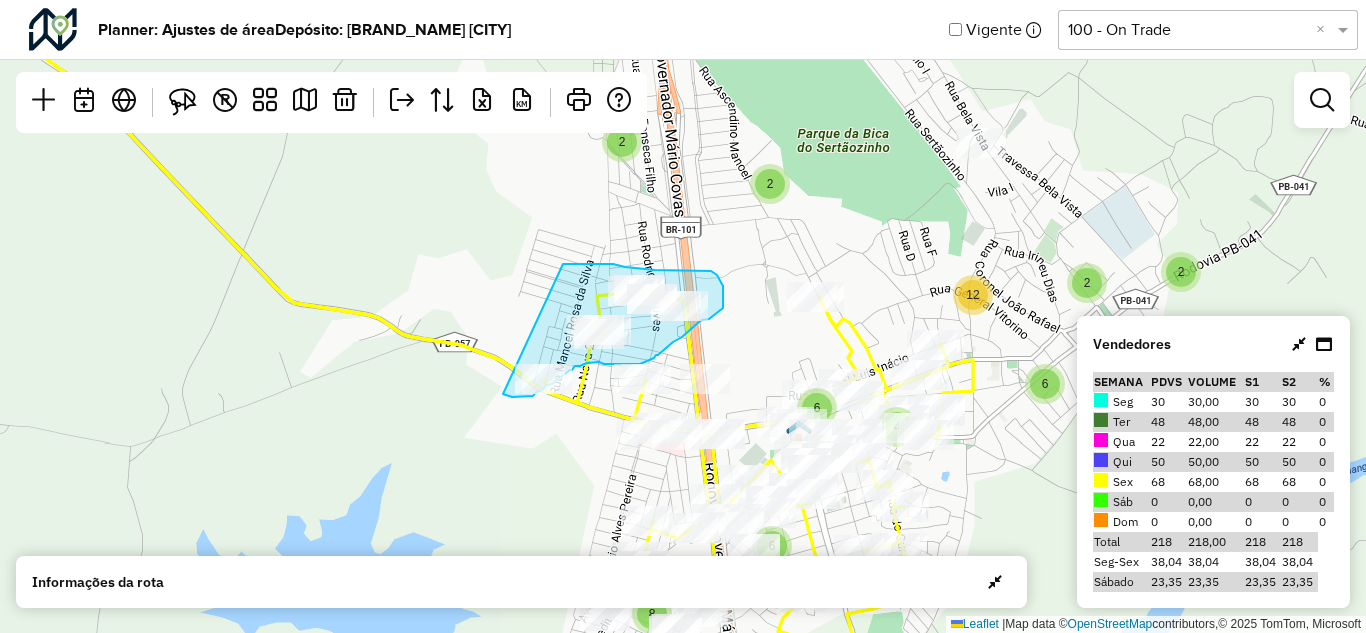 drag, startPoint x: 563, startPoint y: 264, endPoint x: 503, endPoint y: 394, distance: 143.1782 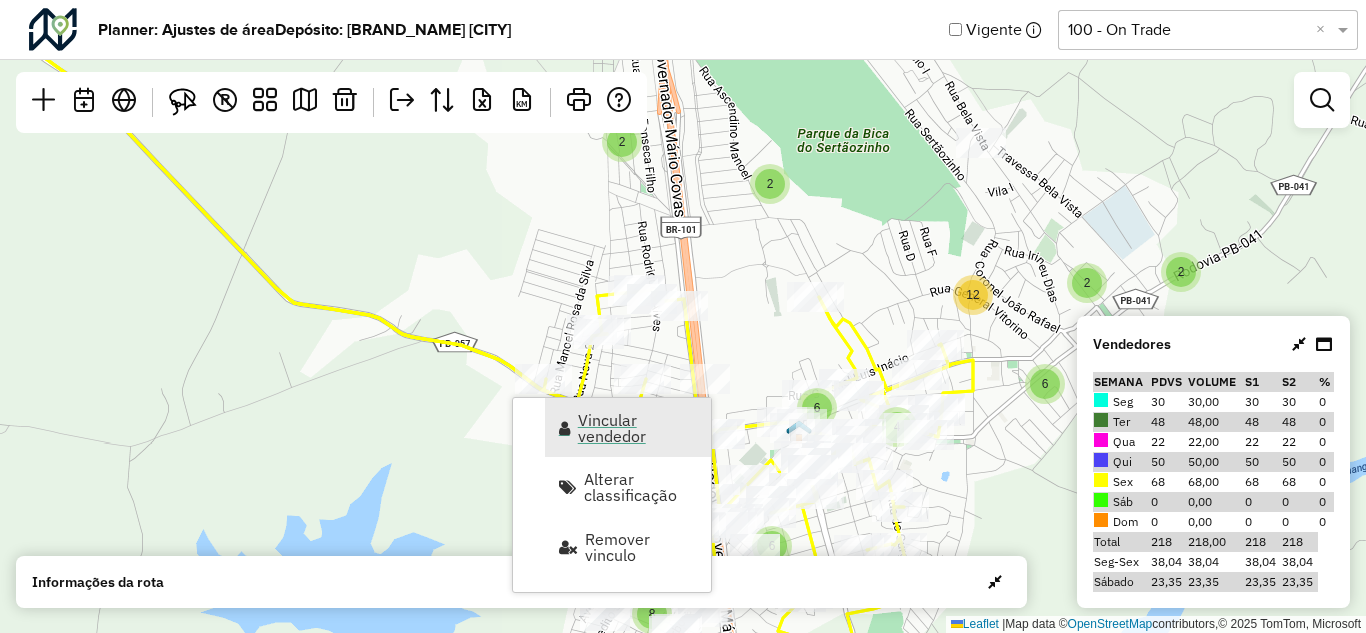 click on "Vincular vendedor" at bounding box center [638, 428] 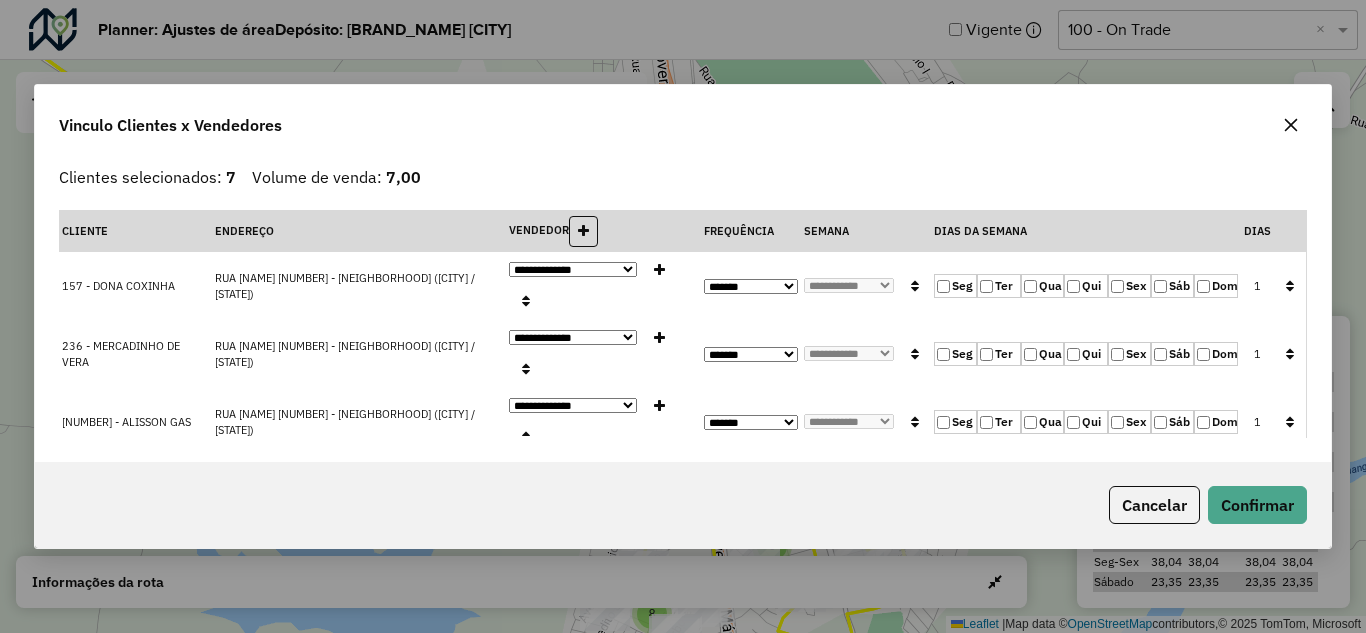 click on "**********" 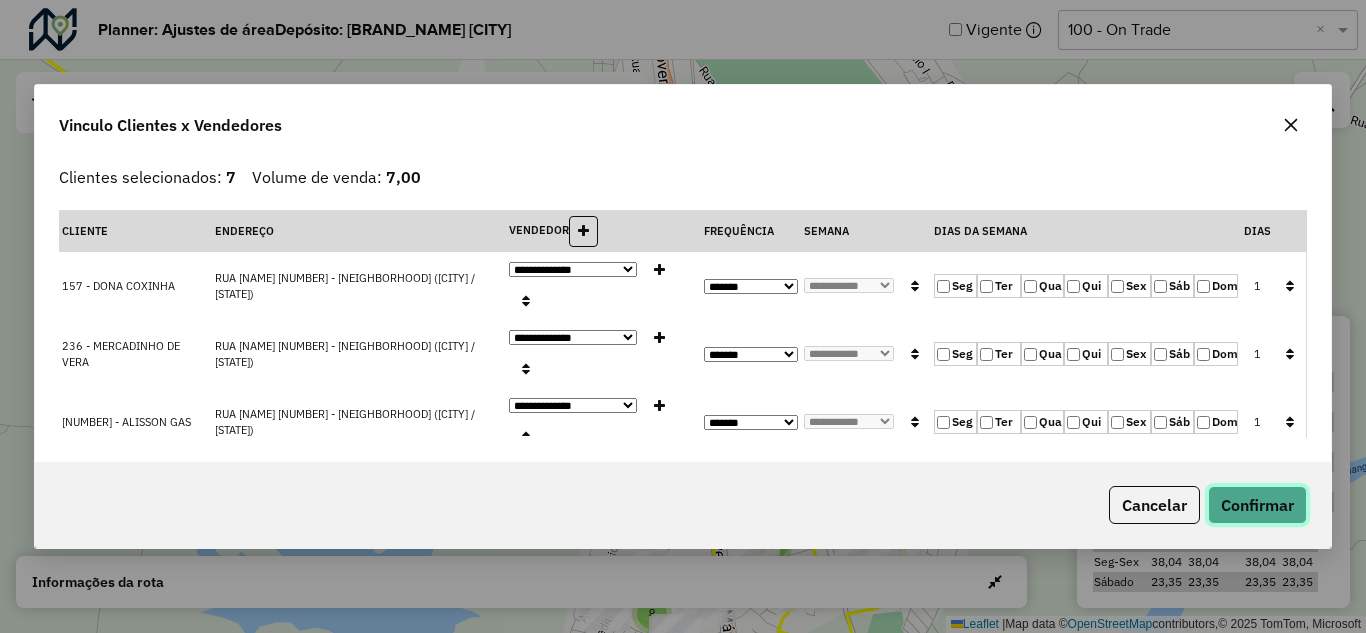 click on "Confirmar" 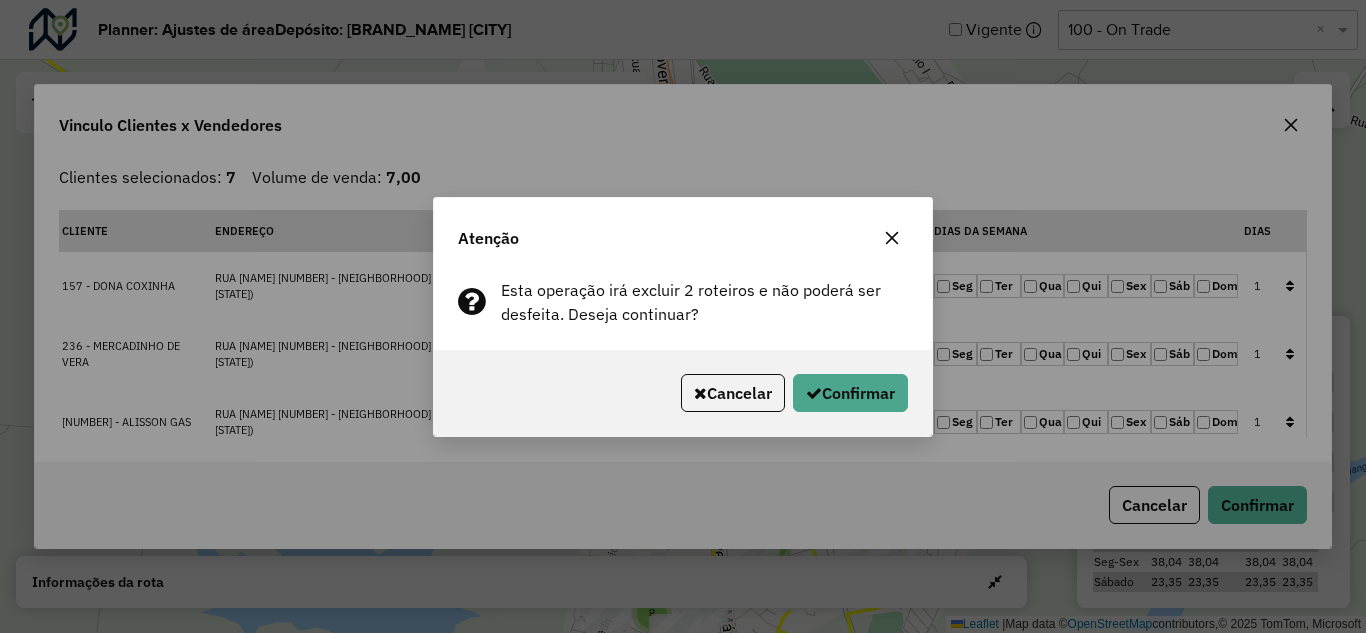 click 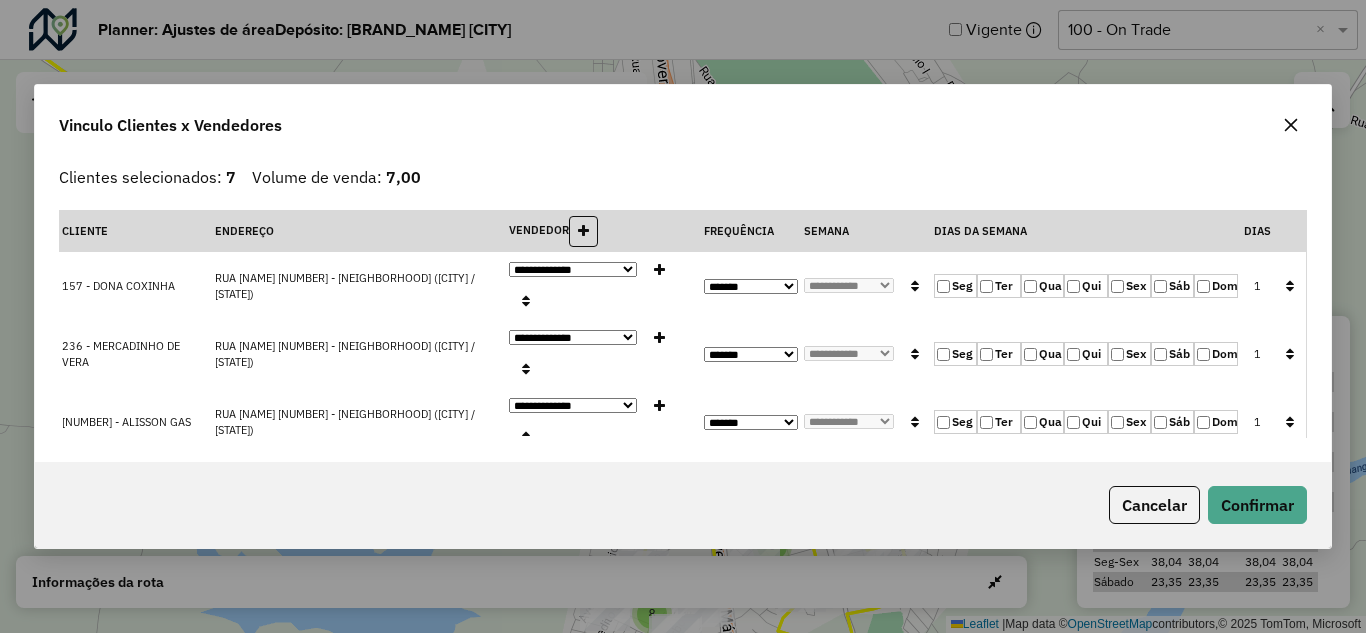 click 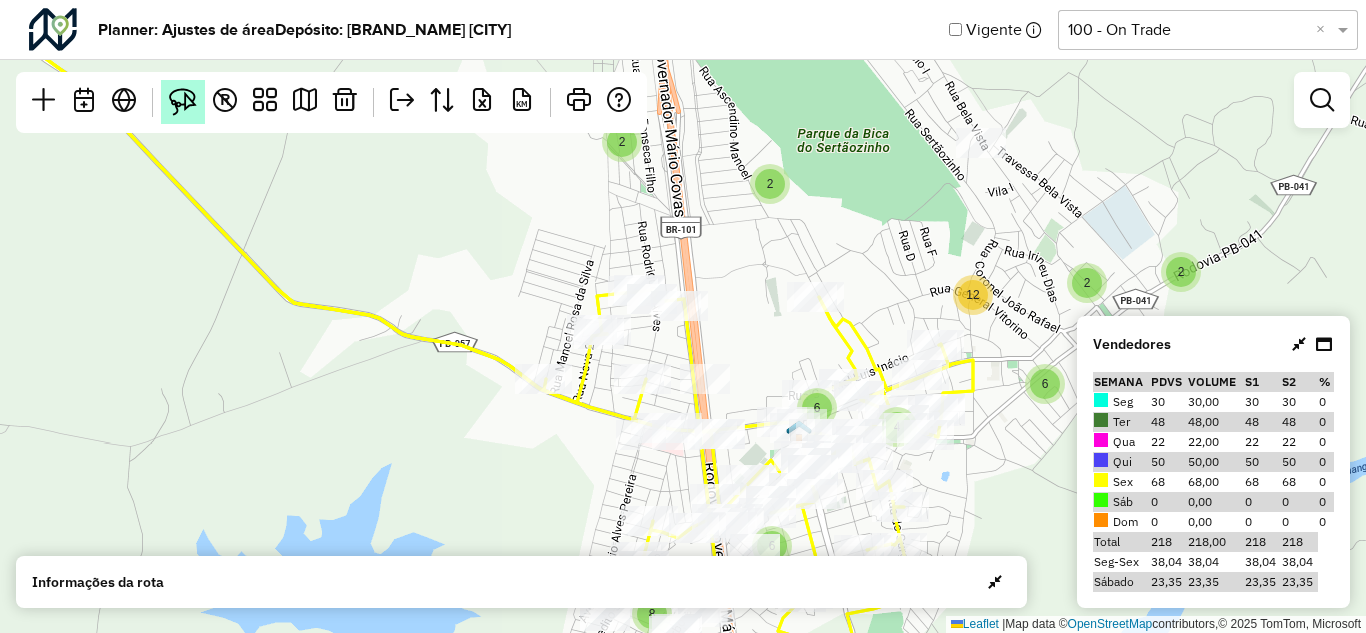 click at bounding box center [183, 102] 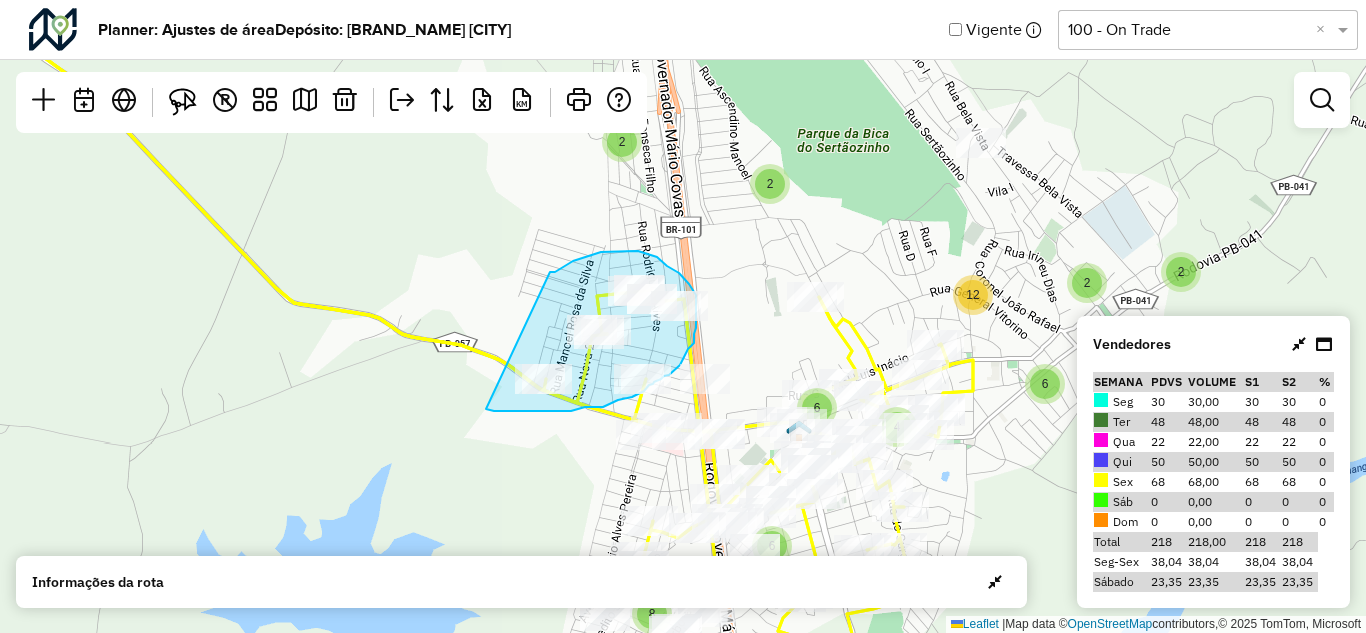 drag, startPoint x: 550, startPoint y: 272, endPoint x: 486, endPoint y: 409, distance: 151.21178 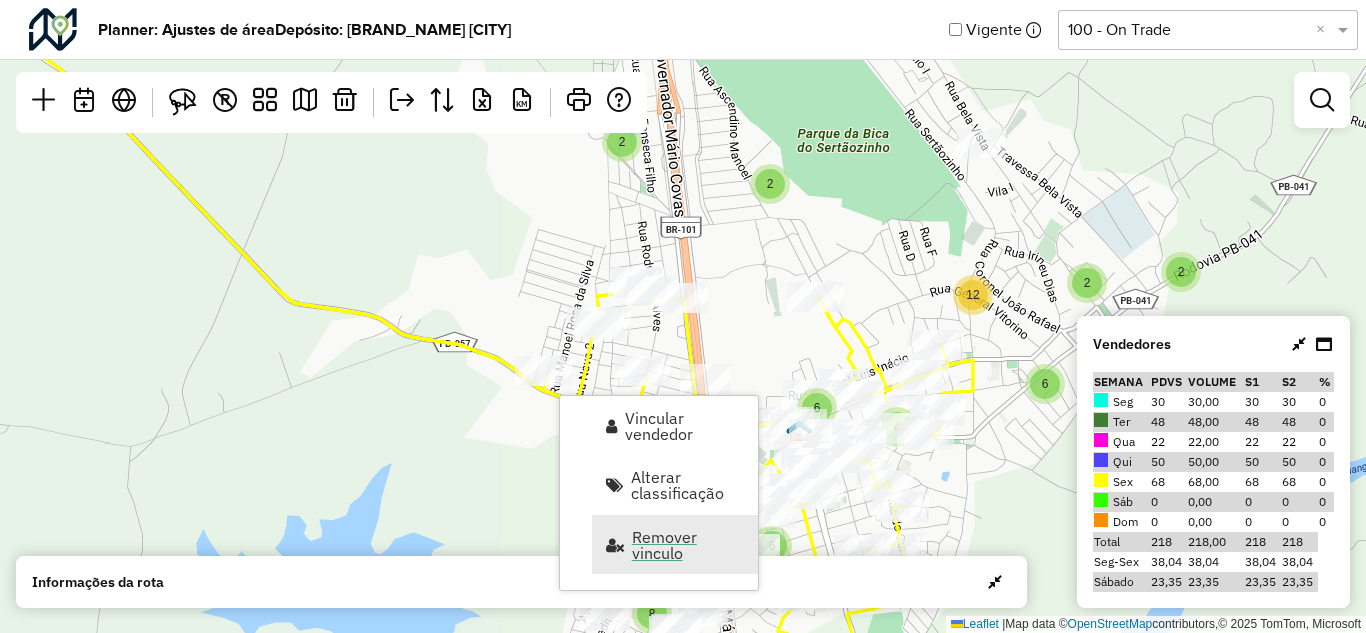 click on "Remover vinculo" at bounding box center [688, 545] 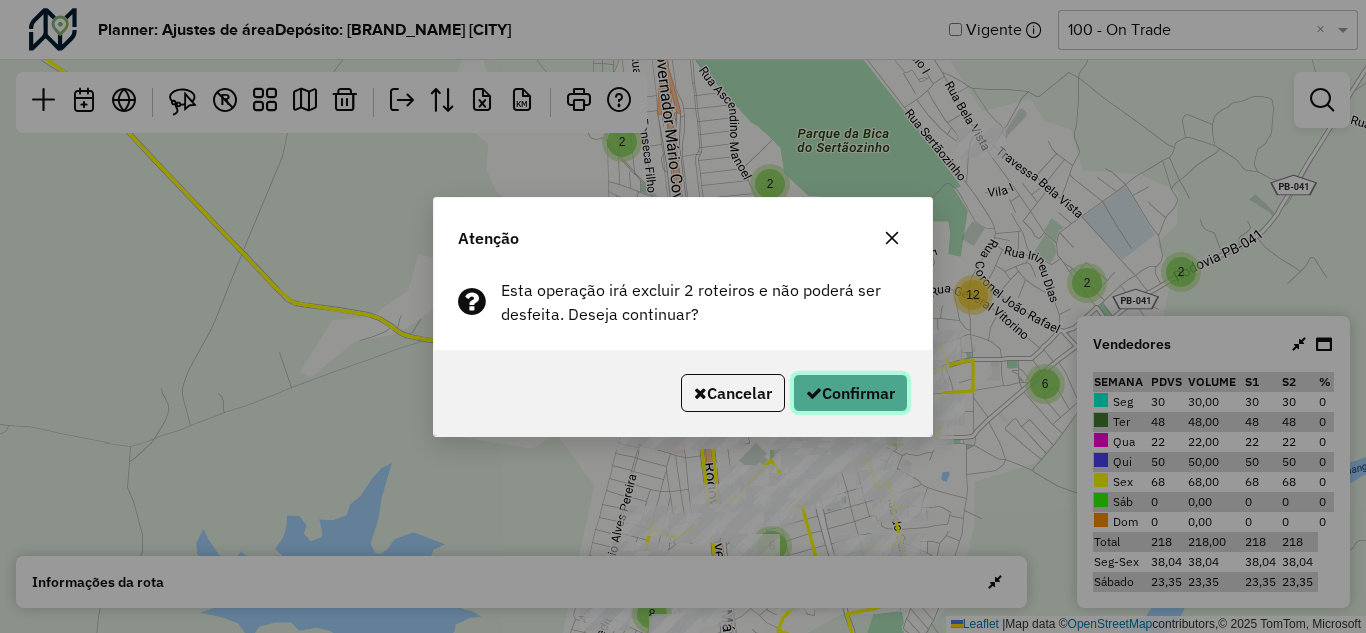 click on "Confirmar" 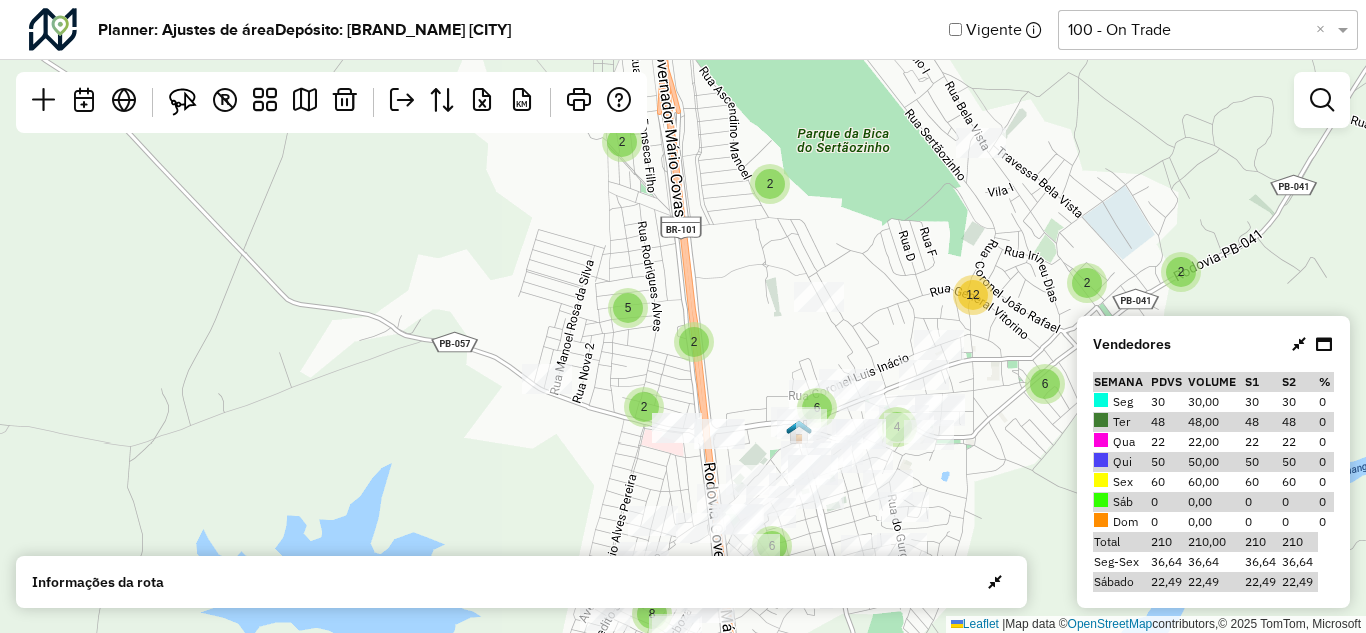 drag, startPoint x: 179, startPoint y: 109, endPoint x: 324, endPoint y: 141, distance: 148.48906 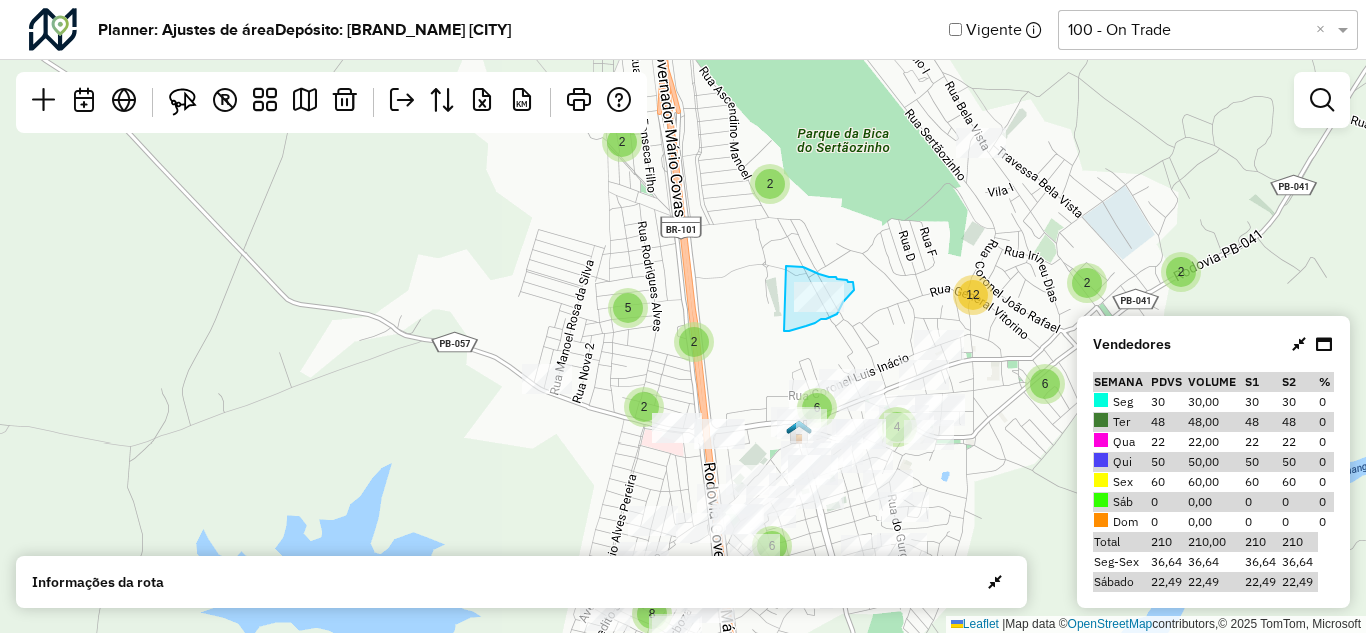 drag, startPoint x: 786, startPoint y: 266, endPoint x: 783, endPoint y: 331, distance: 65.06919 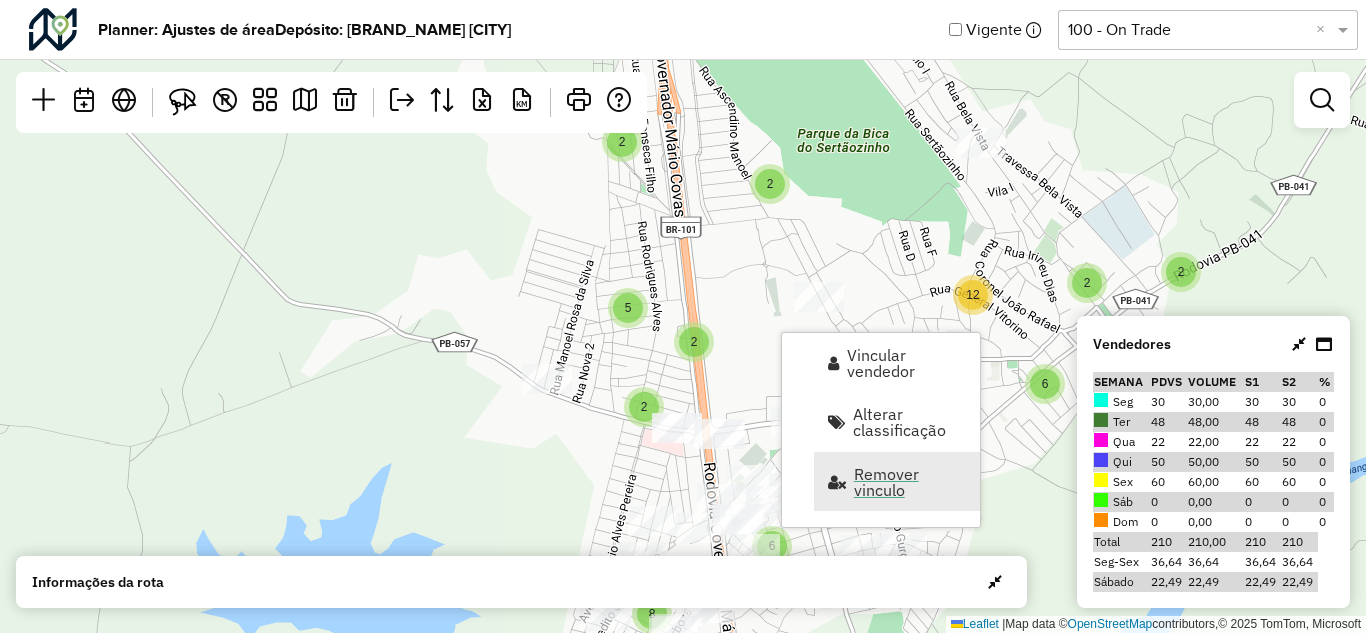click on "Remover vinculo" at bounding box center [910, 482] 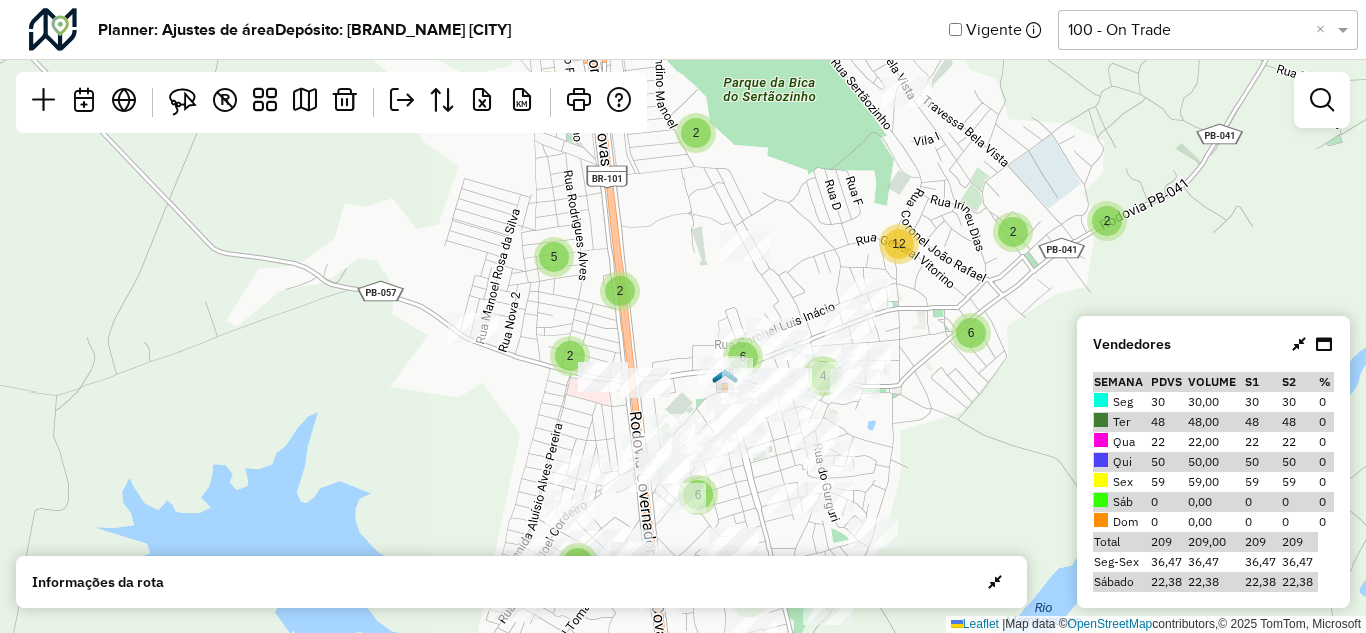 drag, startPoint x: 754, startPoint y: 331, endPoint x: 677, endPoint y: 275, distance: 95.2103 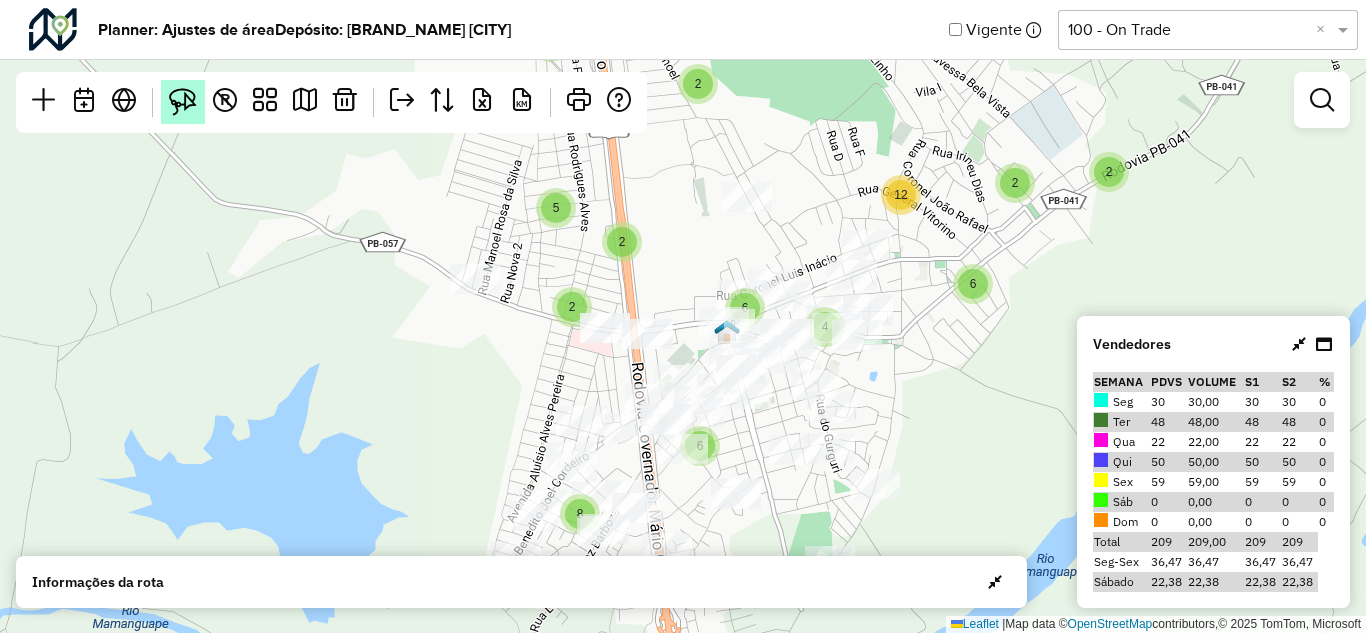 click at bounding box center (183, 102) 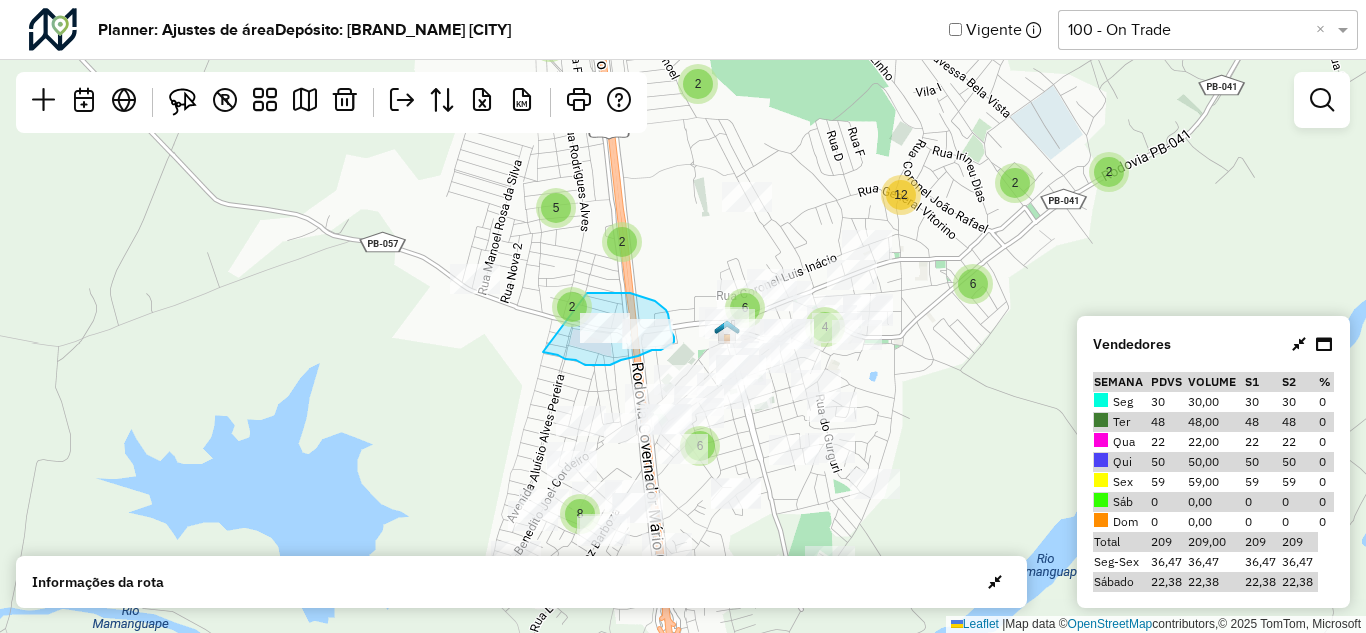 drag, startPoint x: 587, startPoint y: 293, endPoint x: 543, endPoint y: 352, distance: 73.60027 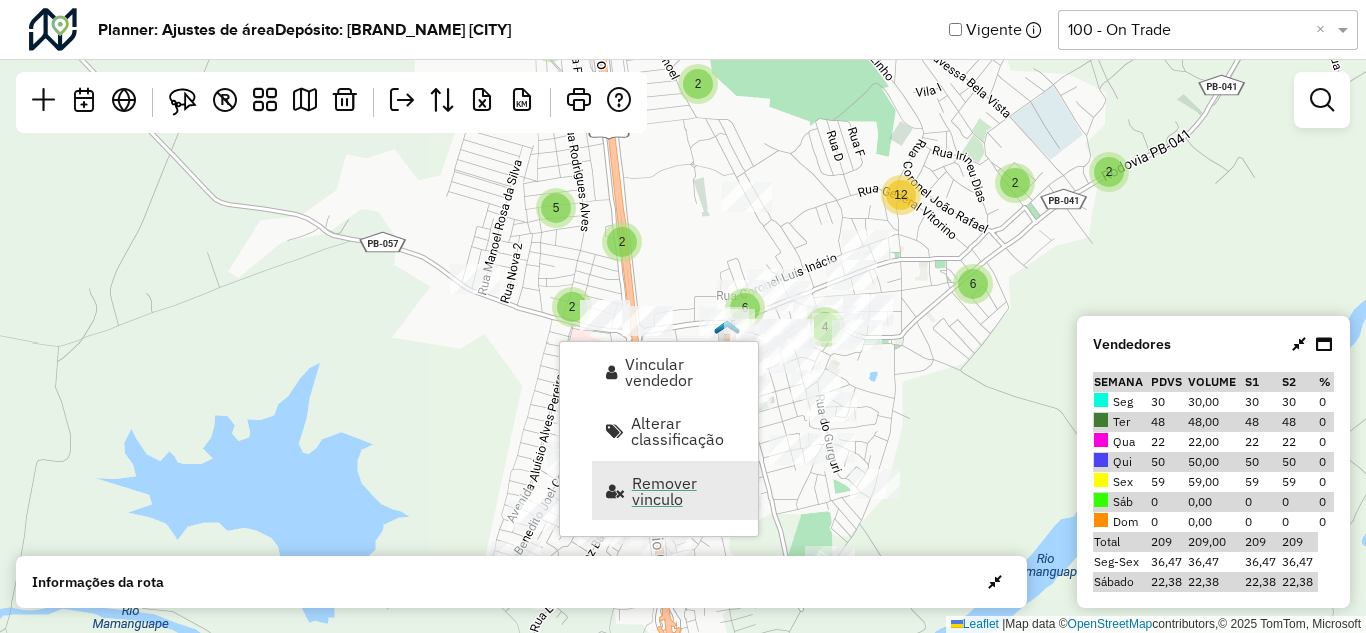 click on "Remover vinculo" at bounding box center (688, 491) 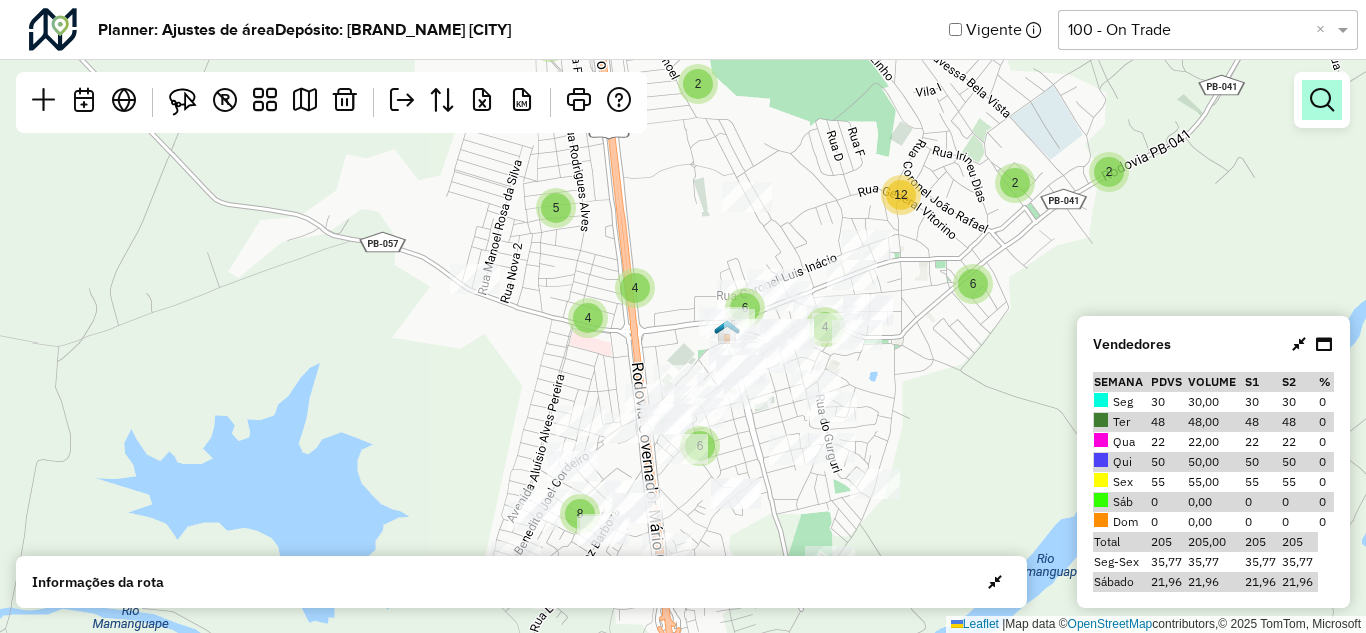 click at bounding box center [1322, 100] 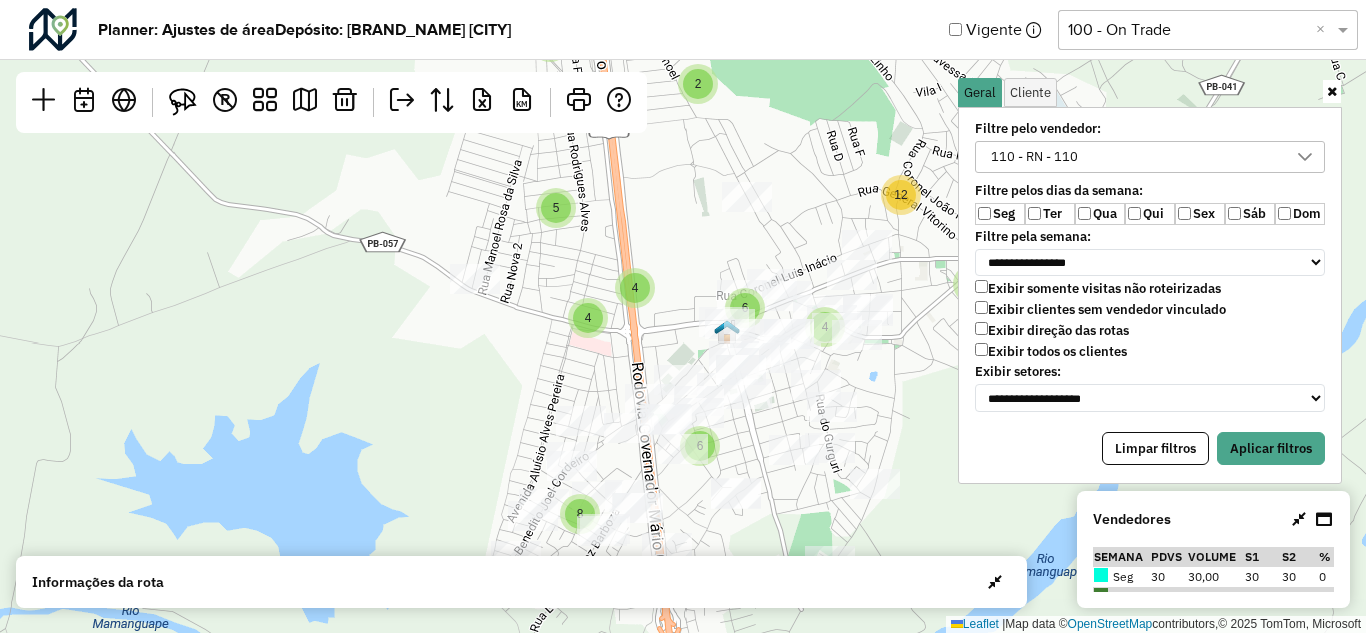 click on "Filtre pelos dias da semana:" at bounding box center [1150, 191] 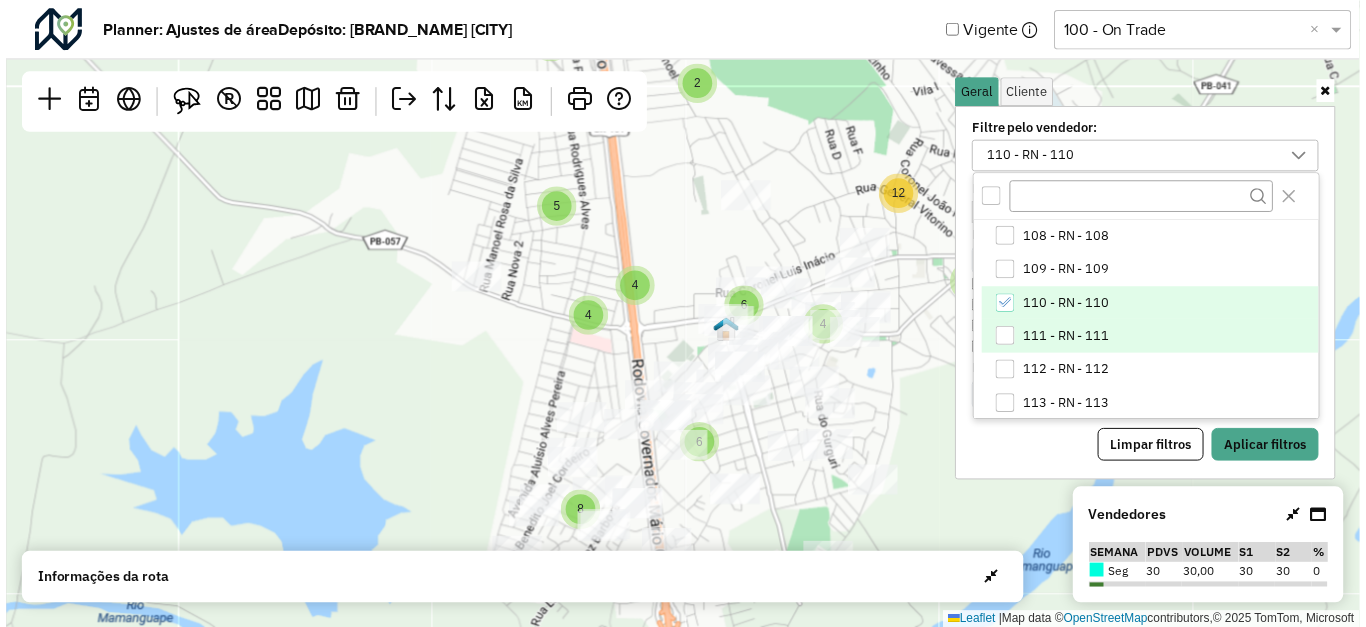 scroll, scrollTop: 305, scrollLeft: 0, axis: vertical 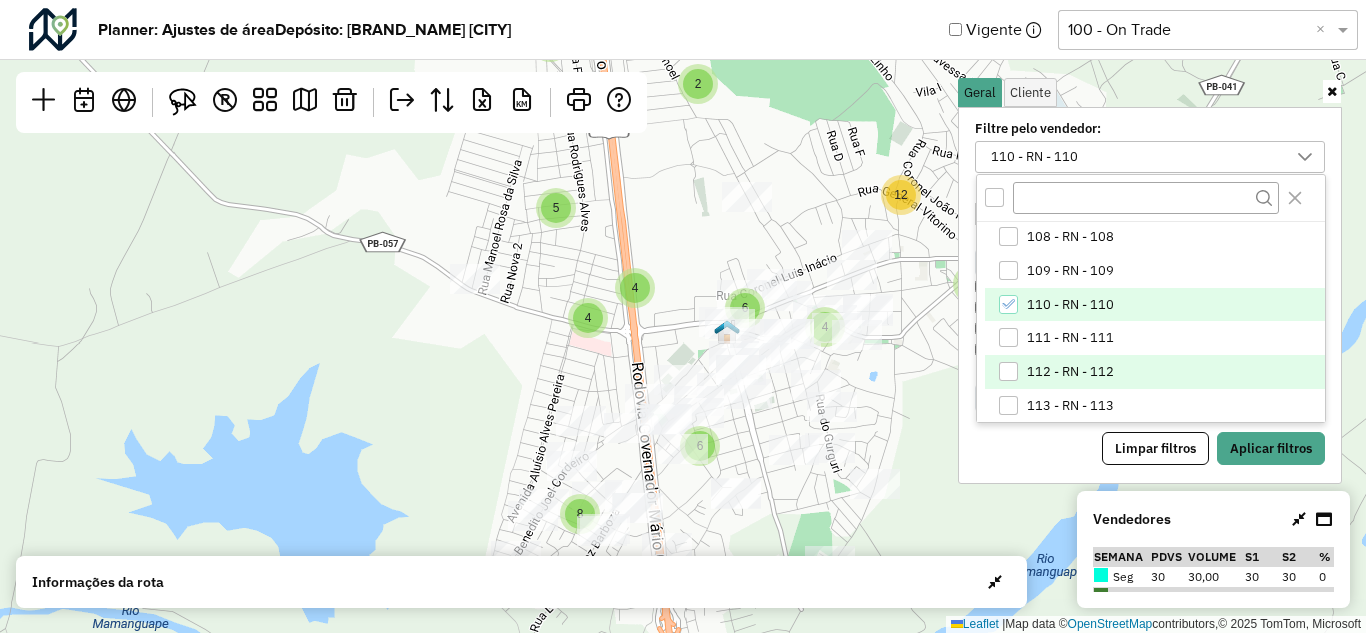 drag, startPoint x: 1030, startPoint y: 373, endPoint x: 1019, endPoint y: 363, distance: 14.866069 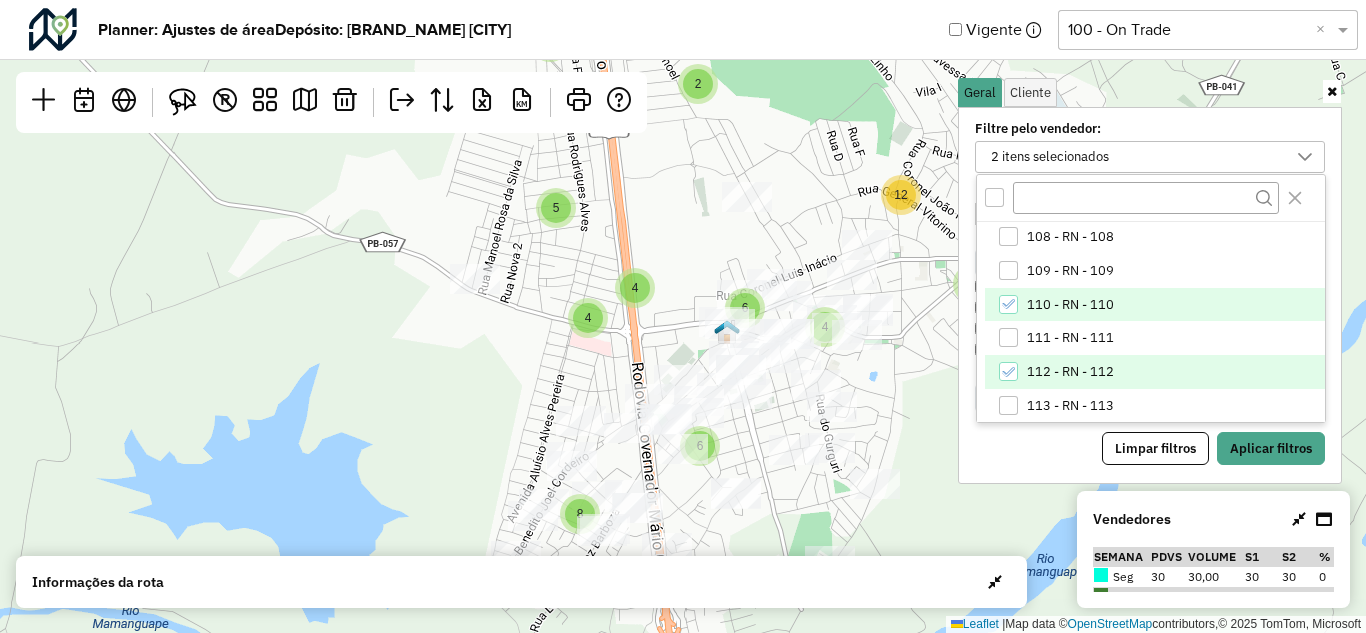 click 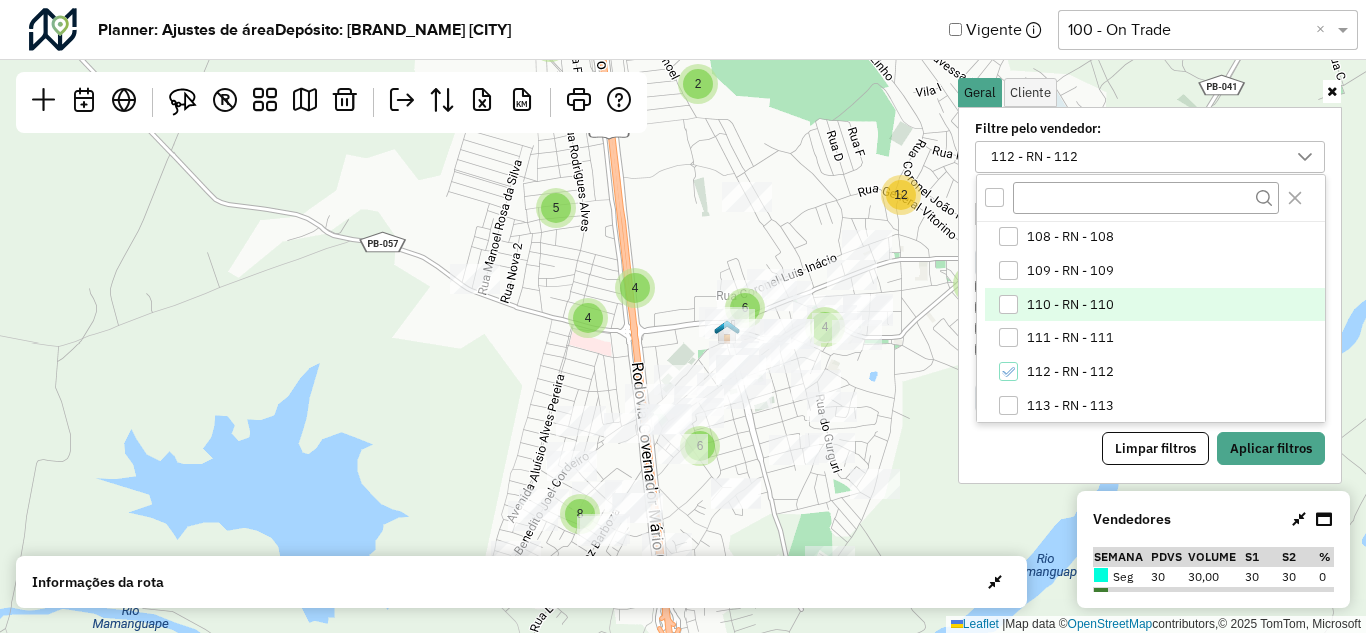 click on "Limpar filtros   Aplicar filtros" at bounding box center (1150, 449) 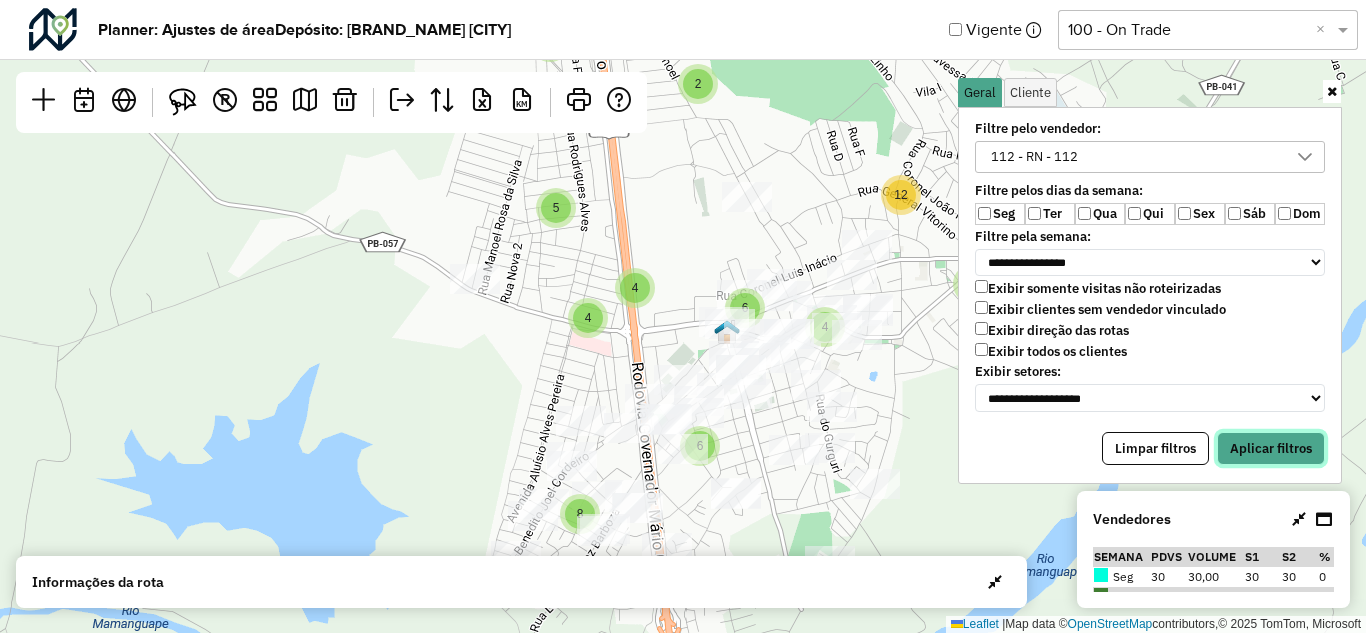 click on "Aplicar filtros" at bounding box center [1271, 449] 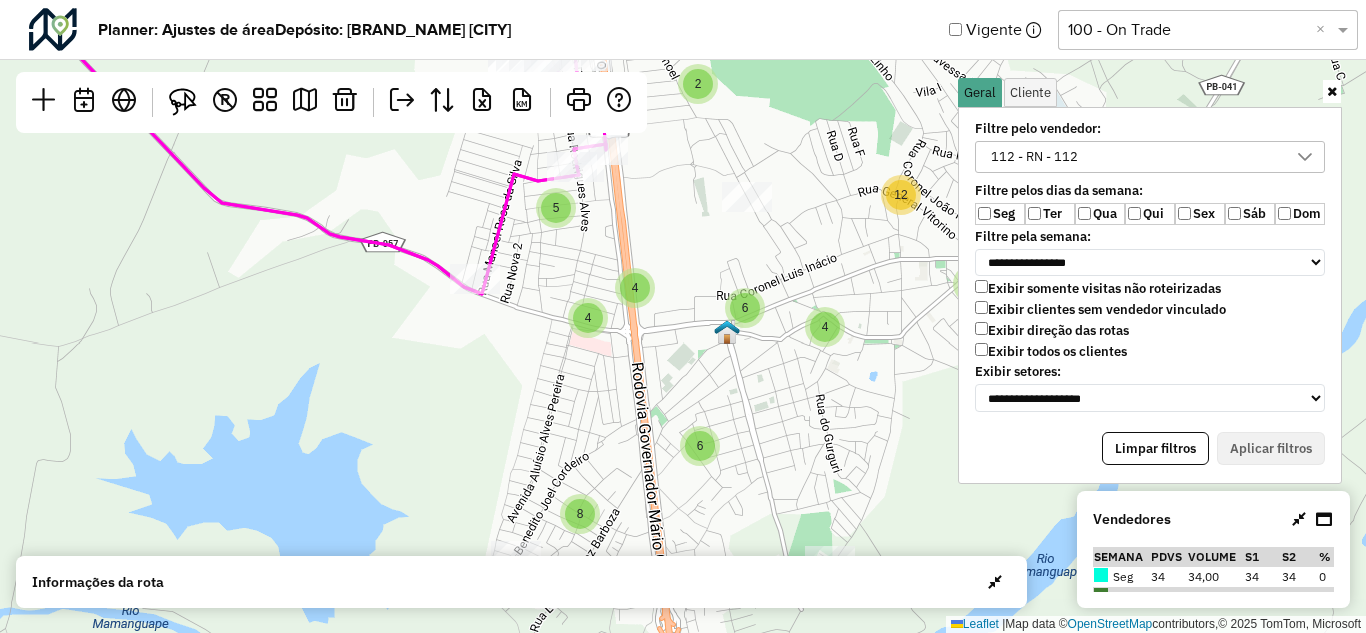 click at bounding box center (1332, 91) 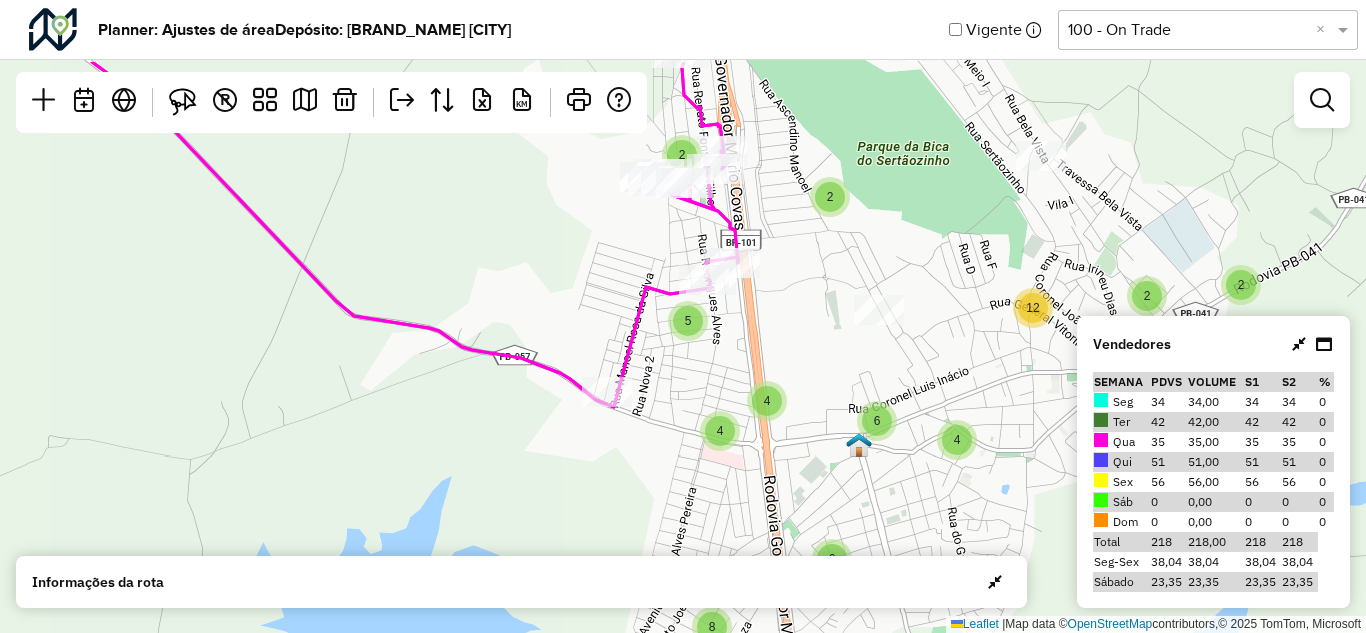 drag, startPoint x: 766, startPoint y: 305, endPoint x: 823, endPoint y: 366, distance: 83.48653 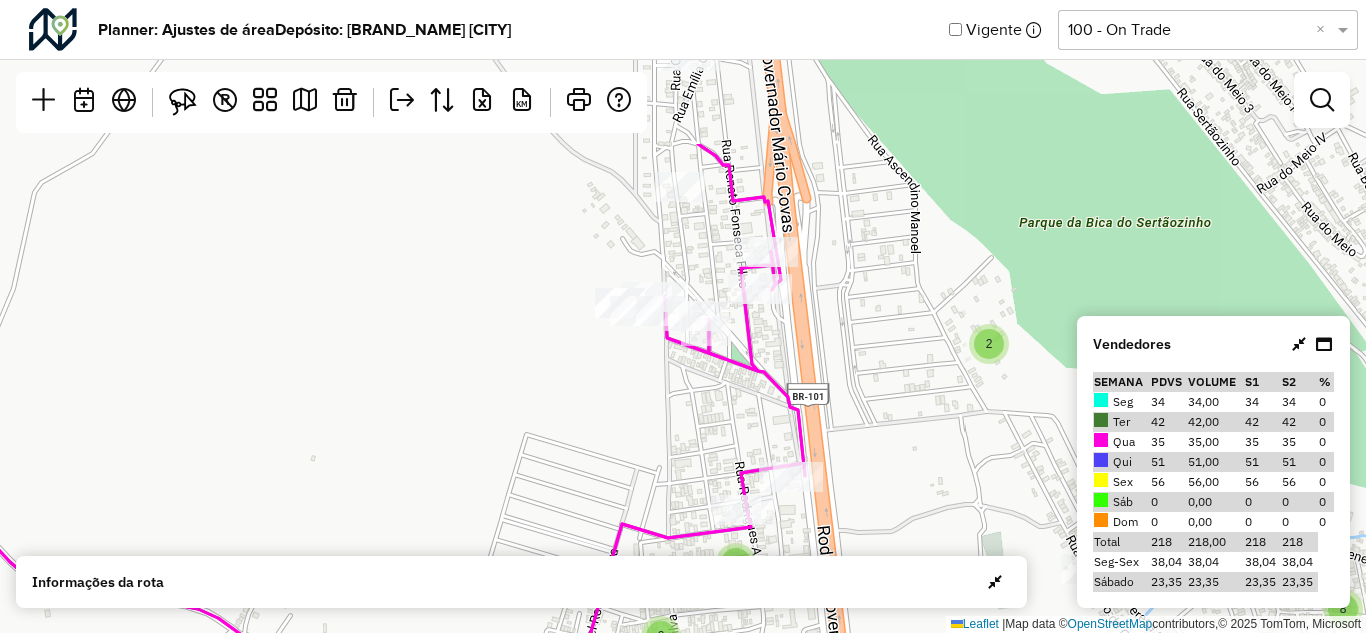 drag, startPoint x: 753, startPoint y: 247, endPoint x: 799, endPoint y: 286, distance: 60.307545 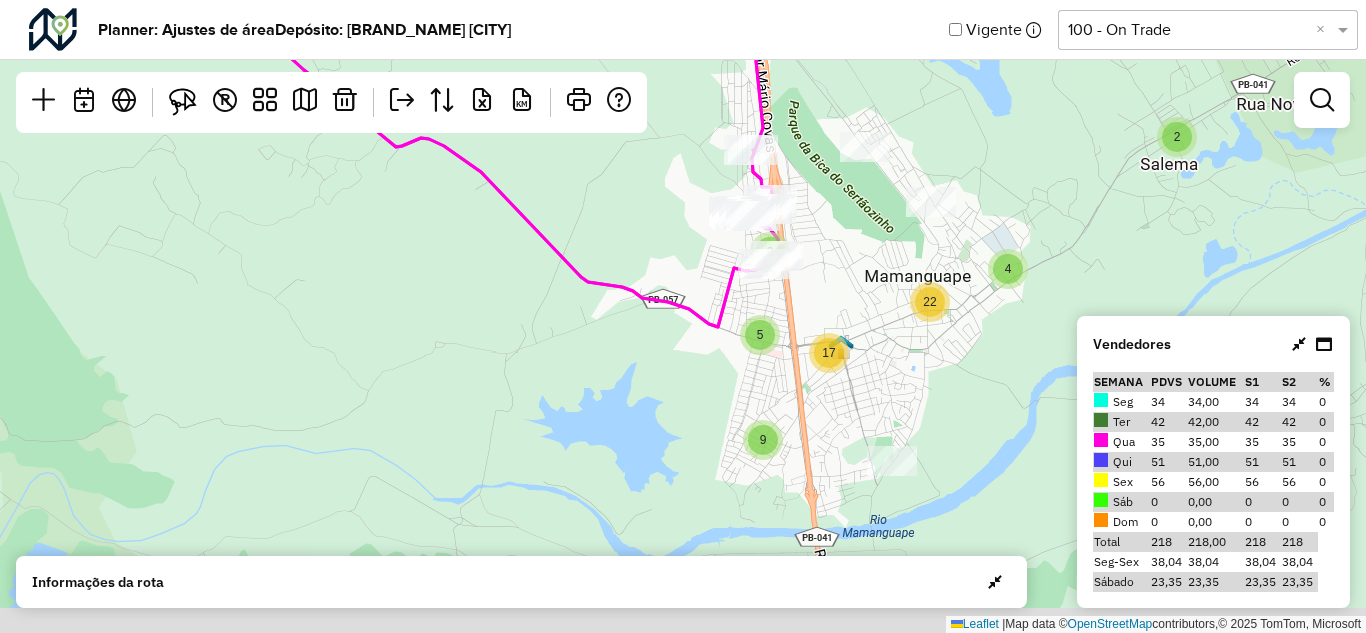 drag, startPoint x: 831, startPoint y: 356, endPoint x: 812, endPoint y: 268, distance: 90.02777 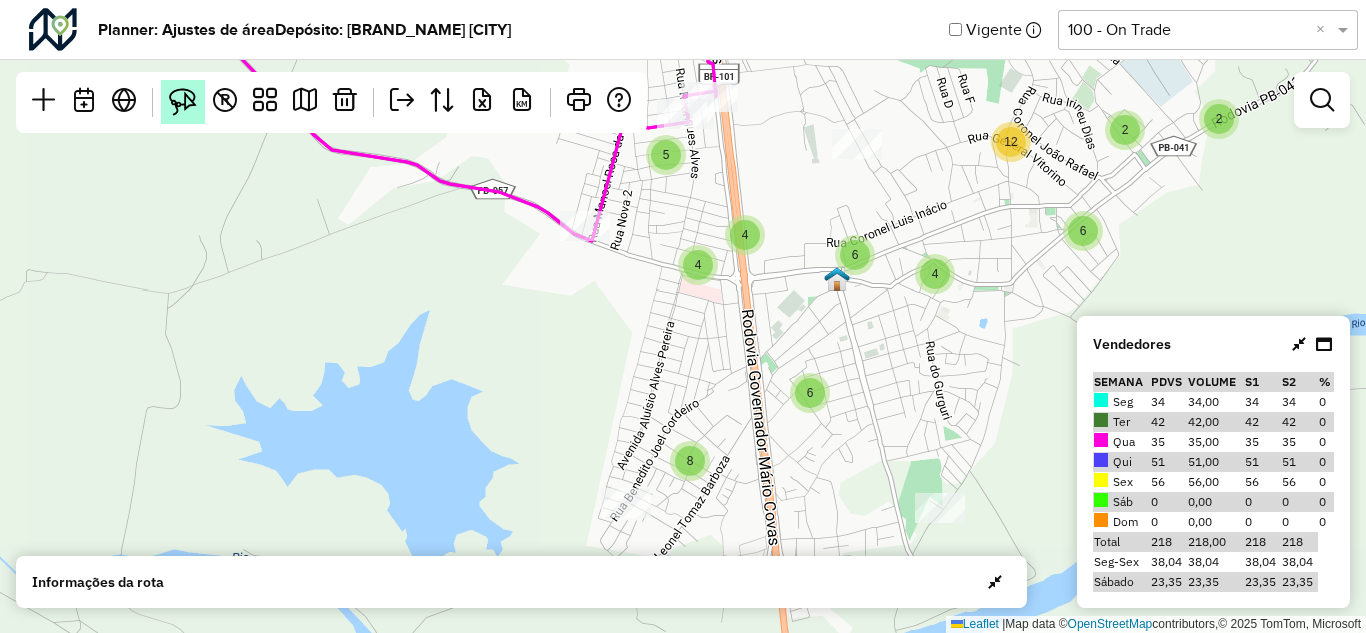 click at bounding box center [183, 102] 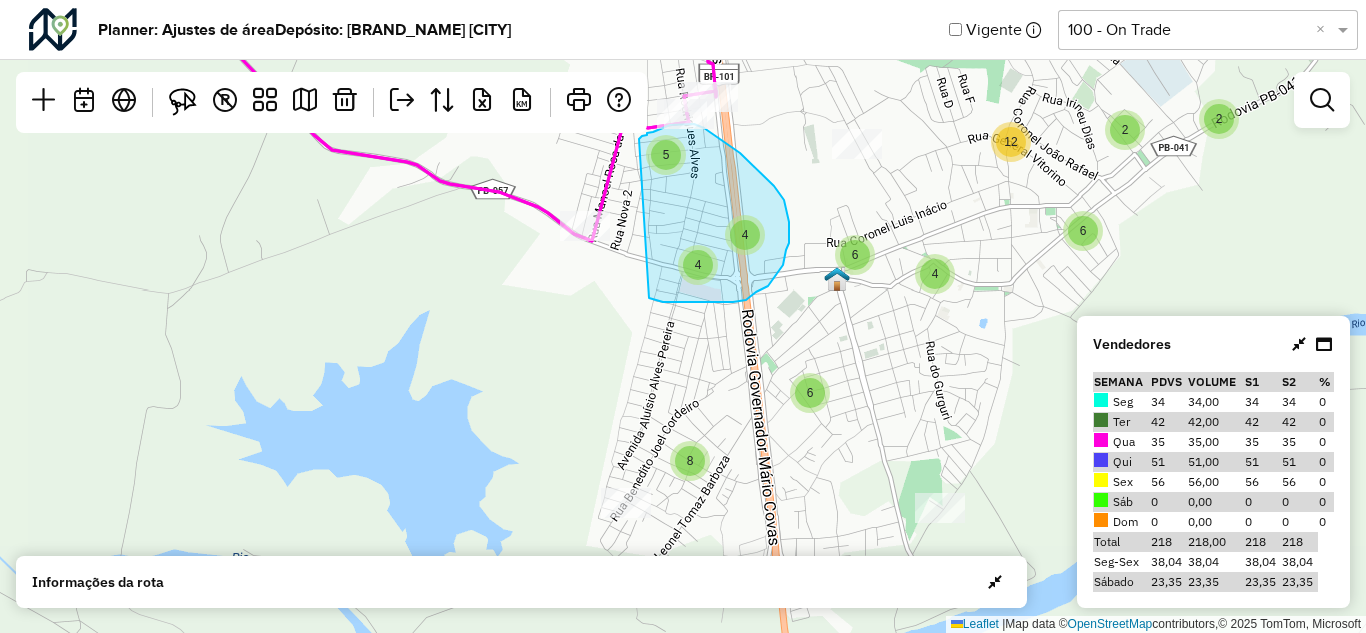 drag, startPoint x: 642, startPoint y: 136, endPoint x: 649, endPoint y: 298, distance: 162.15117 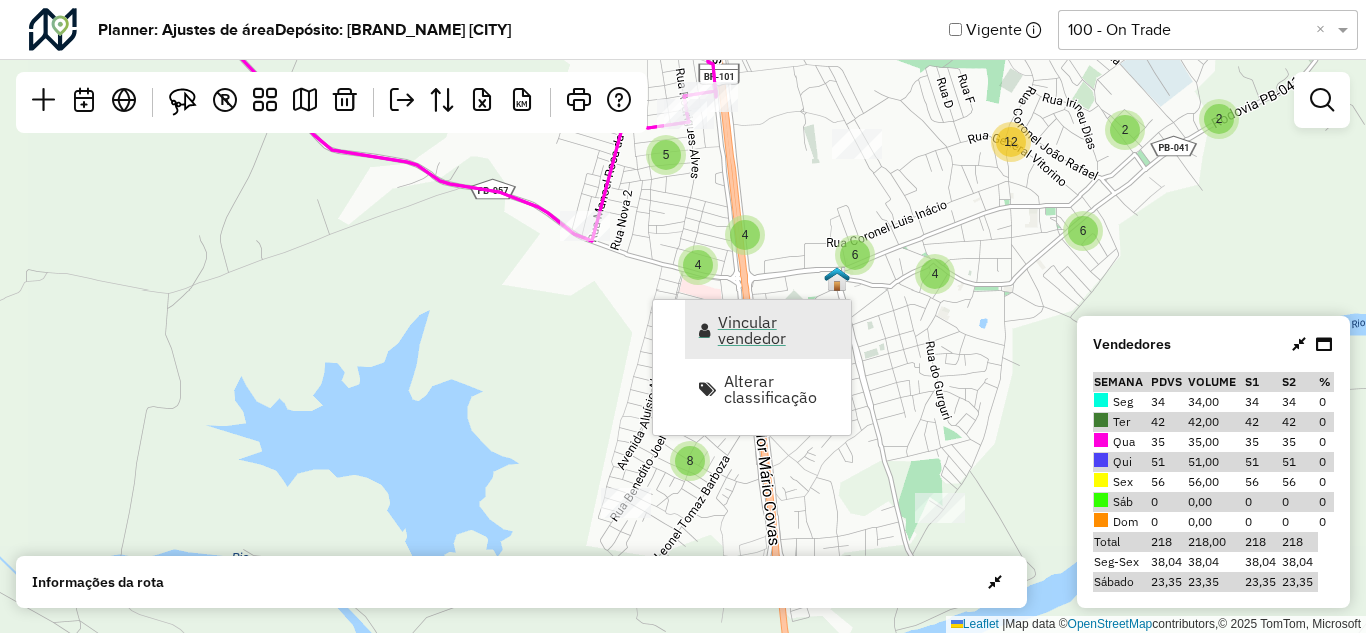 click on "Vincular vendedor" at bounding box center [778, 330] 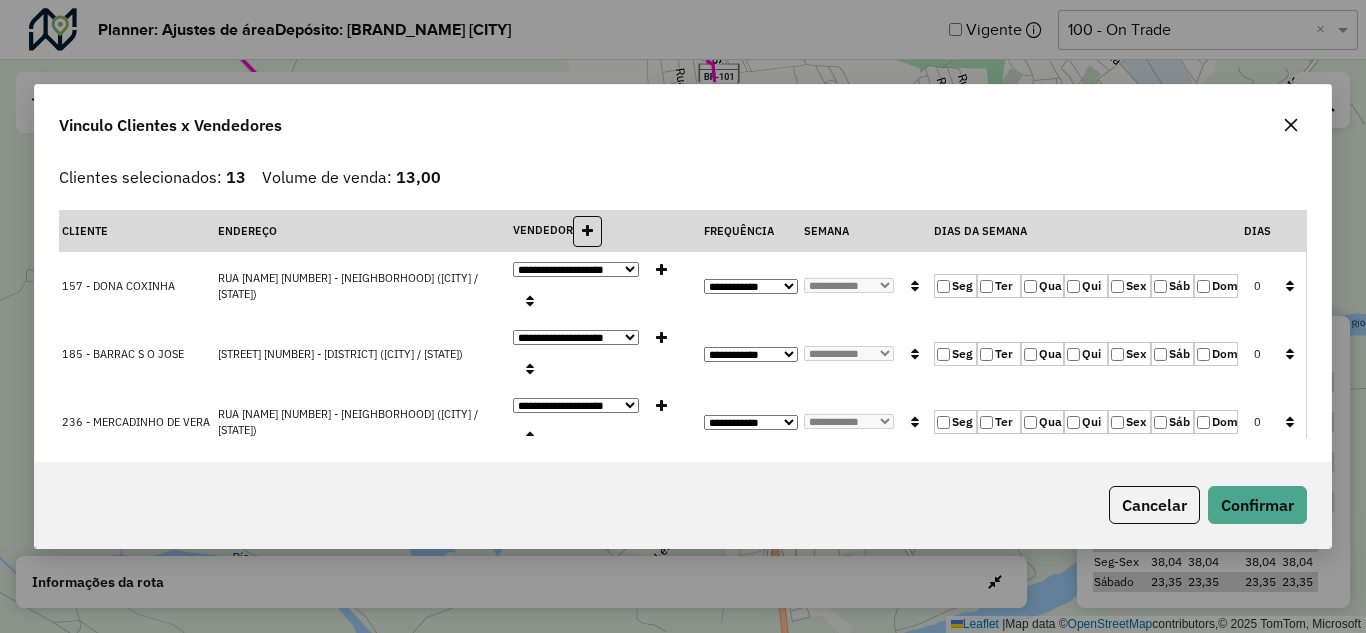 click on "**********" 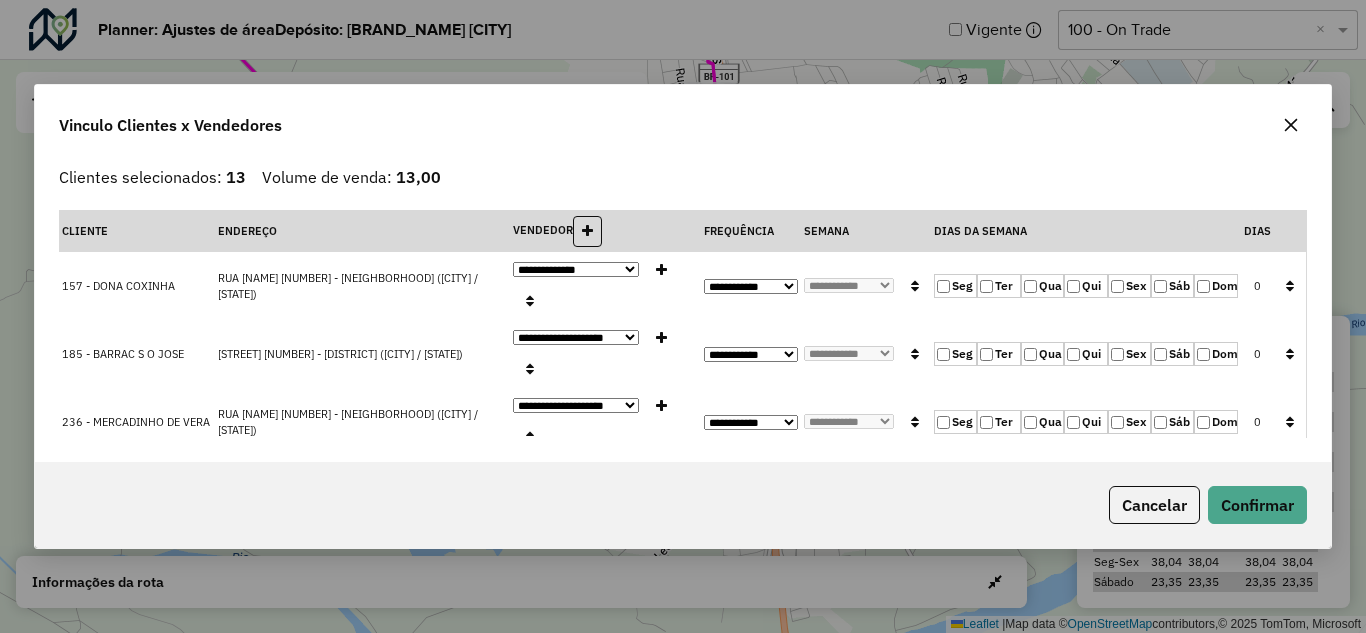 click on "**********" 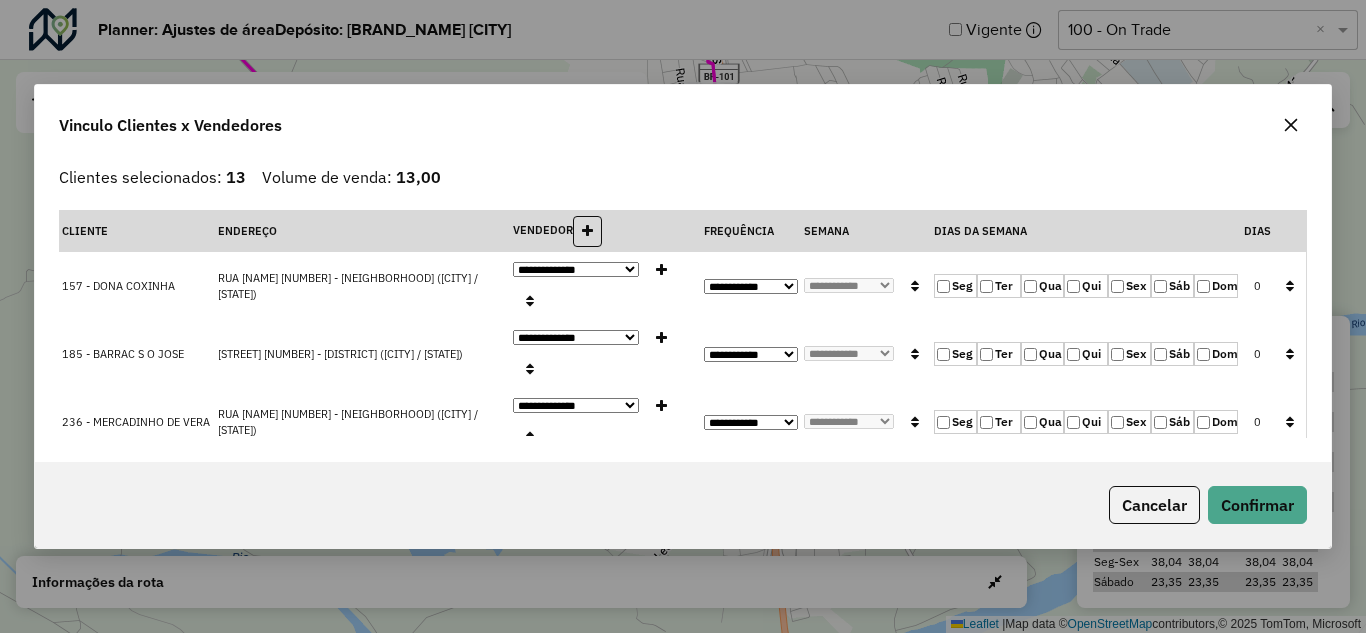 click on "**********" 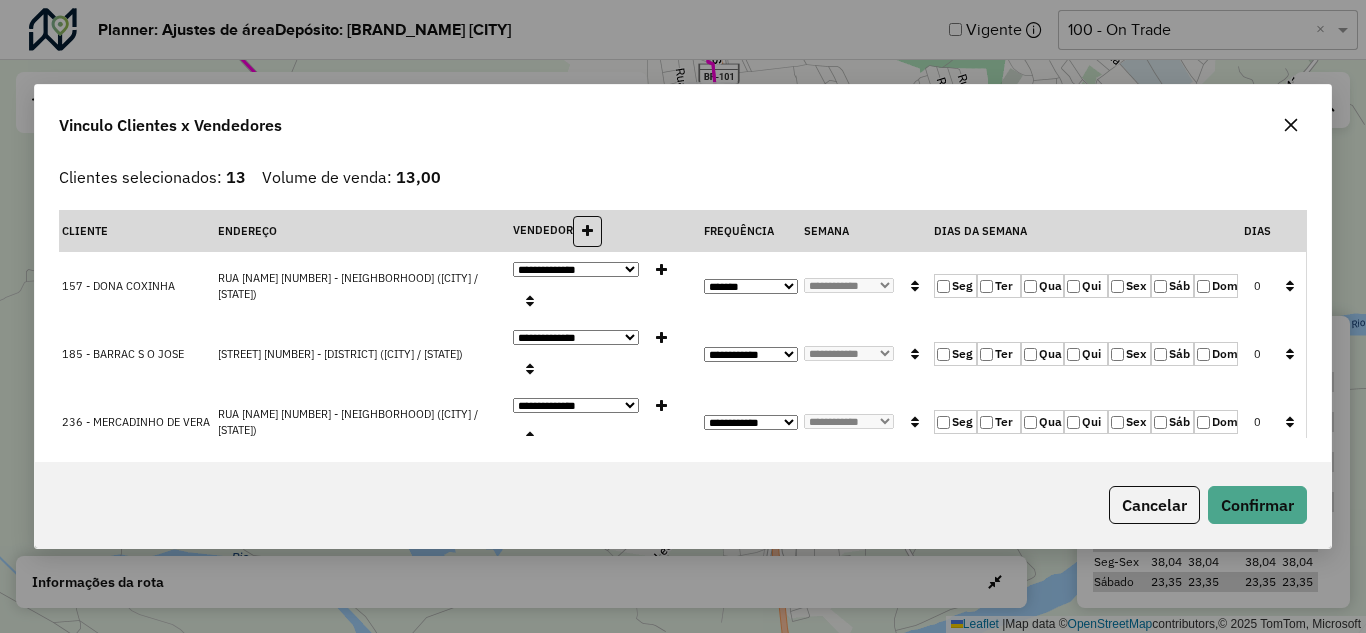click on "**********" 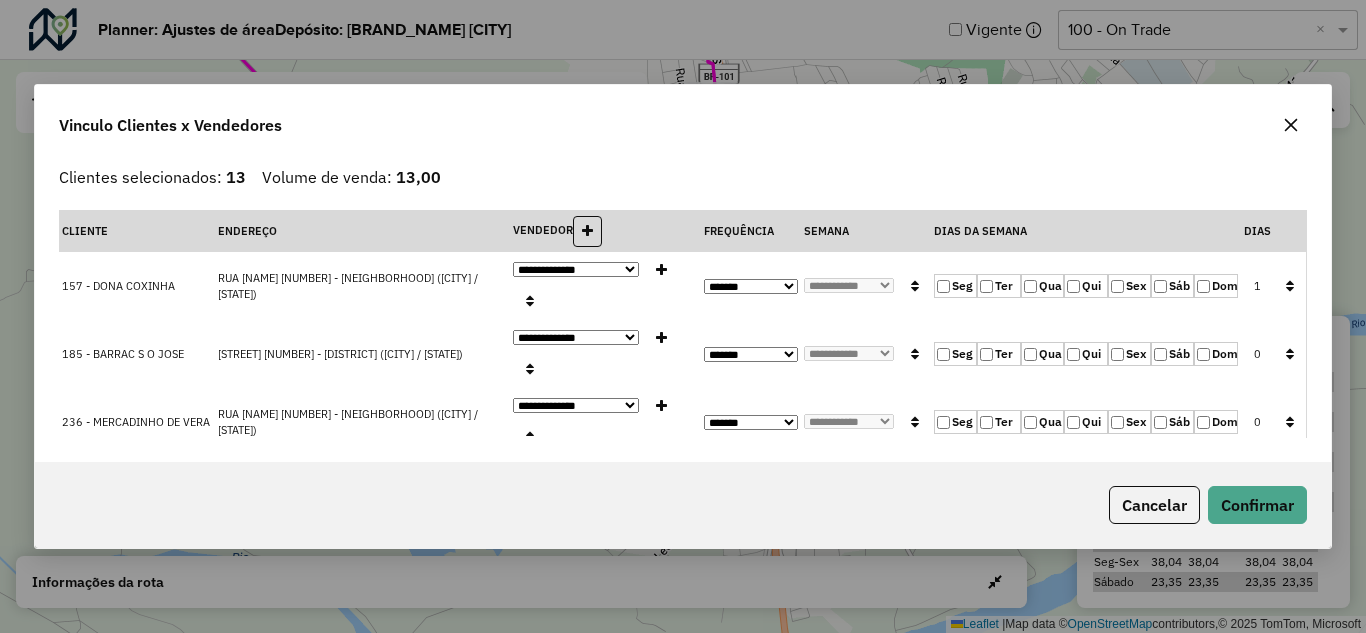 click 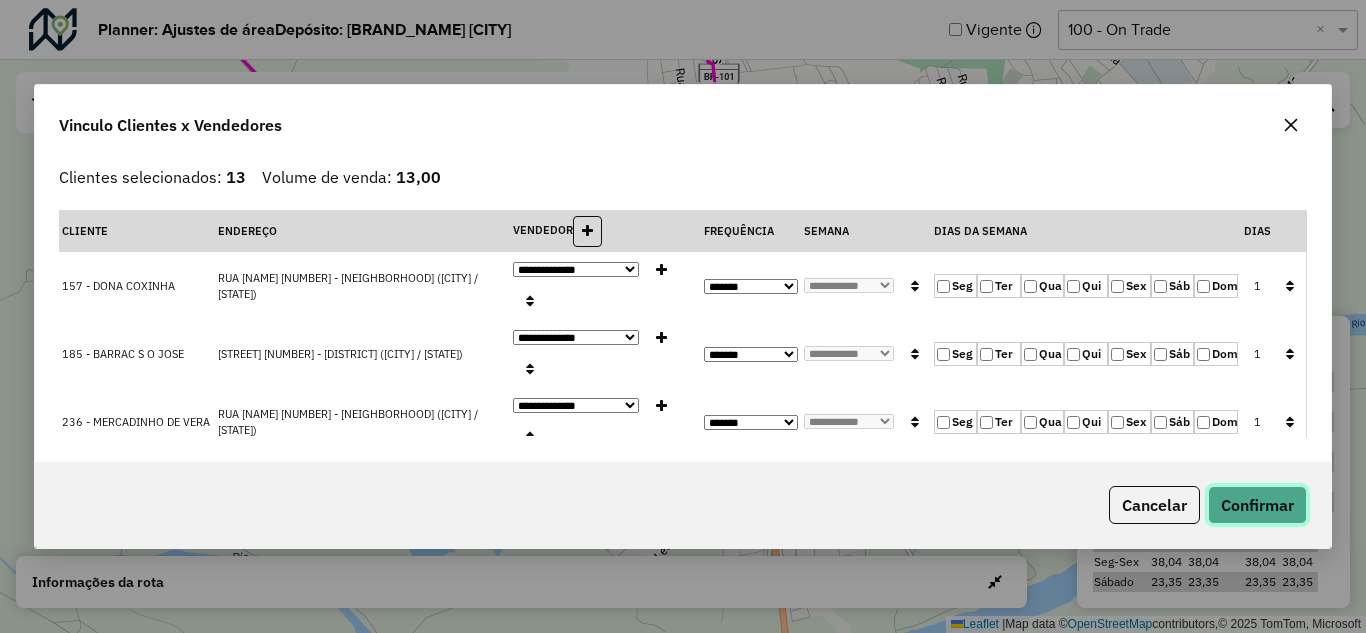 click on "Confirmar" 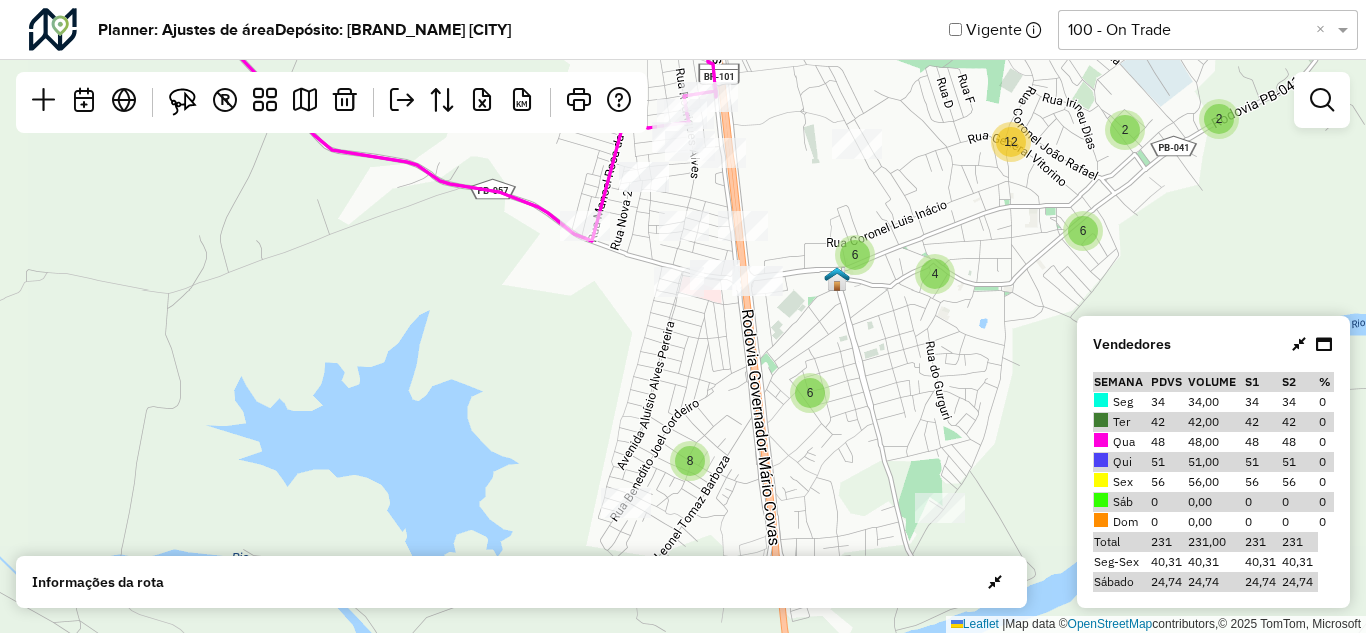 click 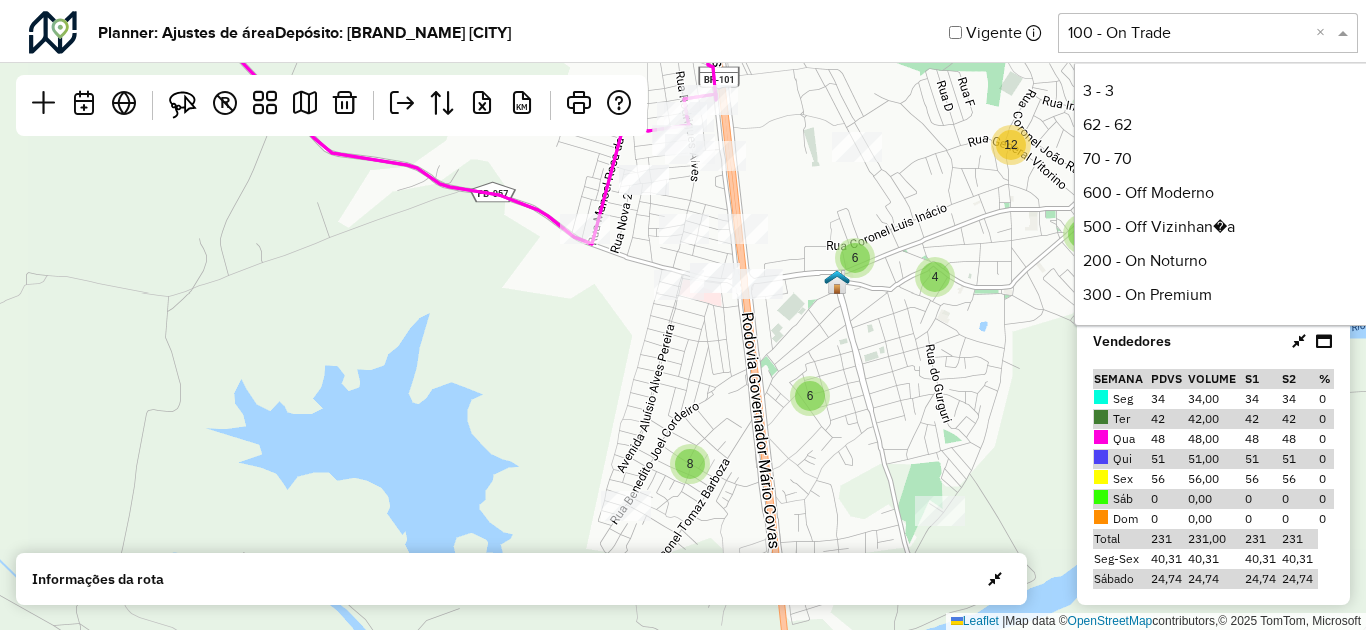 scroll, scrollTop: 202, scrollLeft: 0, axis: vertical 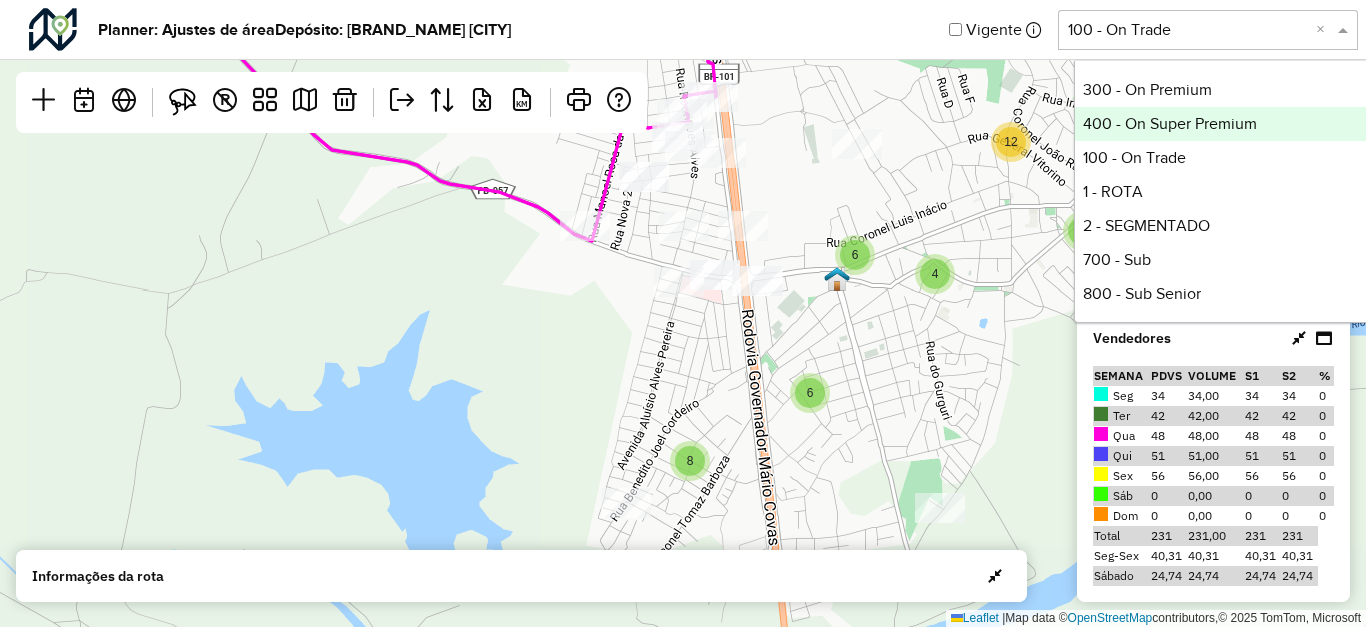 click on "[NUMBER] [NUMBER] [NUMBER] [NUMBER] [NUMBER] [NUMBER] [NUMBER] [NUMBER] [NUMBER] [NUMBER] [NUMBER] [NUMBER] [NUMBER] Leaflet   |  Map data ©  OpenStreetMap  contributors,© 2025 TomTom, Microsoft" 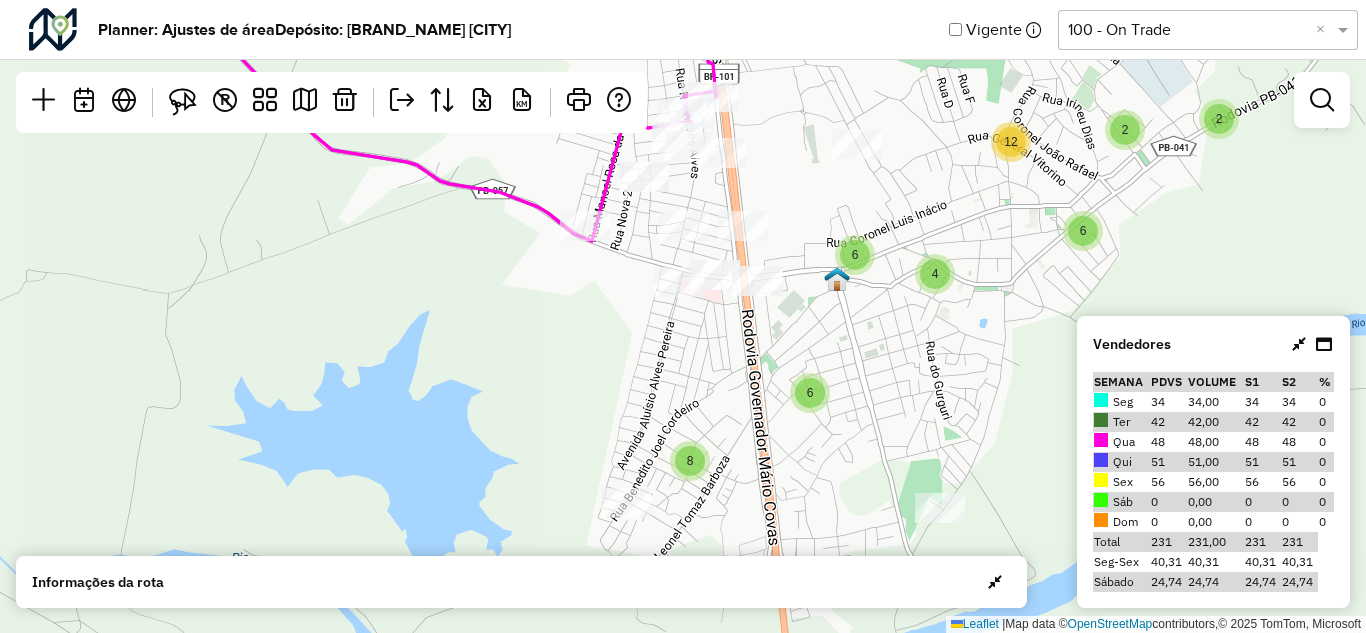 drag, startPoint x: 1309, startPoint y: 129, endPoint x: 1298, endPoint y: 164, distance: 36.687874 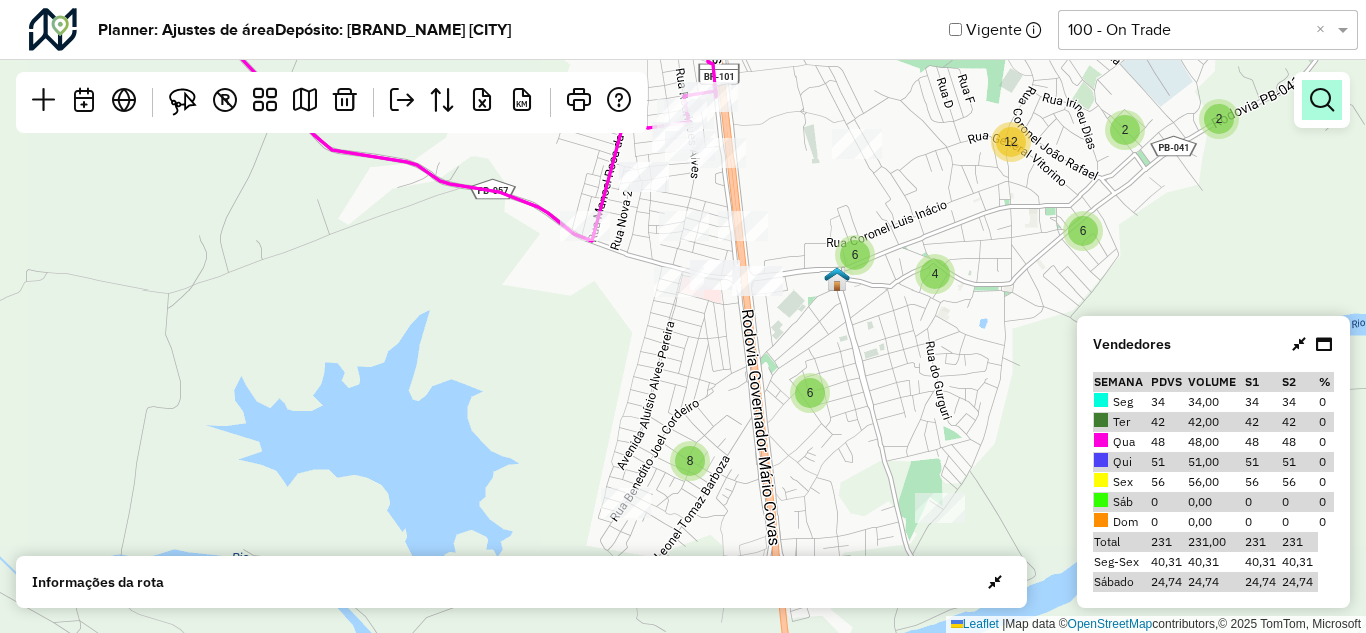 click at bounding box center [1322, 100] 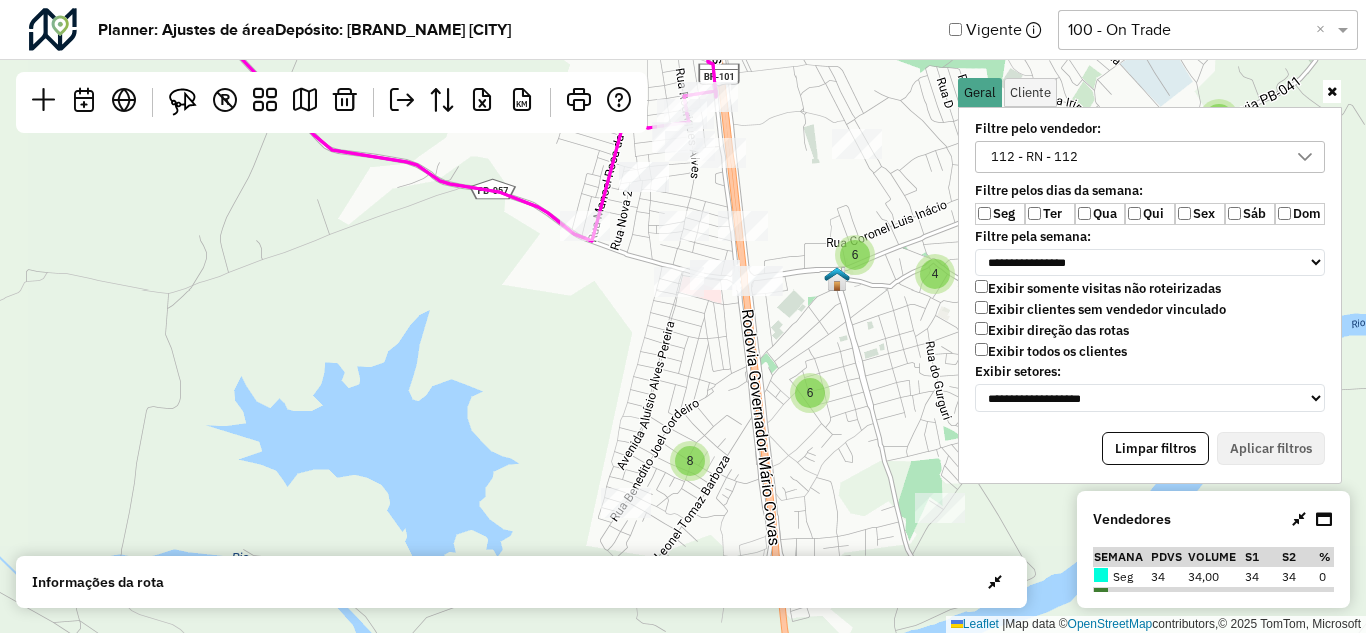 click on "112 - RN - 112" at bounding box center [1135, 157] 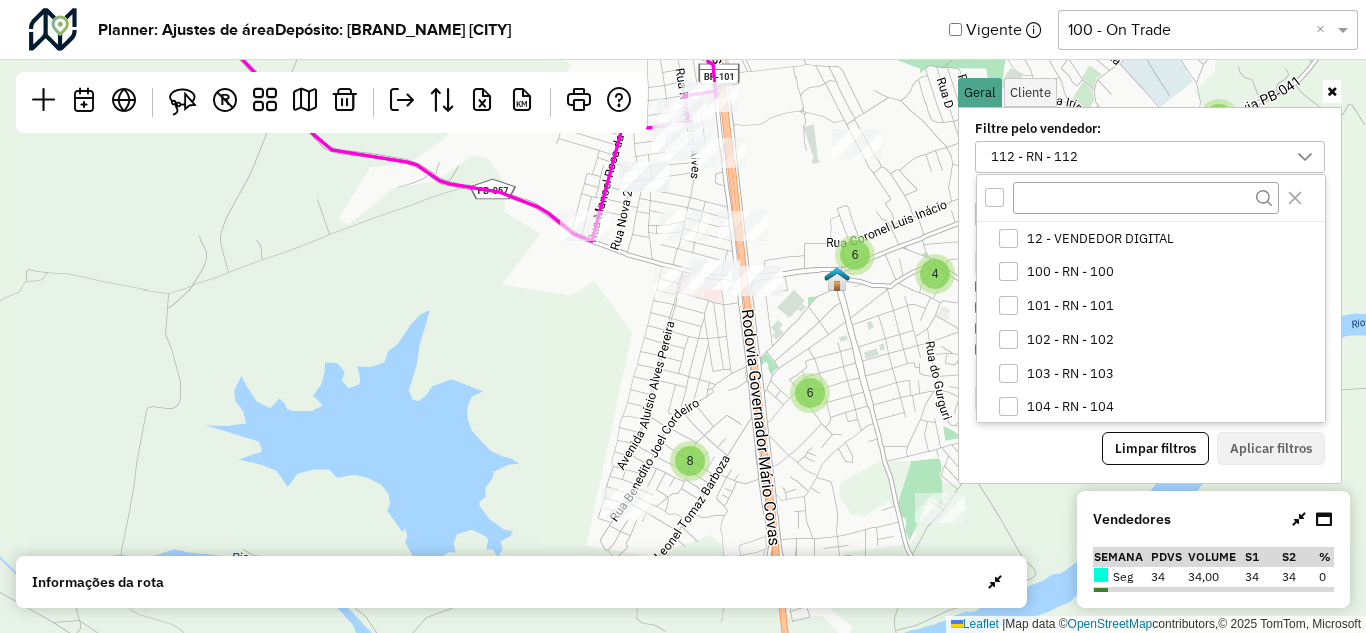 scroll, scrollTop: 11, scrollLeft: 79, axis: both 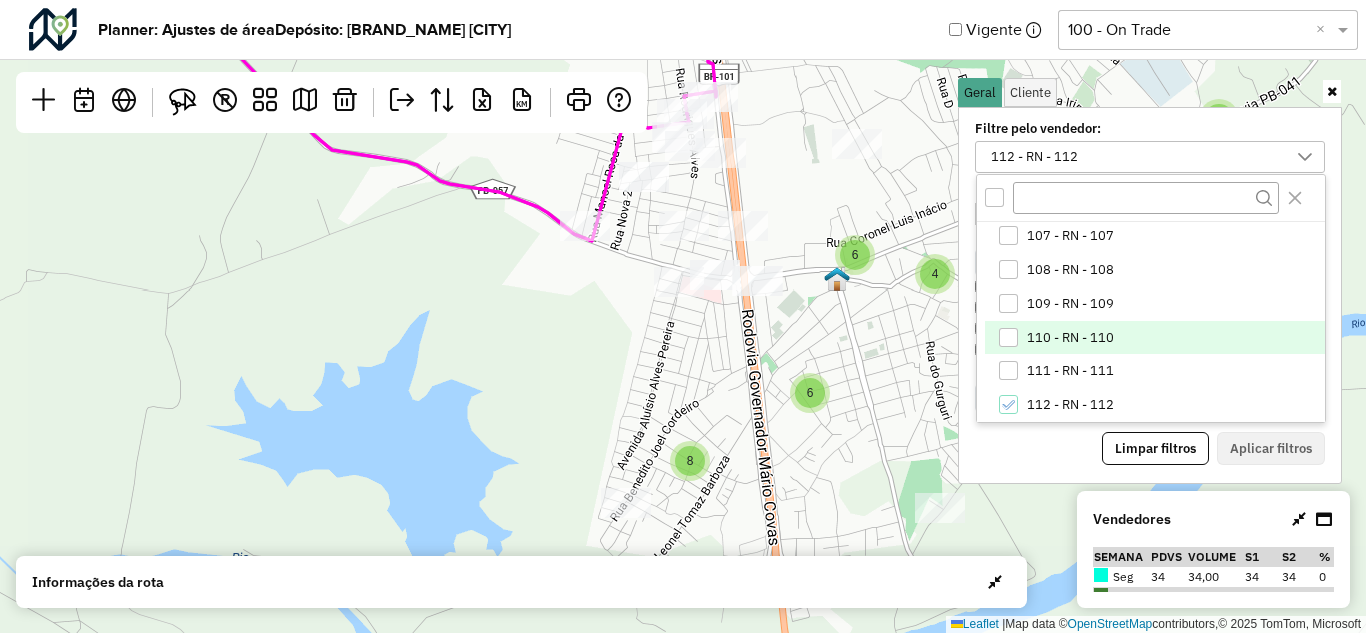 click on "110 - RN - 110" at bounding box center [1070, 338] 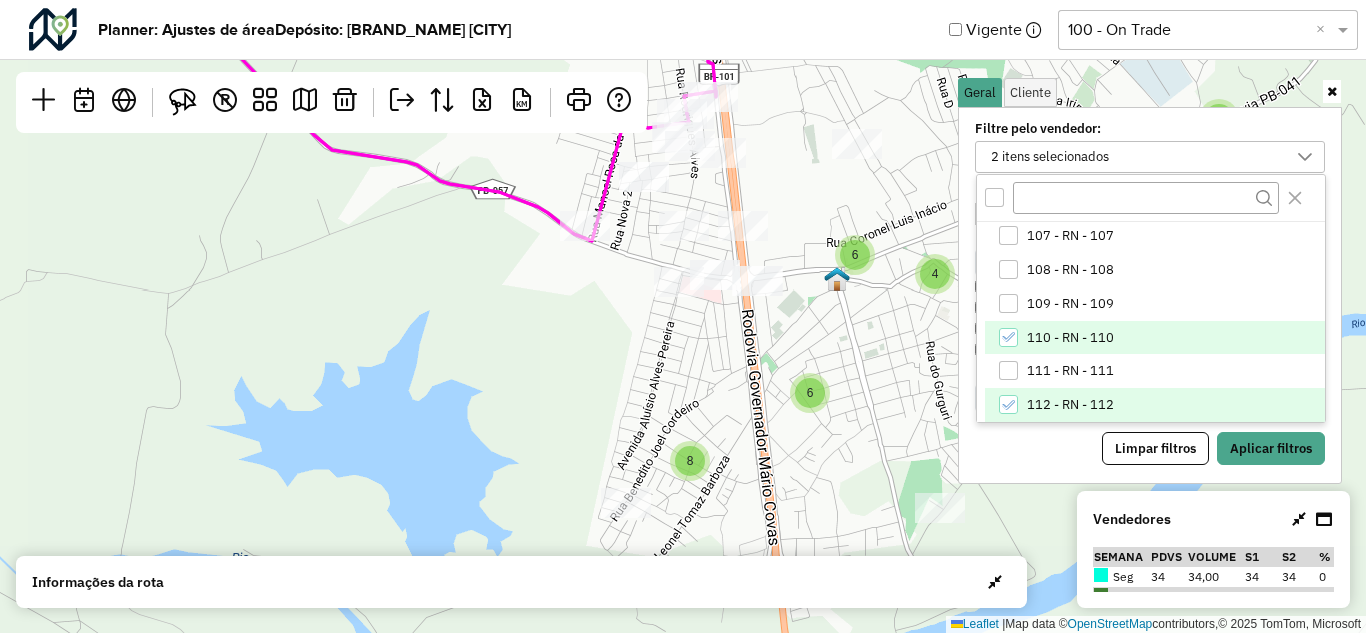 click on "112 - RN - 112" at bounding box center (1155, 405) 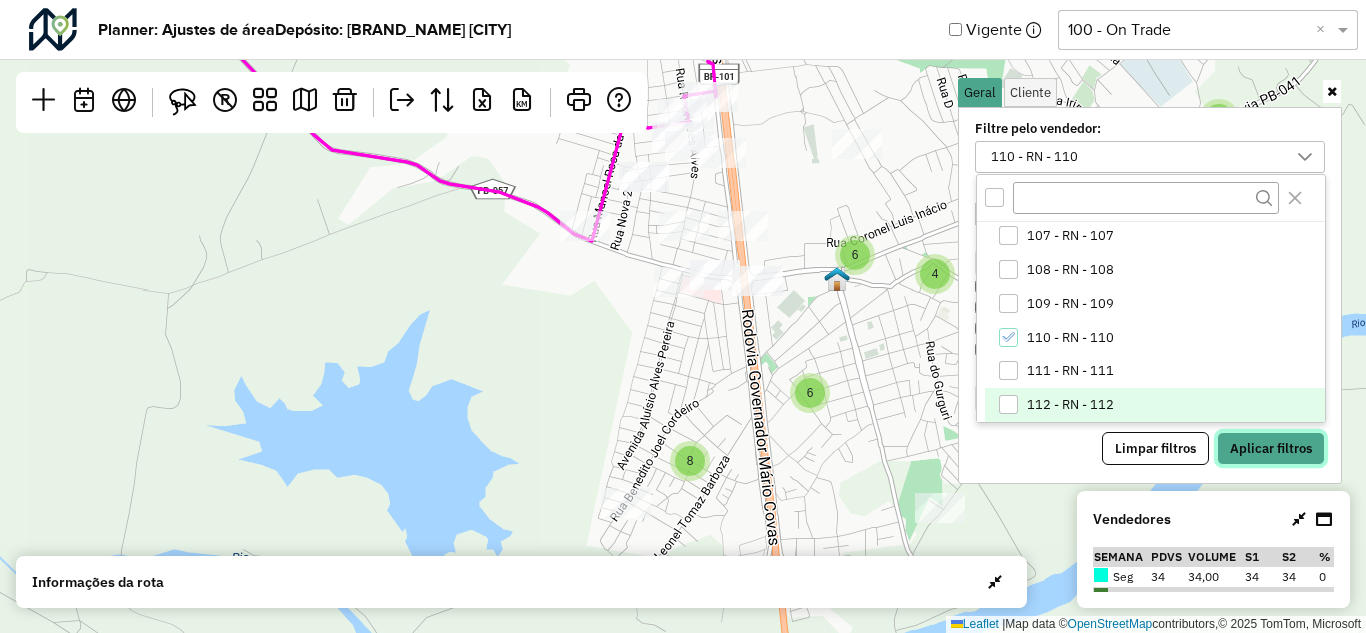 click on "Aplicar filtros" at bounding box center (1271, 449) 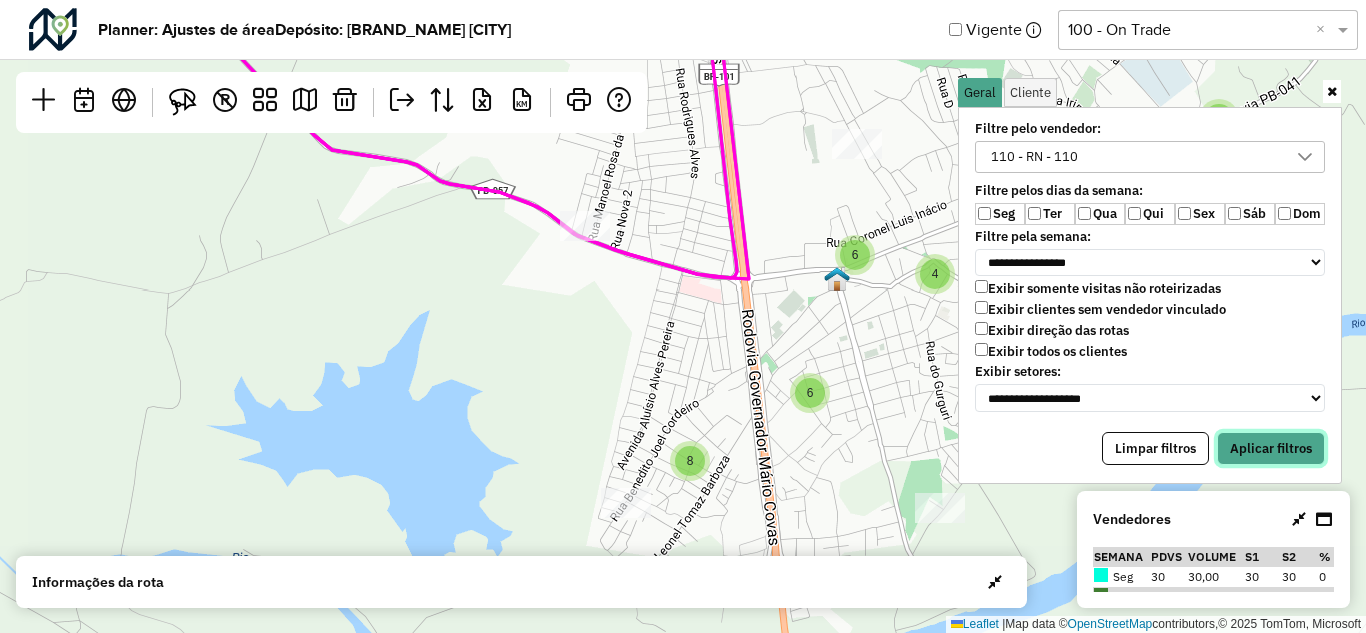click on "Aplicar filtros" at bounding box center [1271, 449] 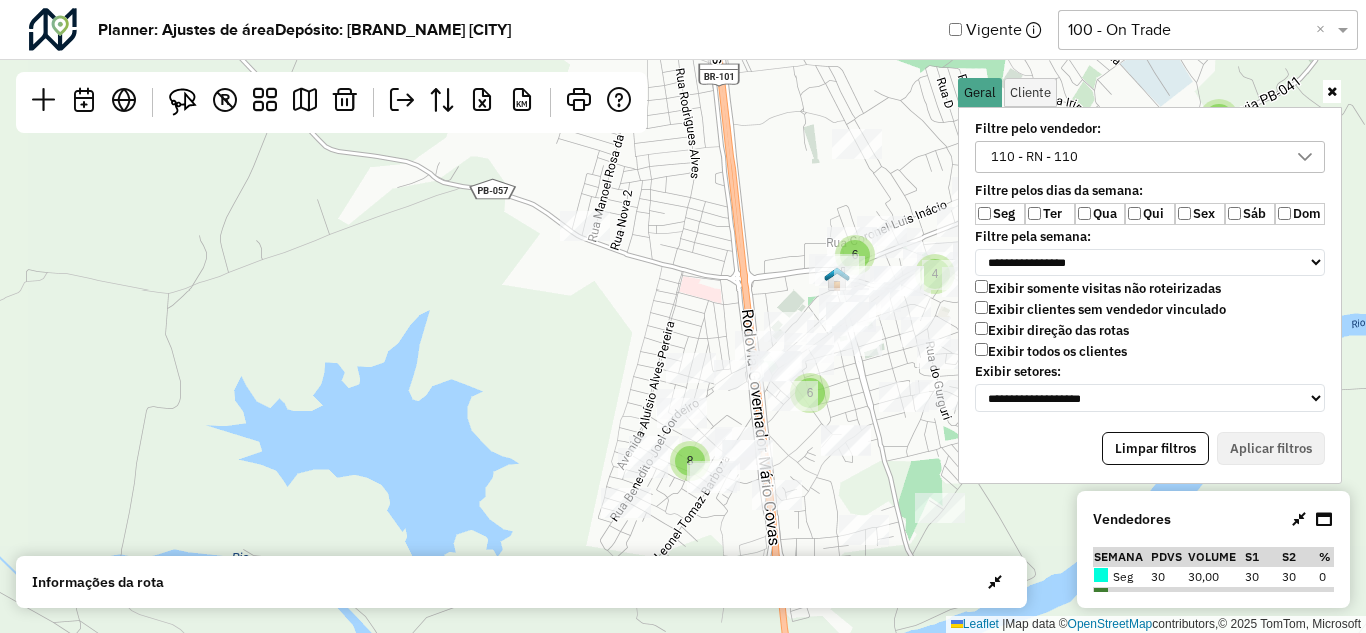 click at bounding box center (1332, 91) 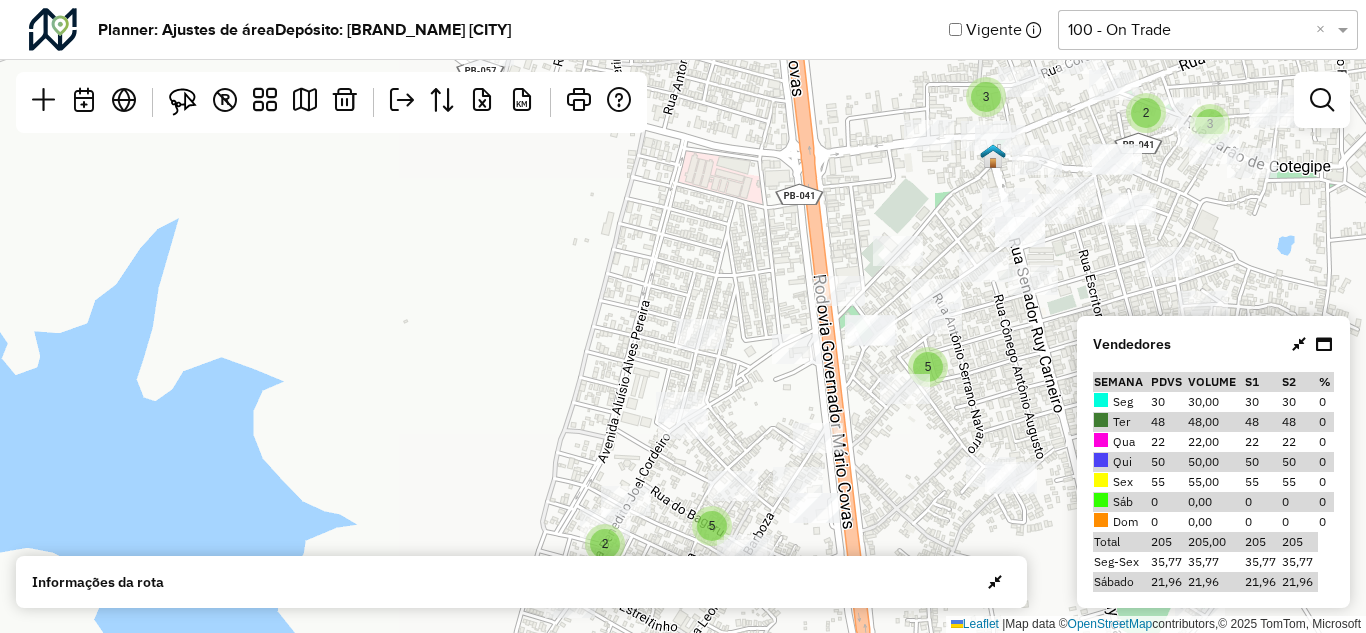 drag, startPoint x: 824, startPoint y: 297, endPoint x: 833, endPoint y: 248, distance: 49.819675 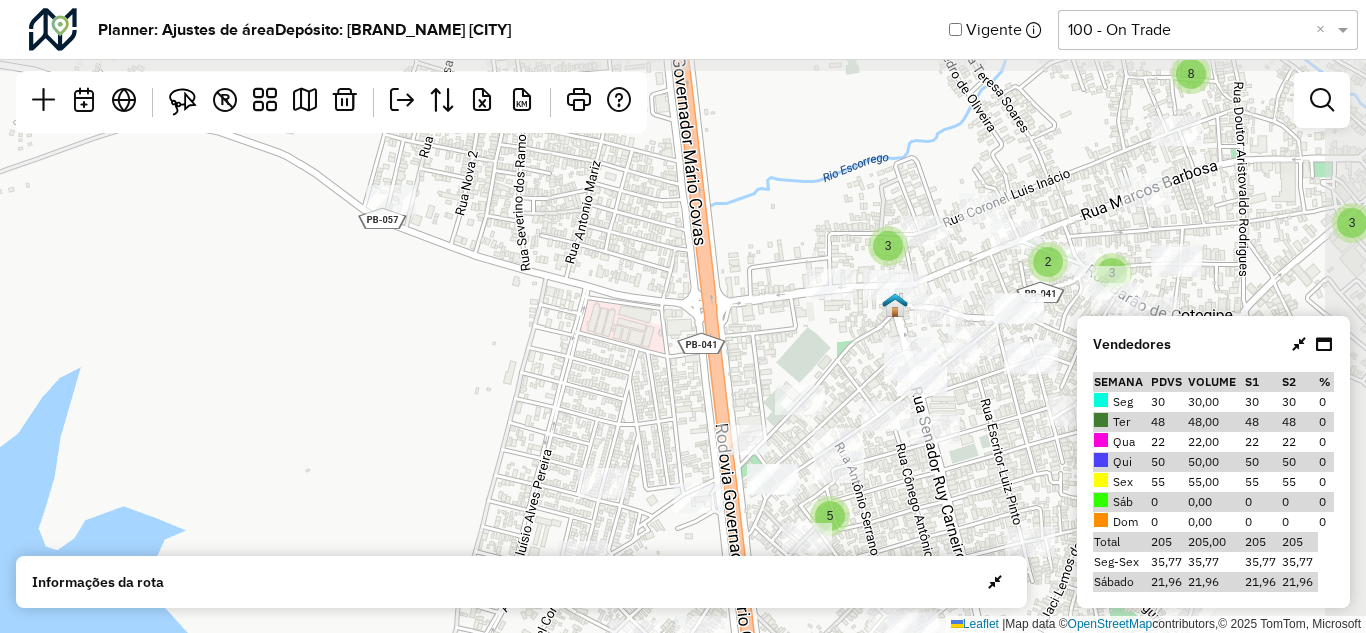 drag, startPoint x: 939, startPoint y: 225, endPoint x: 880, endPoint y: 401, distance: 185.62596 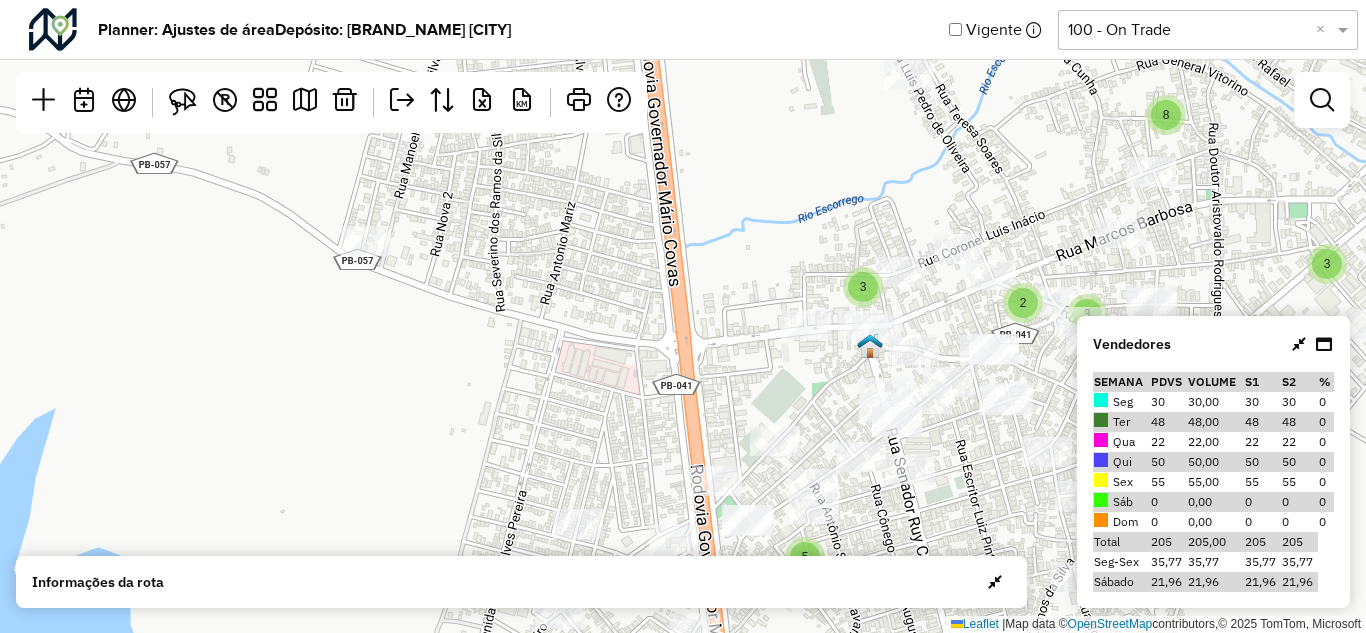 drag, startPoint x: 877, startPoint y: 240, endPoint x: 854, endPoint y: 243, distance: 23.194826 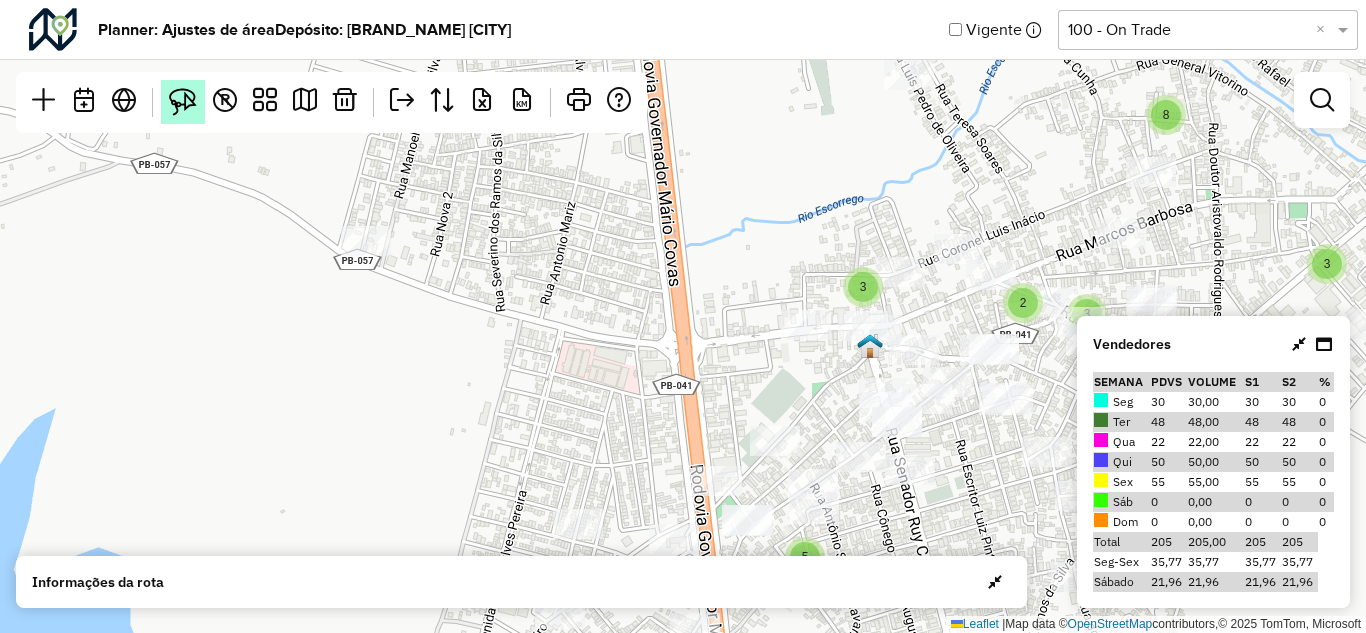 click at bounding box center (183, 102) 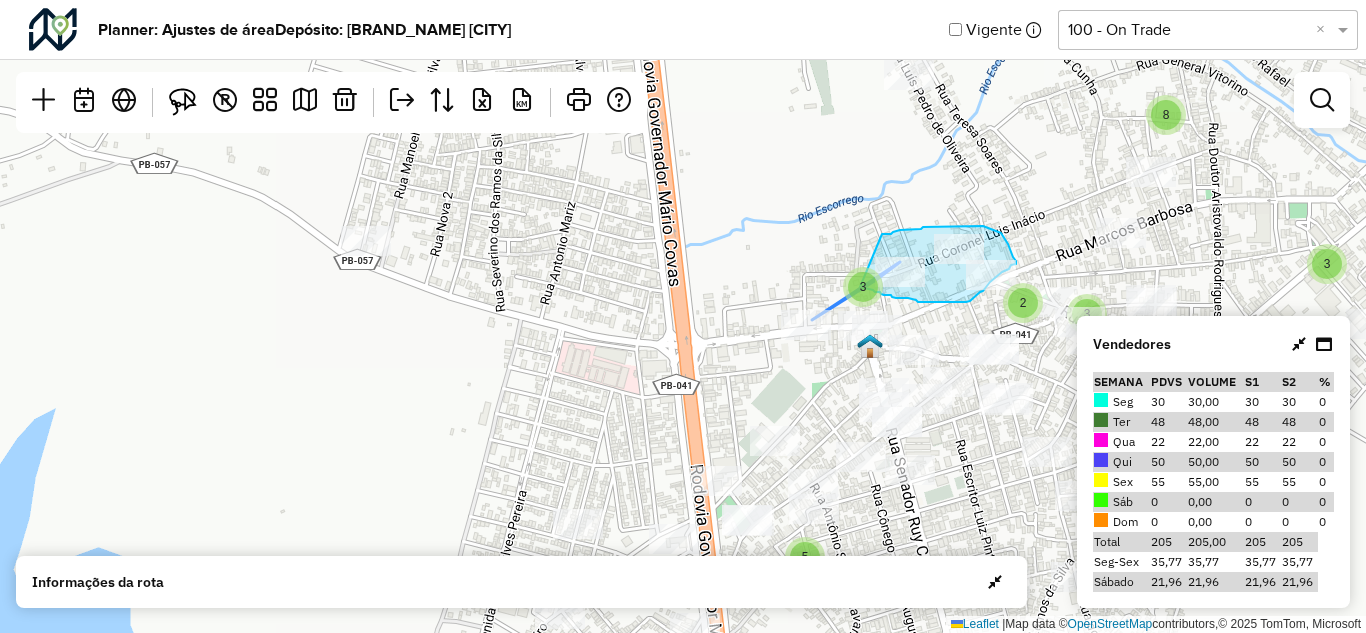 drag, startPoint x: 882, startPoint y: 234, endPoint x: 860, endPoint y: 287, distance: 57.384666 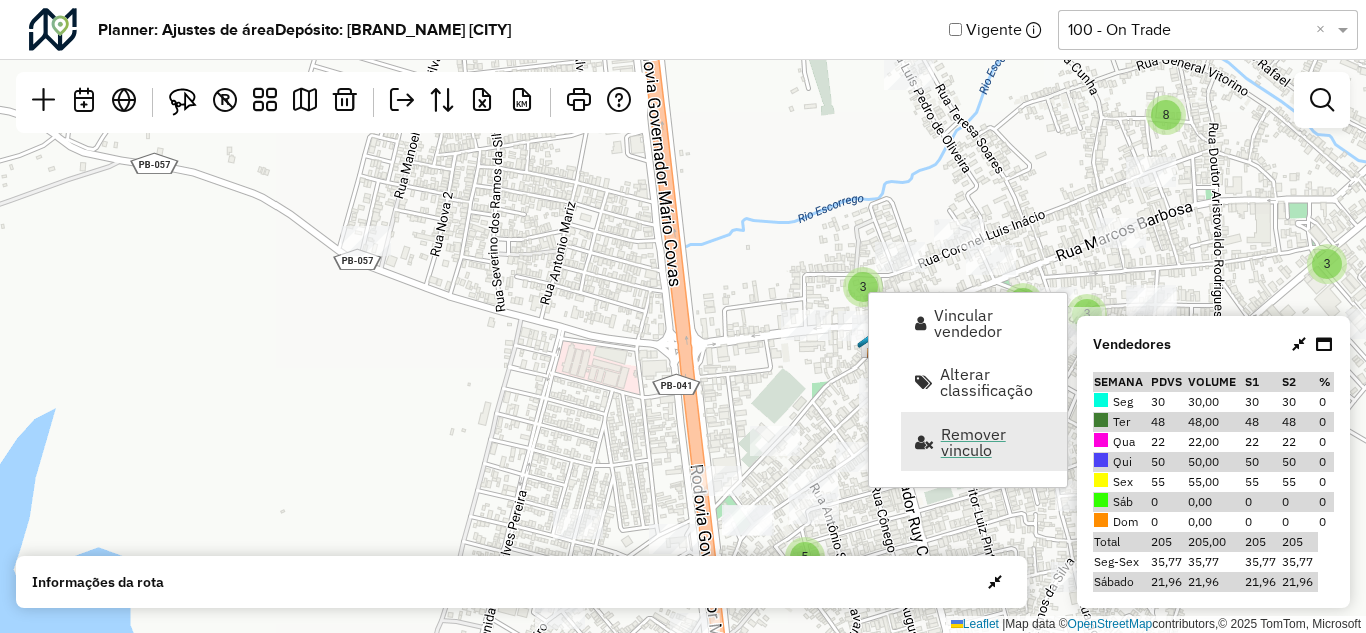 click on "Remover vinculo" at bounding box center [997, 442] 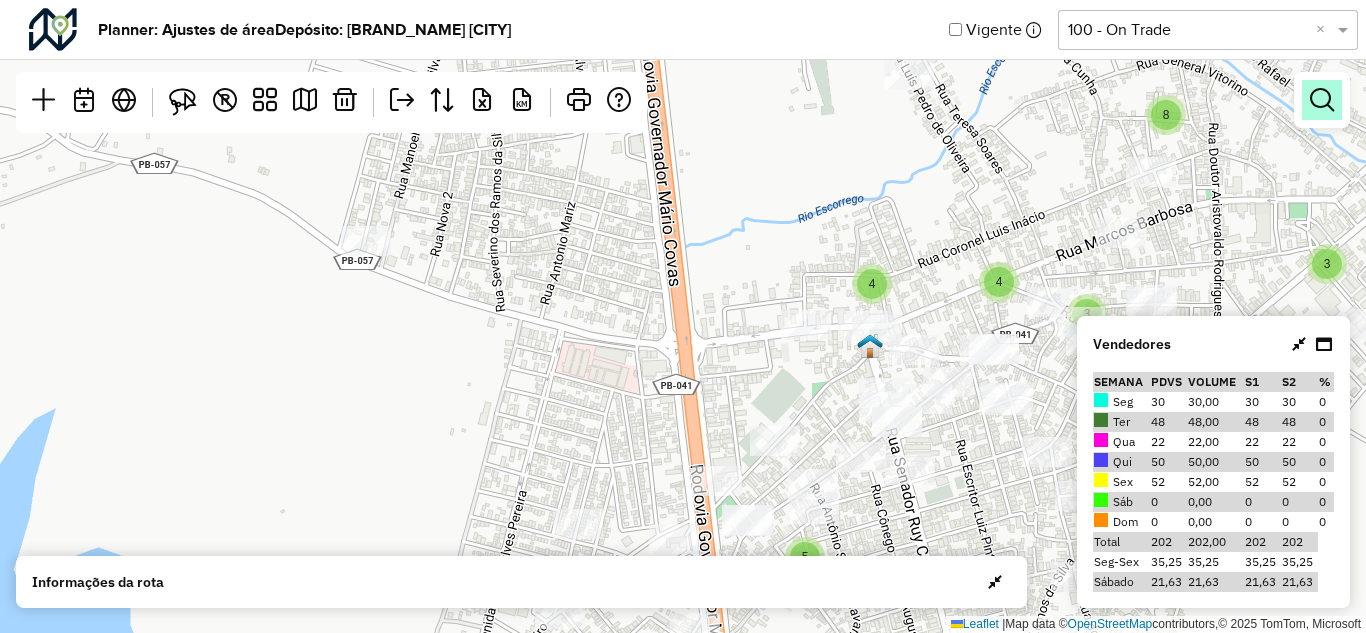 click at bounding box center (1322, 100) 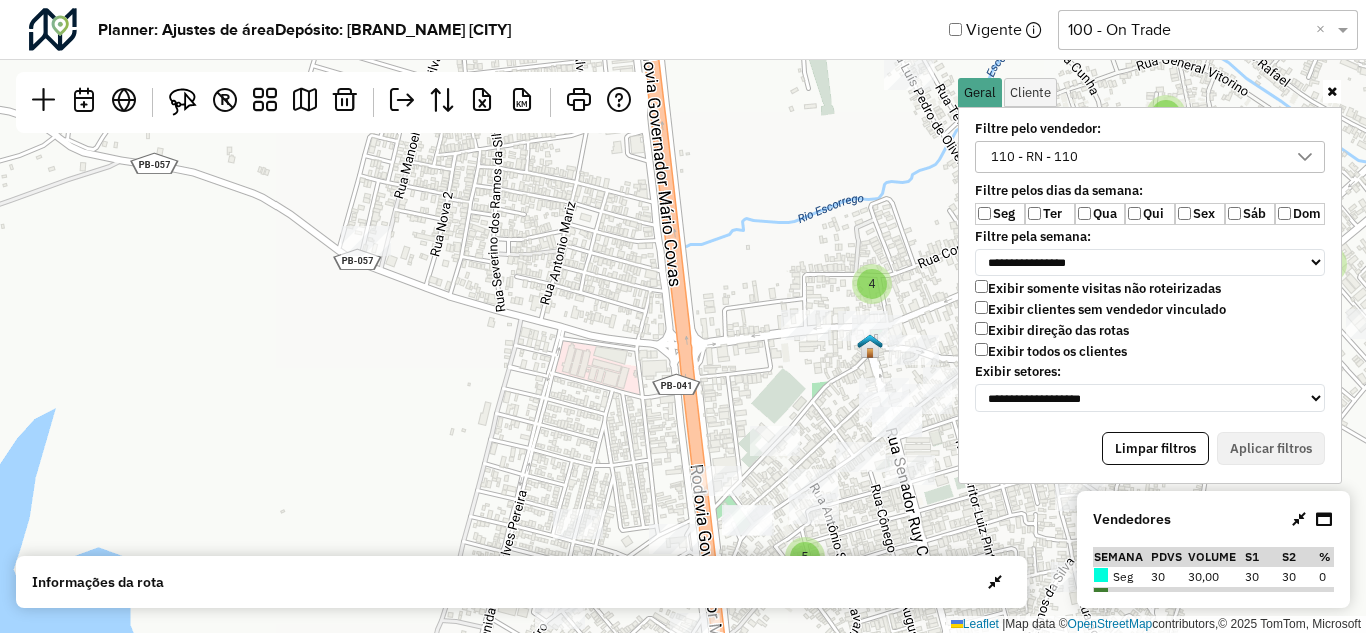 click on "110 - RN - 110" at bounding box center (1135, 157) 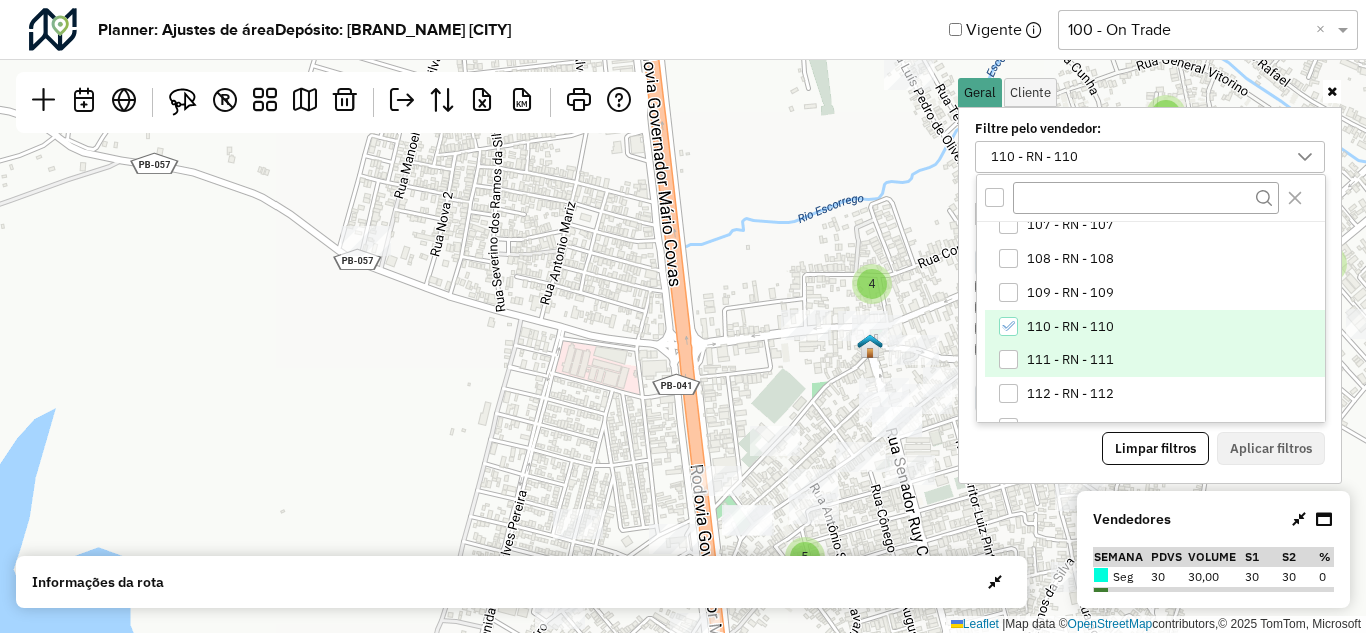 scroll, scrollTop: 305, scrollLeft: 0, axis: vertical 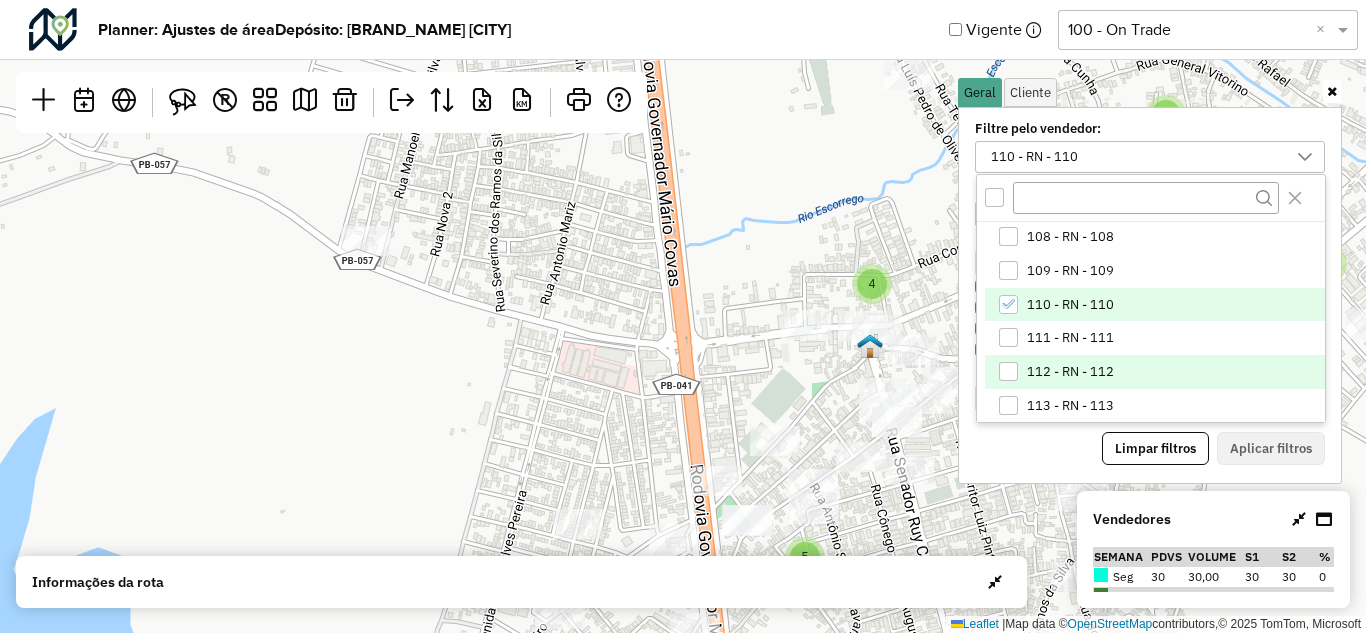 click on "112 - RN - 112" at bounding box center [1070, 372] 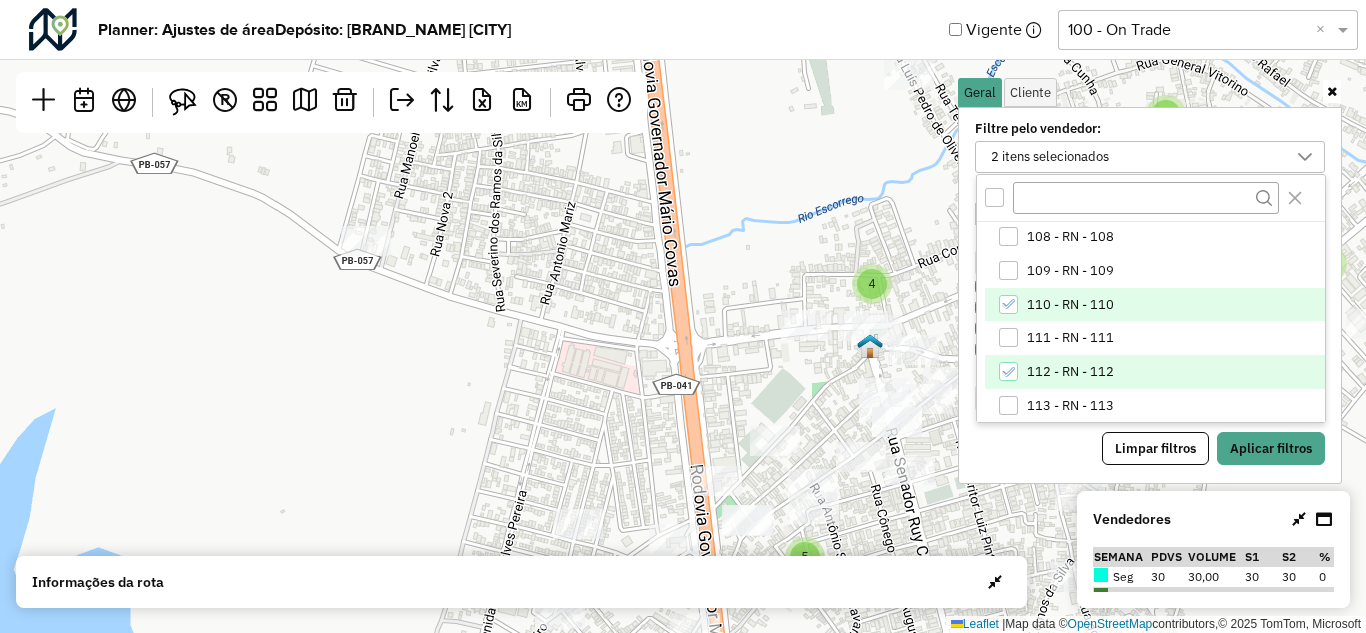 click at bounding box center [1009, 305] 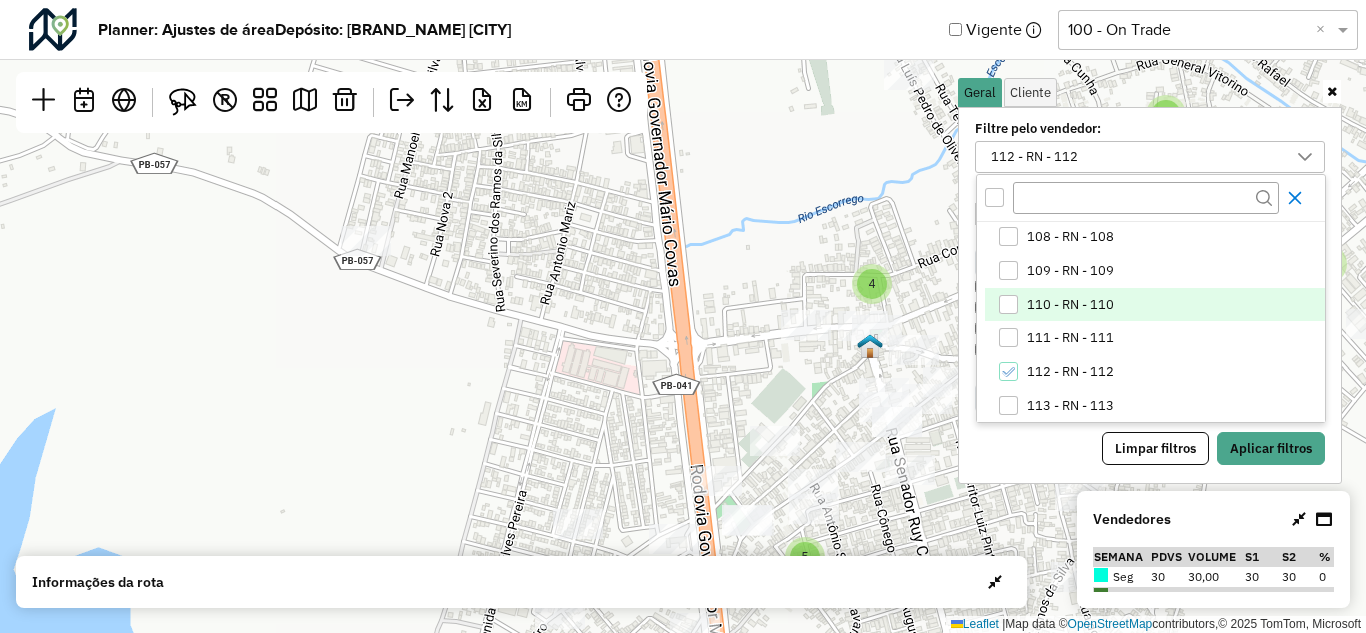 click 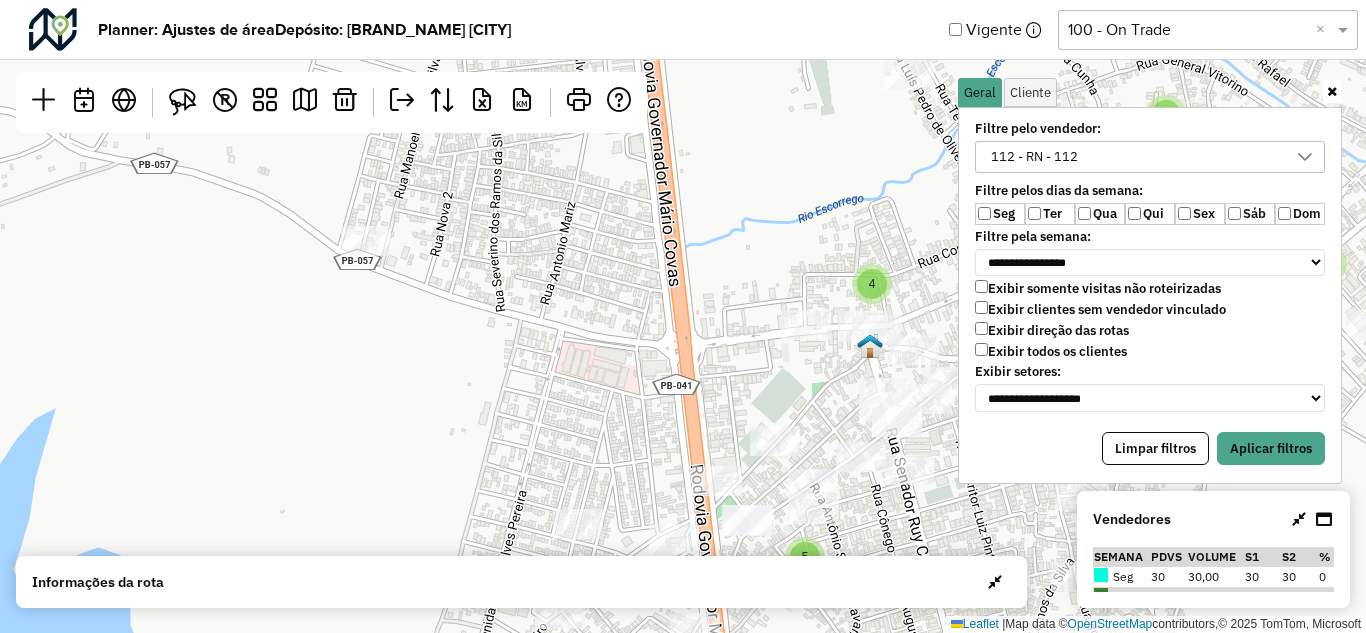 click on "Qua" at bounding box center (1100, 214) 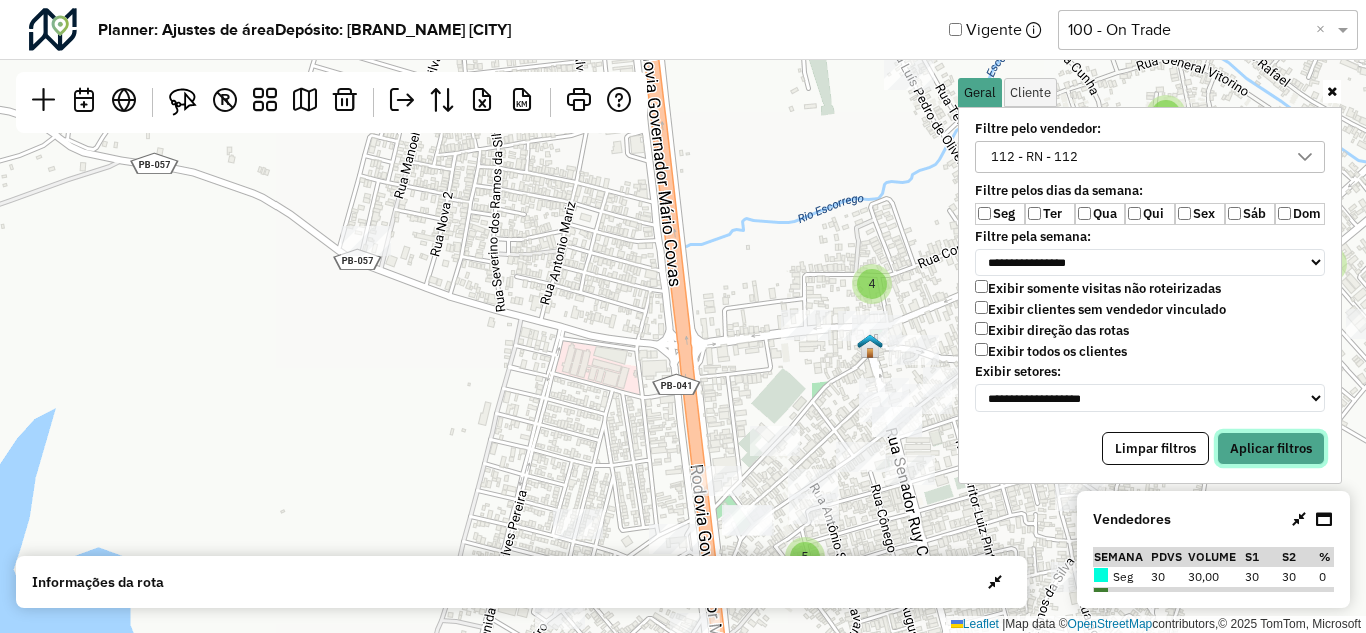 click on "Aplicar filtros" at bounding box center [1271, 449] 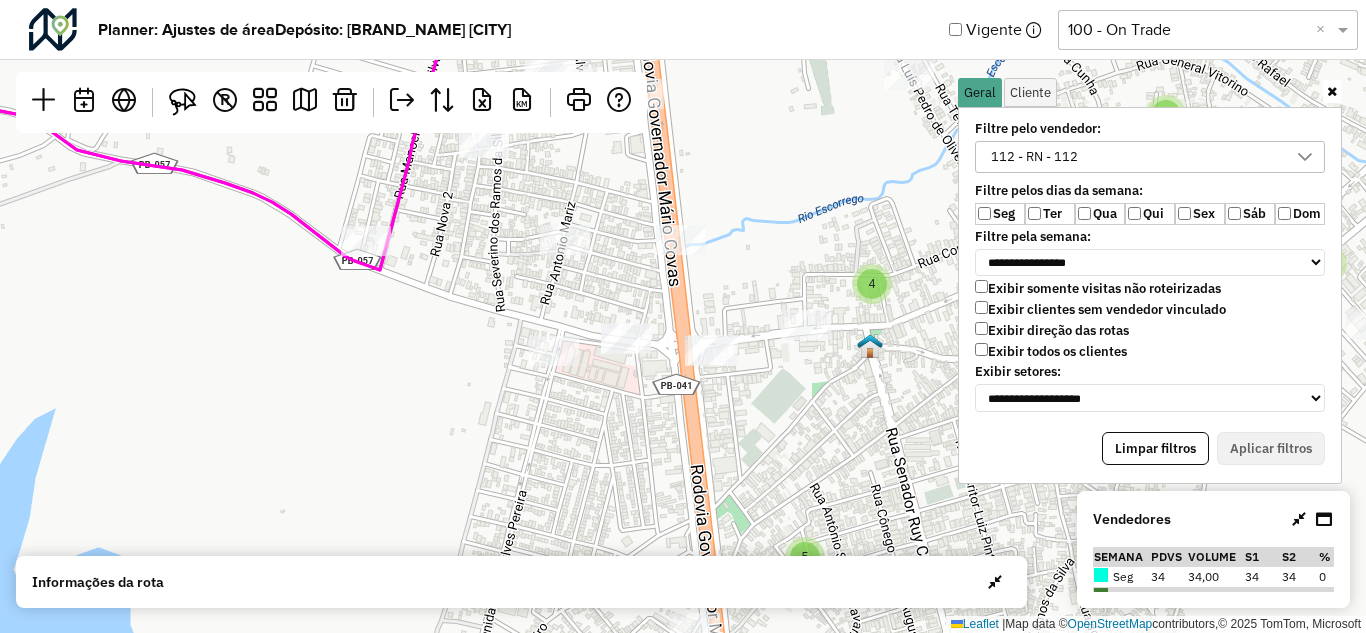 click on "[NUMBER] [NUMBER] [NUMBER] [NUMBER] [NUMBER] [NUMBER] [NUMBER] [NUMBER] [NUMBER] [NUMBER] [NUMBER] Leaflet   |  Map data ©  OpenStreetMap  contributors,© 2025 TomTom, Microsoft" 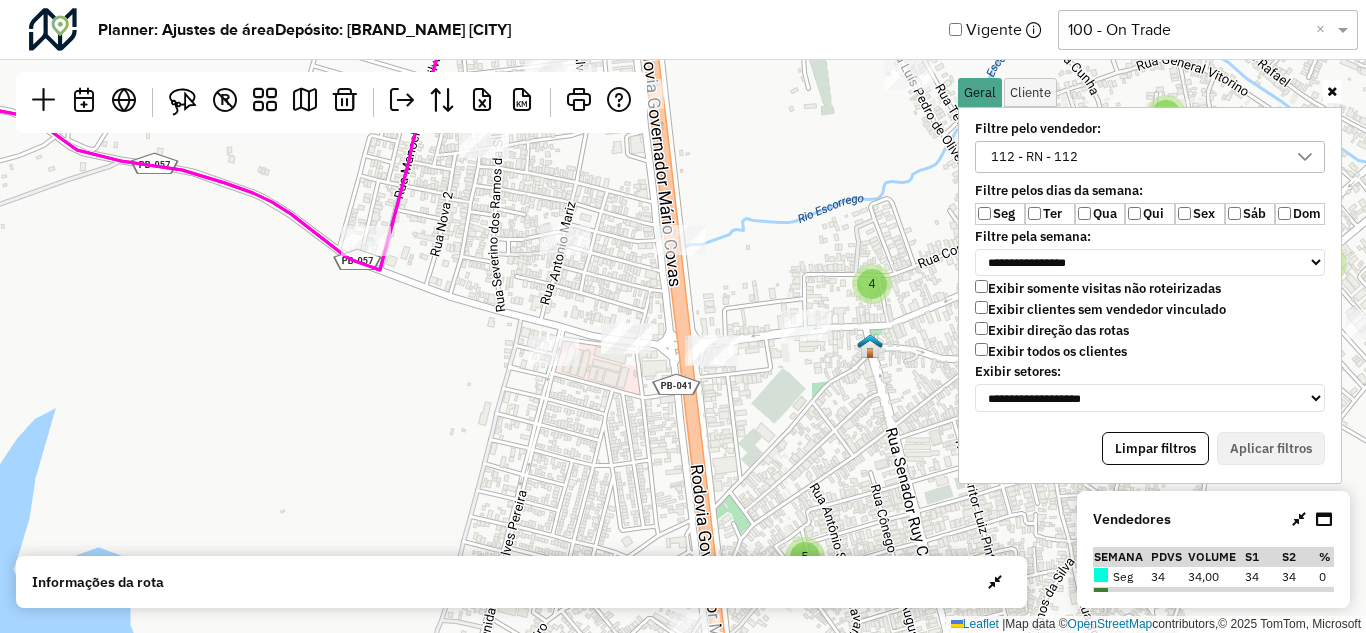 click at bounding box center (1332, 91) 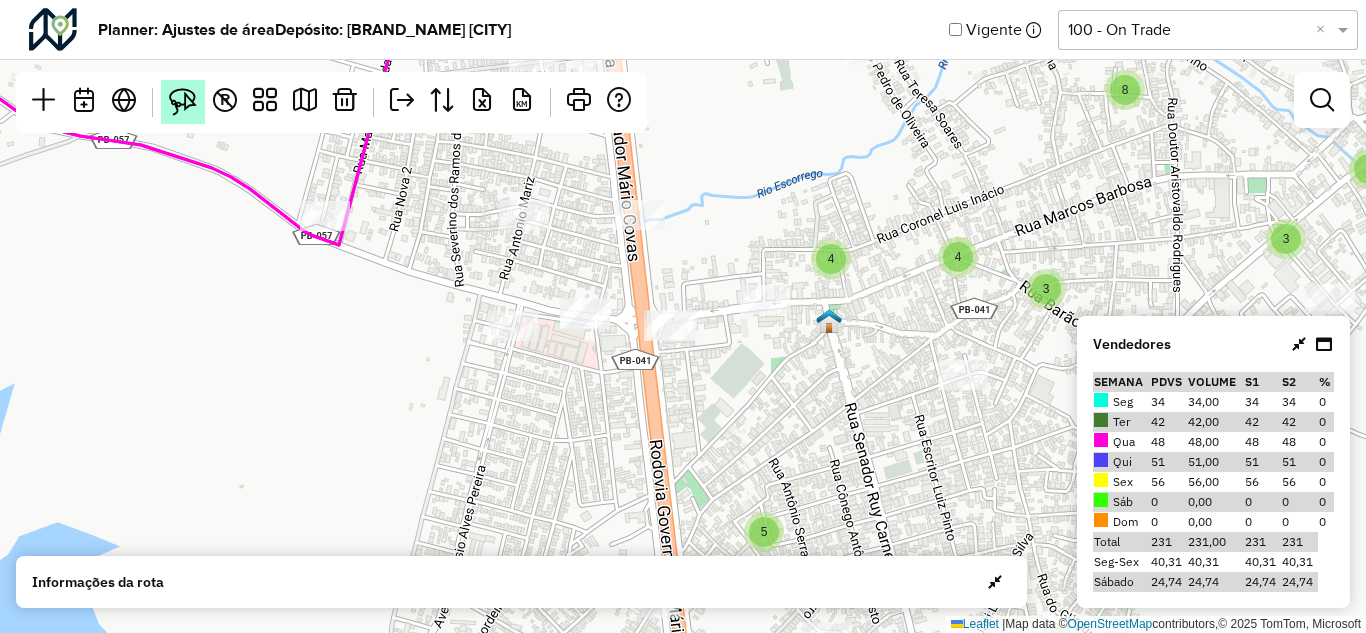 click at bounding box center [183, 102] 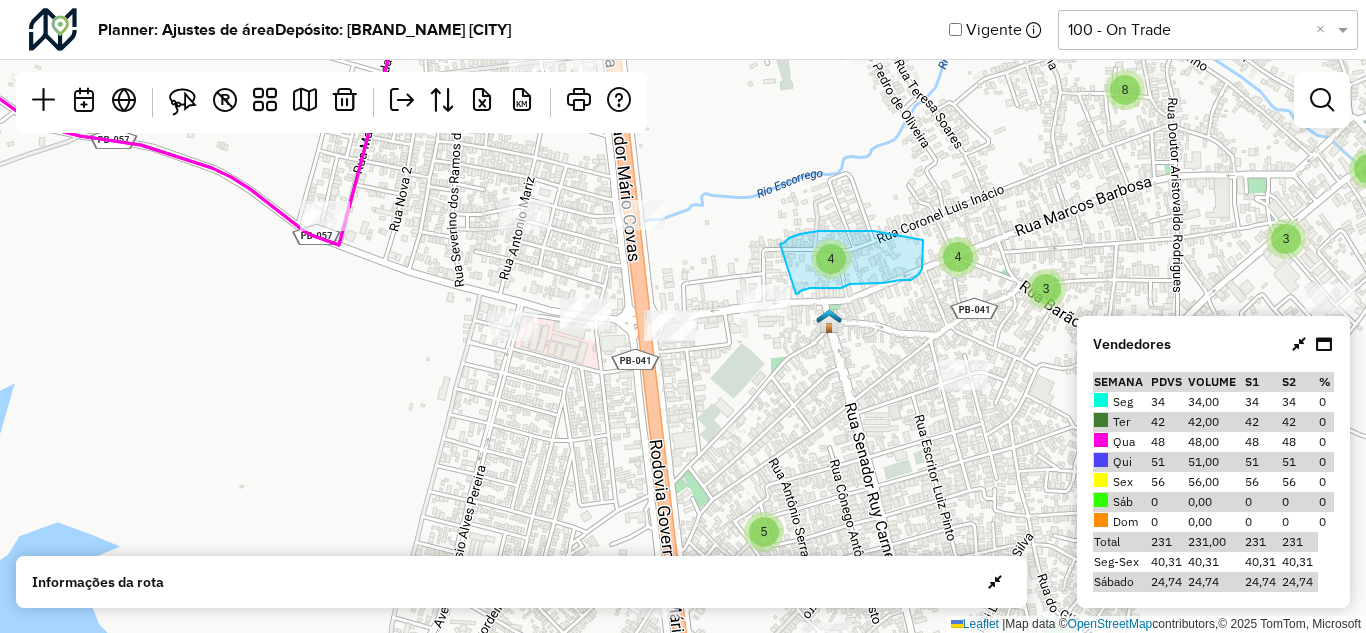 drag, startPoint x: 780, startPoint y: 244, endPoint x: 870, endPoint y: 263, distance: 91.983696 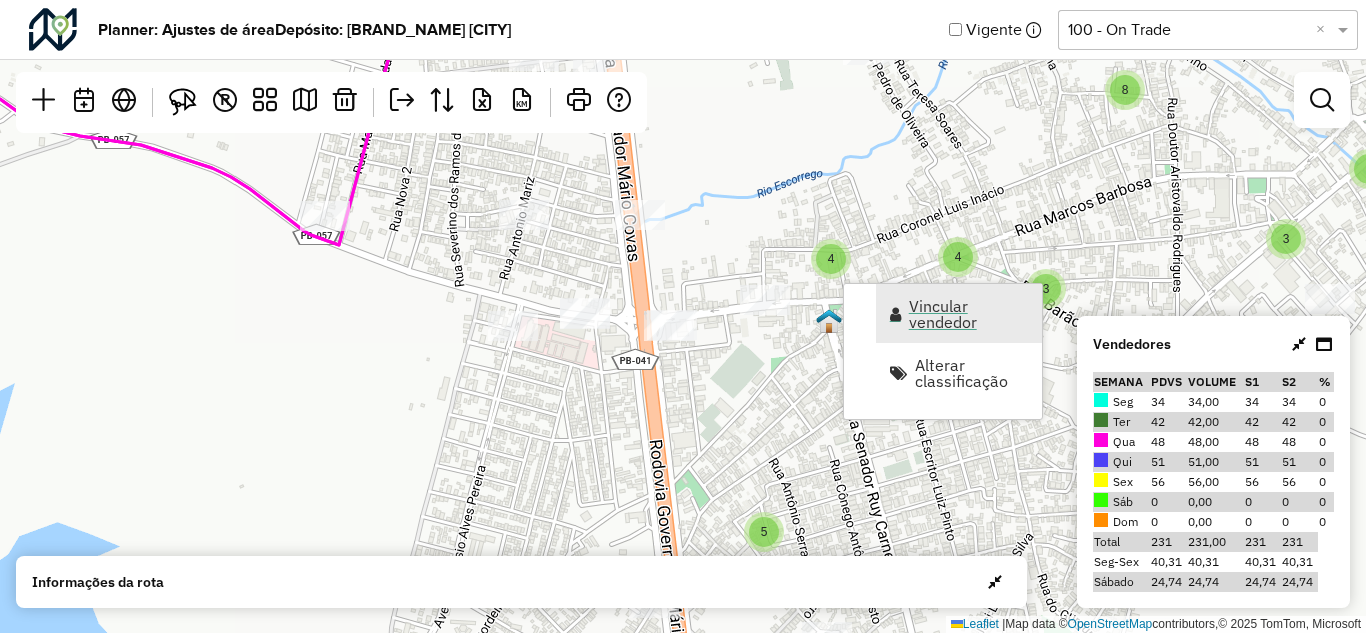 click on "Vincular vendedor" at bounding box center (969, 314) 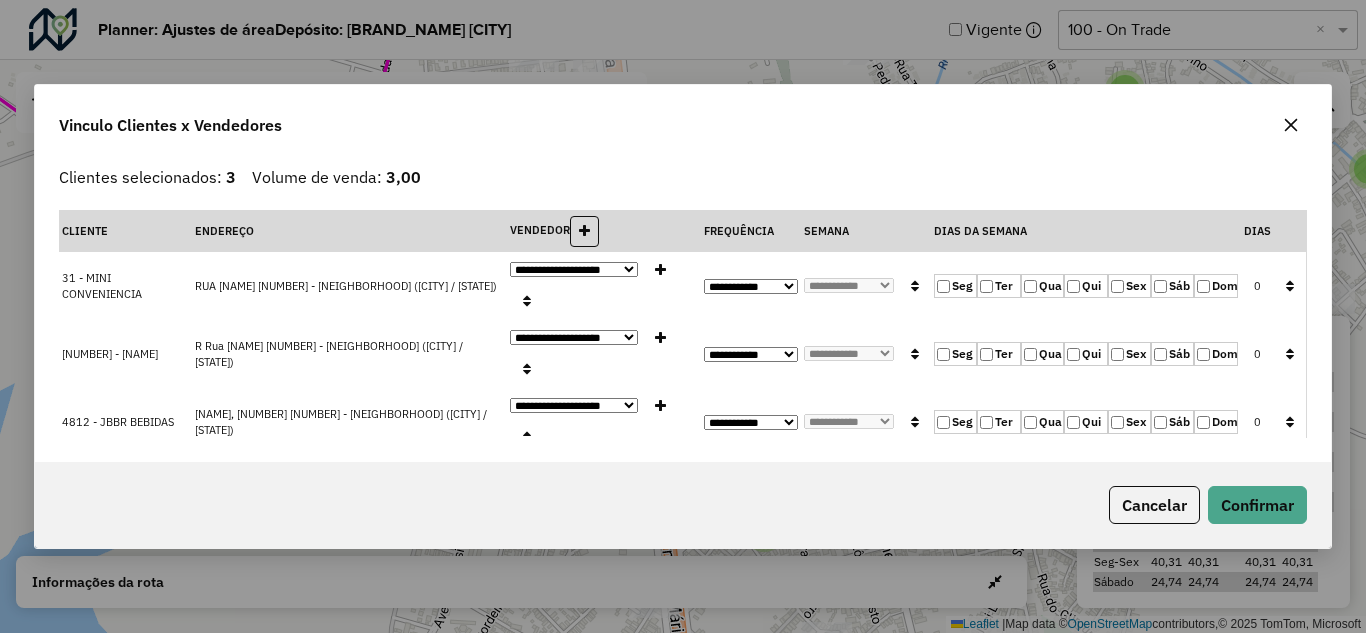click on "**********" 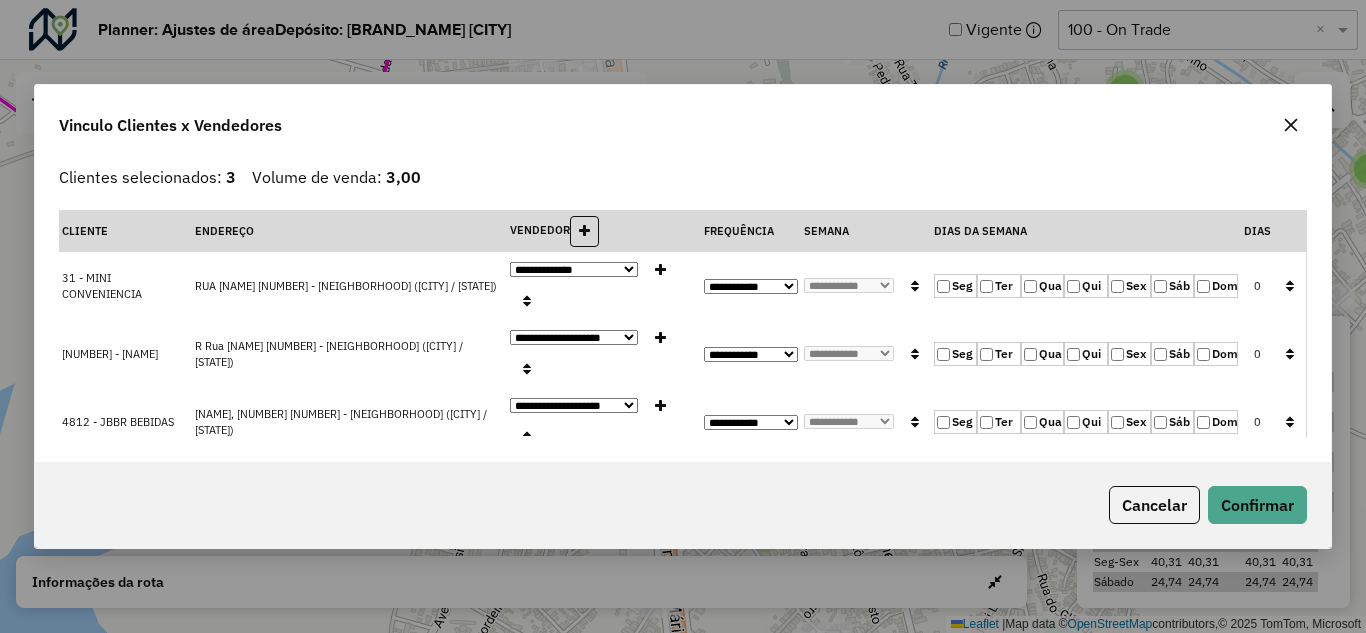 click on "**********" 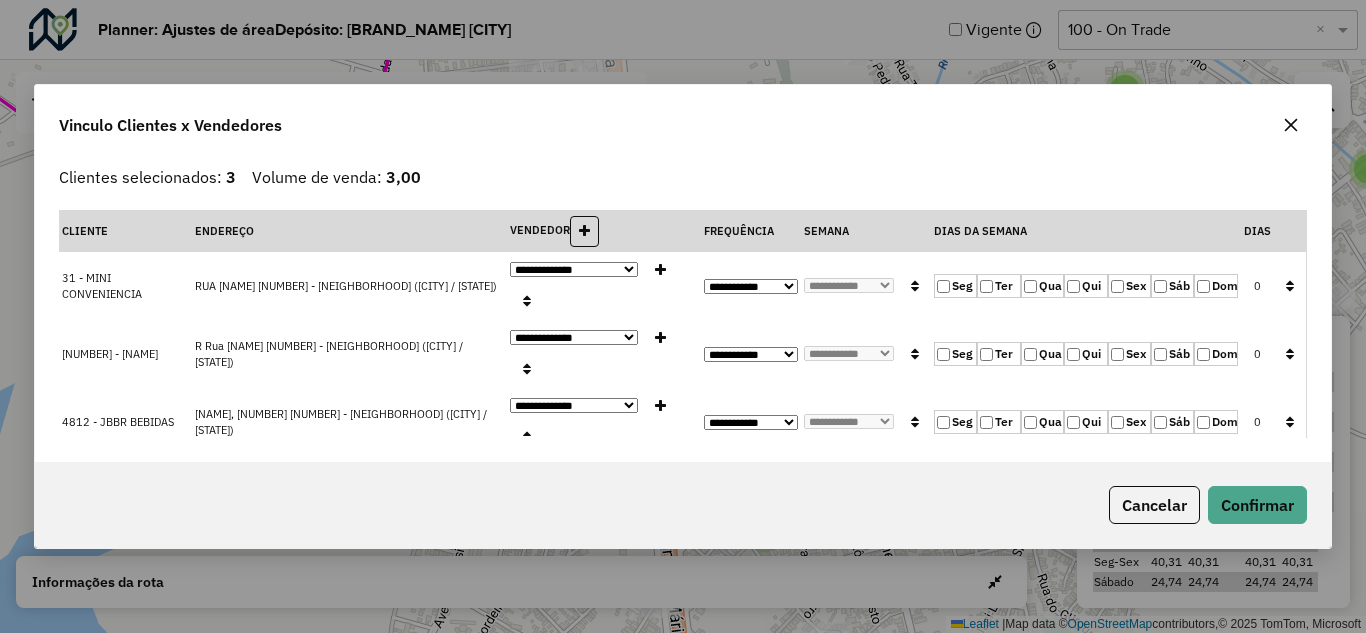 click on "**********" 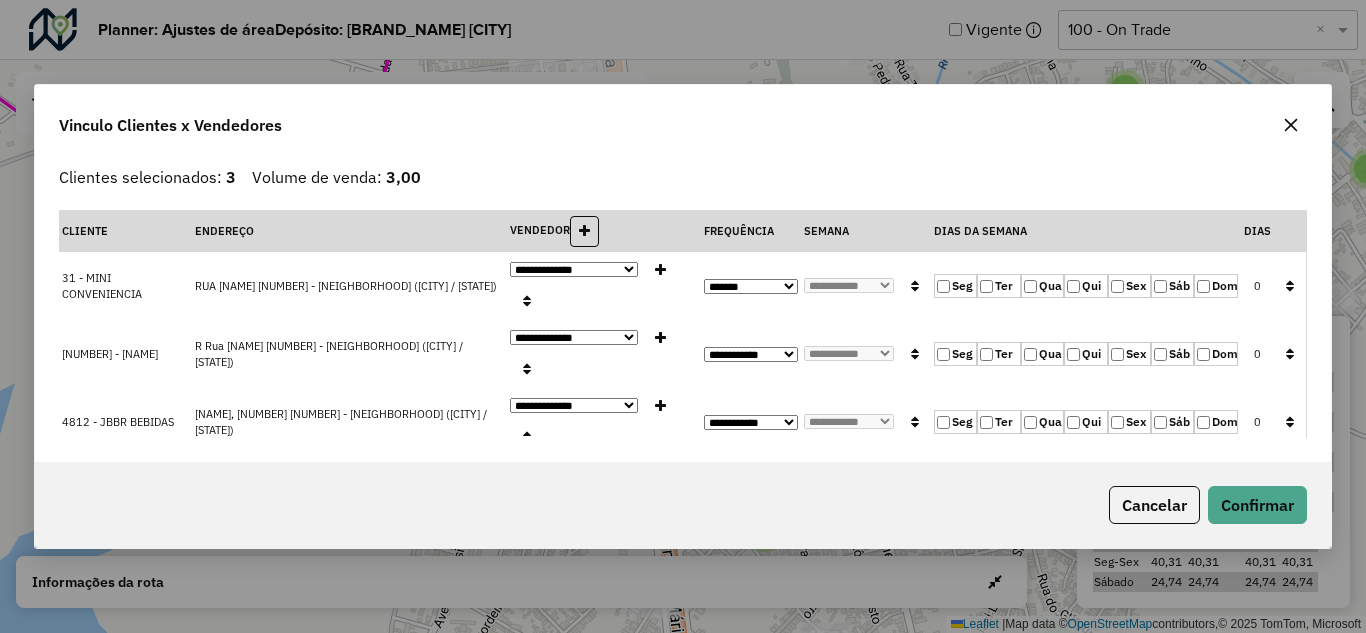 click on "**********" 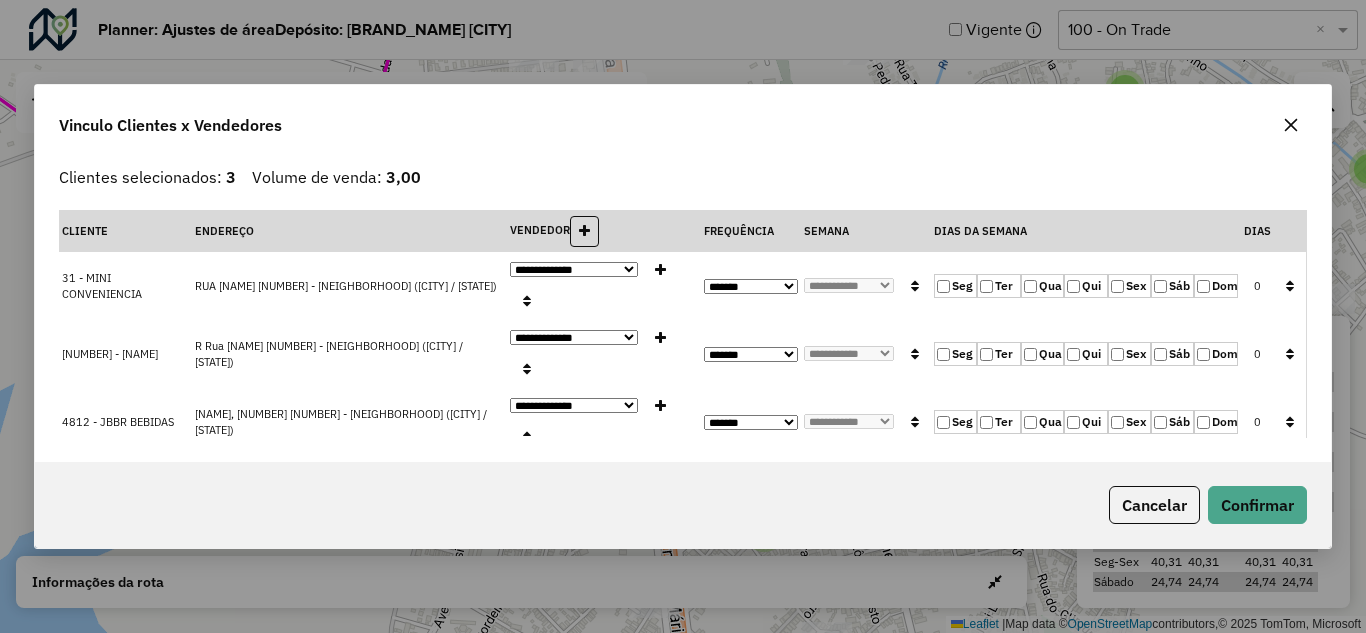 click on "Qua" 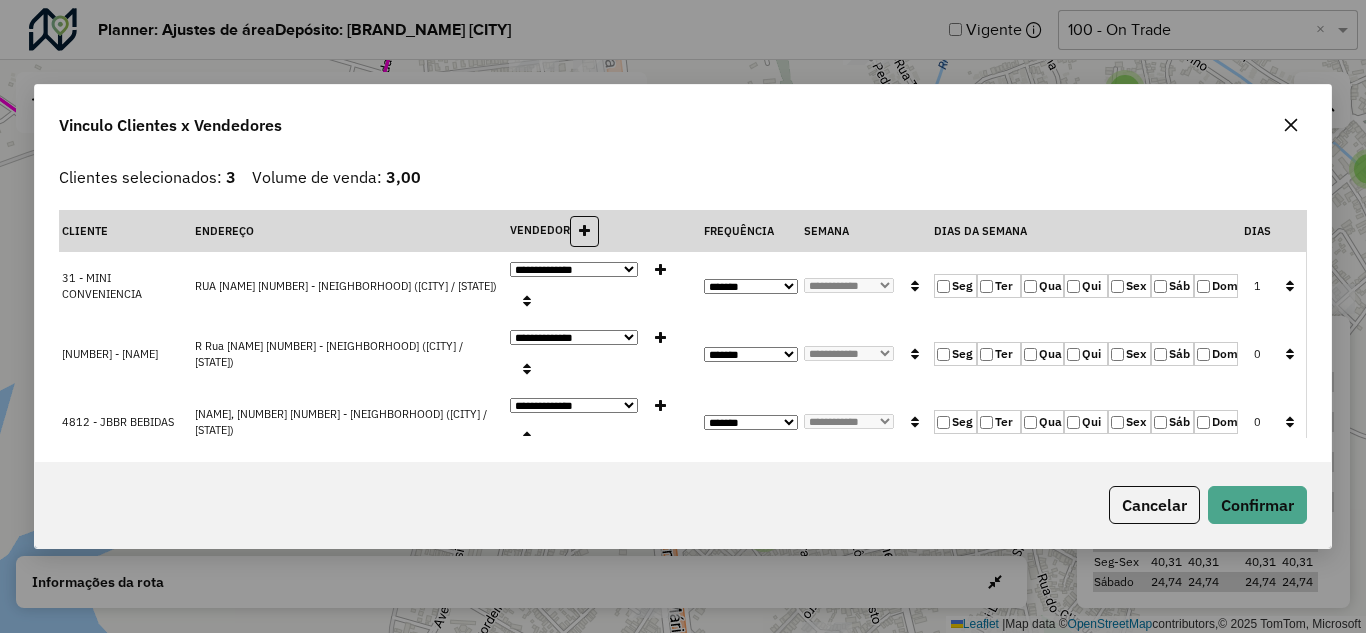 click 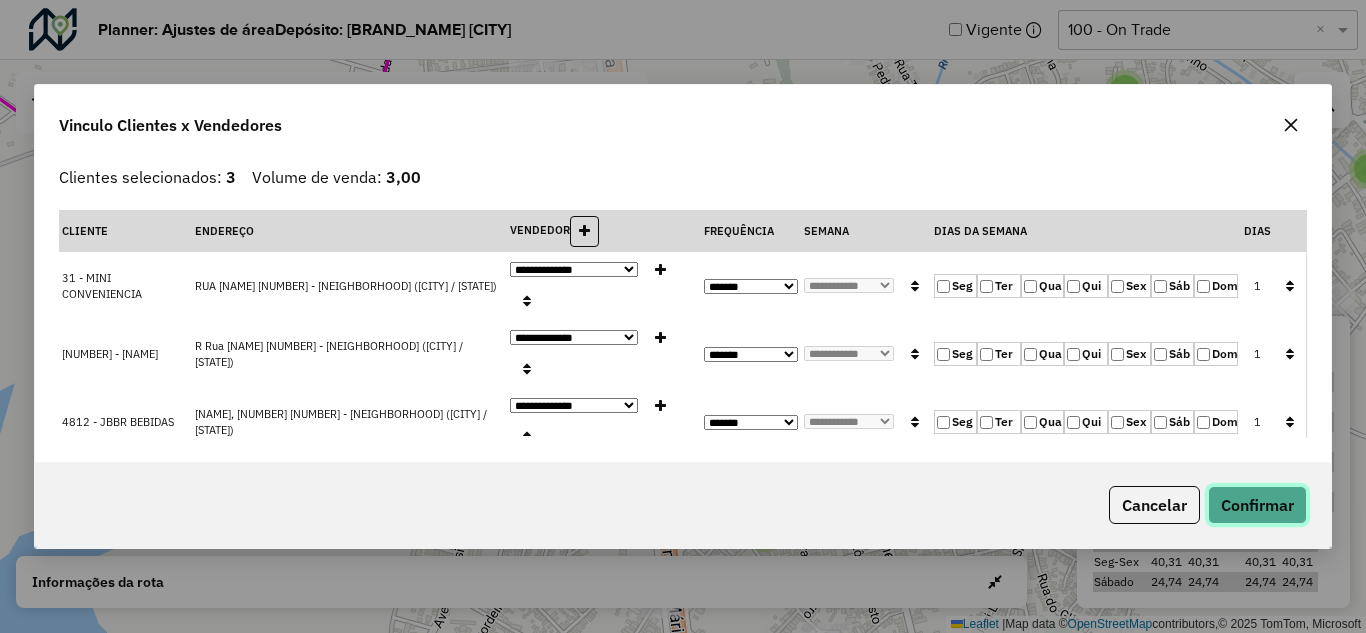 click on "Confirmar" 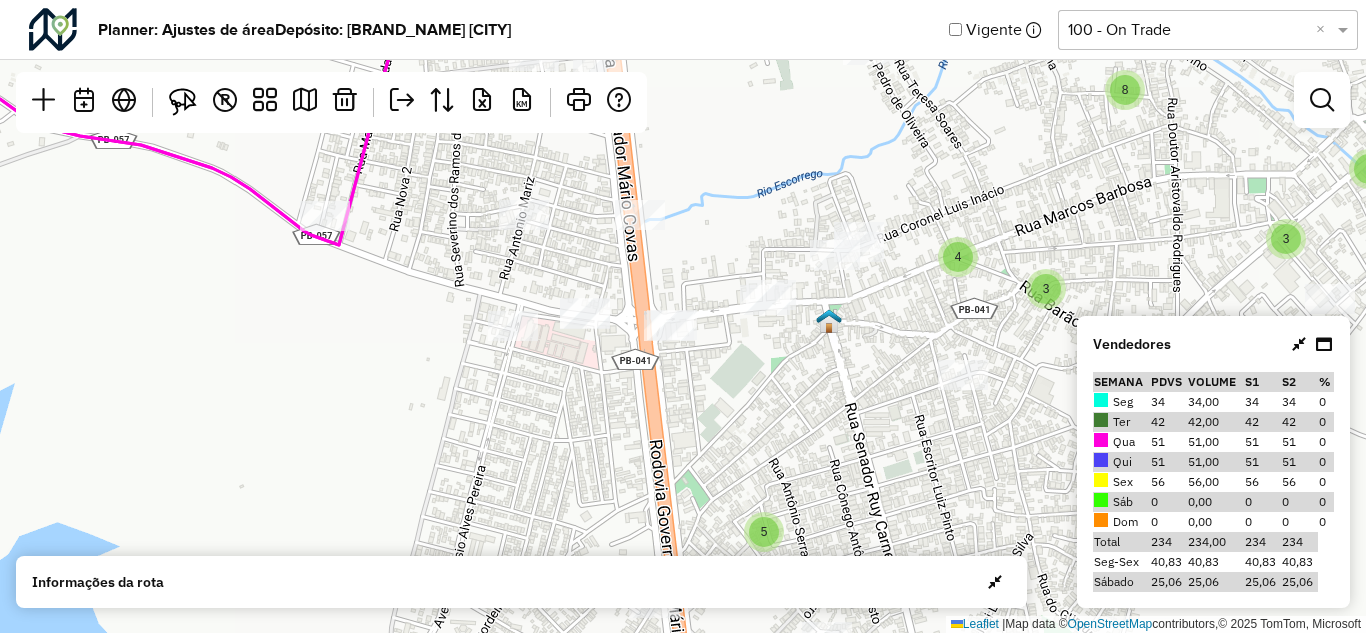 click at bounding box center (1322, 100) 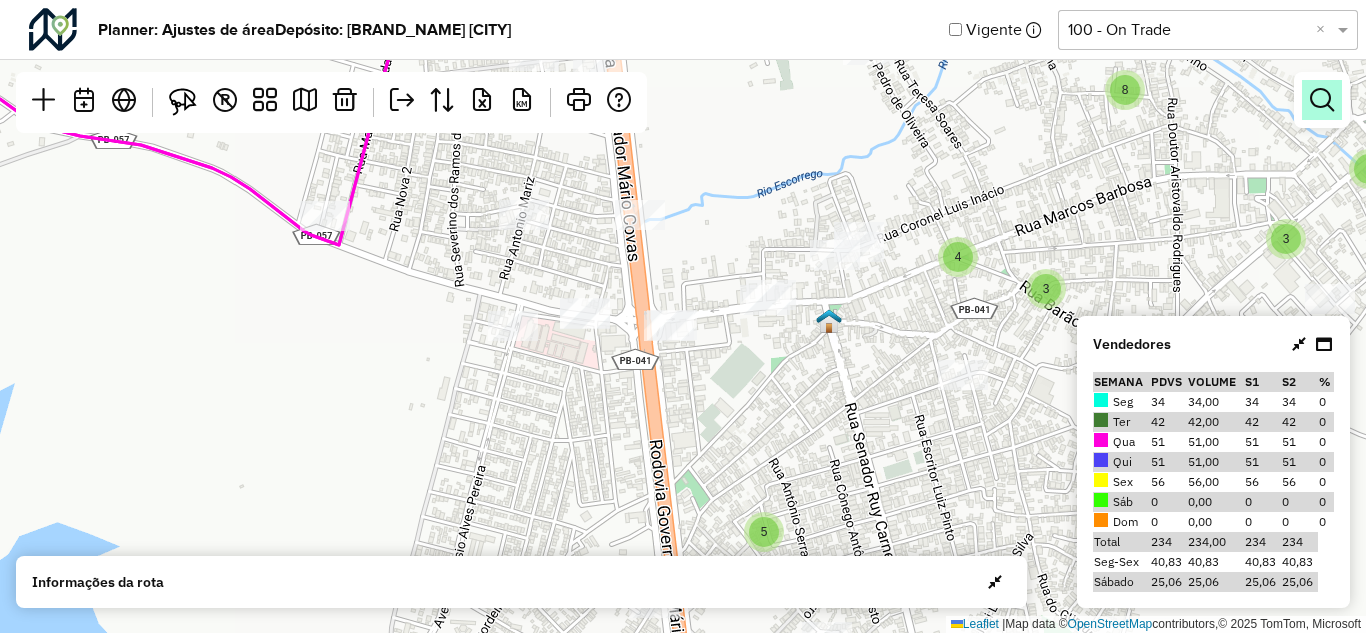 click at bounding box center [1322, 100] 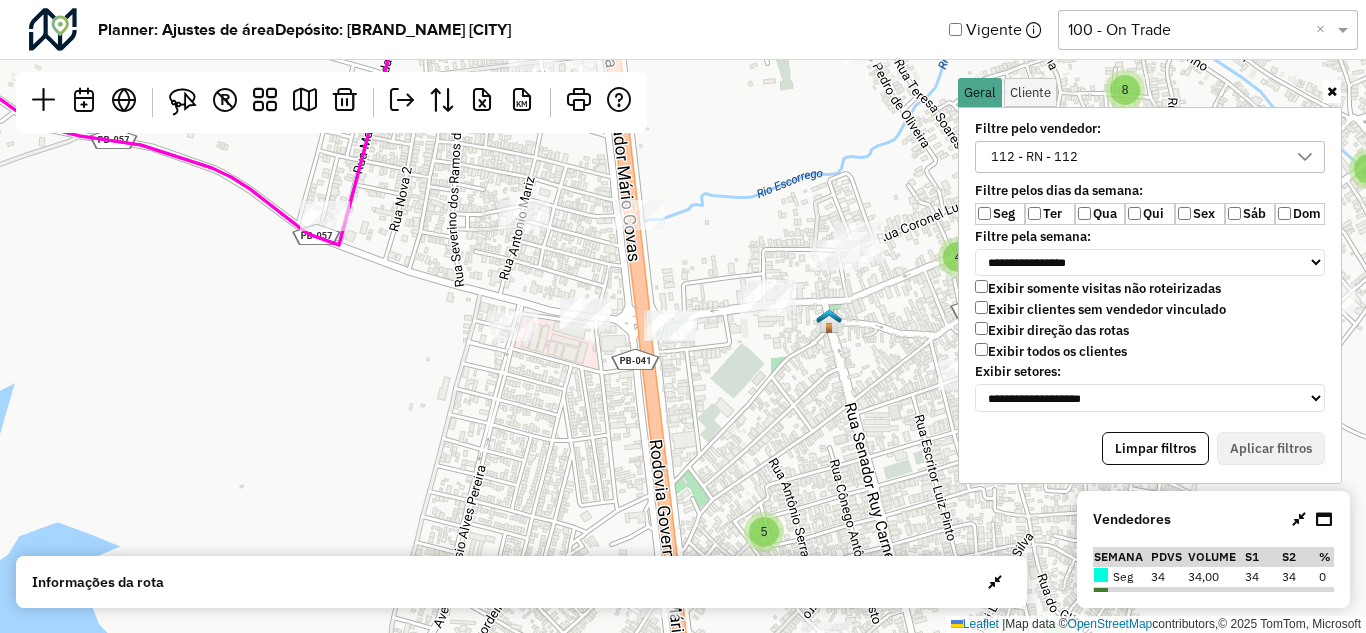 click on "112 - RN - 112" at bounding box center (1034, 157) 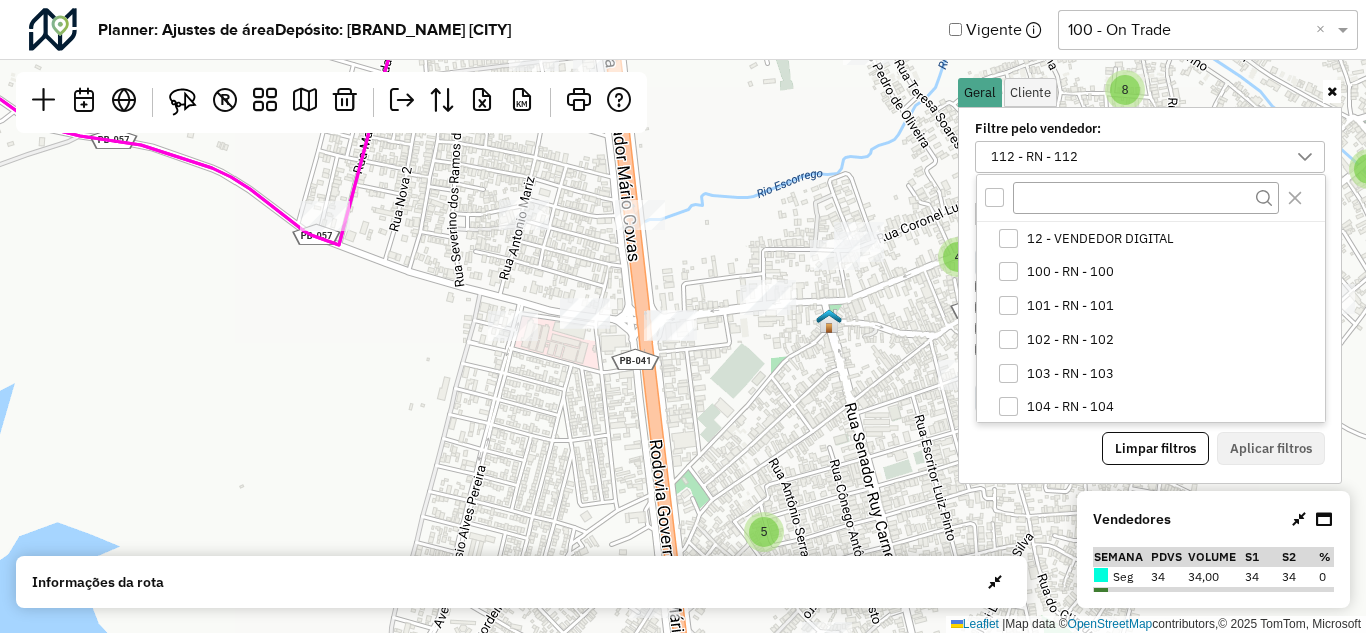 scroll, scrollTop: 11, scrollLeft: 79, axis: both 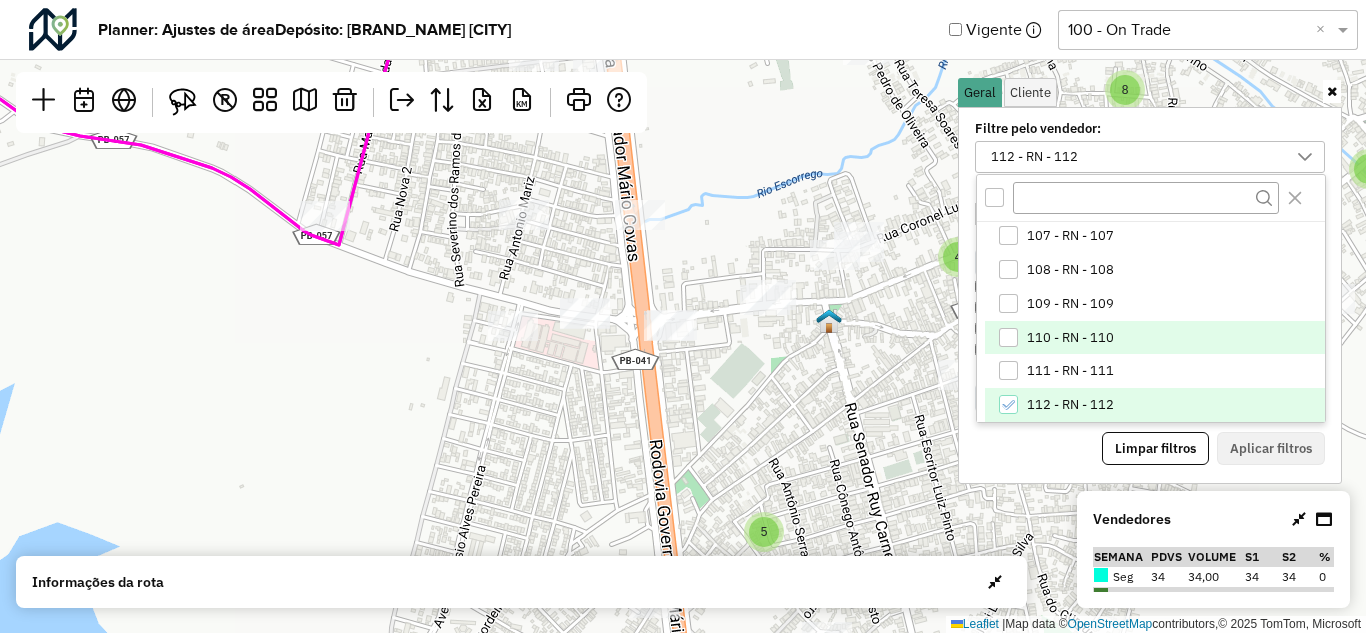 click on "110 - RN - 110" at bounding box center (1070, 338) 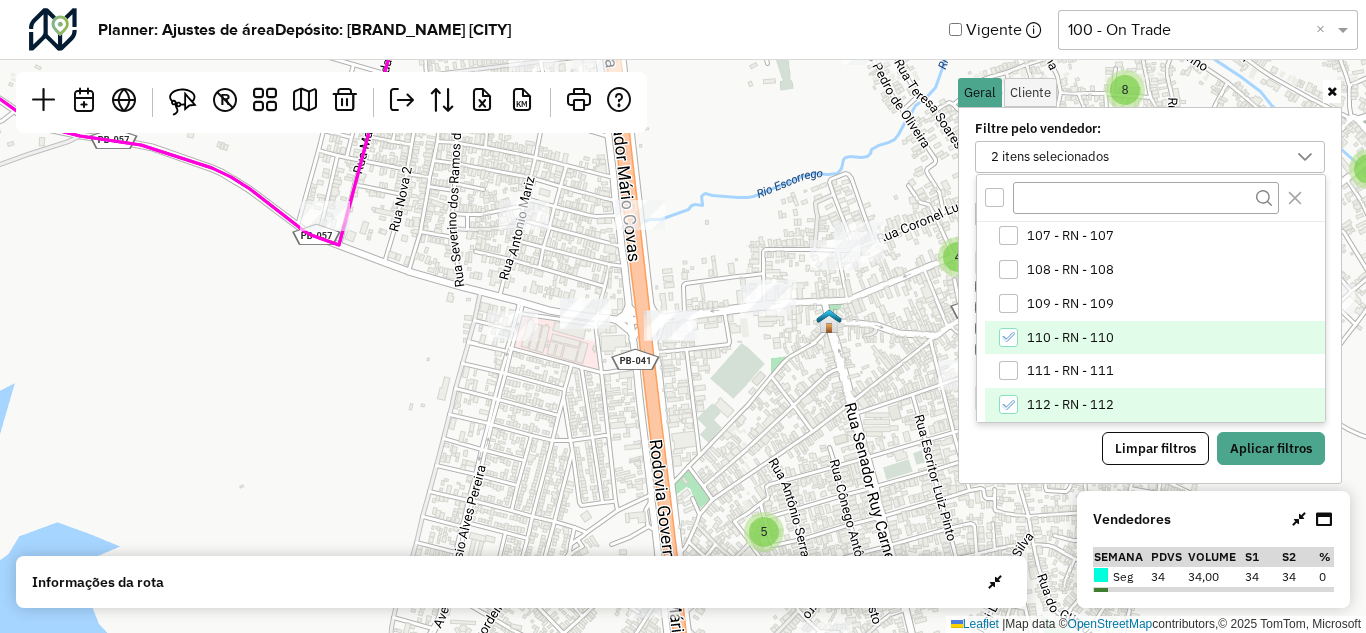 click on "112 - RN - 112" at bounding box center (1070, 405) 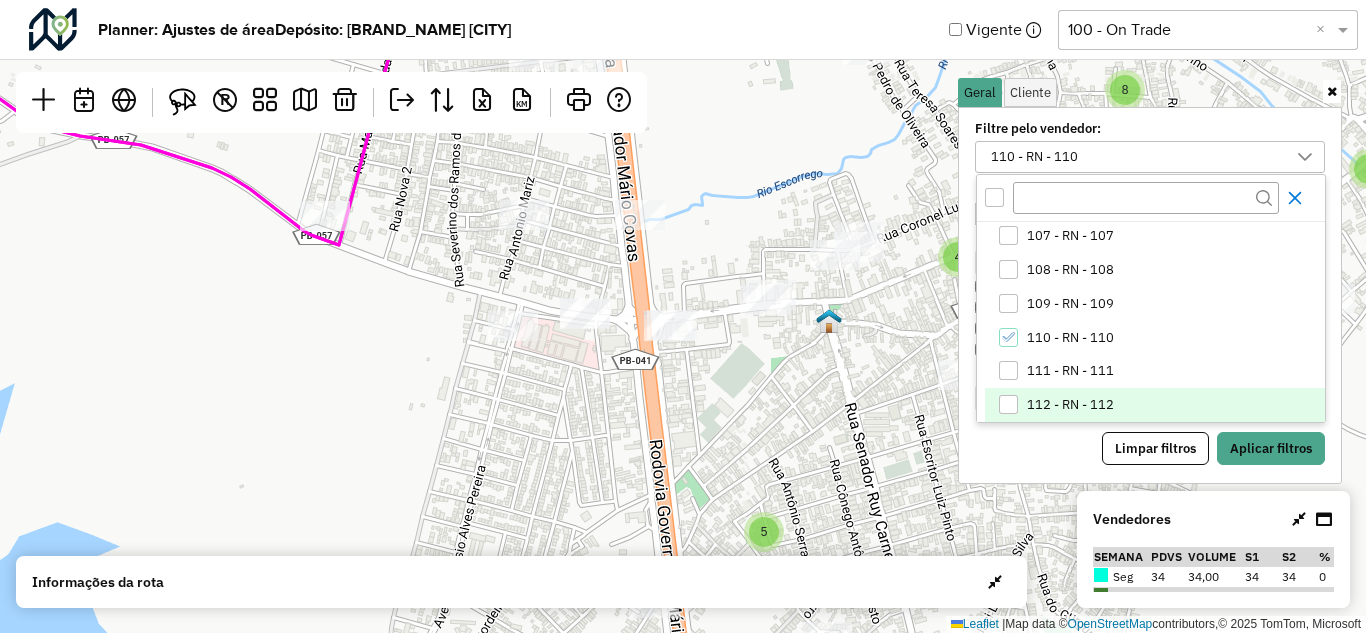 click 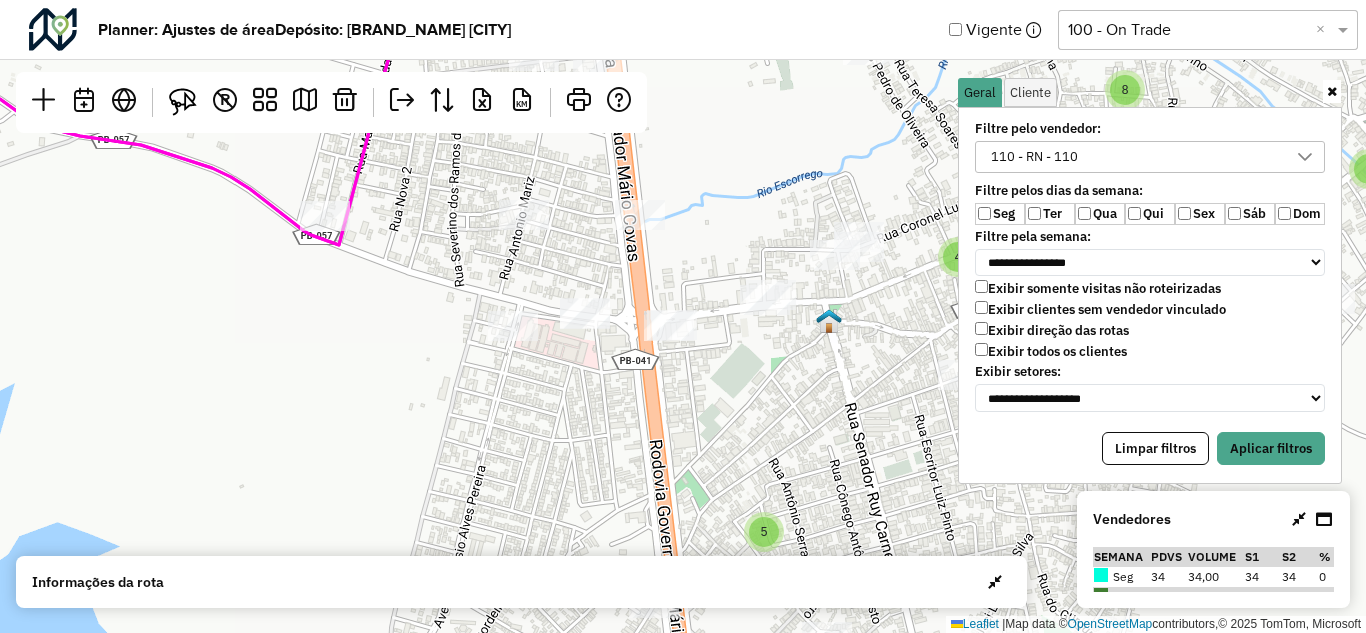 click on "Qua" at bounding box center (1100, 214) 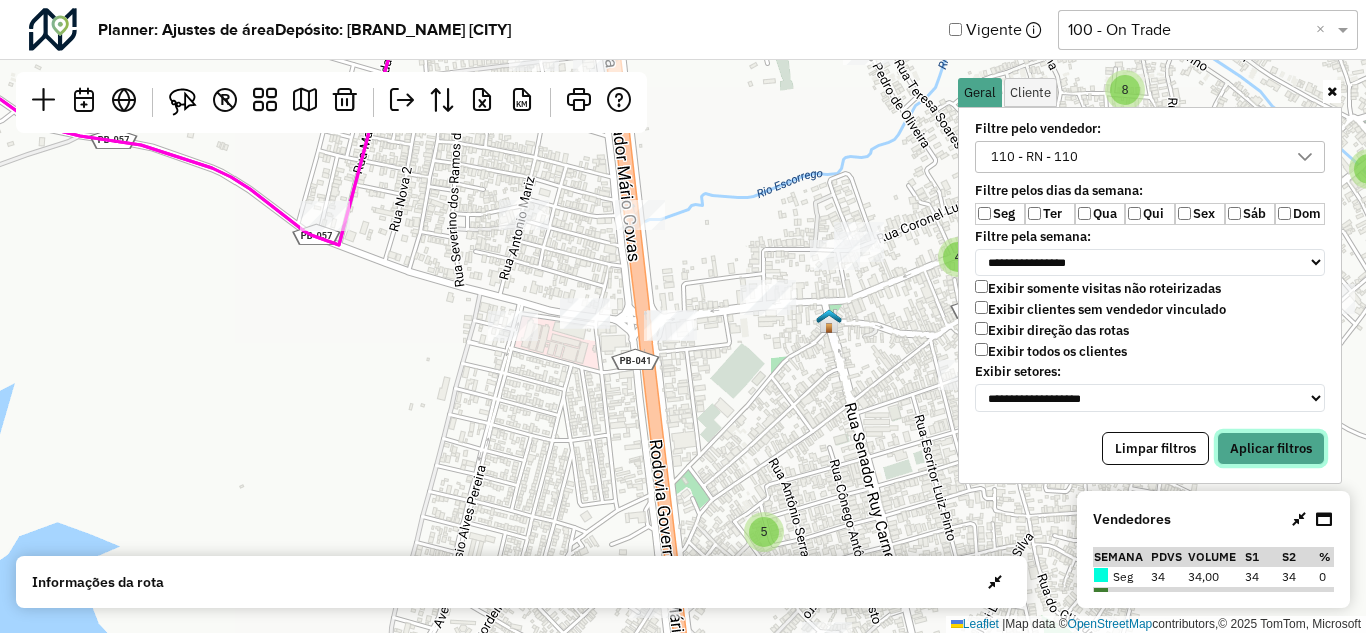 click on "Aplicar filtros" at bounding box center (1271, 449) 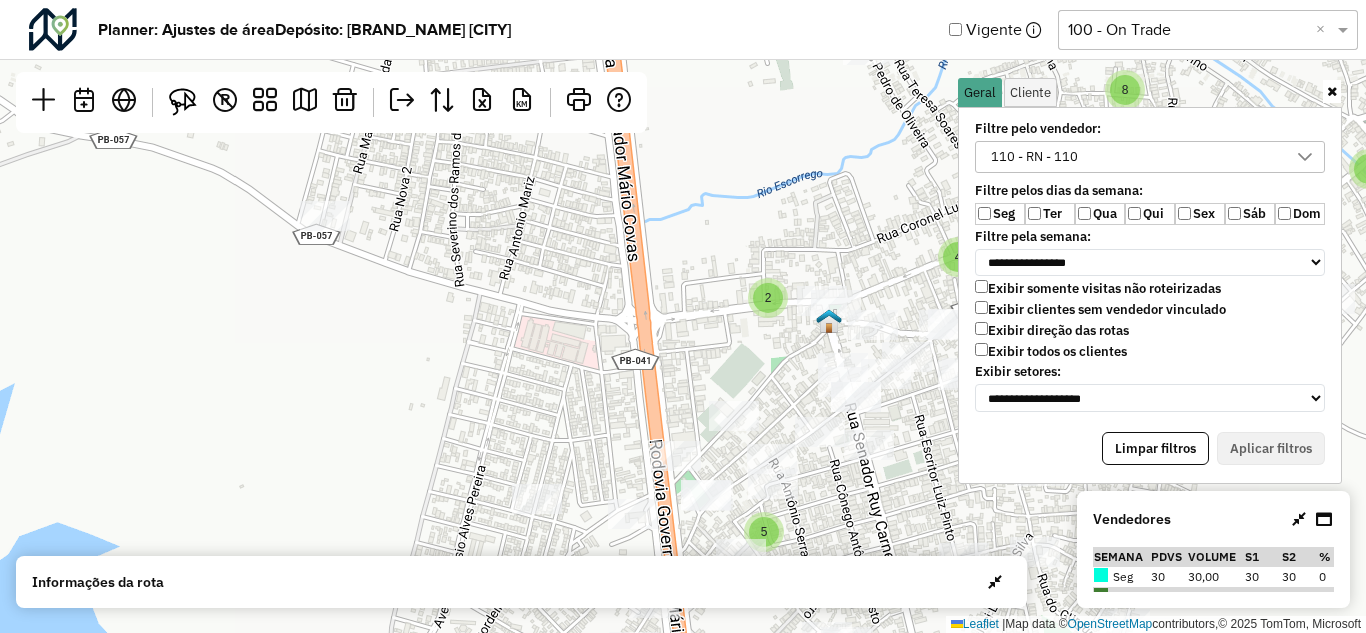 click on "[NUMBER] [NUMBER] [NUMBER] [NUMBER] [NUMBER] [NUMBER] [NUMBER] [NUMBER] [NUMBER] [NUMBER] [NUMBER] Leaflet   |  Map data ©  OpenStreetMap  contributors,© 2025 TomTom, Microsoft" 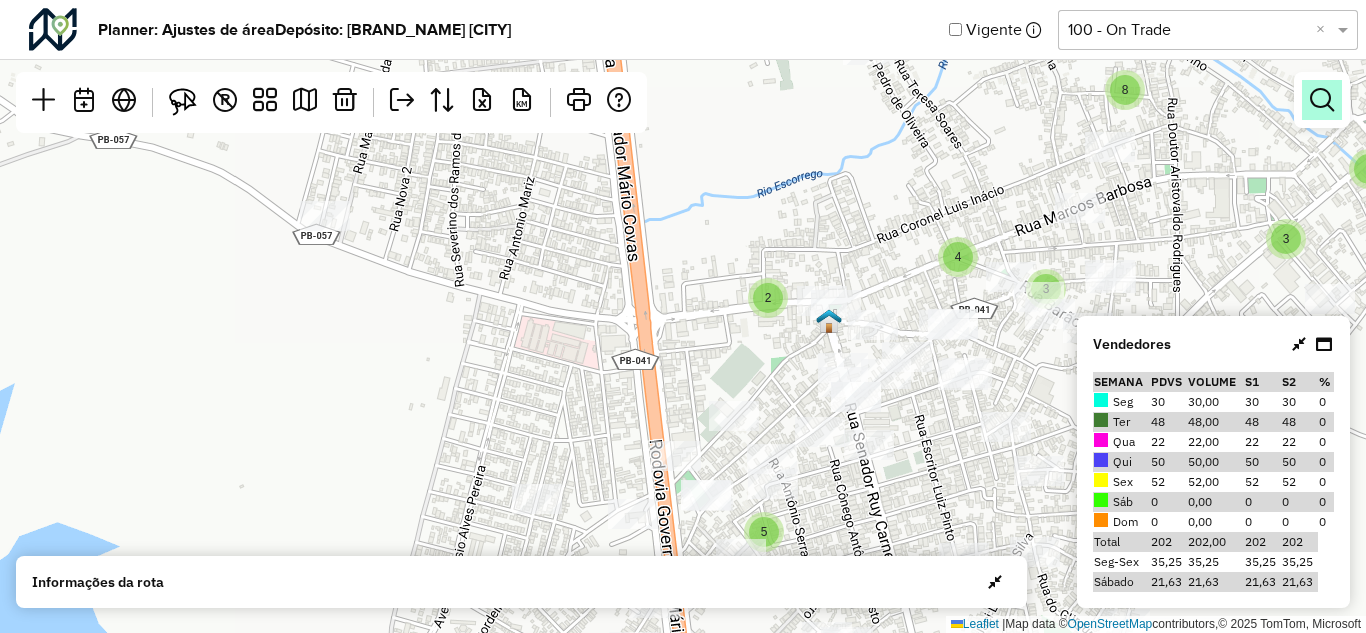 click at bounding box center [1322, 100] 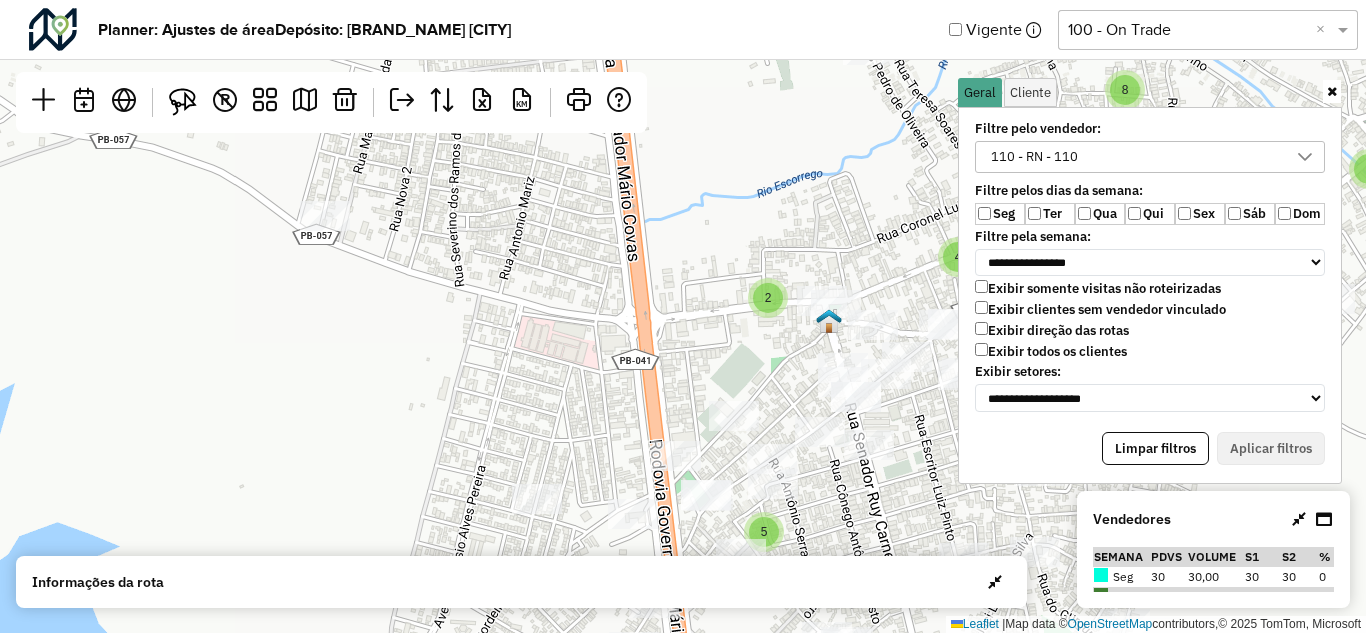 click on "110 - RN - 110" at bounding box center [1135, 157] 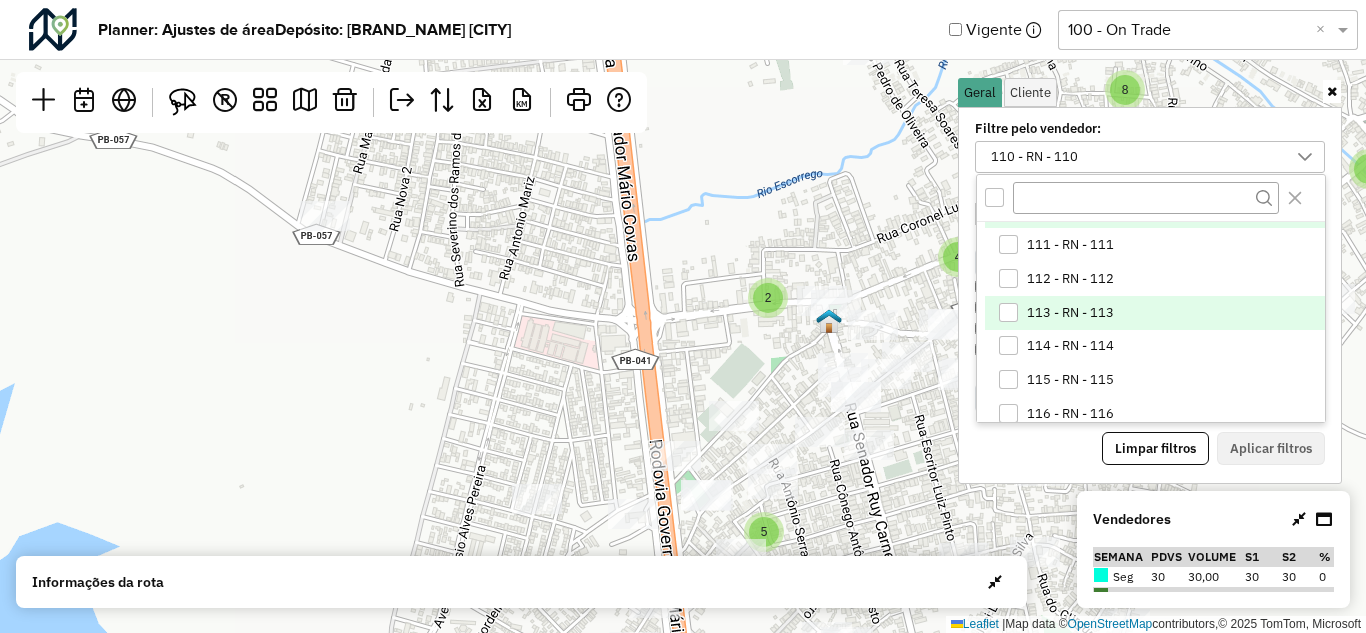 scroll, scrollTop: 405, scrollLeft: 0, axis: vertical 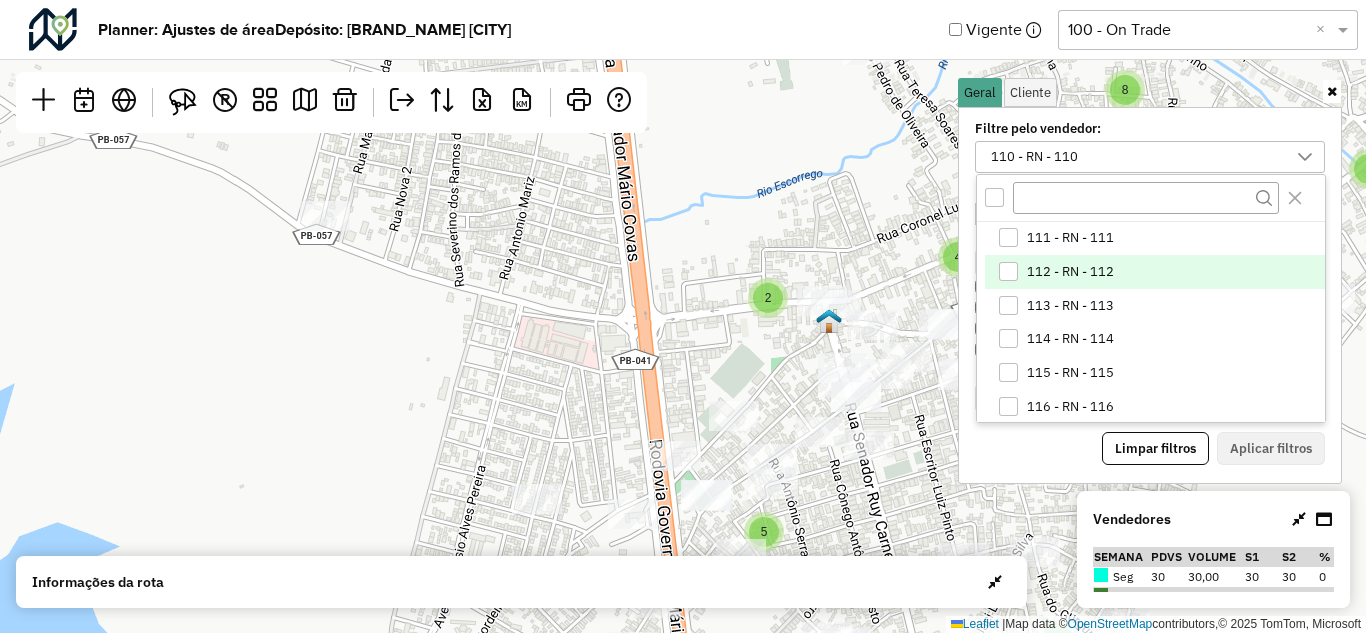 click at bounding box center [1008, 271] 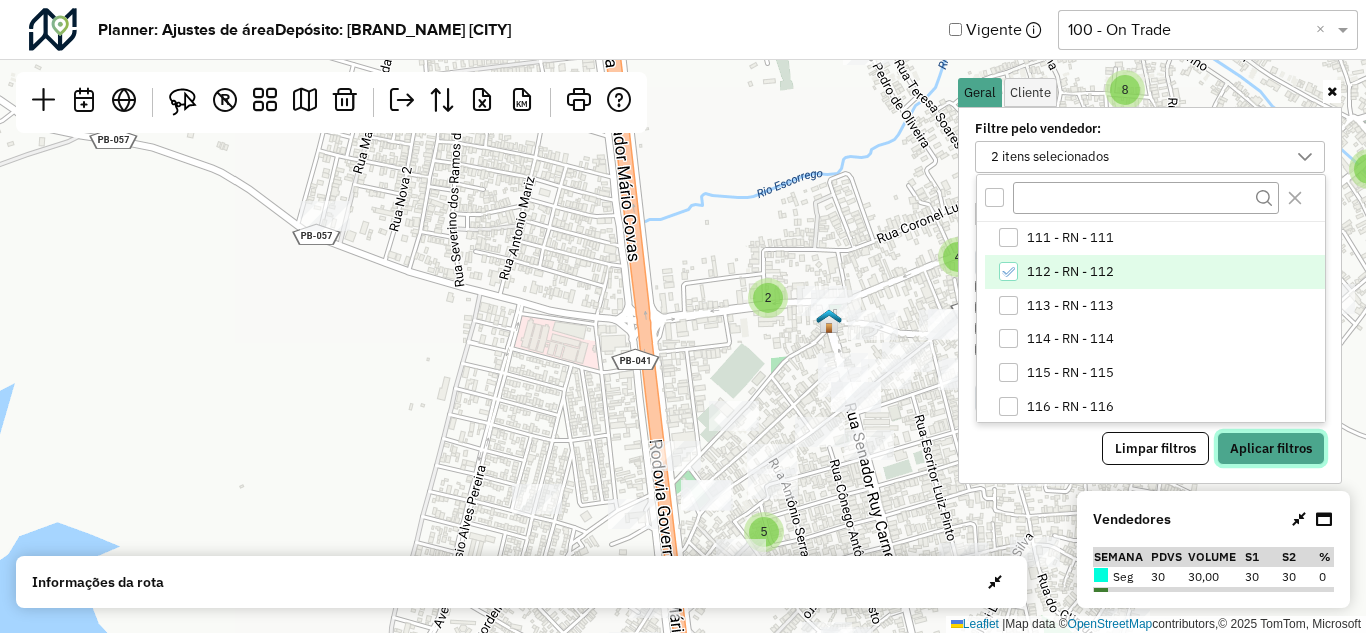 click on "Aplicar filtros" at bounding box center (1271, 449) 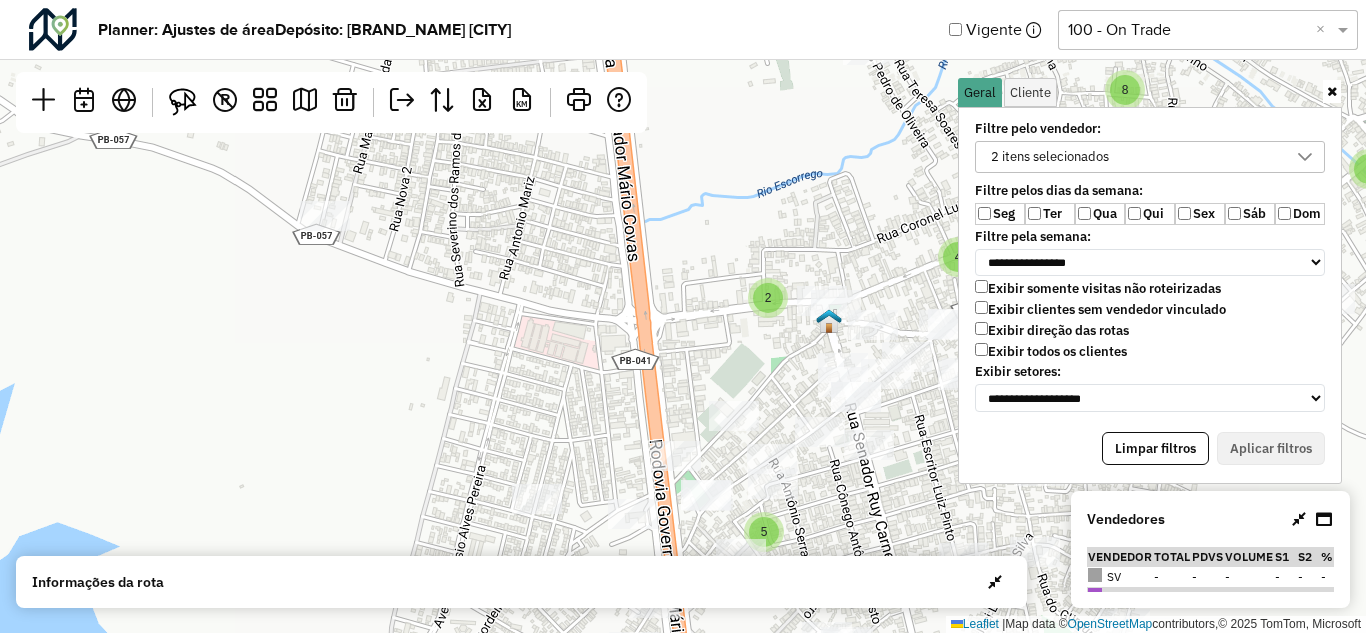 click on "Seg" at bounding box center [1000, 214] 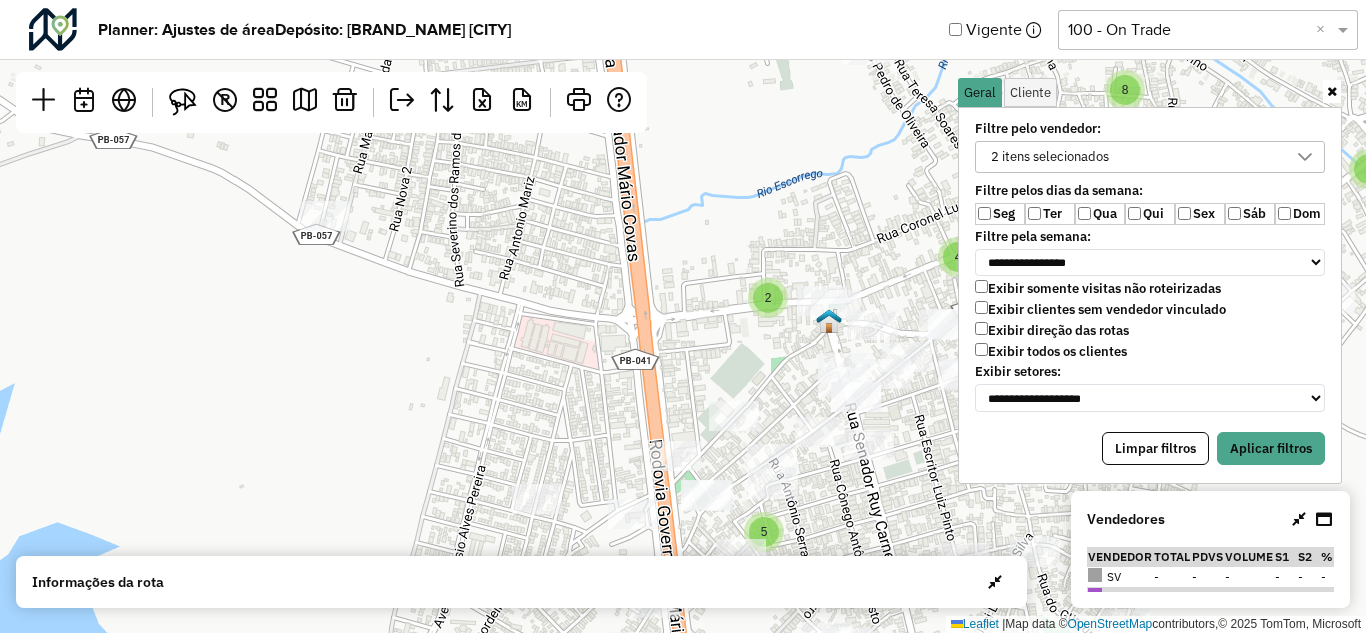 click at bounding box center [1305, 157] 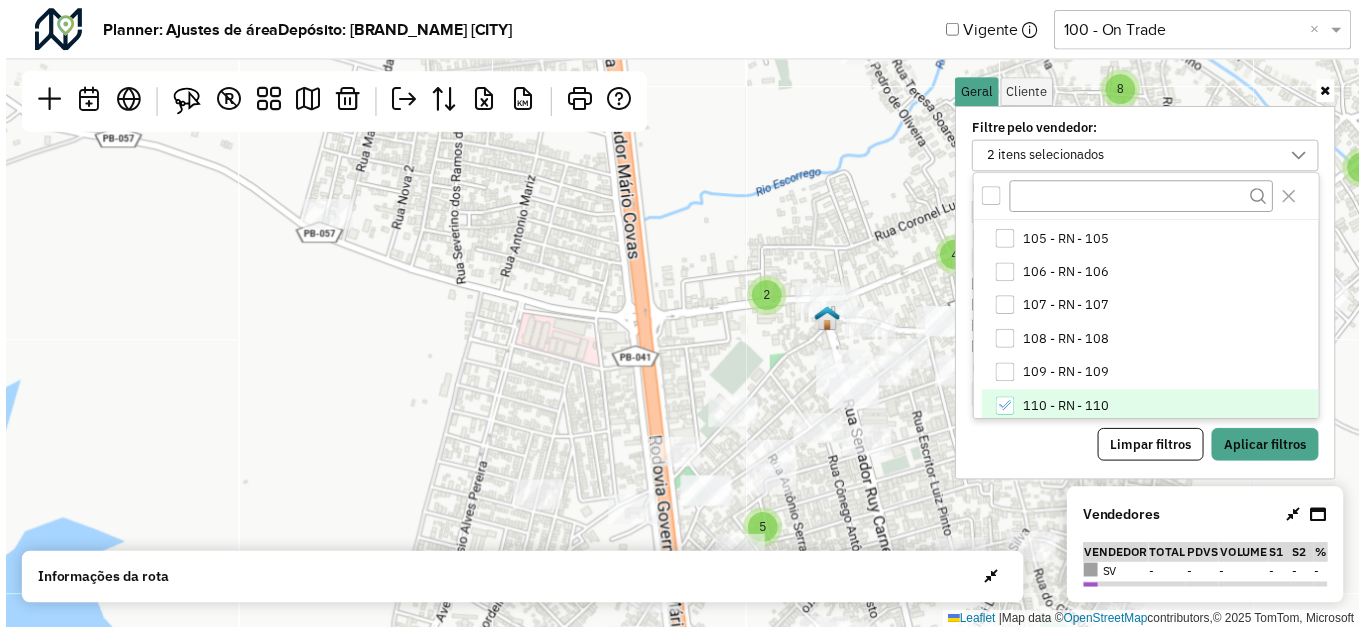 scroll, scrollTop: 300, scrollLeft: 0, axis: vertical 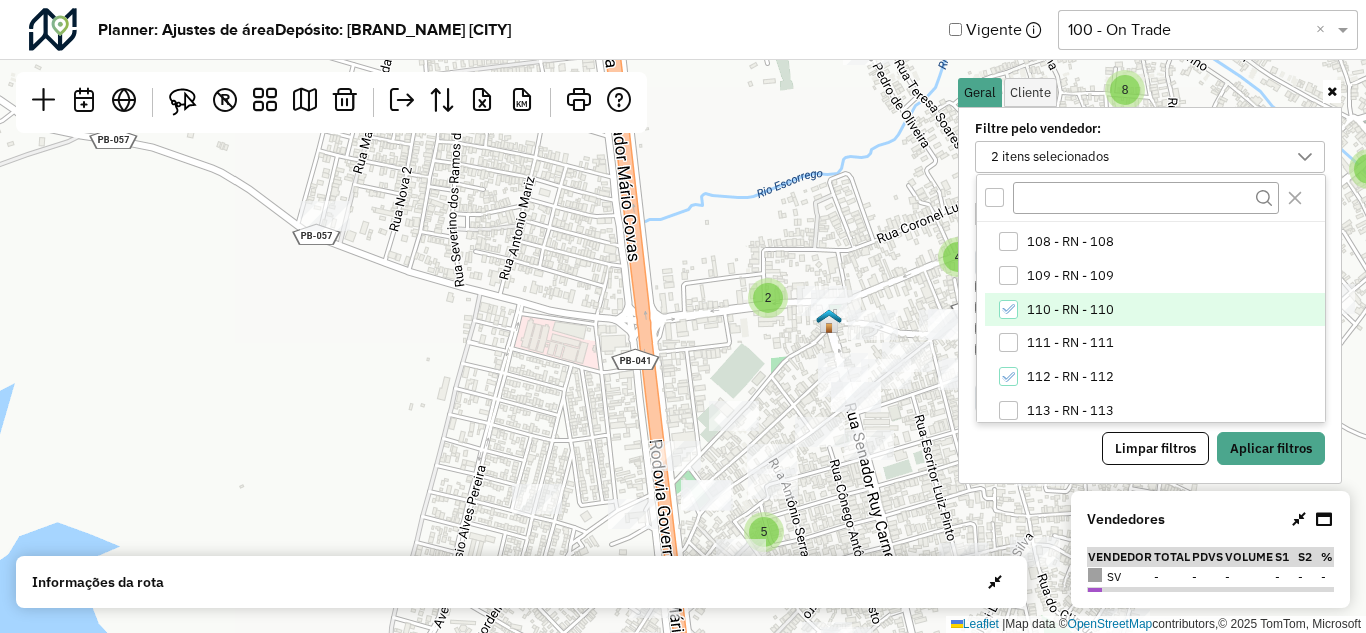 click at bounding box center [1008, 309] 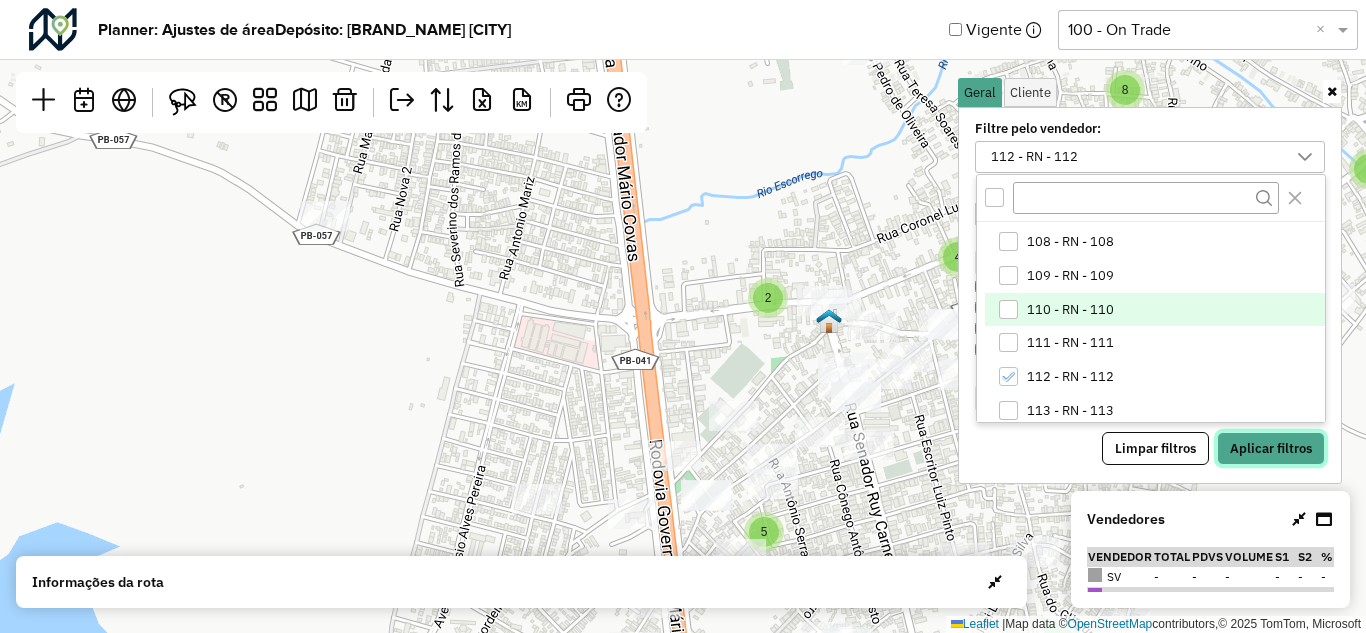 click on "Aplicar filtros" at bounding box center [1271, 449] 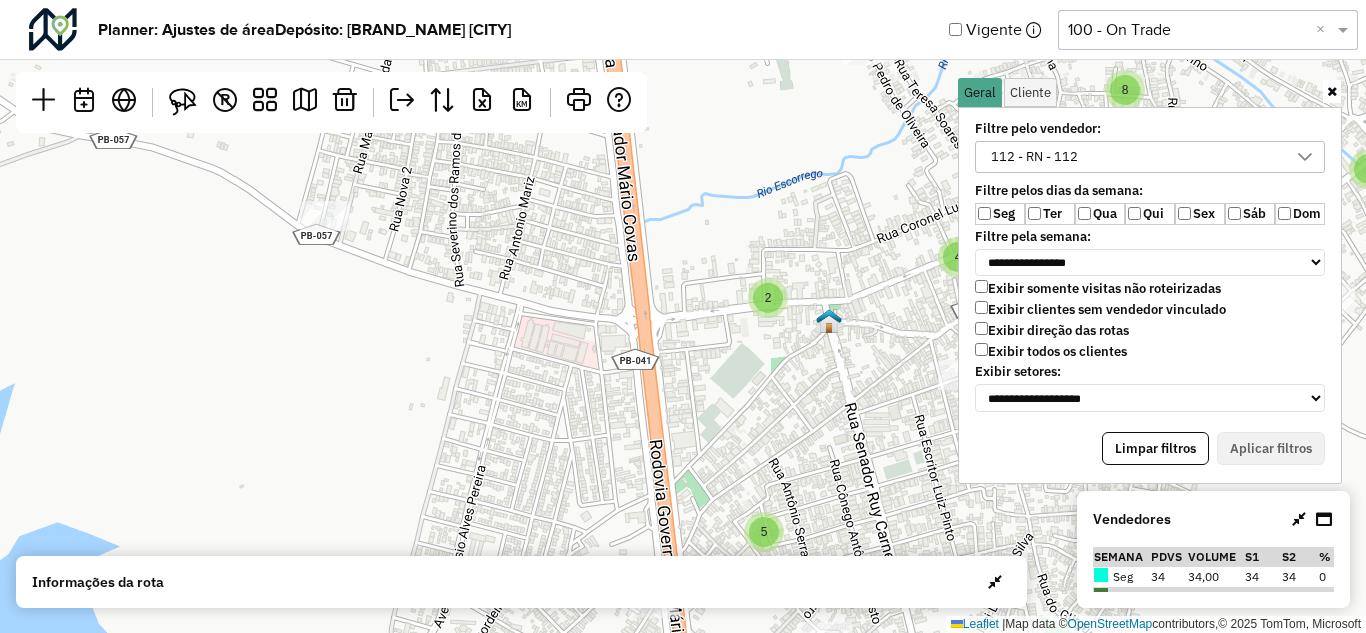 click on "**********" at bounding box center [1150, 262] 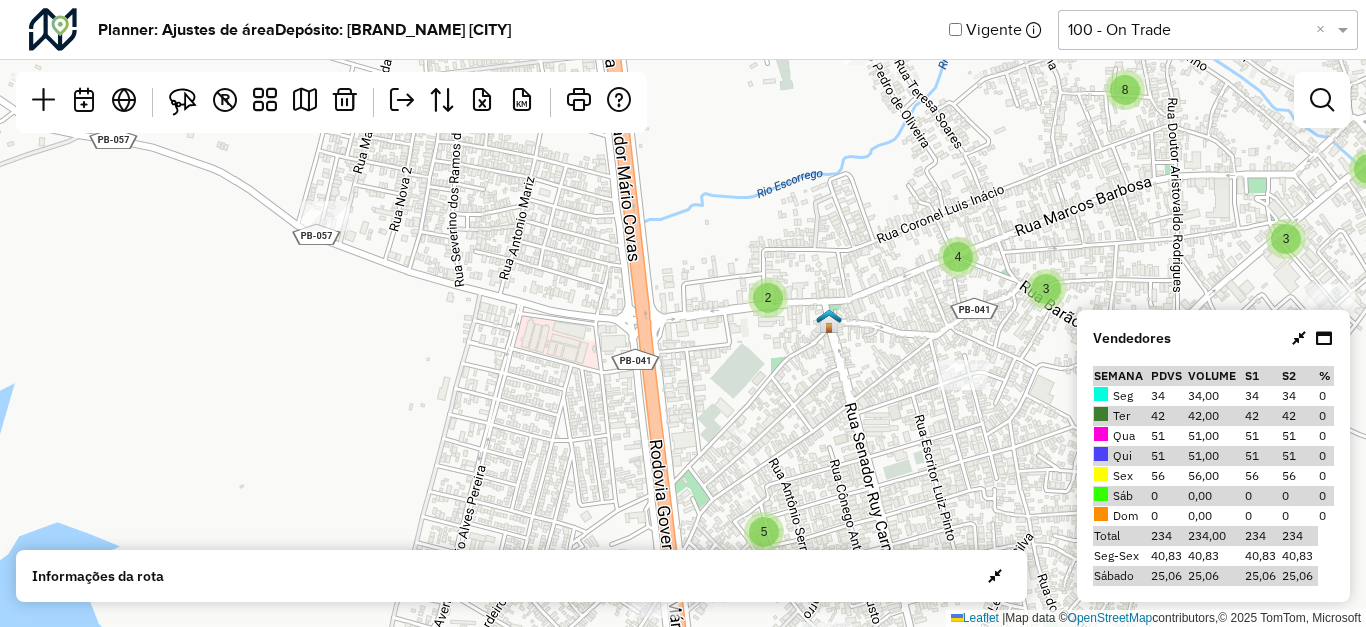 click on "Selecione uma opção  100 - On Trade  ×" 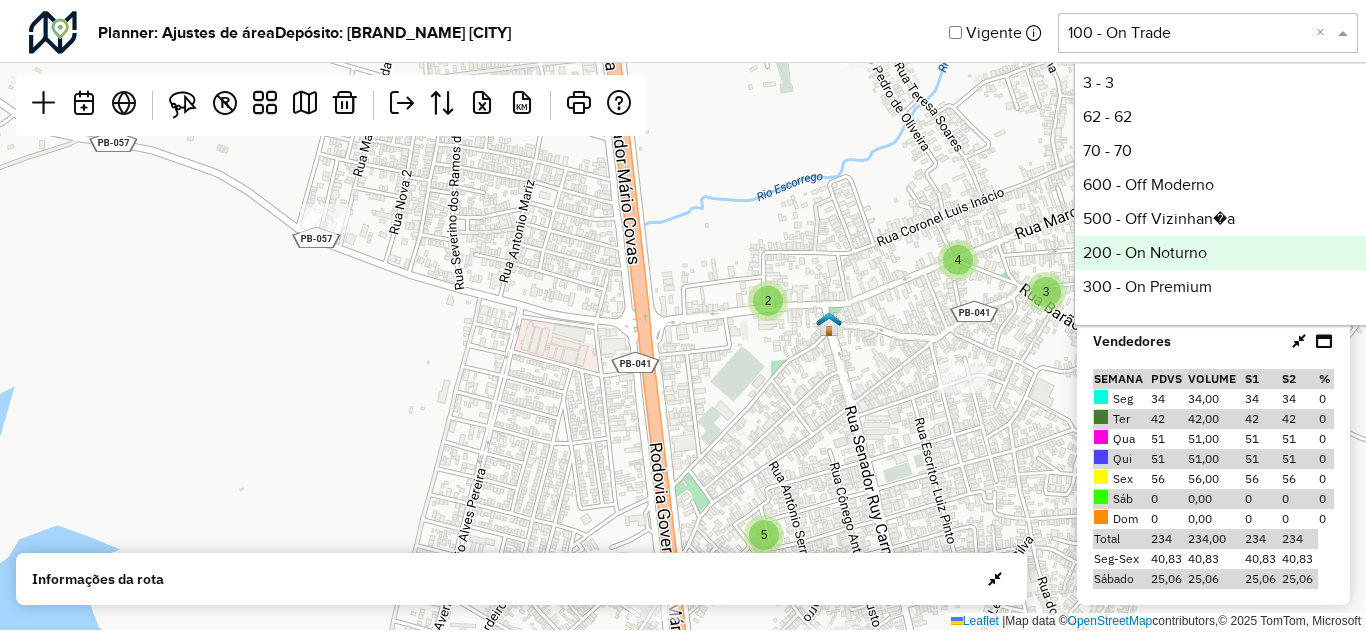 scroll, scrollTop: 0, scrollLeft: 0, axis: both 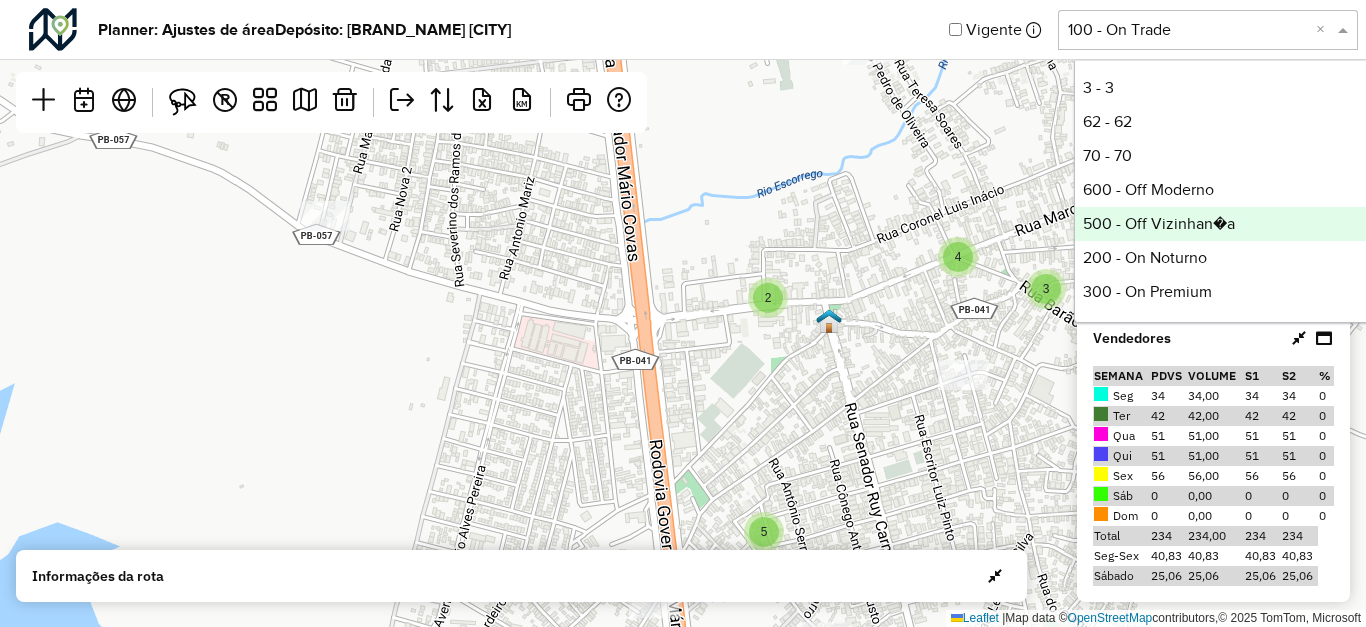 click on "500 - Off Vizinhan�a" at bounding box center [1224, 224] 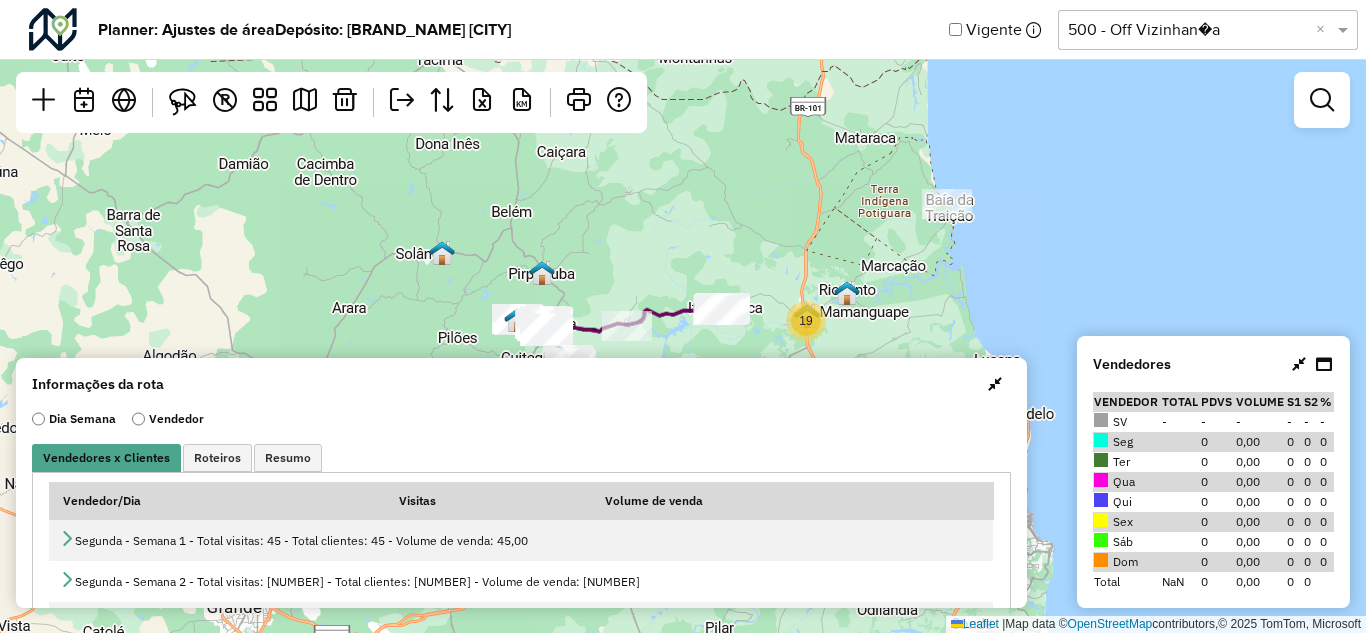 click at bounding box center (995, 384) 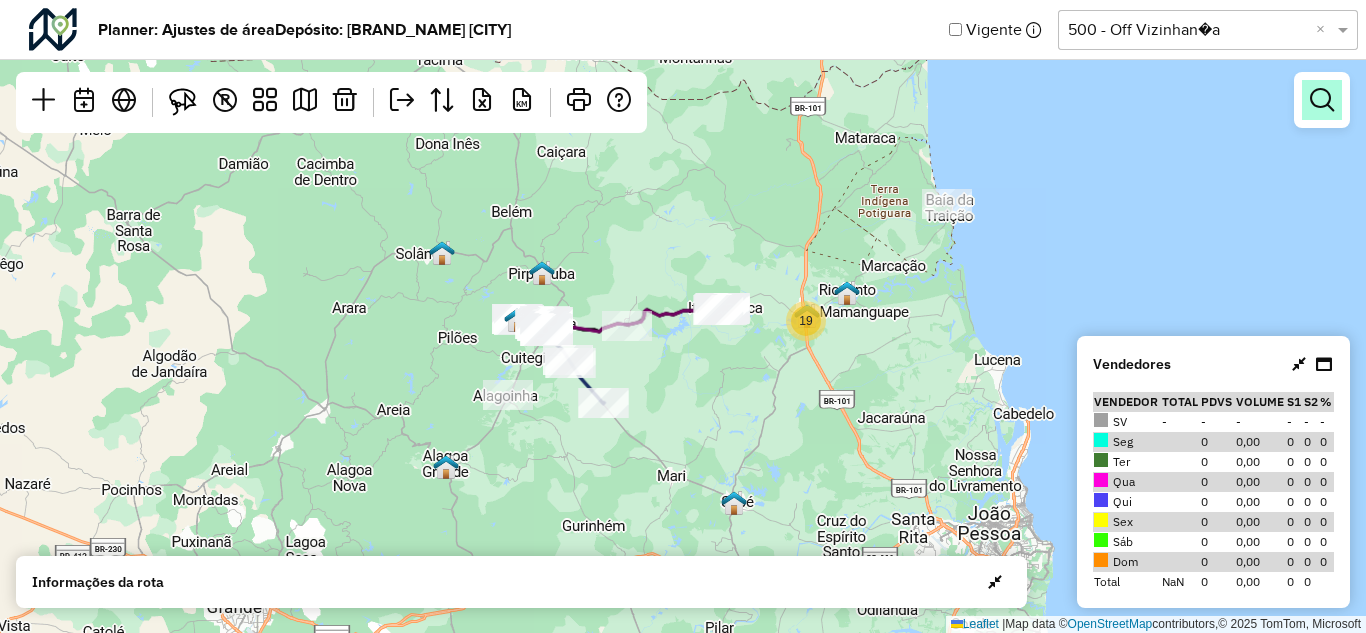 click at bounding box center (1322, 100) 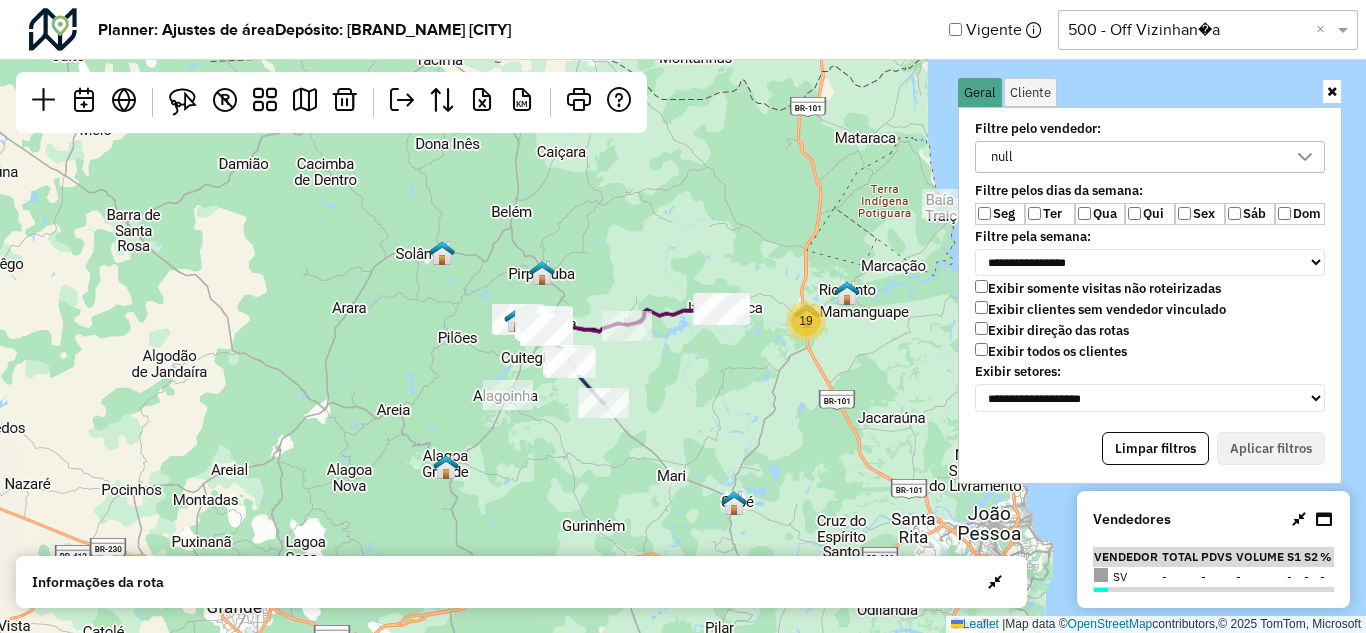 click on "null" at bounding box center (1135, 157) 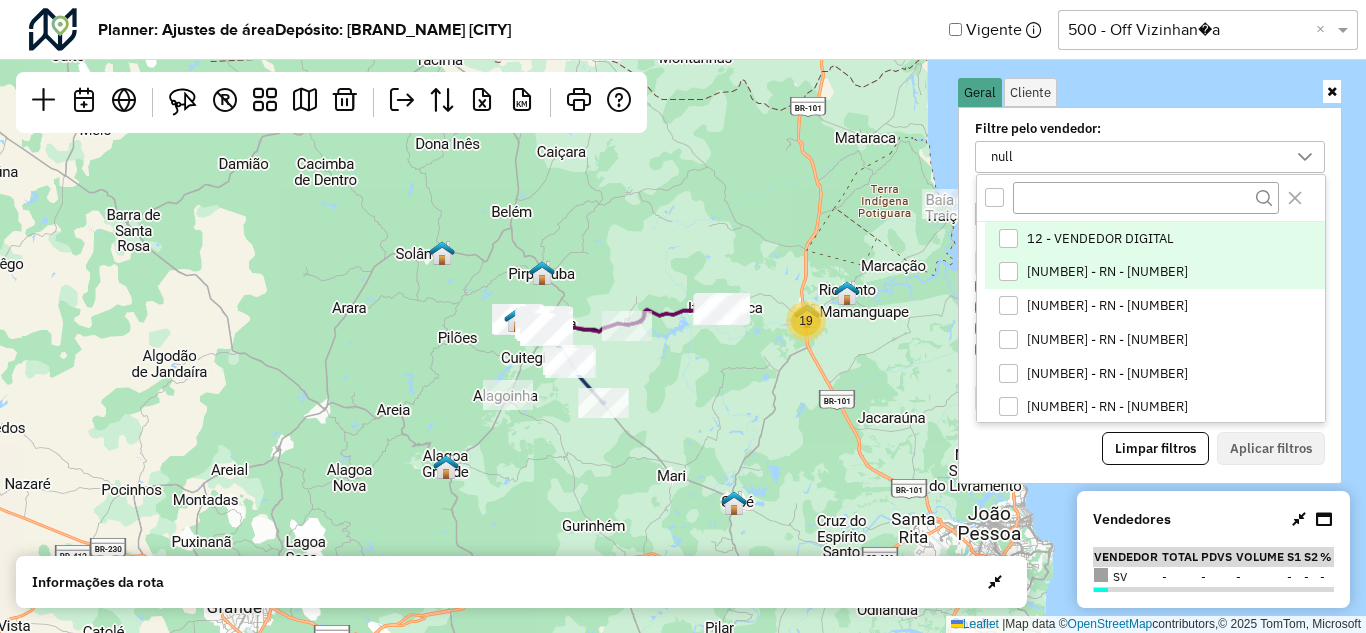 click at bounding box center [1008, 271] 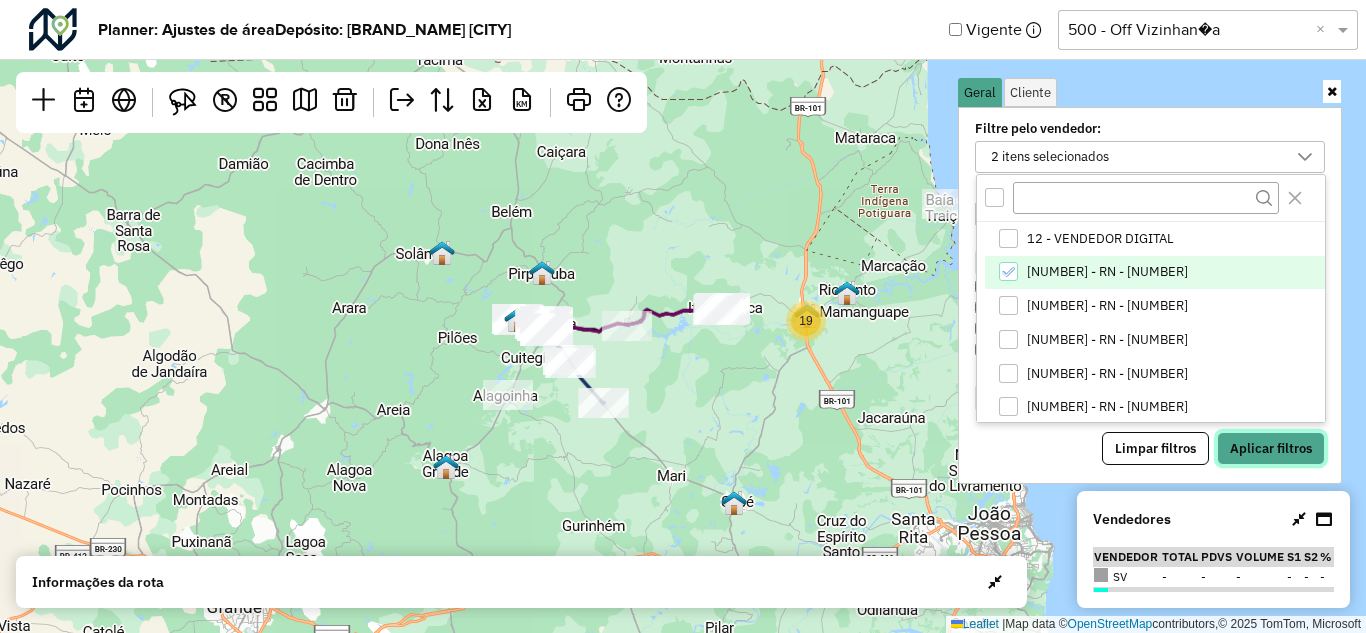 click on "Aplicar filtros" at bounding box center (1271, 449) 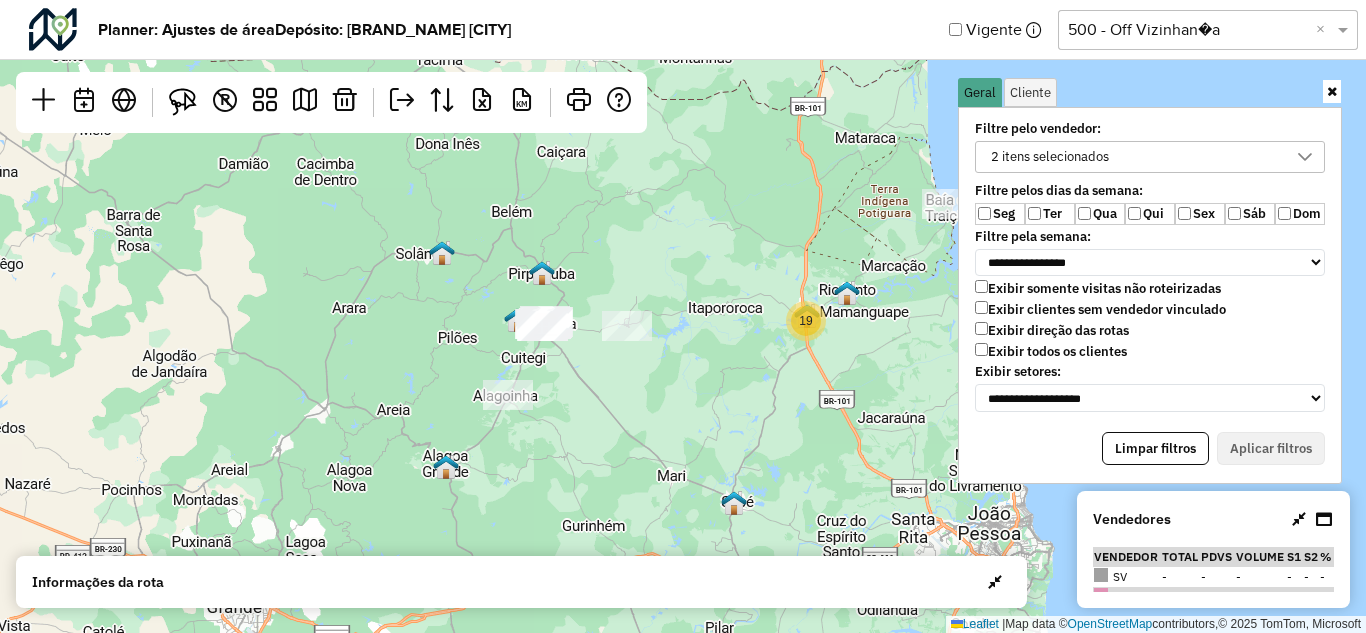click at bounding box center [1332, 91] 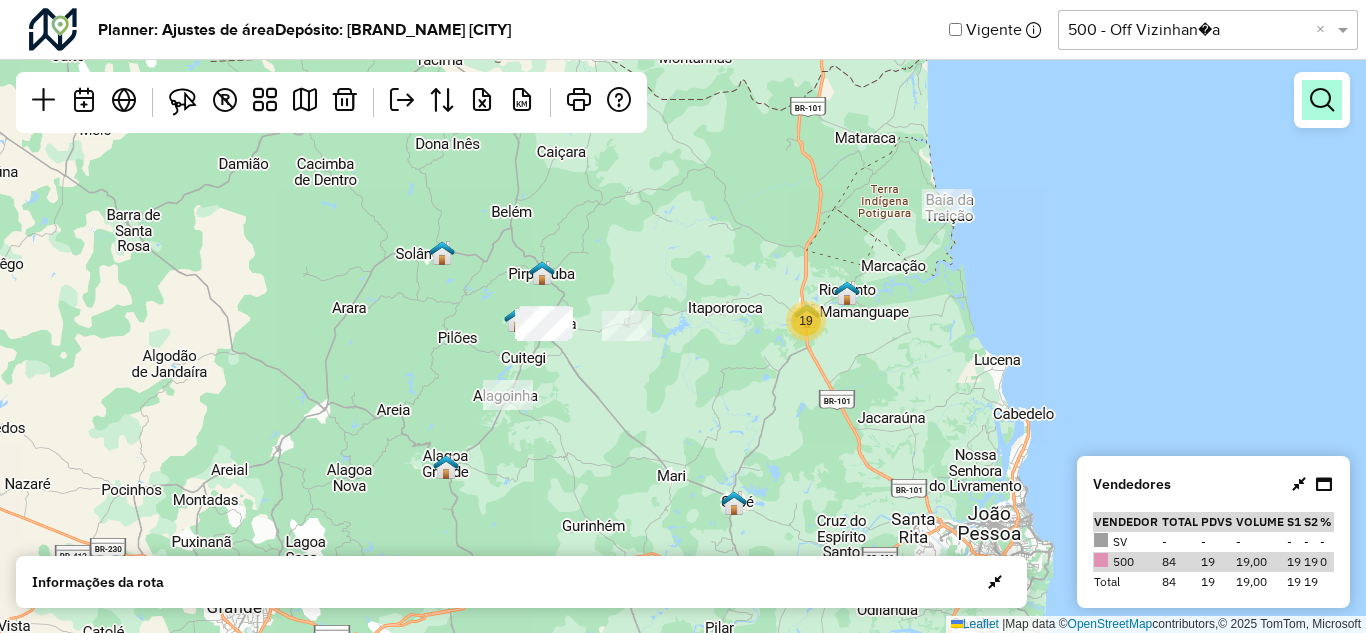 click at bounding box center [1322, 100] 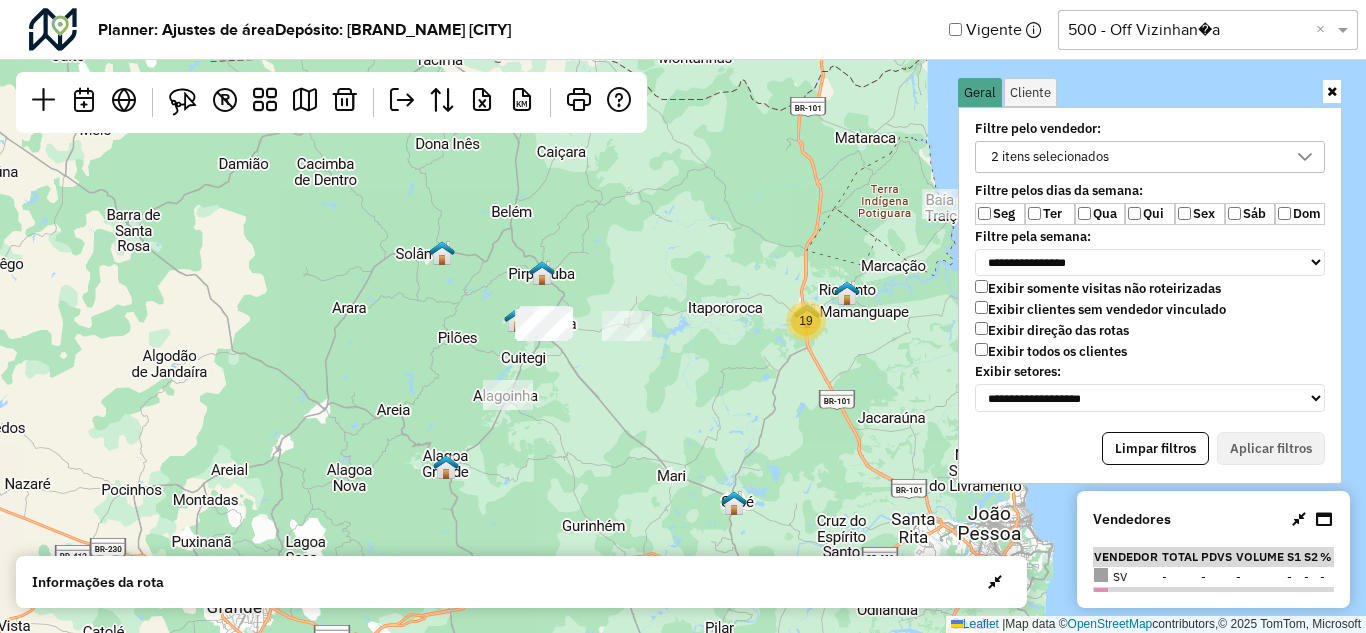 click on "2 itens selecionados" at bounding box center [1050, 157] 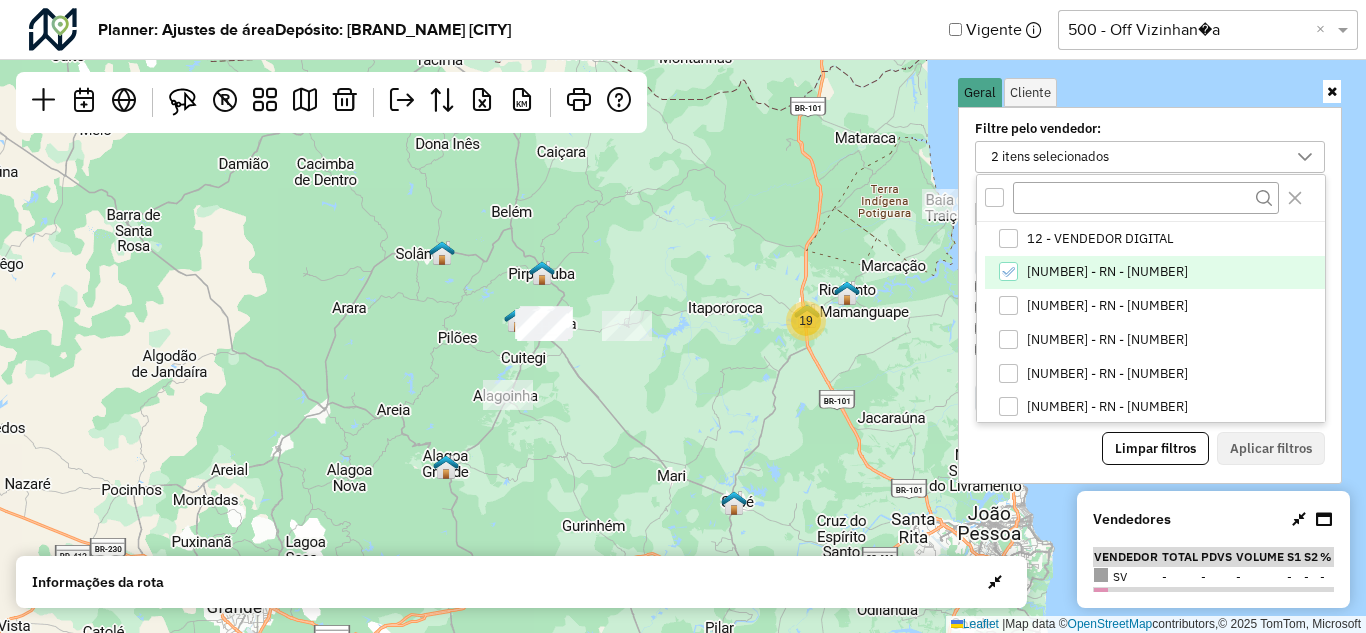 scroll, scrollTop: 11, scrollLeft: 79, axis: both 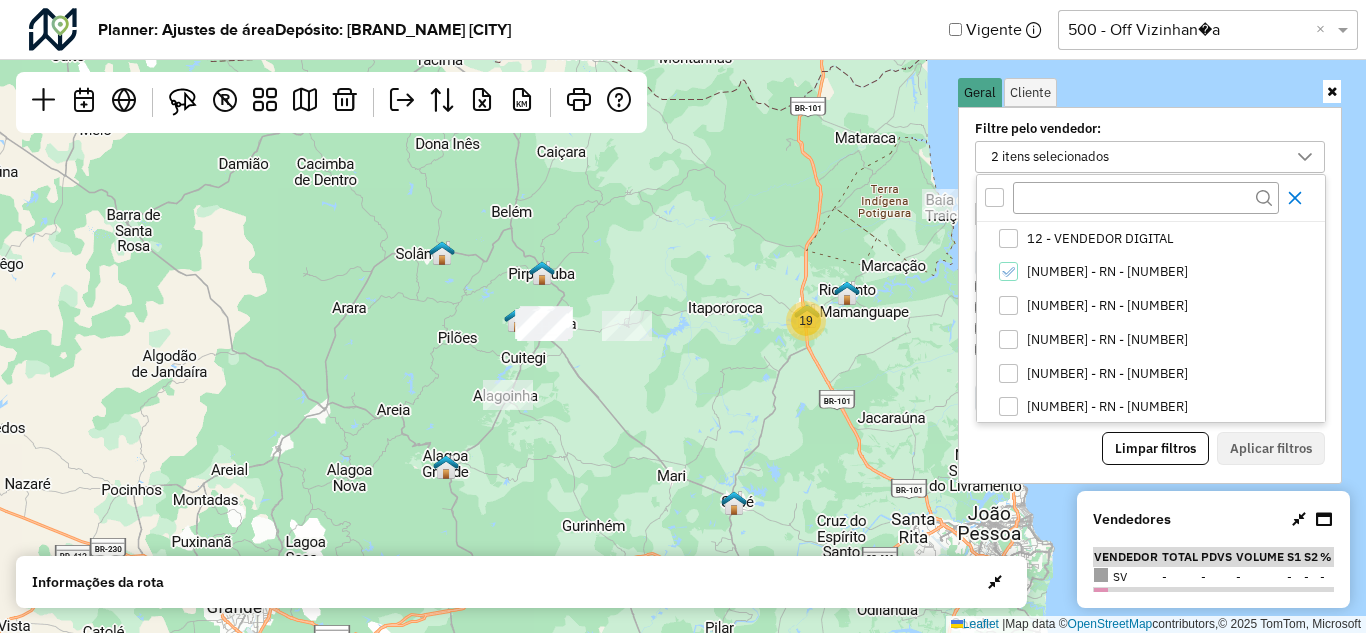 click at bounding box center (1295, 198) 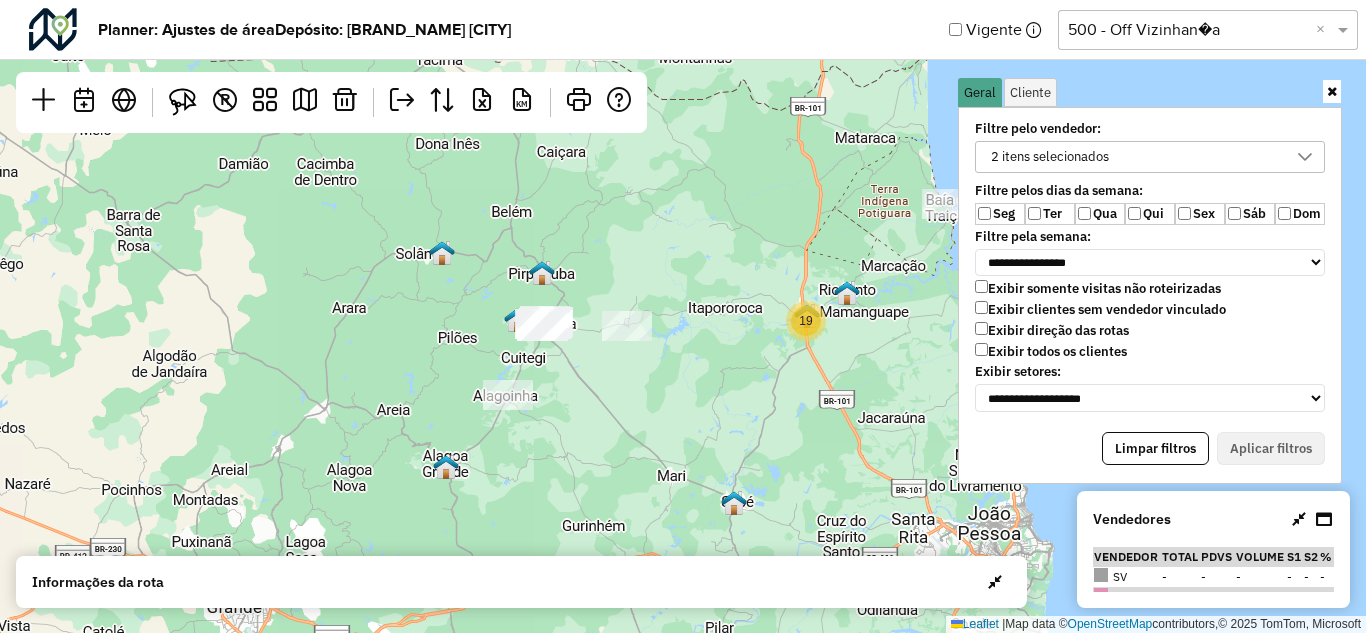 click on "2 itens selecionados" at bounding box center [1050, 157] 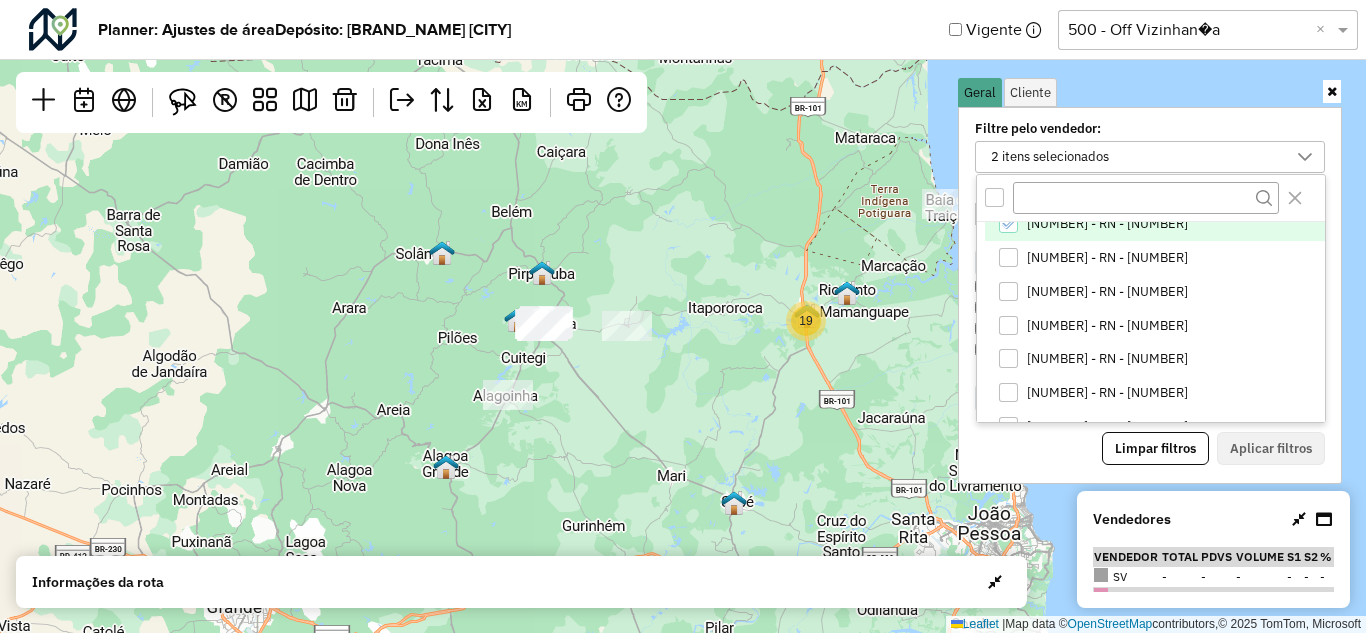 scroll, scrollTop: 0, scrollLeft: 0, axis: both 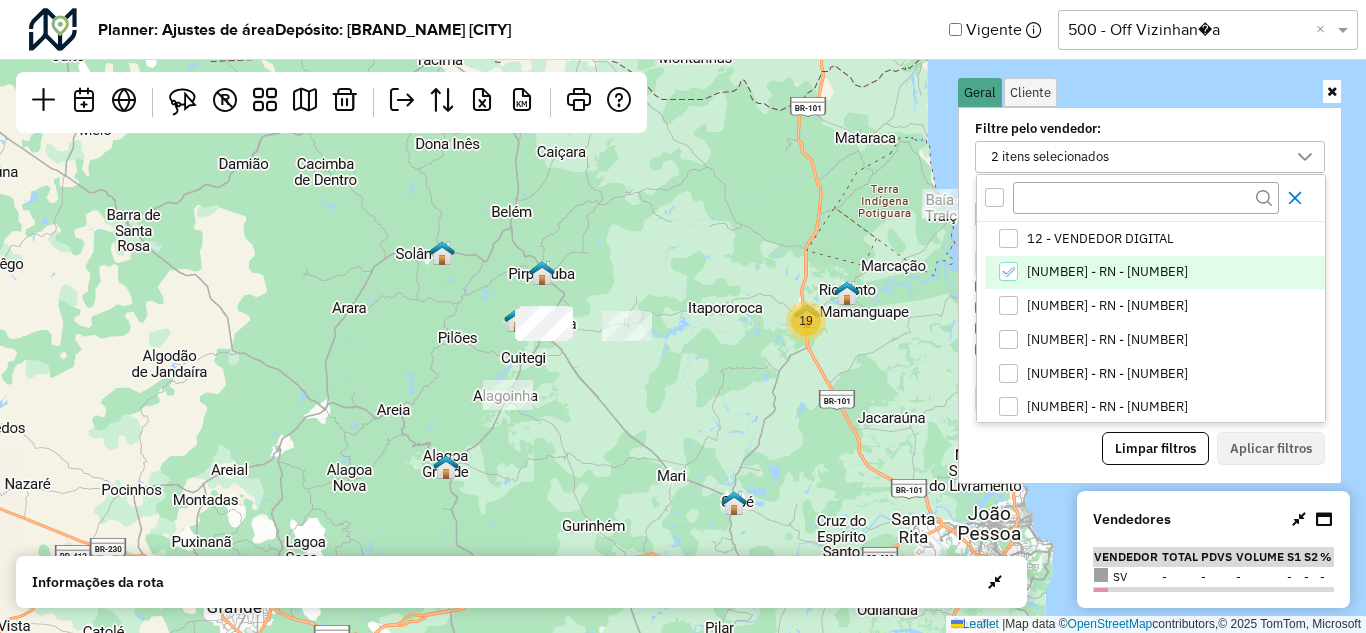 click 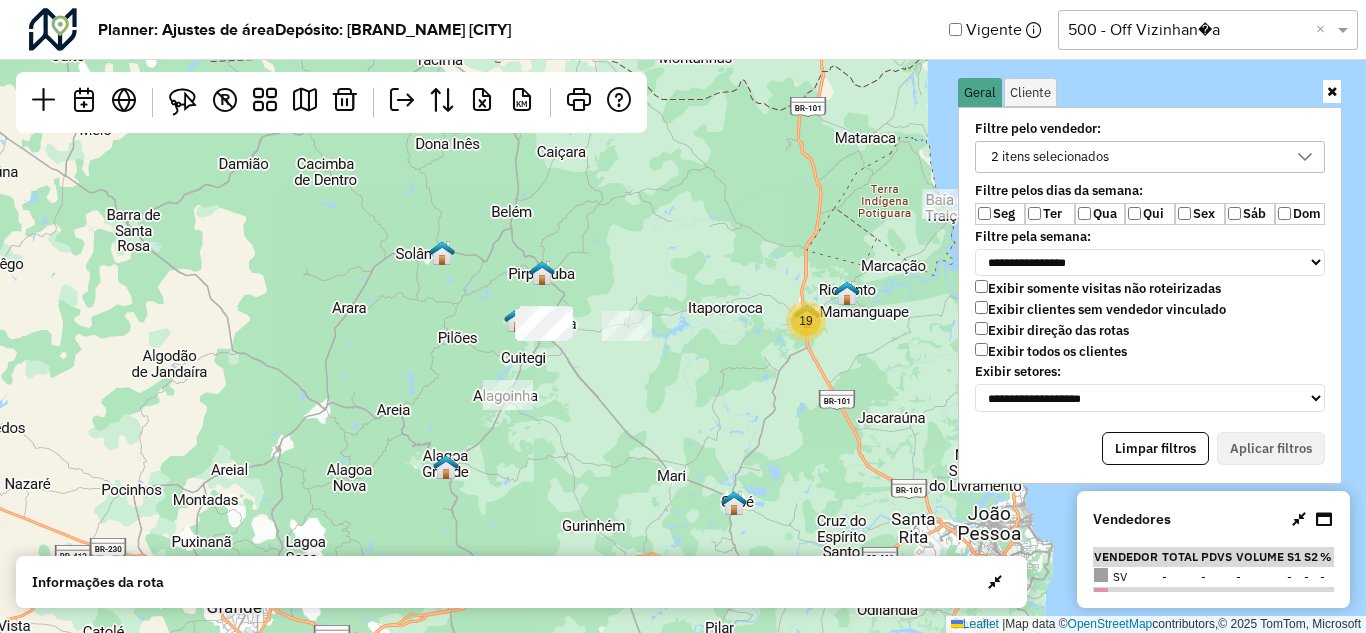 click on "2 itens selecionados" at bounding box center (1135, 157) 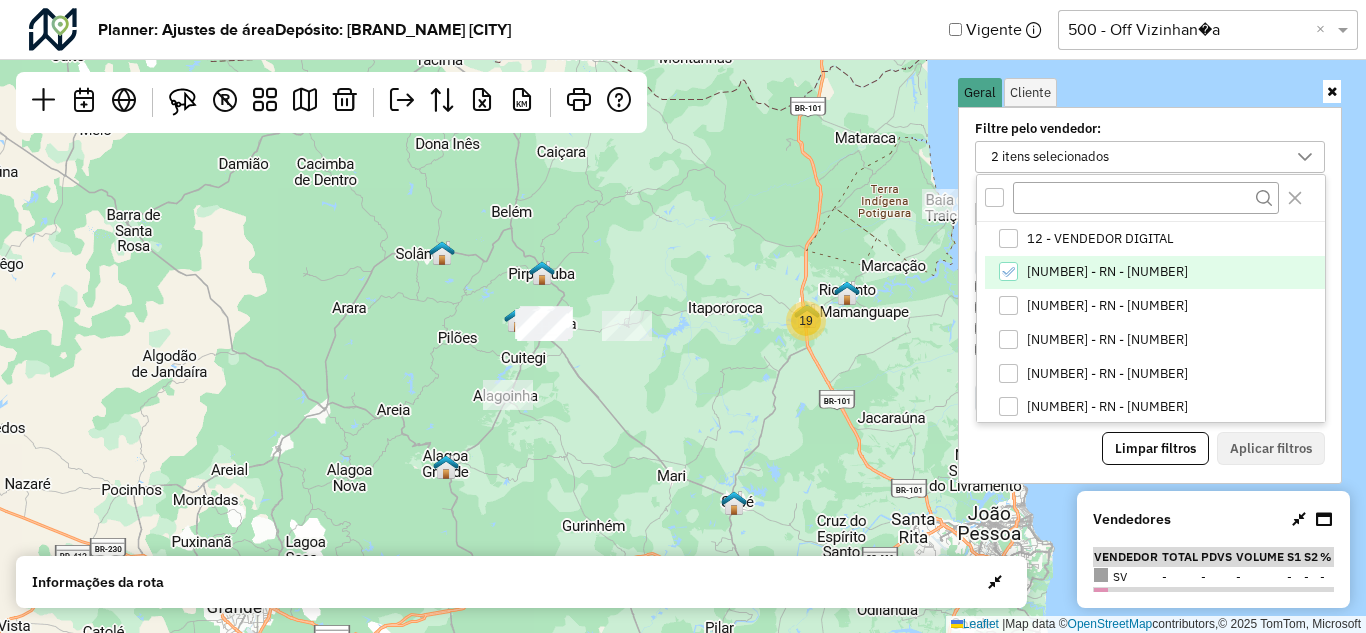 click at bounding box center [994, 197] 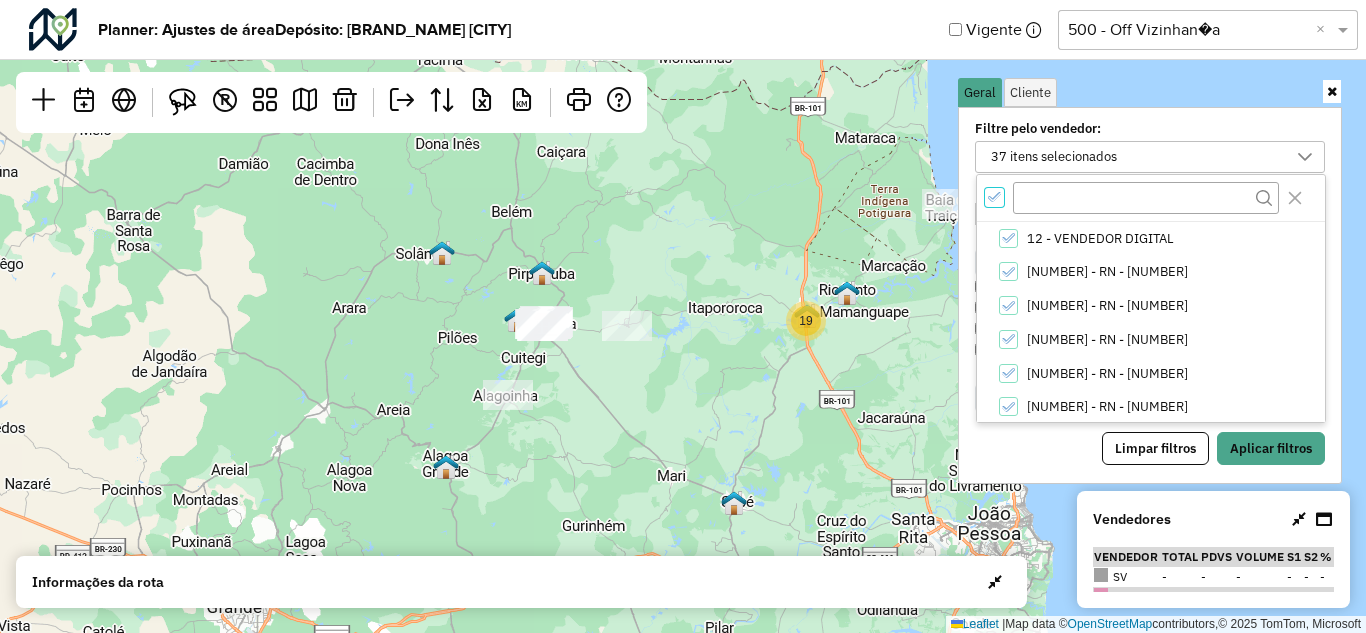 click 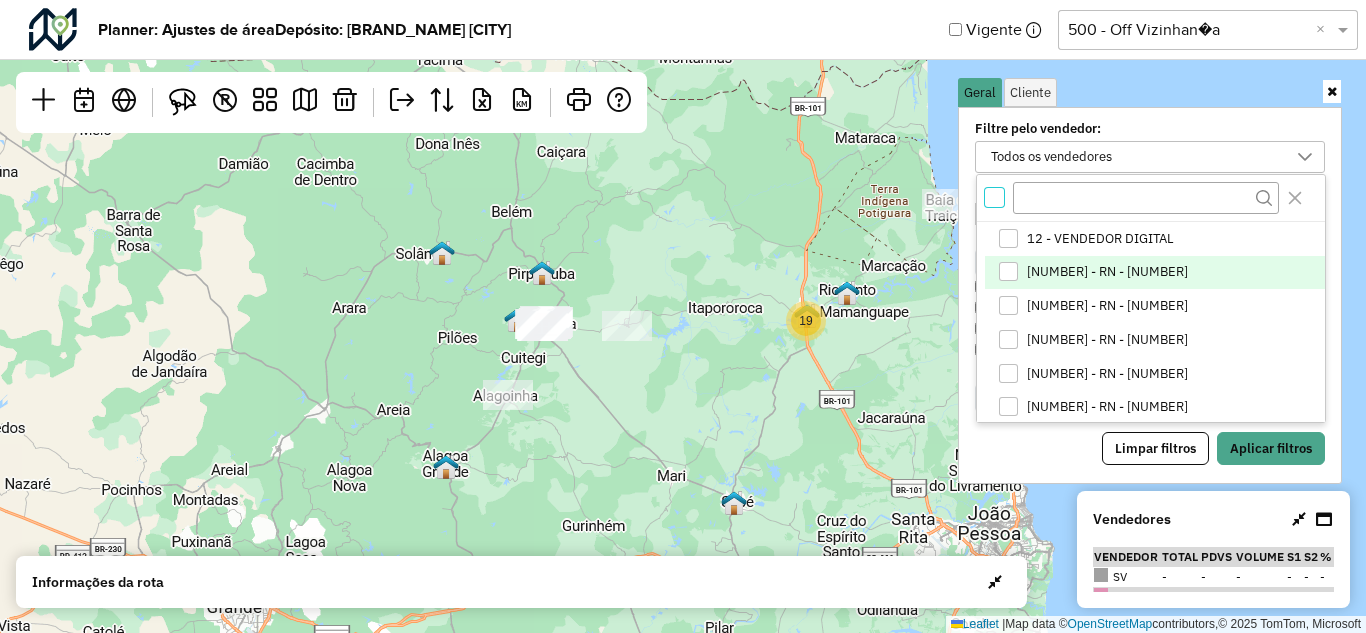 click at bounding box center (1008, 271) 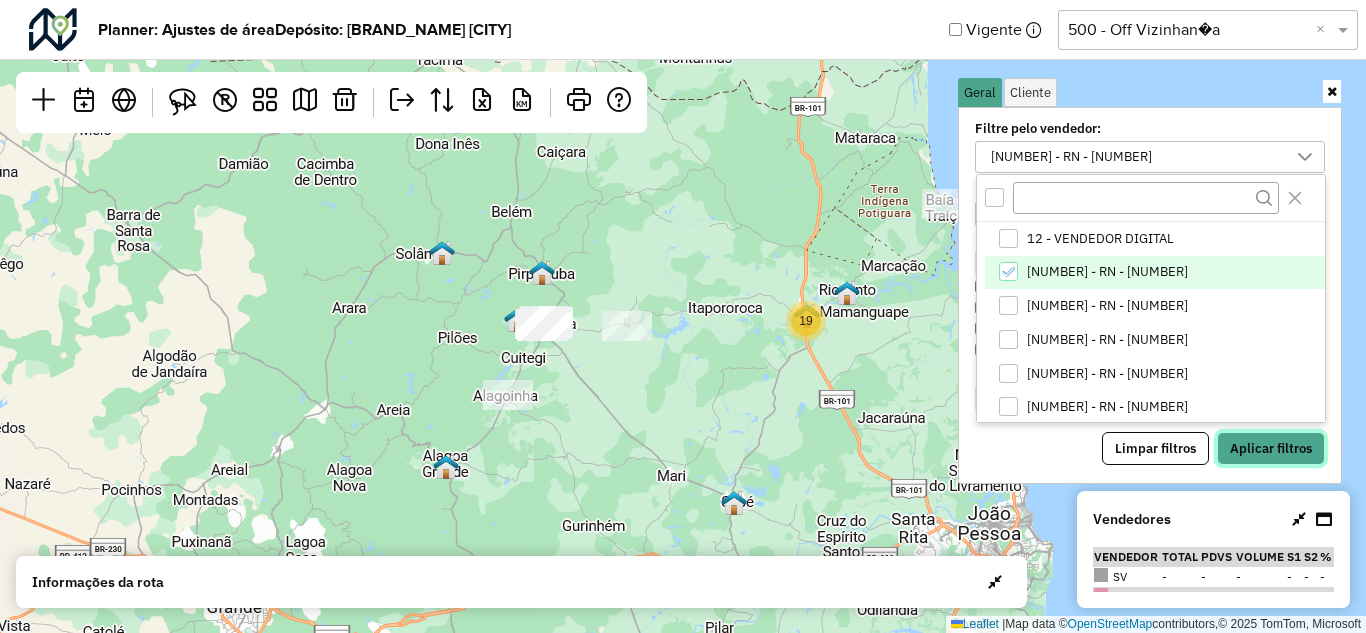 click on "Aplicar filtros" at bounding box center [1271, 449] 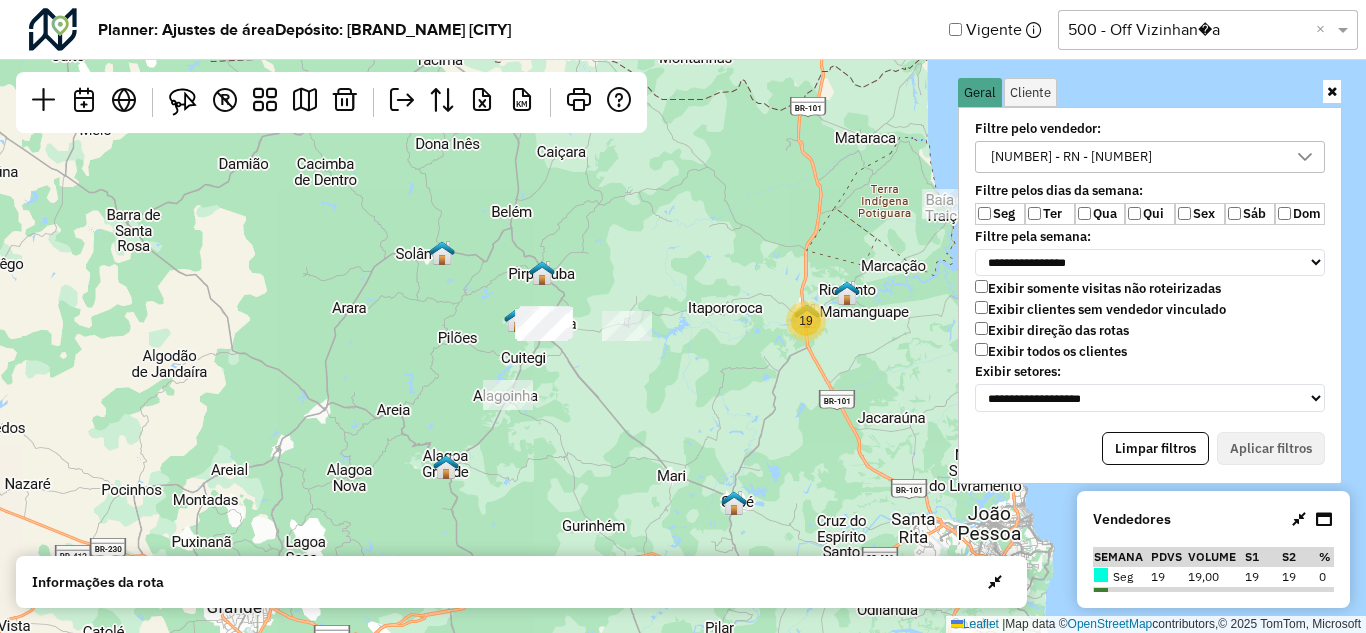 click at bounding box center (1332, 91) 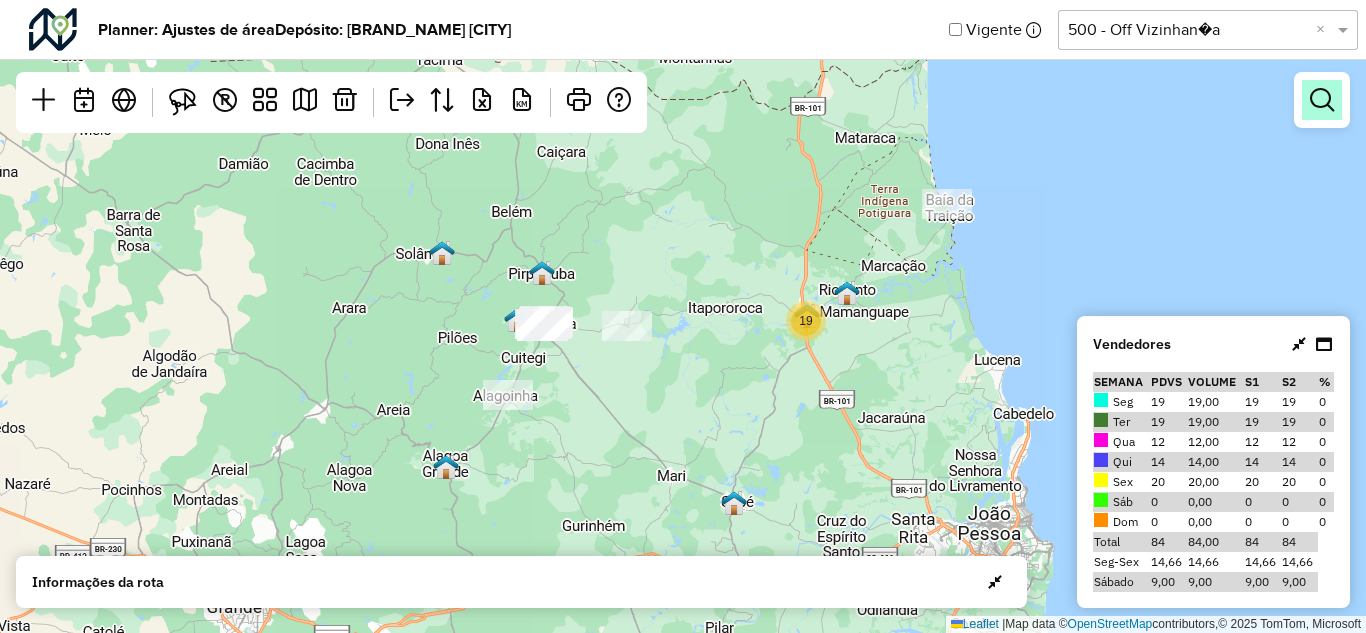 click at bounding box center [1322, 100] 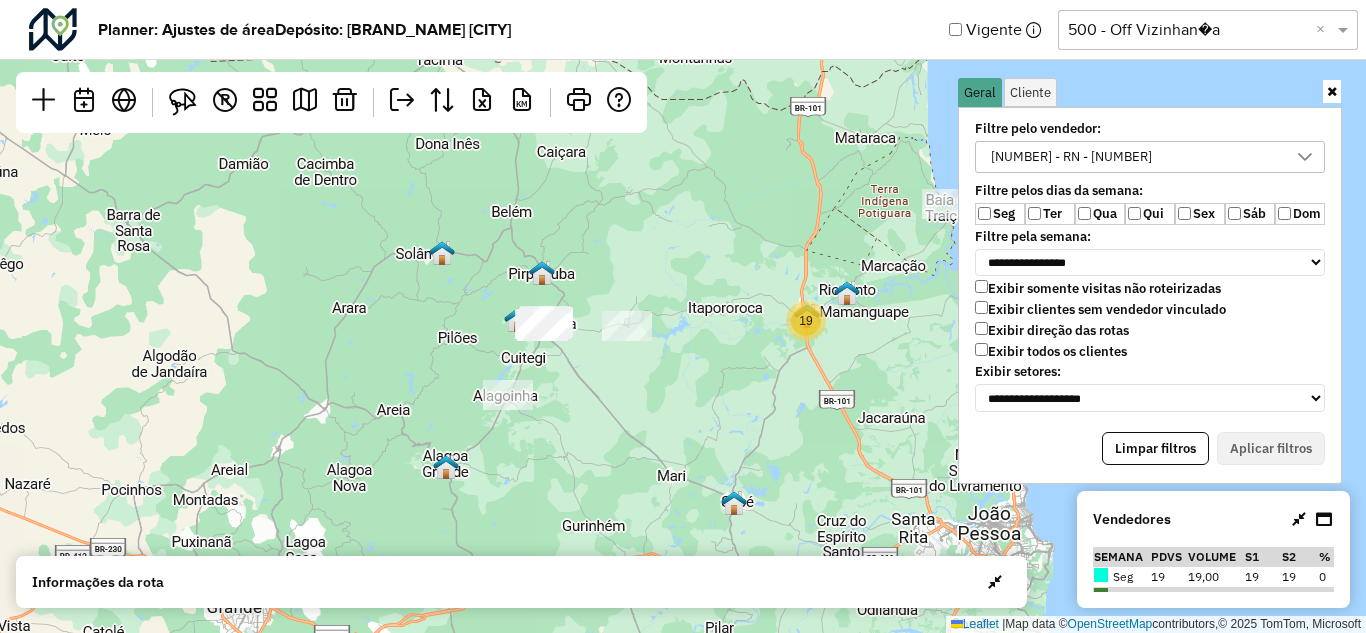 click on "[NUMBER] - RN - [NUMBER]" at bounding box center (1071, 157) 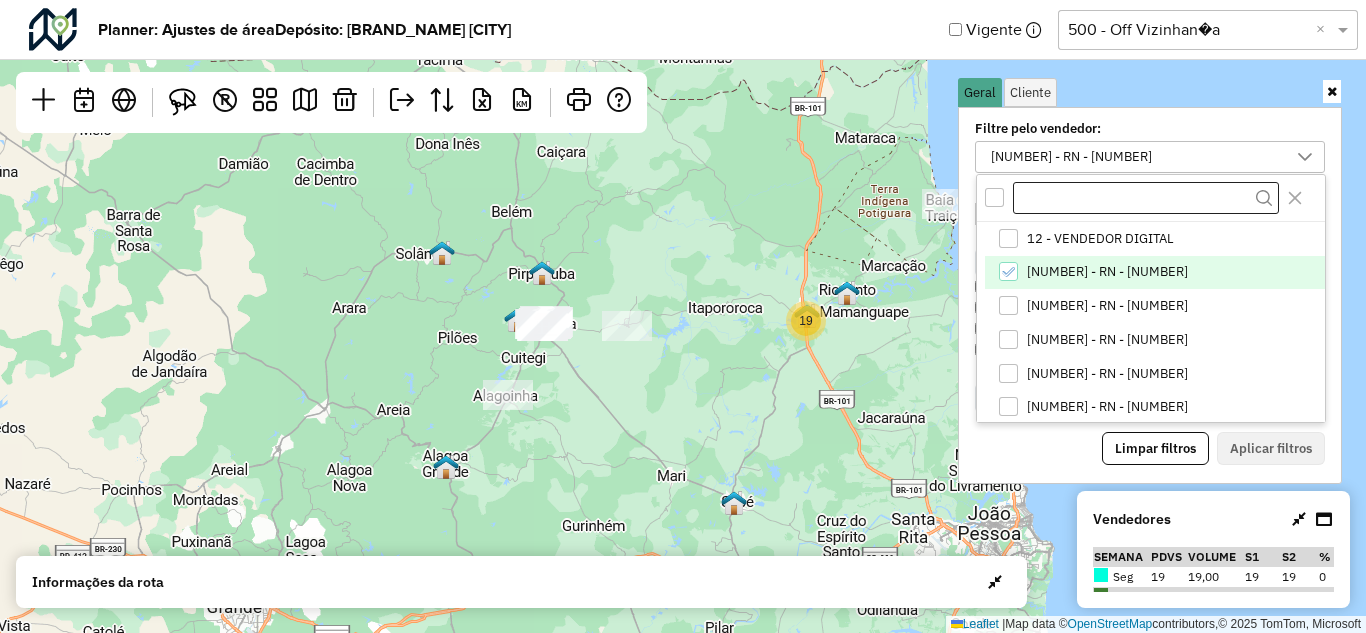 scroll, scrollTop: 11, scrollLeft: 79, axis: both 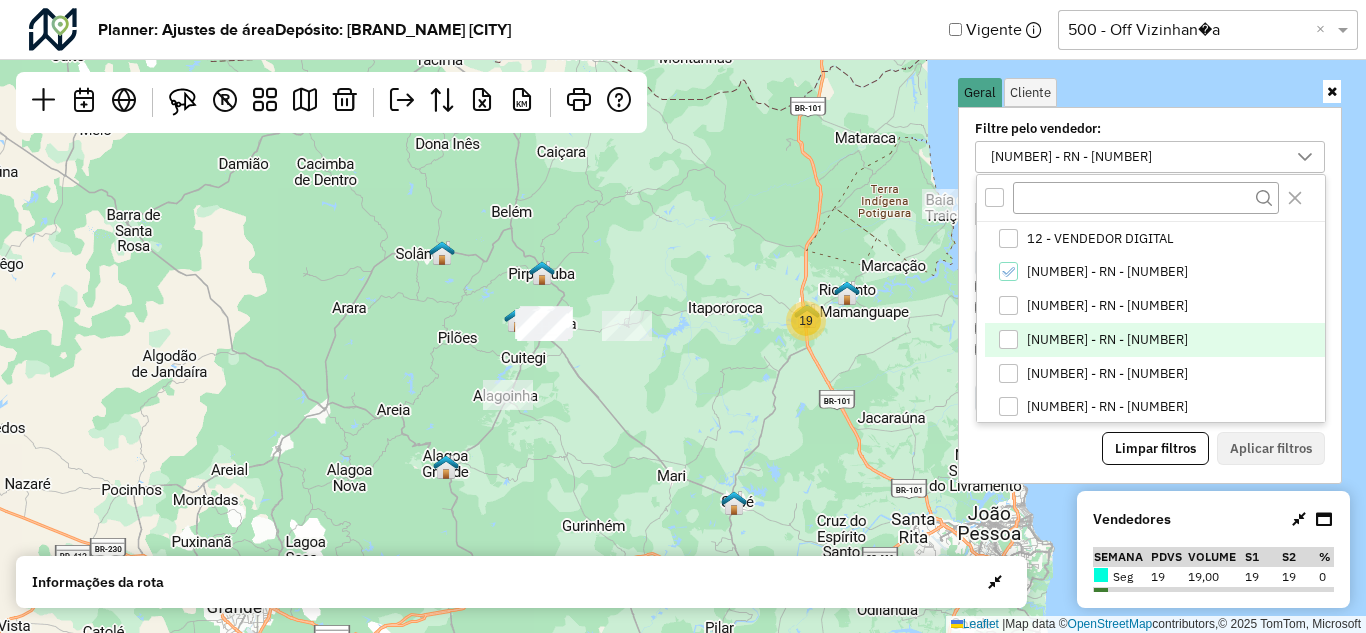 click on "[NUMBER] - RN - [NUMBER]" at bounding box center (1107, 340) 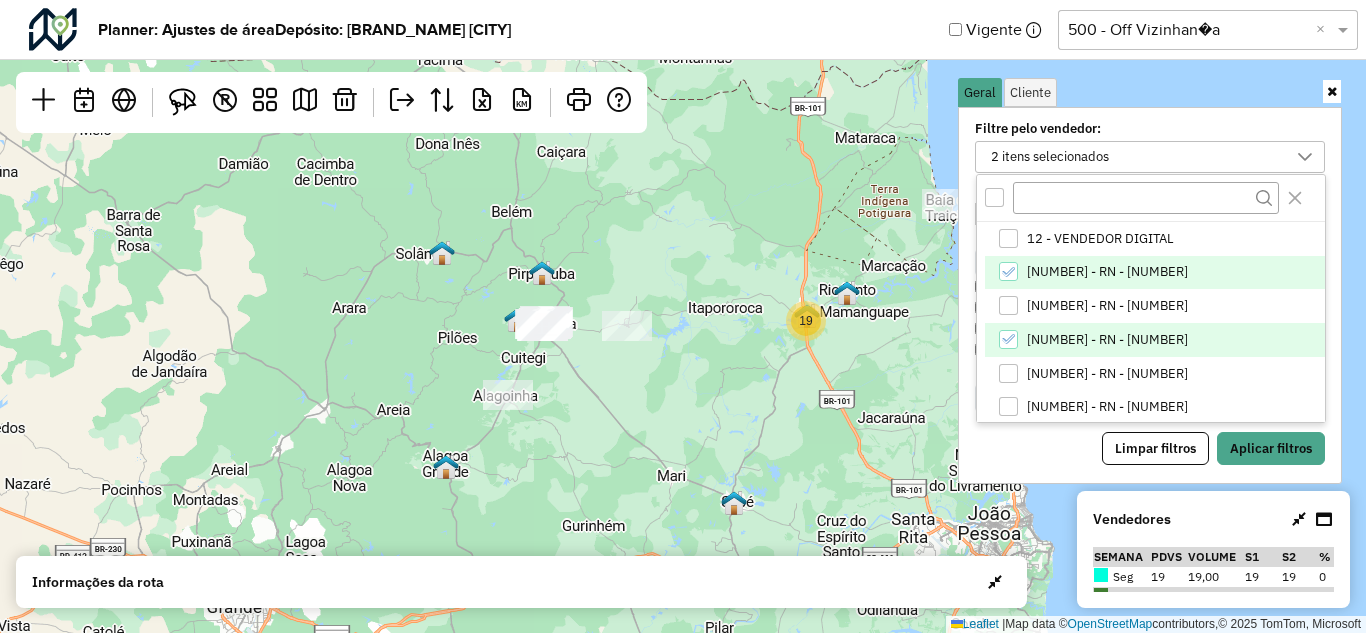 click on "[NUMBER] - RN - [NUMBER]" at bounding box center (1107, 272) 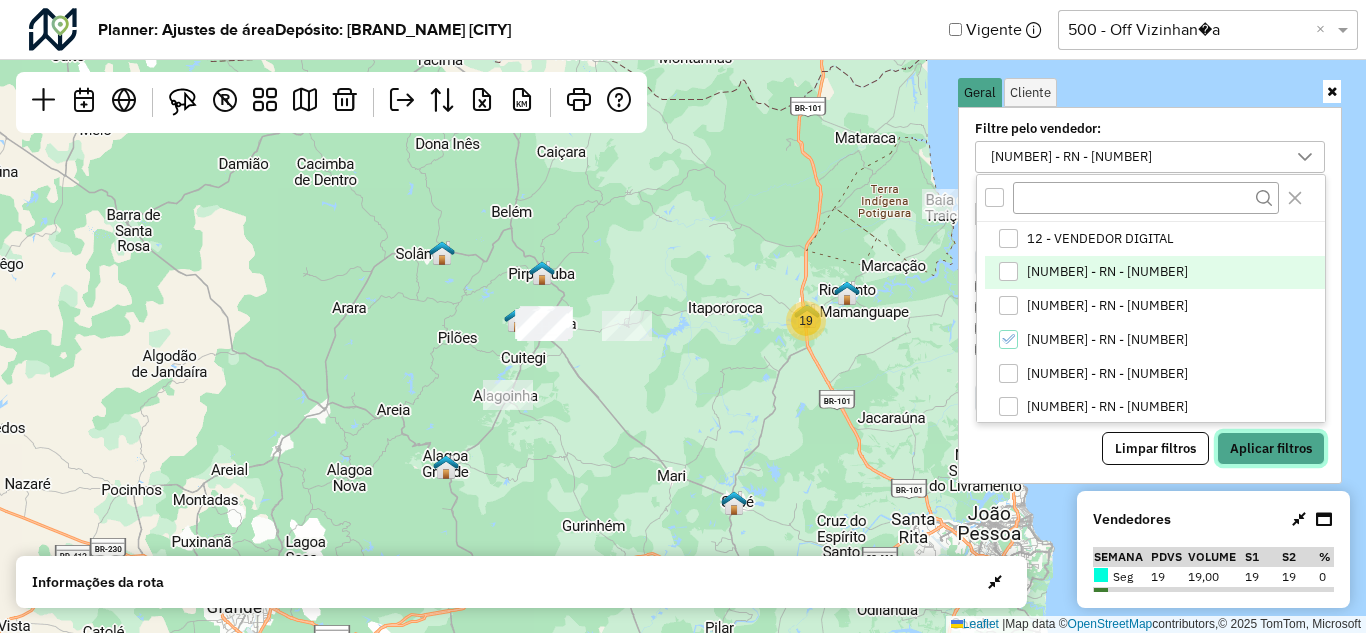 click on "Aplicar filtros" at bounding box center [1271, 449] 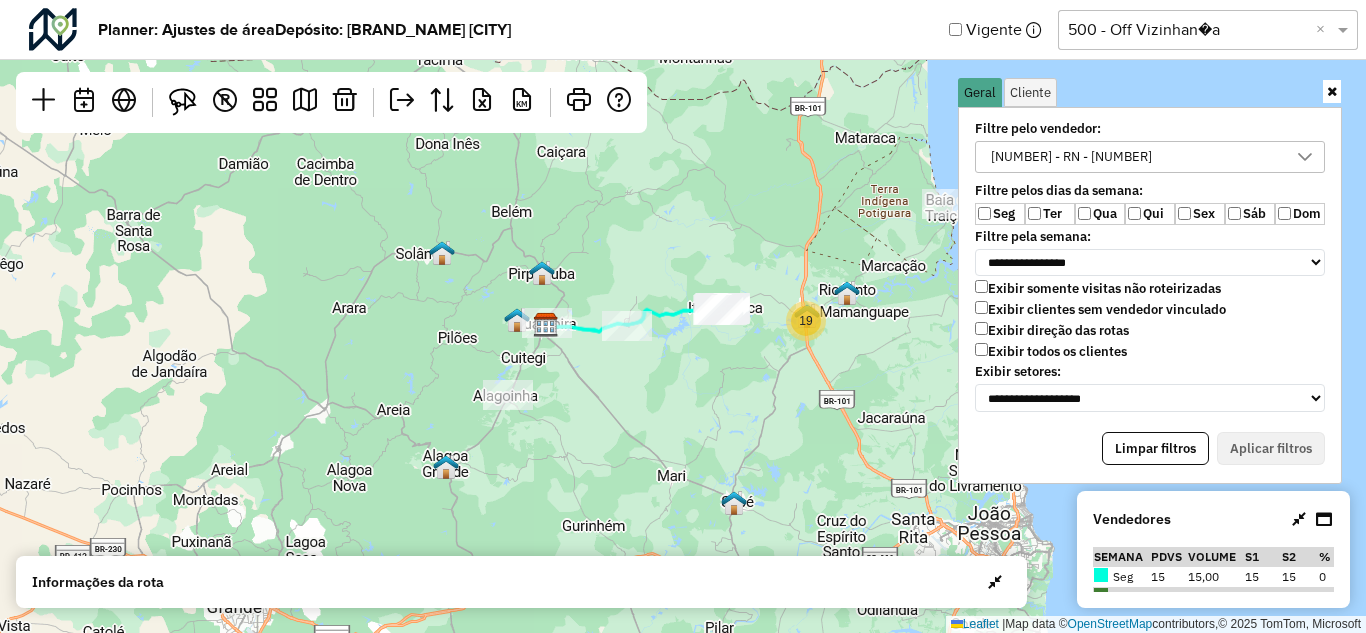 click at bounding box center (1332, 91) 